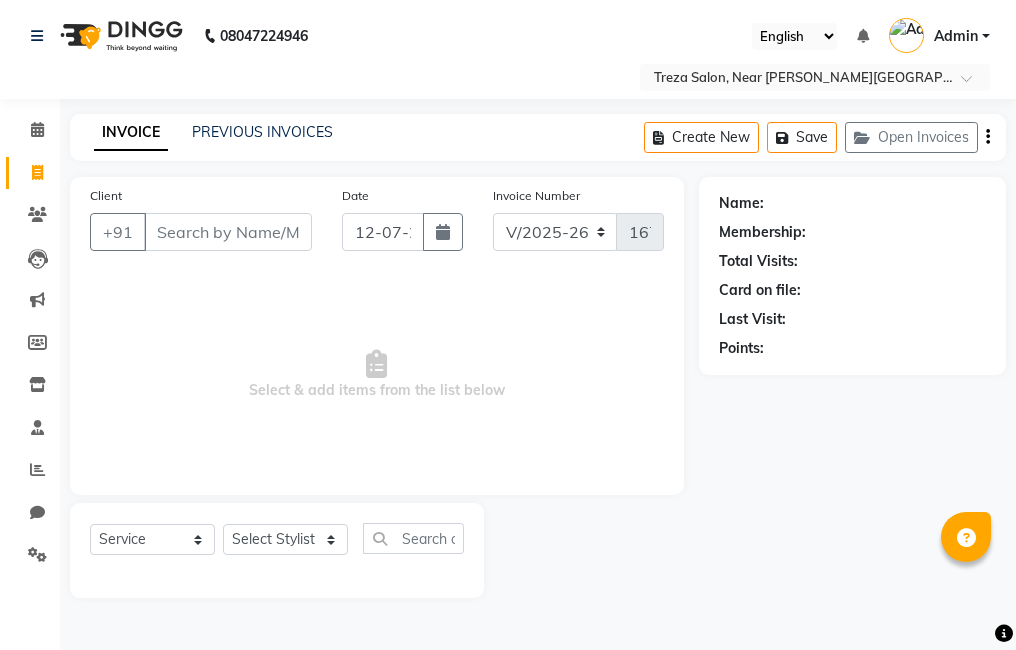 select on "7633" 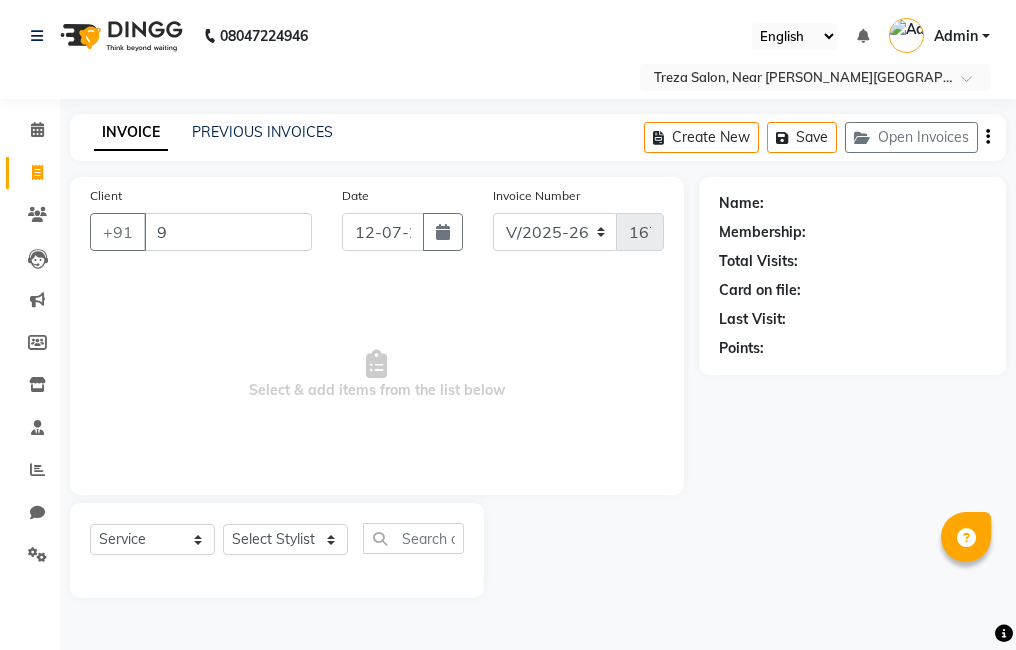 scroll, scrollTop: 0, scrollLeft: 0, axis: both 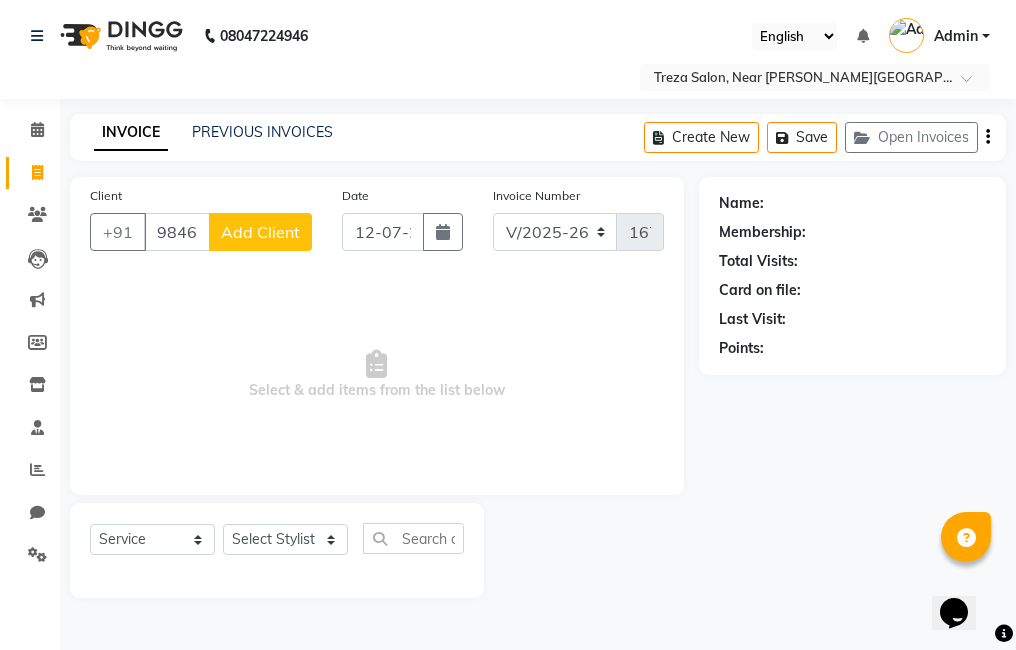 type on "9846140322" 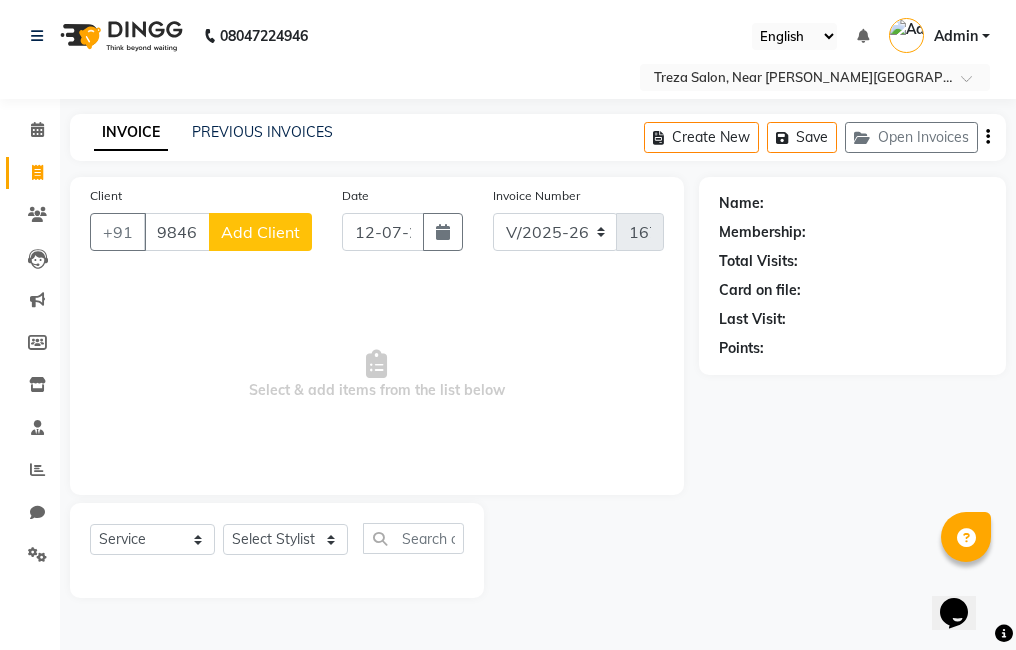 click on "Add Client" 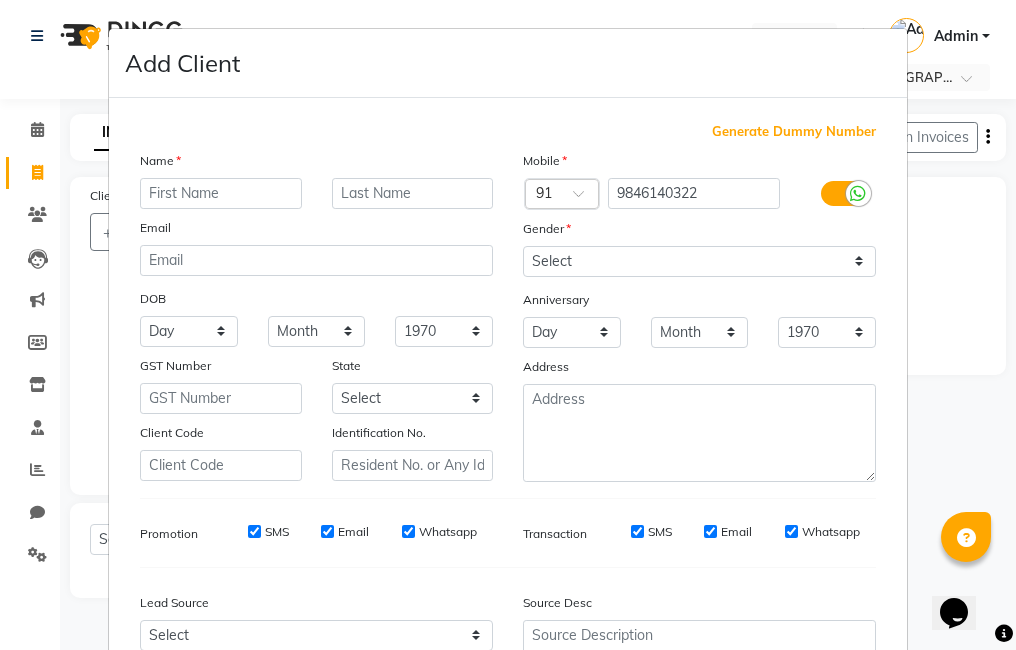 type on "r" 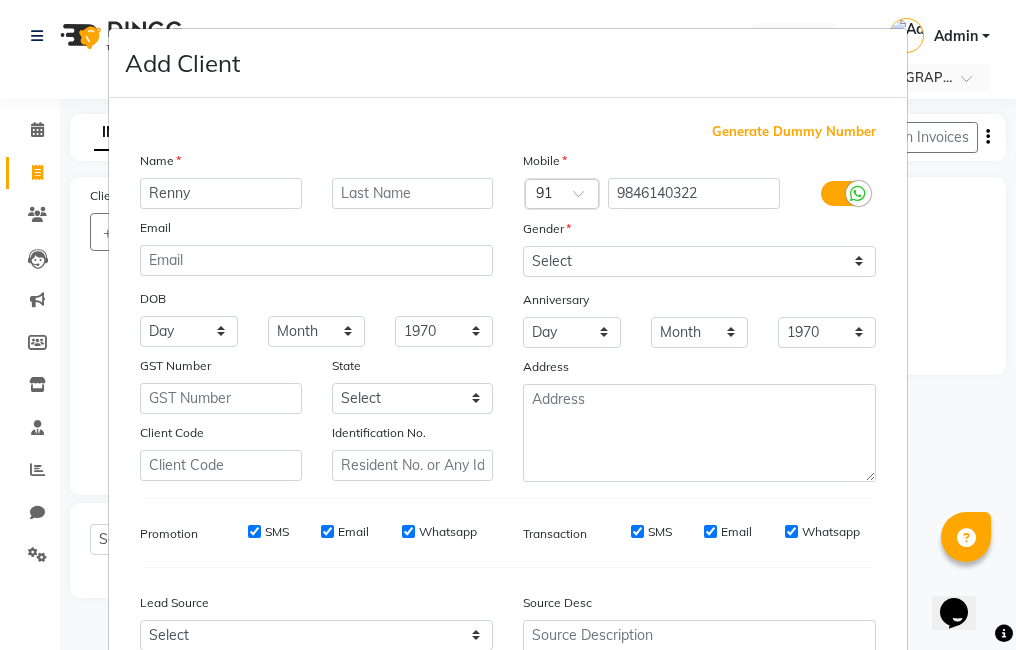 type on "Renny" 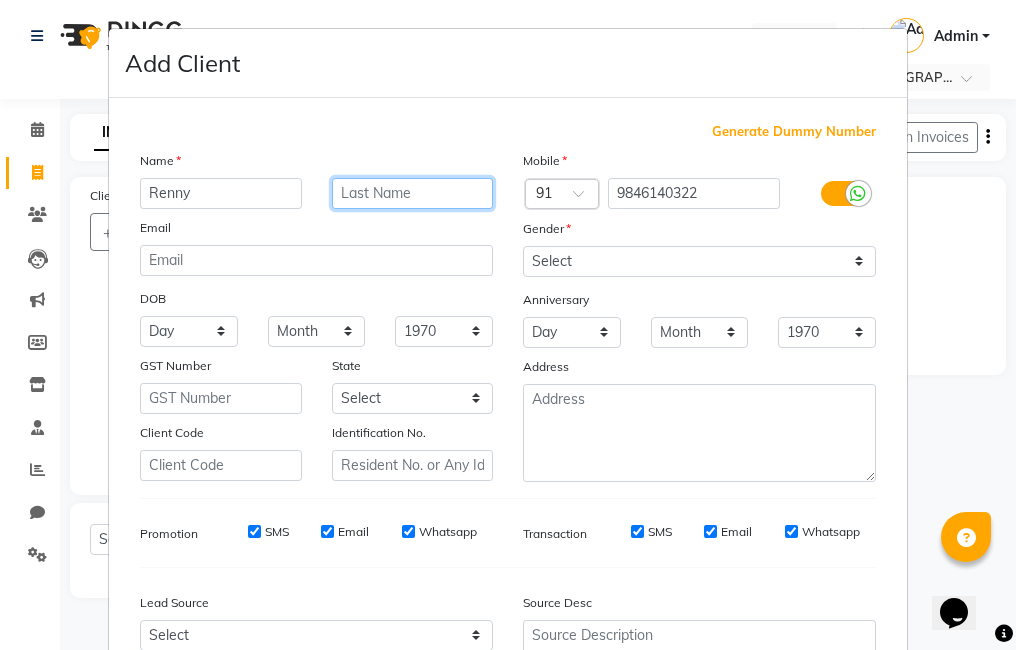 click at bounding box center (413, 193) 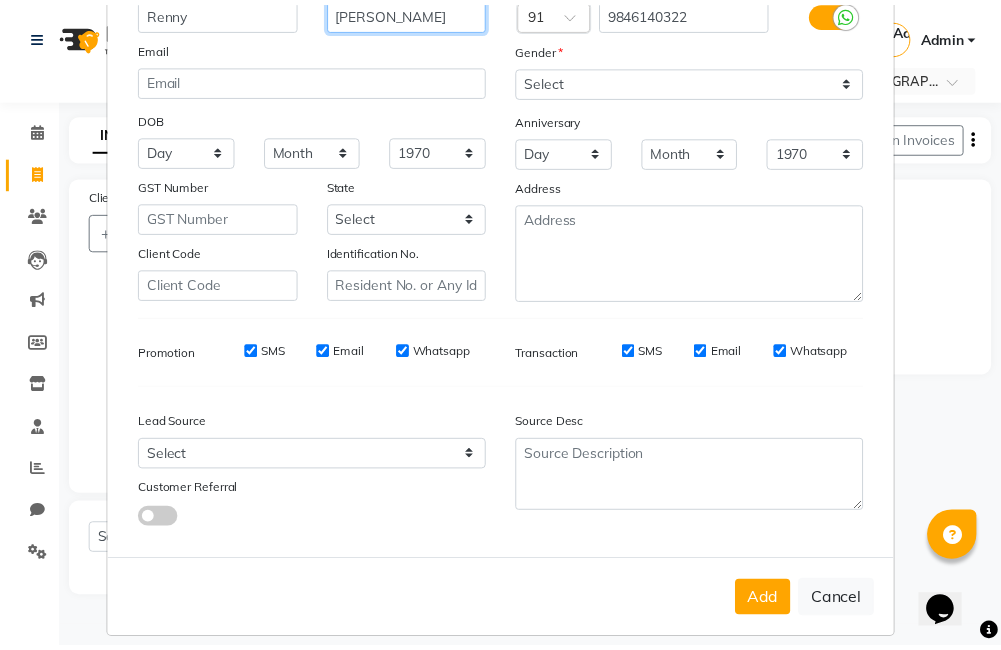 scroll, scrollTop: 182, scrollLeft: 0, axis: vertical 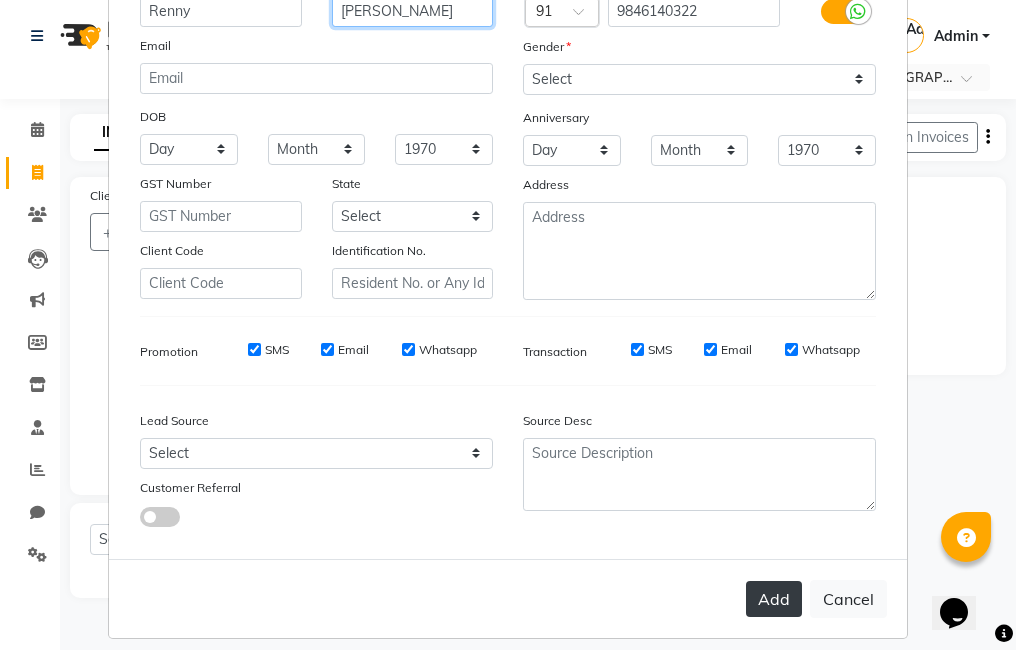 type on "[PERSON_NAME]" 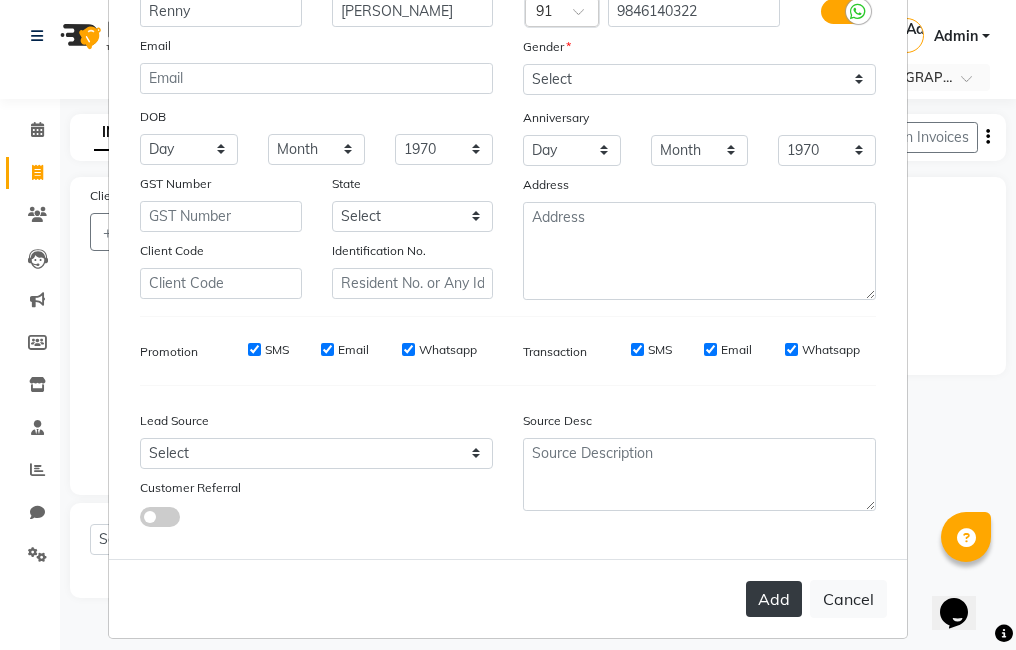 click on "Add" at bounding box center [774, 599] 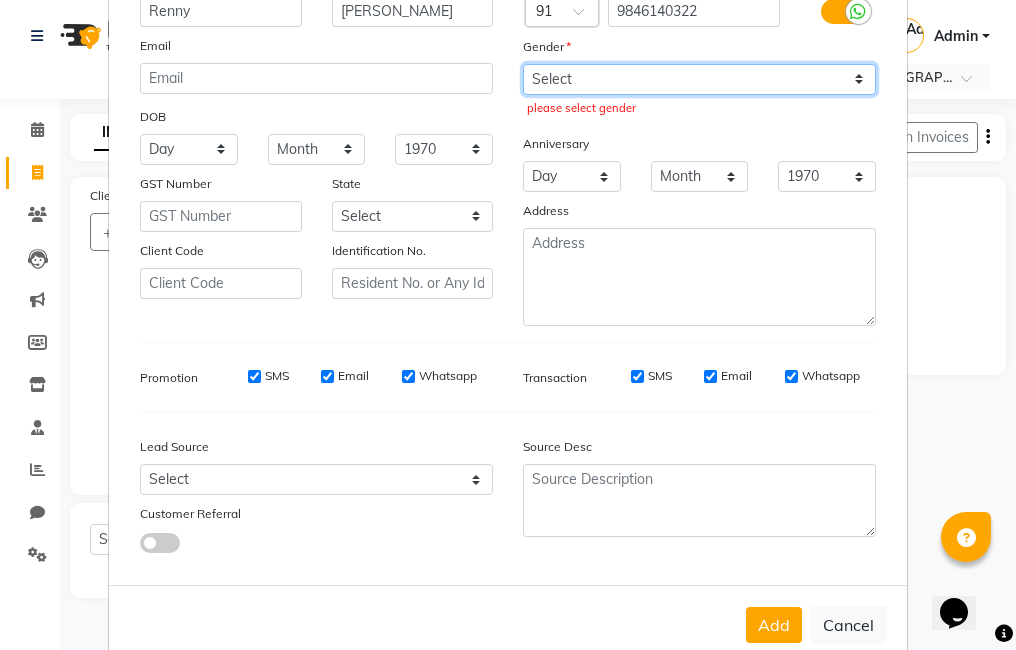 click on "Select [DEMOGRAPHIC_DATA] [DEMOGRAPHIC_DATA] Other Prefer Not To Say" at bounding box center (699, 79) 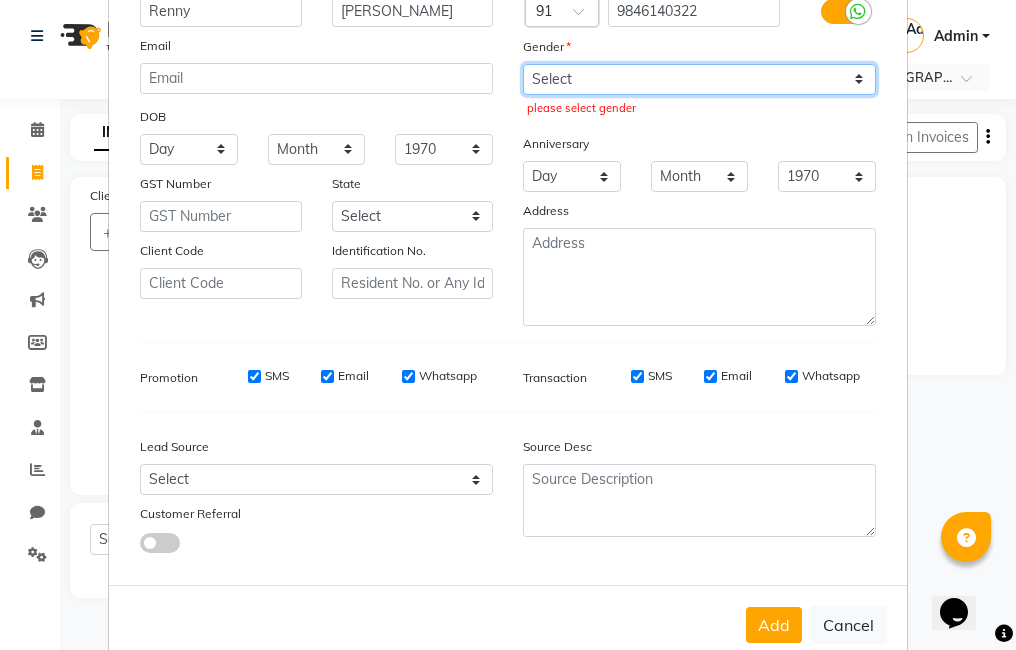 click on "Select [DEMOGRAPHIC_DATA] [DEMOGRAPHIC_DATA] Other Prefer Not To Say" at bounding box center [699, 79] 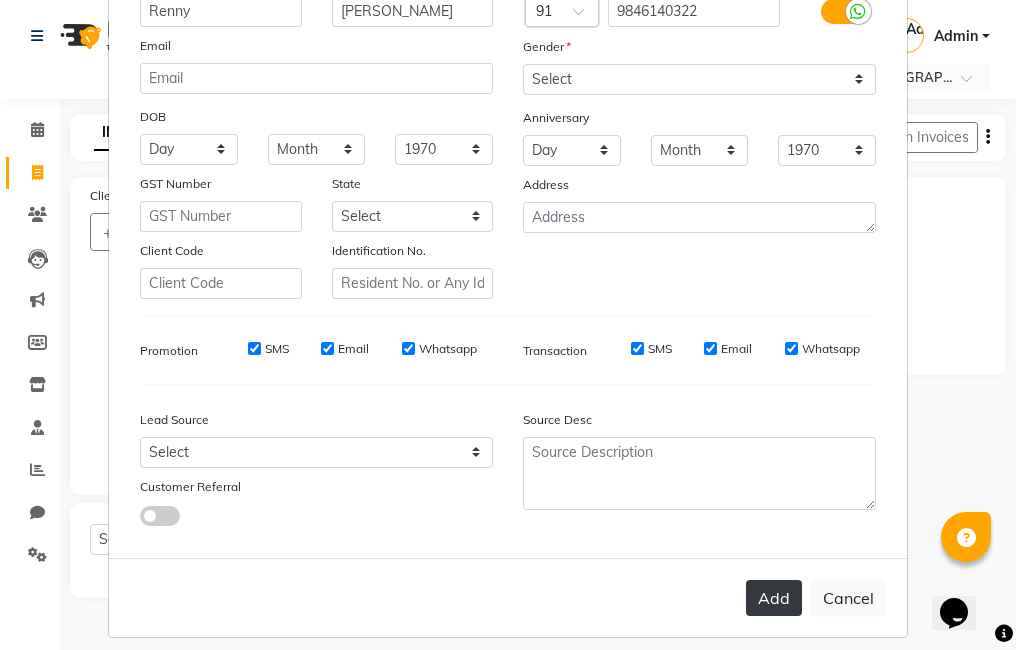 click on "Add" at bounding box center (774, 598) 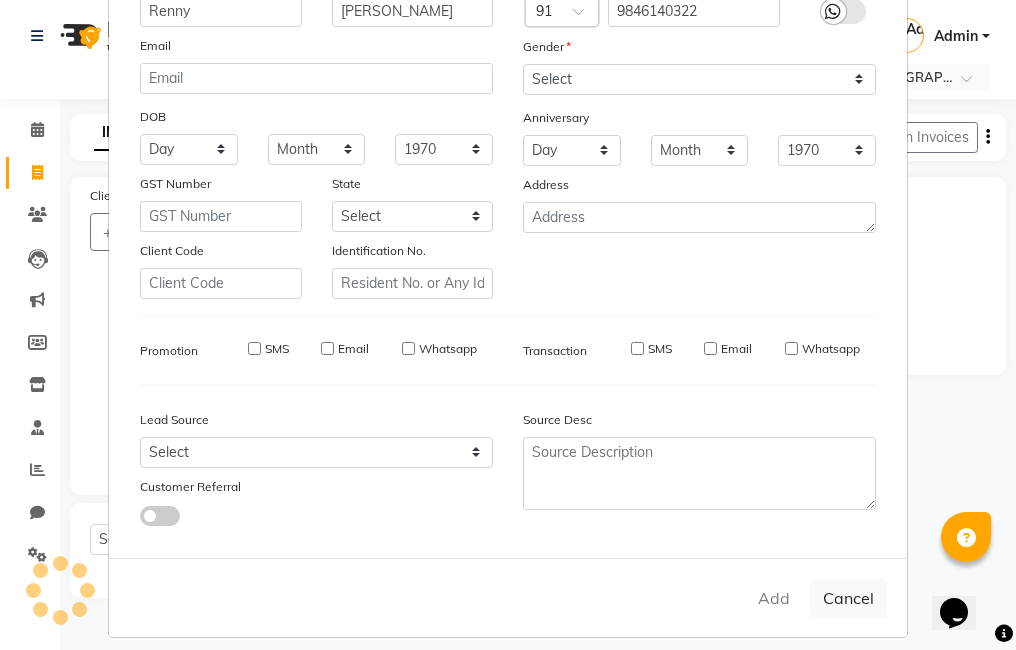 type 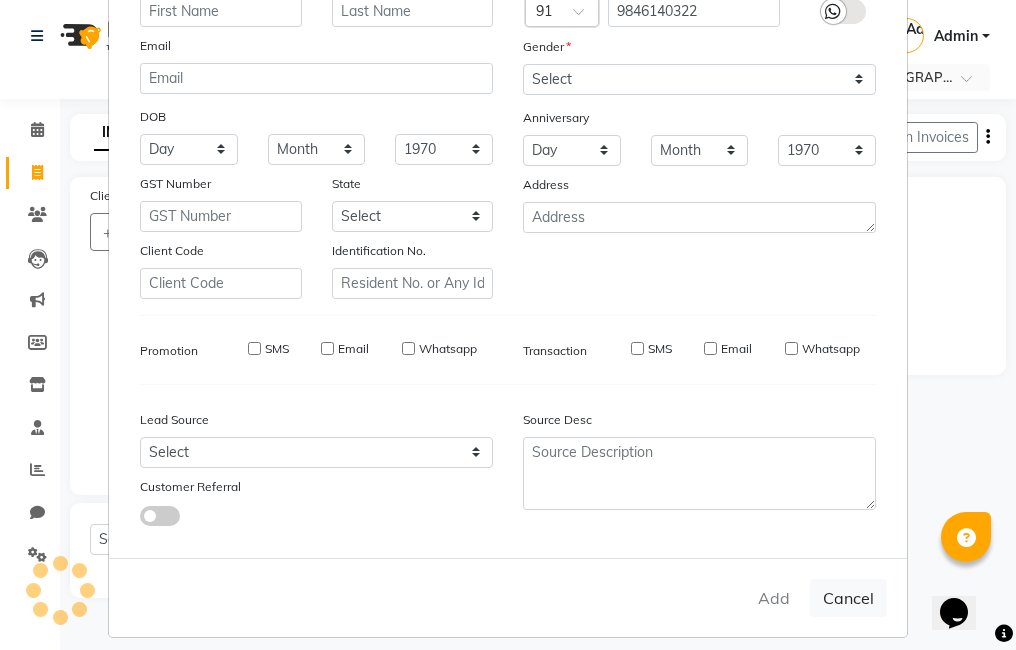select 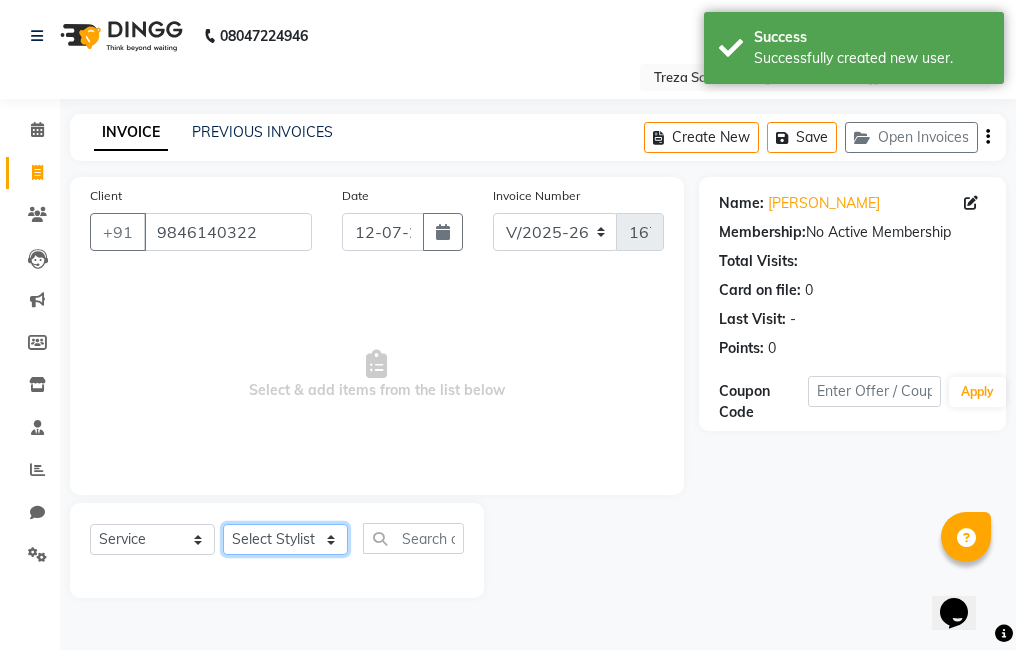 click on "Select Stylist [PERSON_NAME] Amulie Anju [PERSON_NAME] [PERSON_NAME] Jeeshma [PERSON_NAME] [PERSON_NAME] Shijo" 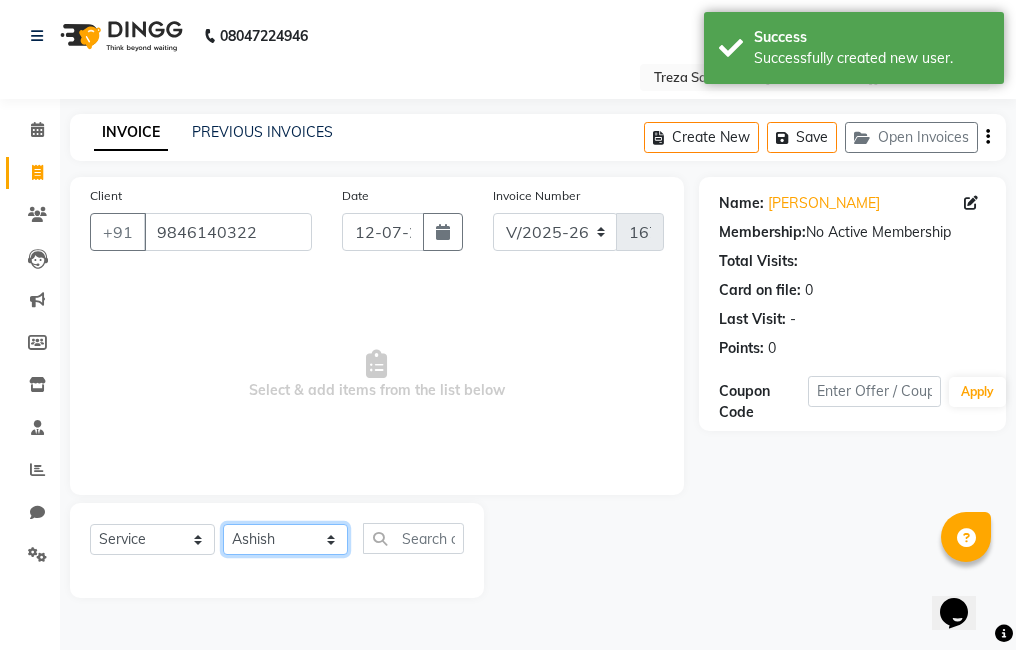 click on "Select Stylist Ajitha Akshay Amulie Anju Arun Ashish Irfan Jeeshma Krishna Priya sharook Shijo" 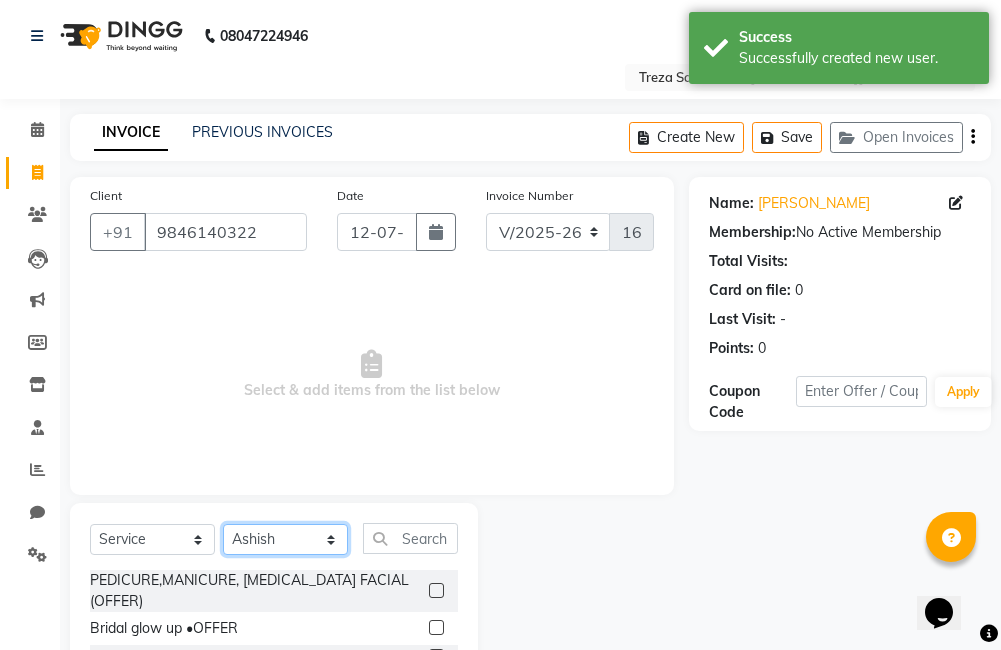 scroll, scrollTop: 178, scrollLeft: 0, axis: vertical 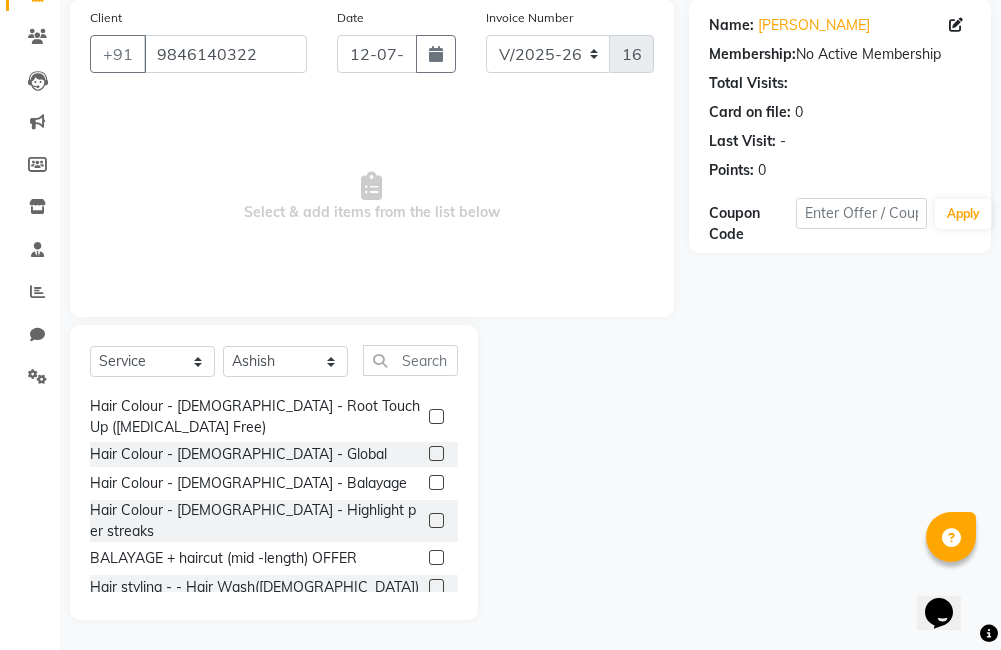 click 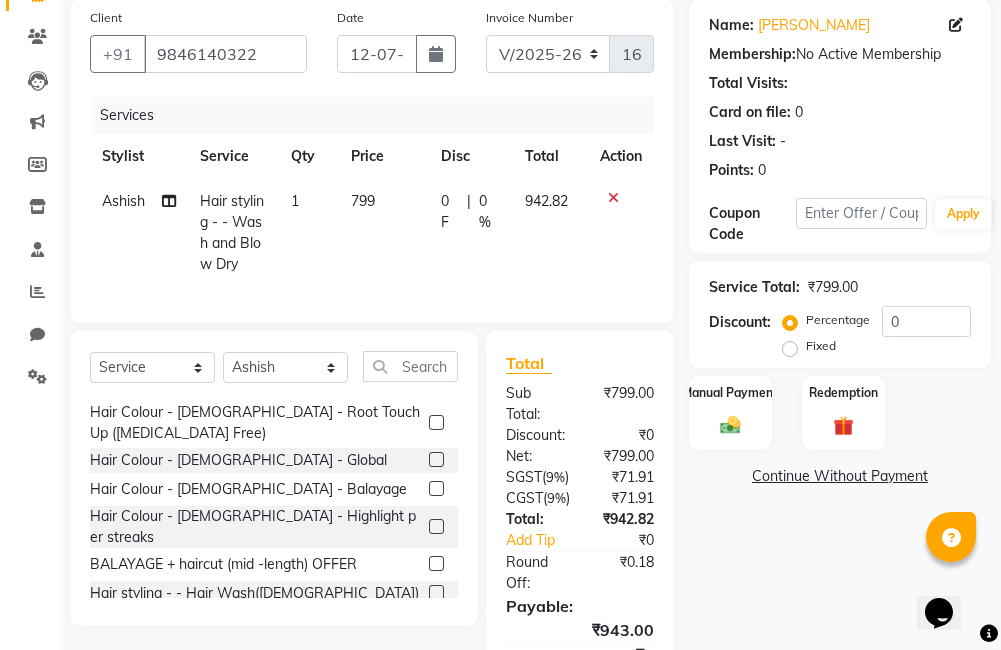 checkbox on "false" 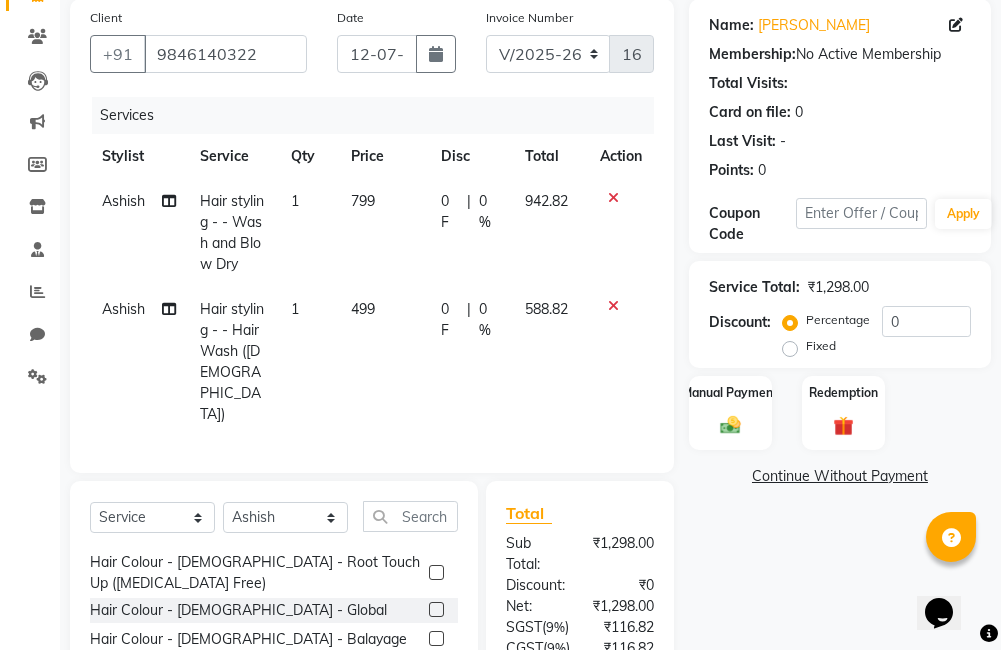 checkbox on "false" 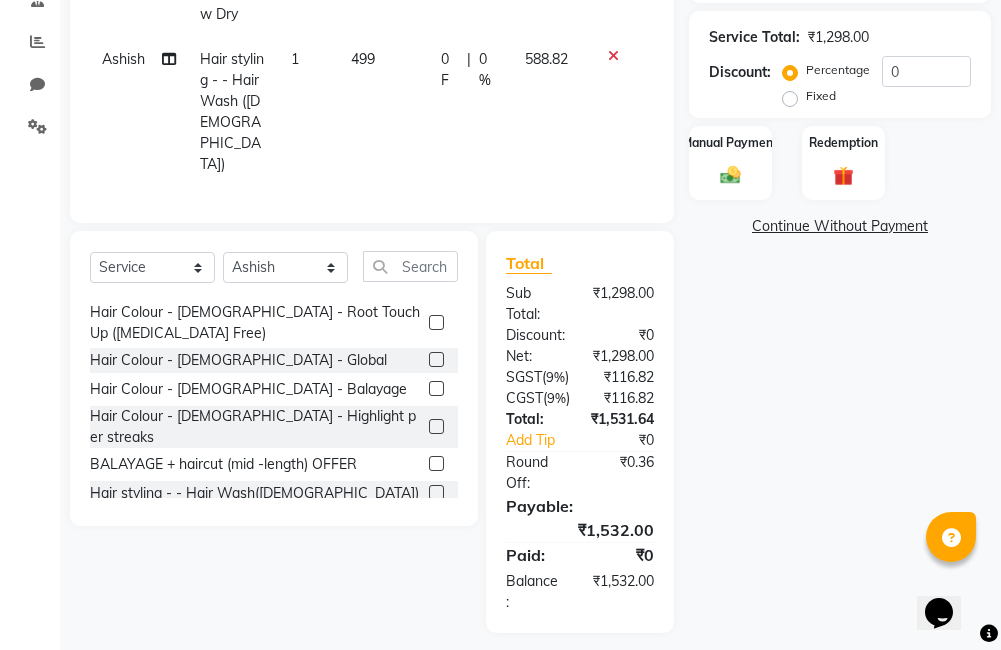 scroll, scrollTop: 456, scrollLeft: 0, axis: vertical 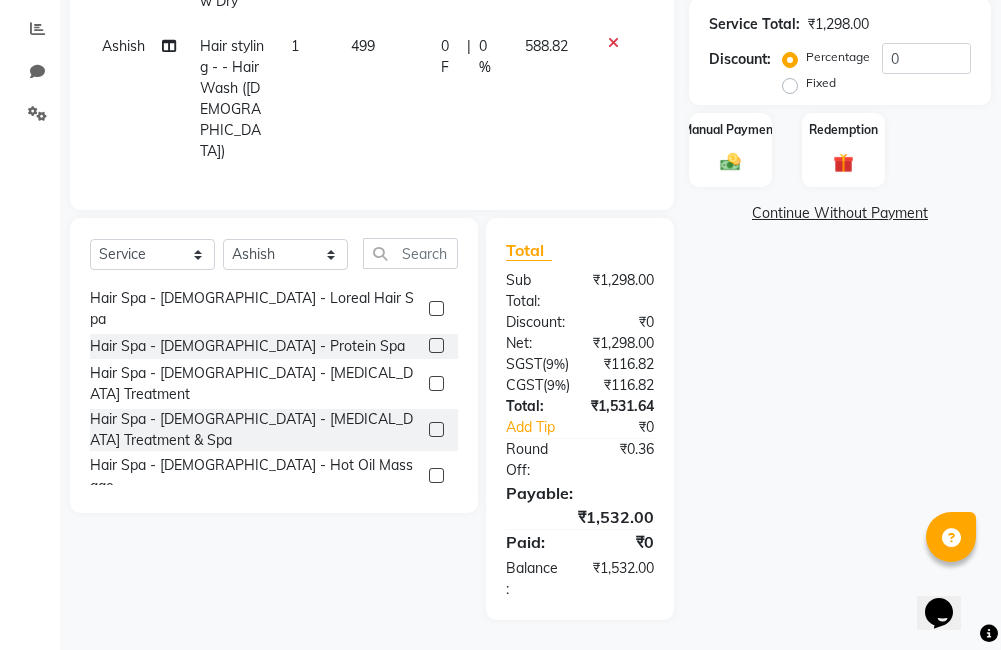 click 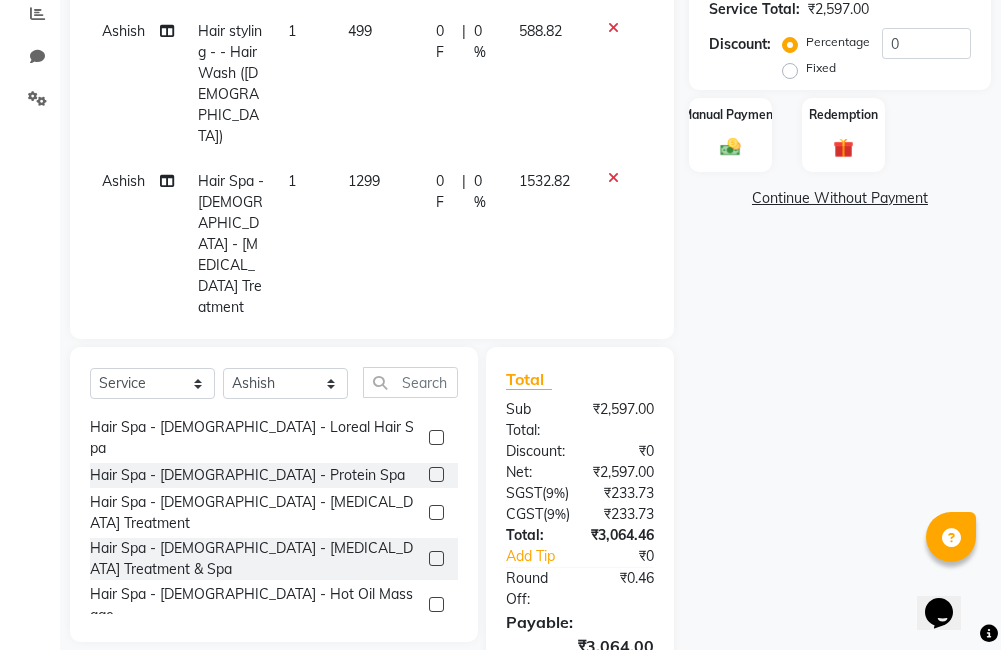 checkbox on "false" 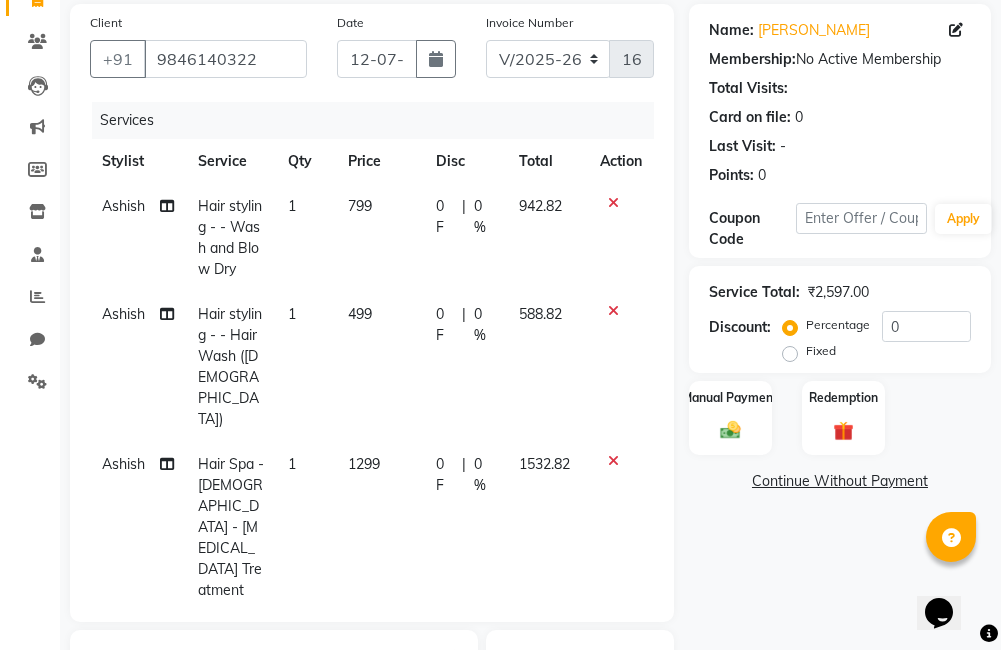 scroll, scrollTop: 56, scrollLeft: 0, axis: vertical 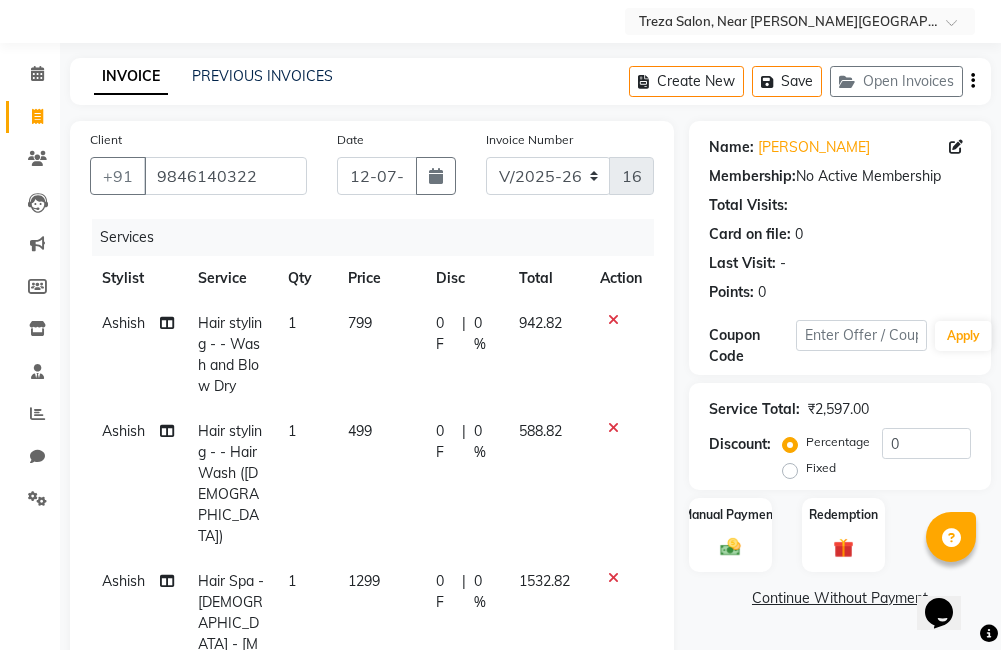 click 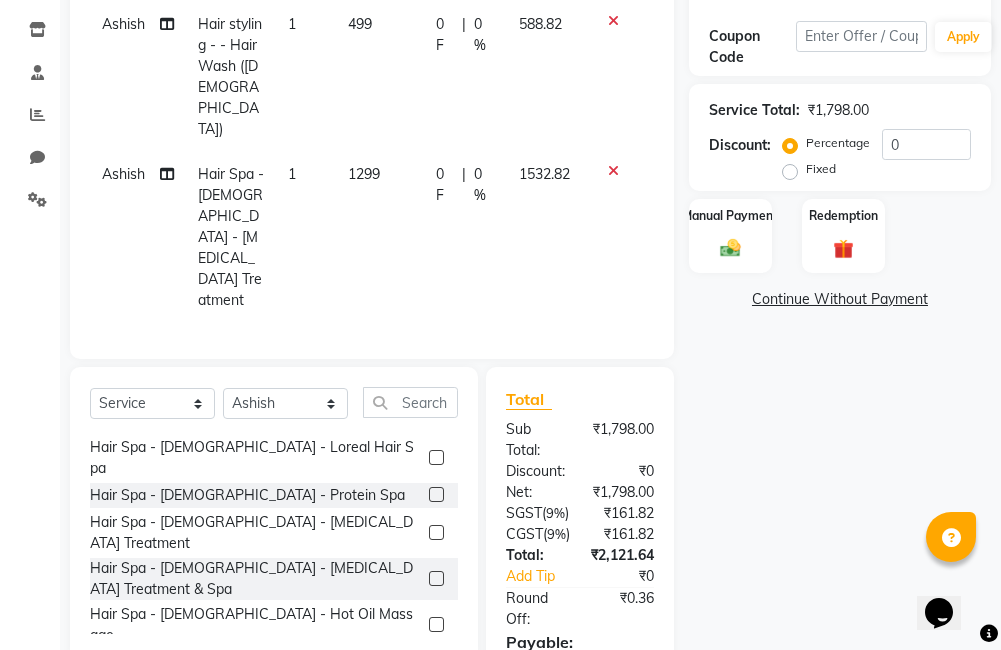 scroll, scrollTop: 356, scrollLeft: 0, axis: vertical 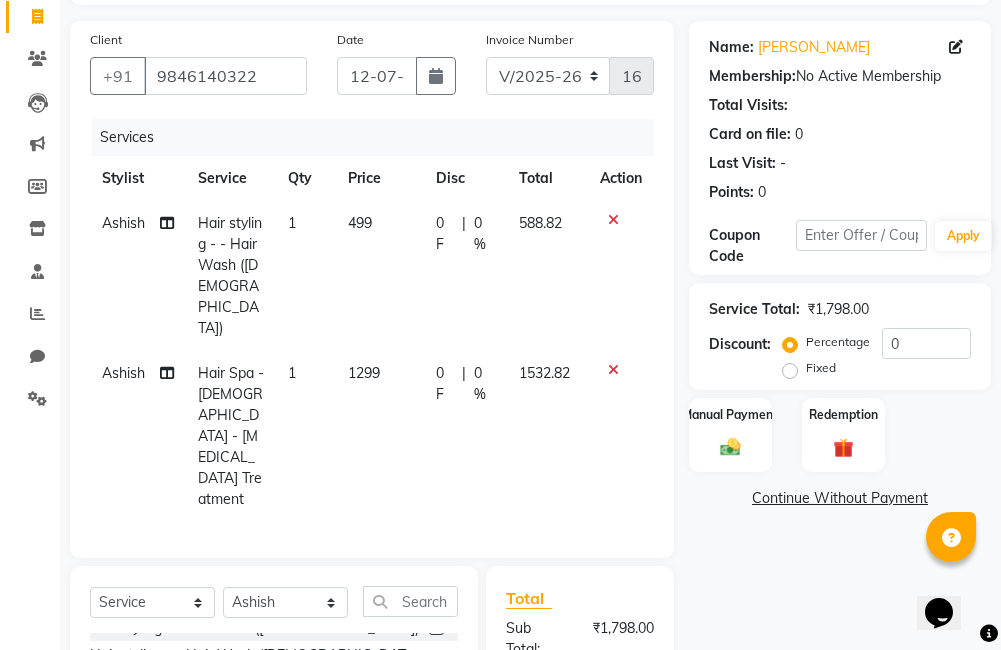 click on "499" 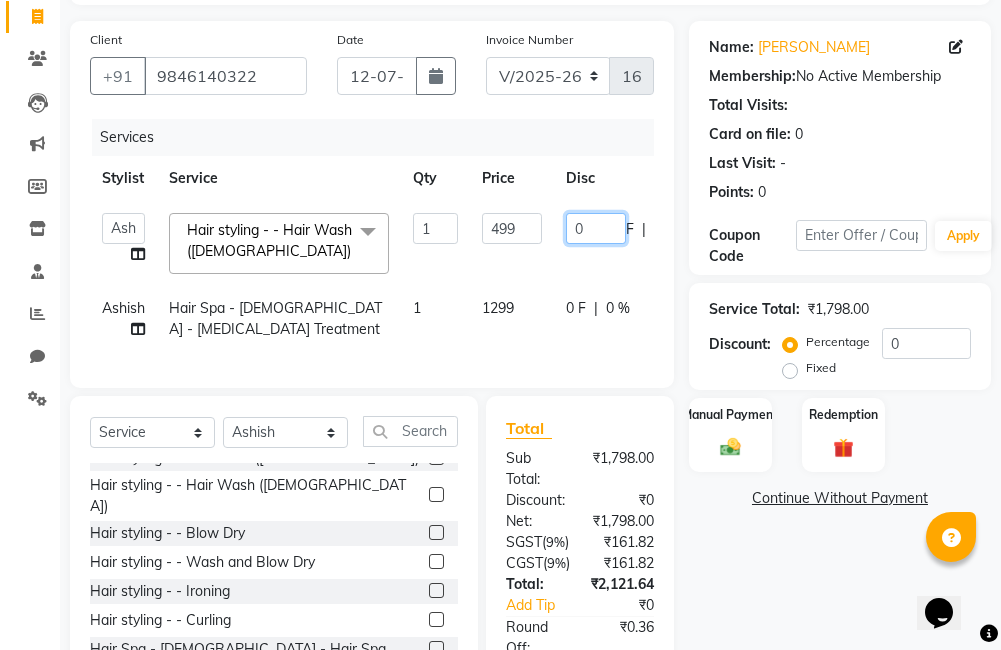 click on "0" 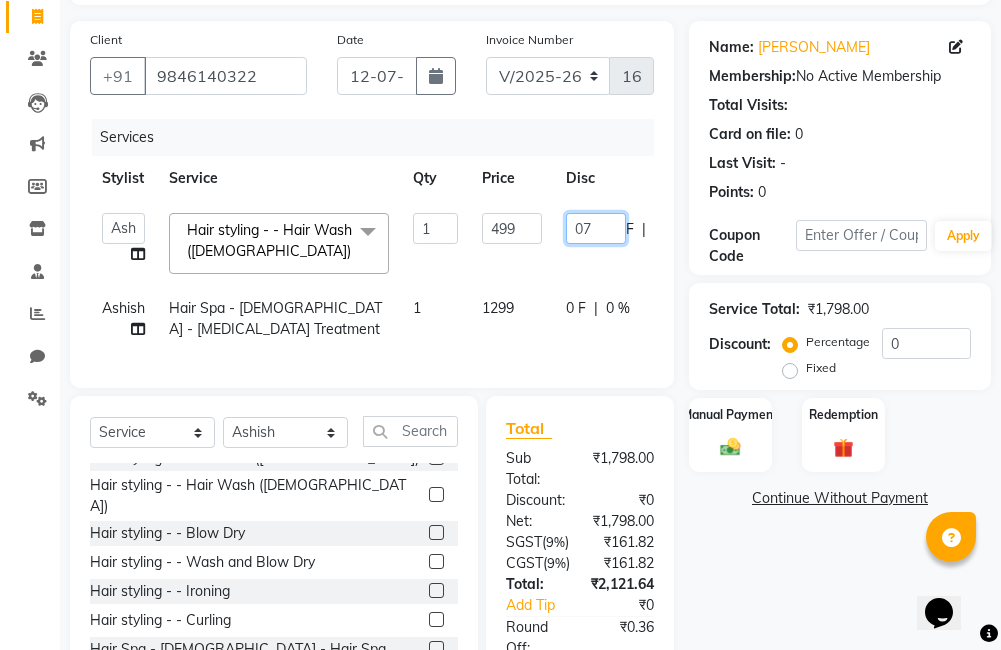 type on "076" 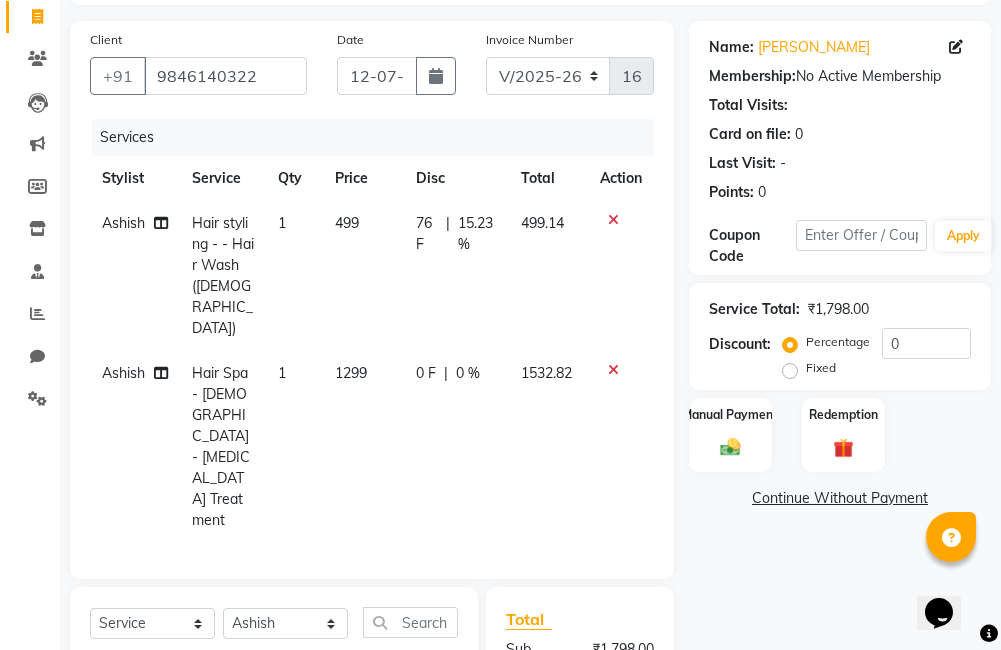 drag, startPoint x: 744, startPoint y: 591, endPoint x: 719, endPoint y: 562, distance: 38.28838 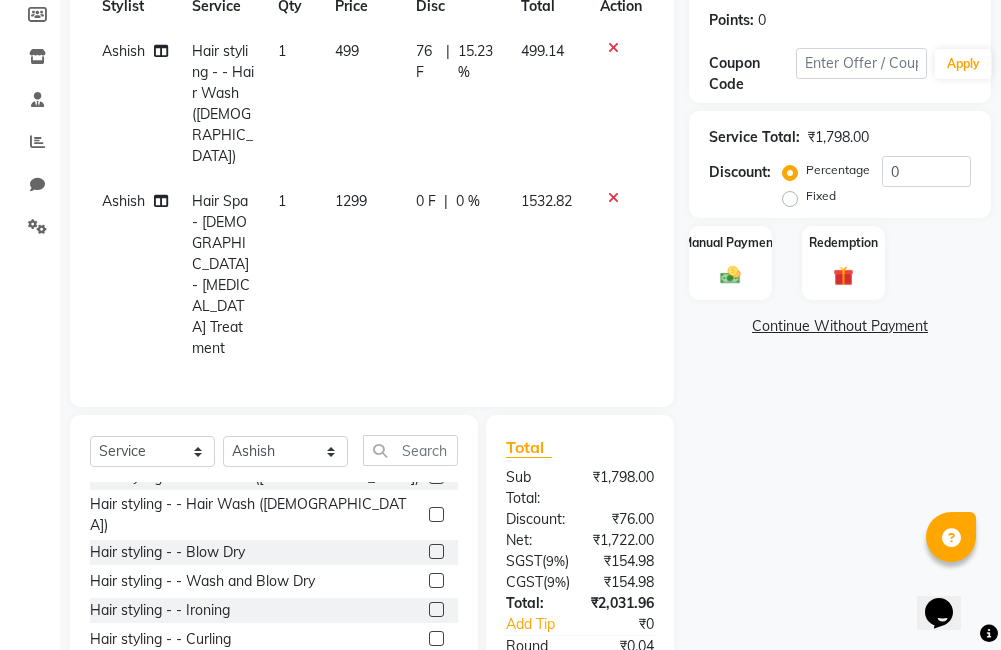 scroll, scrollTop: 356, scrollLeft: 0, axis: vertical 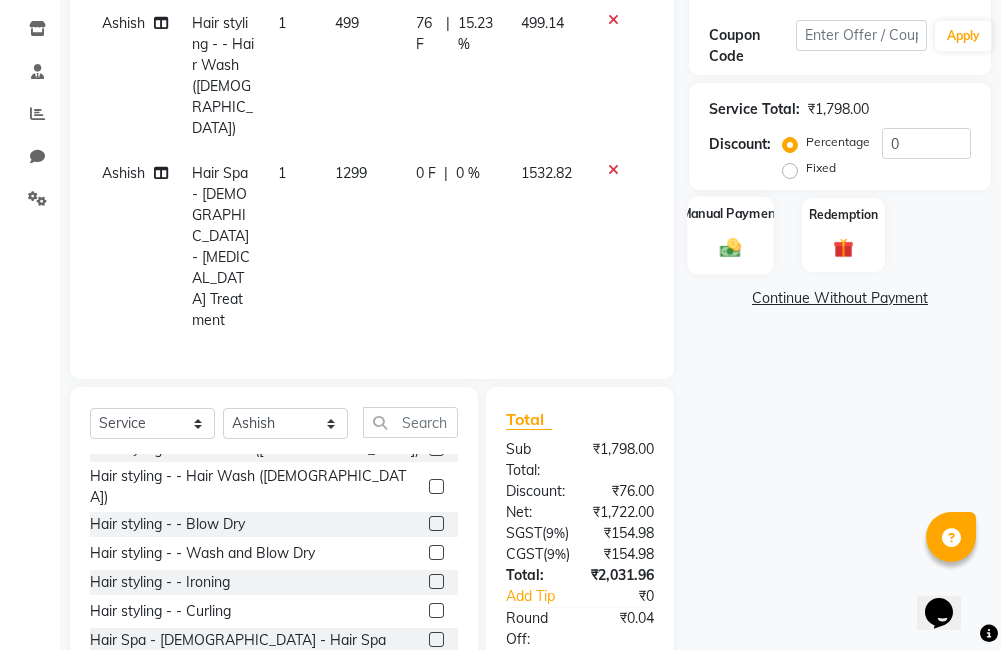 click on "Manual Payment" 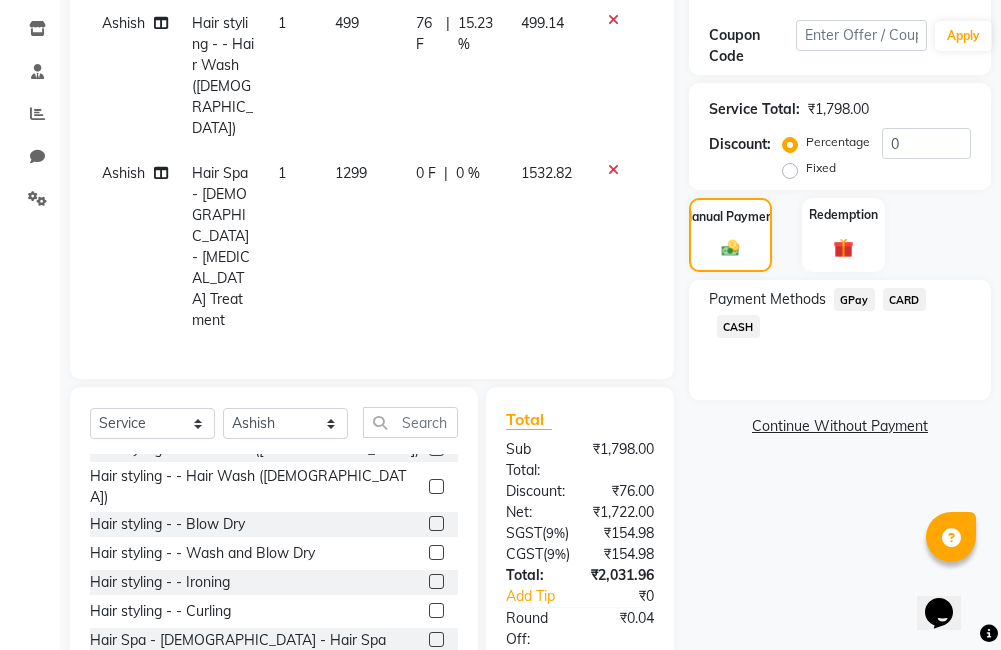 click on "GPay" 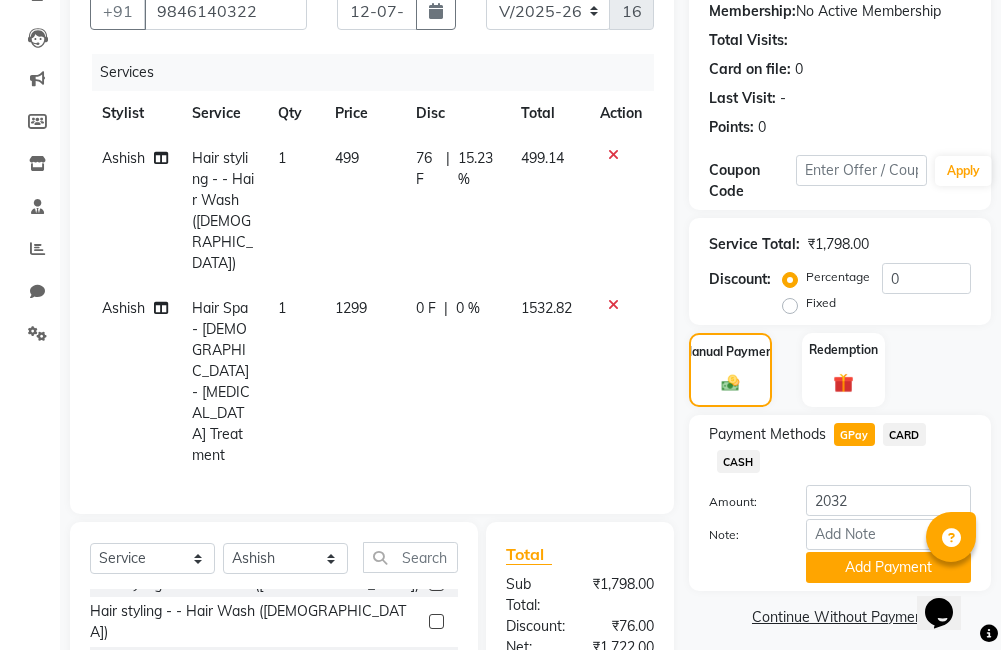 scroll, scrollTop: 223, scrollLeft: 0, axis: vertical 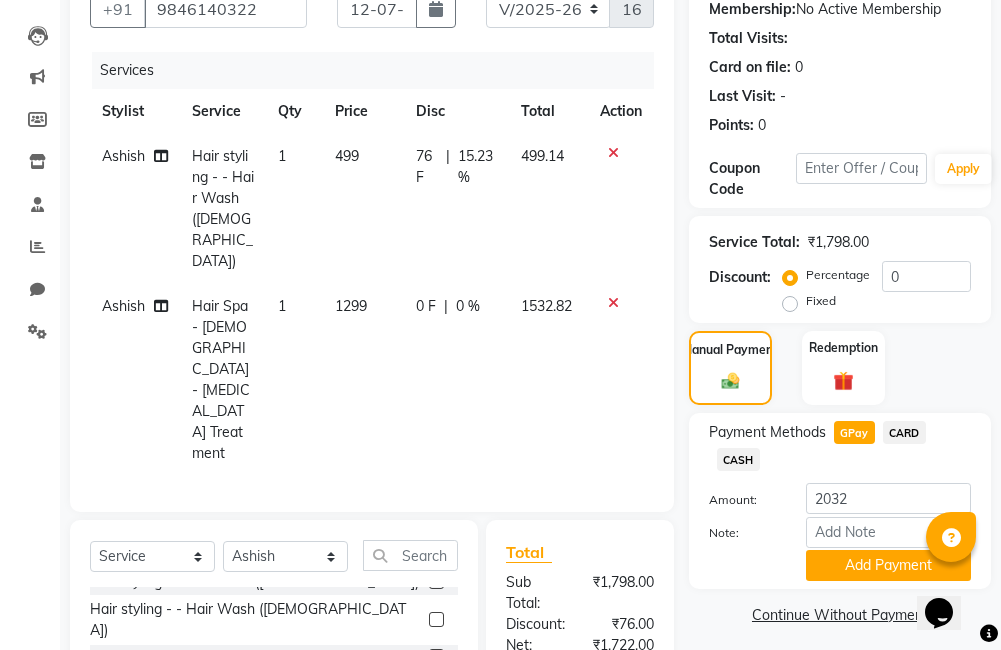 click on "Ashish" 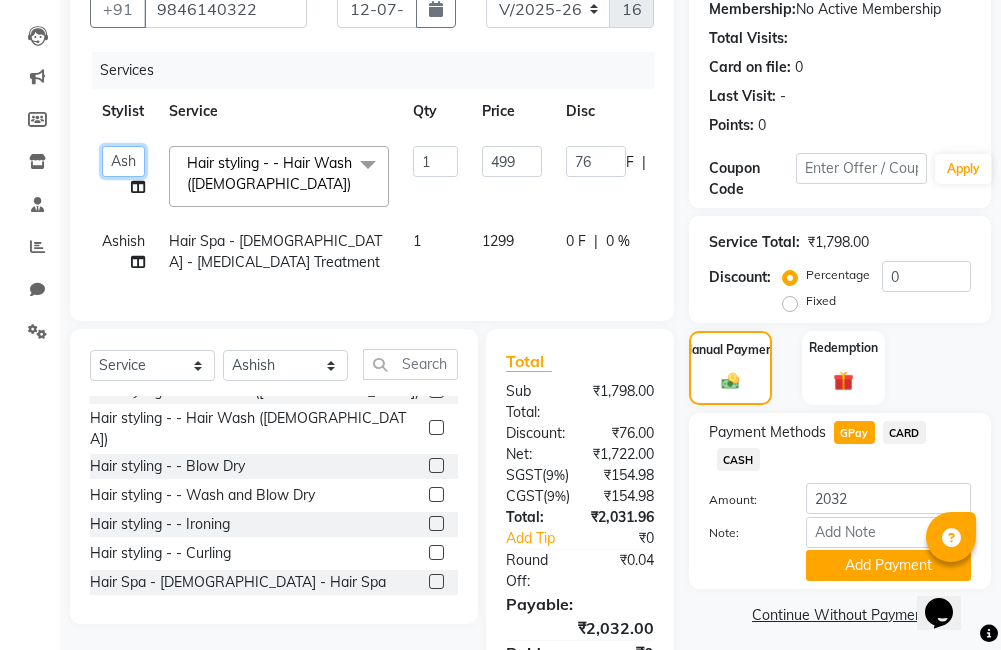 click on "Ajitha   Akshay   Amulie   Anju   Arun   Ashish   Irfan   Jeeshma   Krishna Priya   sharook   Shijo" 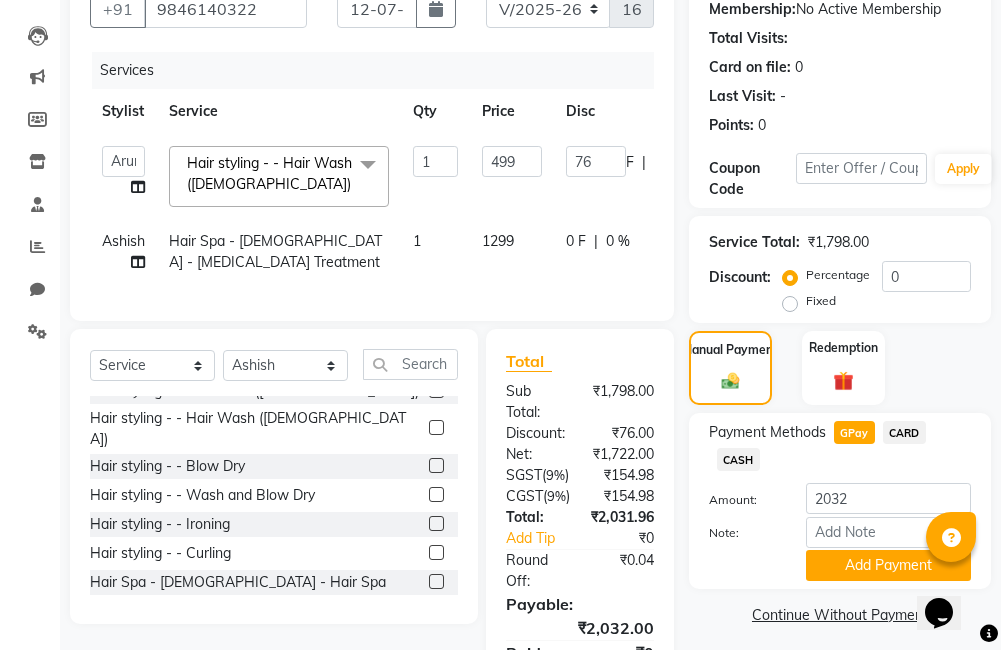 select on "85971" 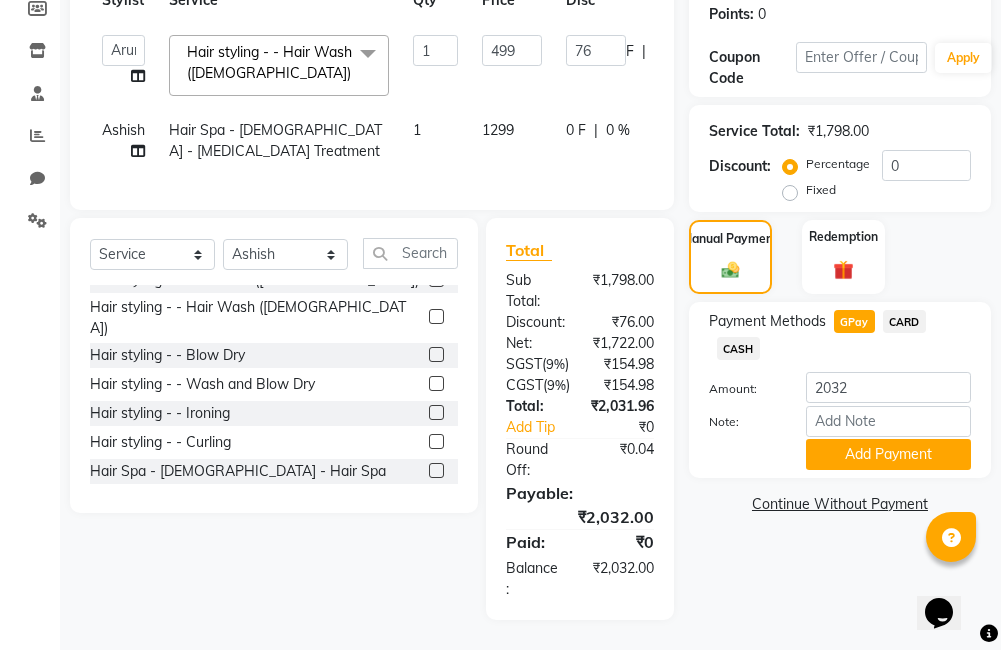 scroll, scrollTop: 375, scrollLeft: 0, axis: vertical 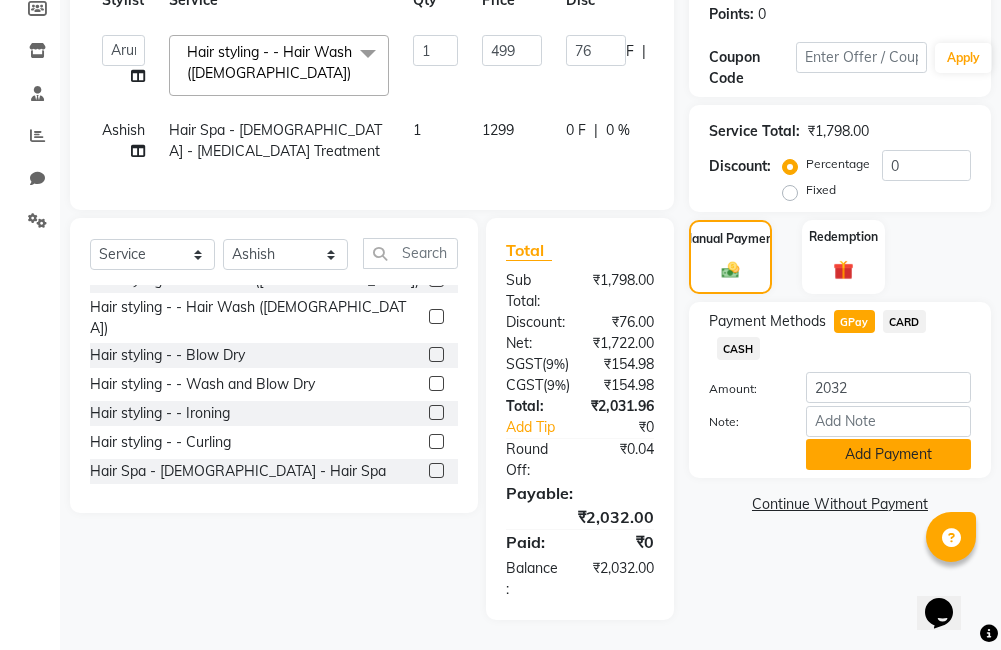 click on "Add Payment" 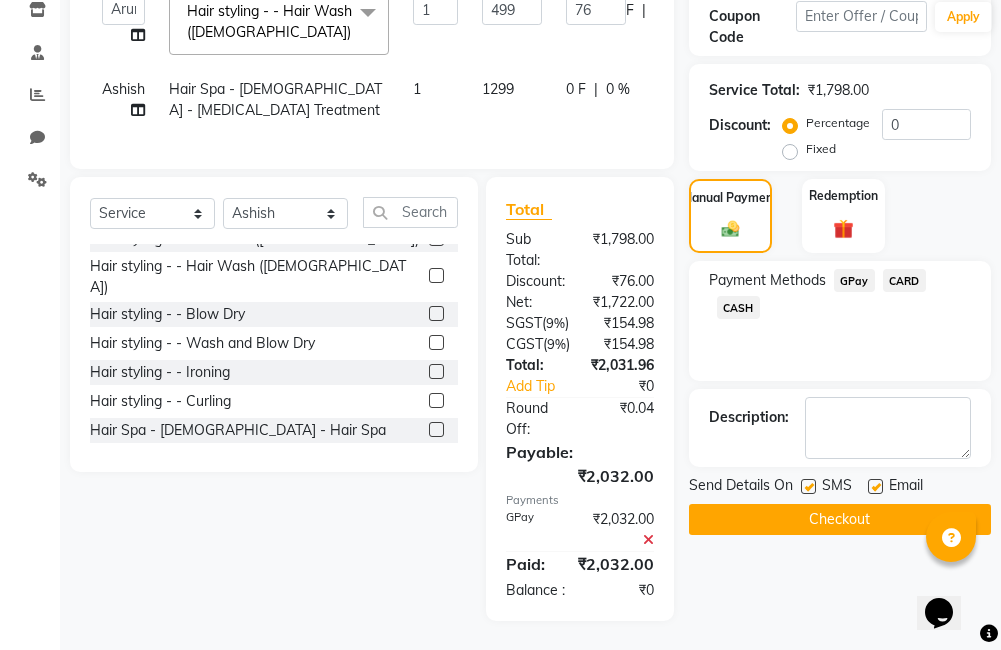 click on "Checkout" 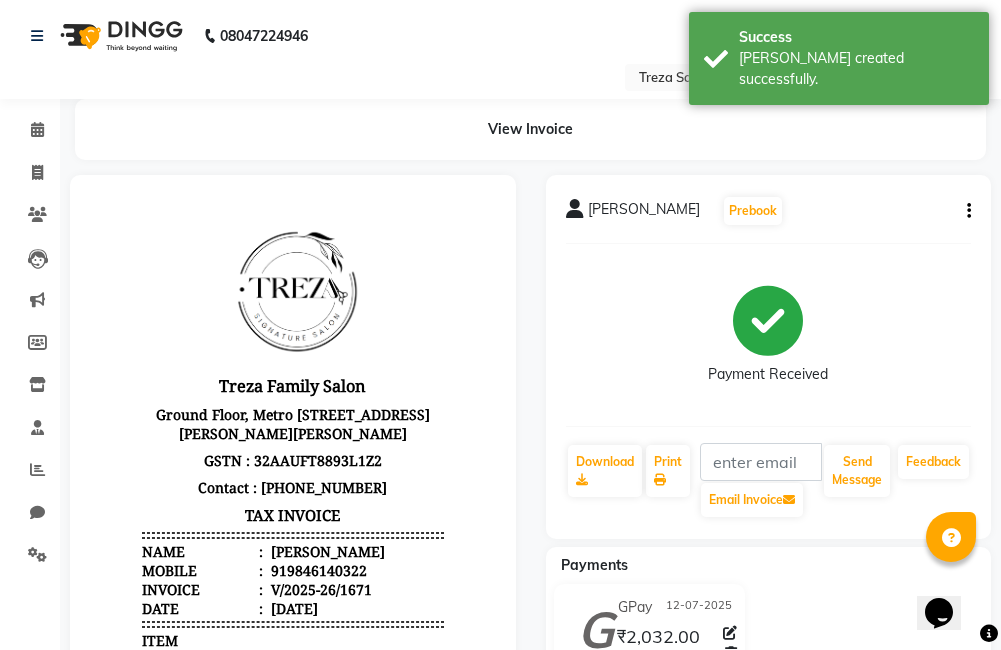 scroll, scrollTop: 0, scrollLeft: 0, axis: both 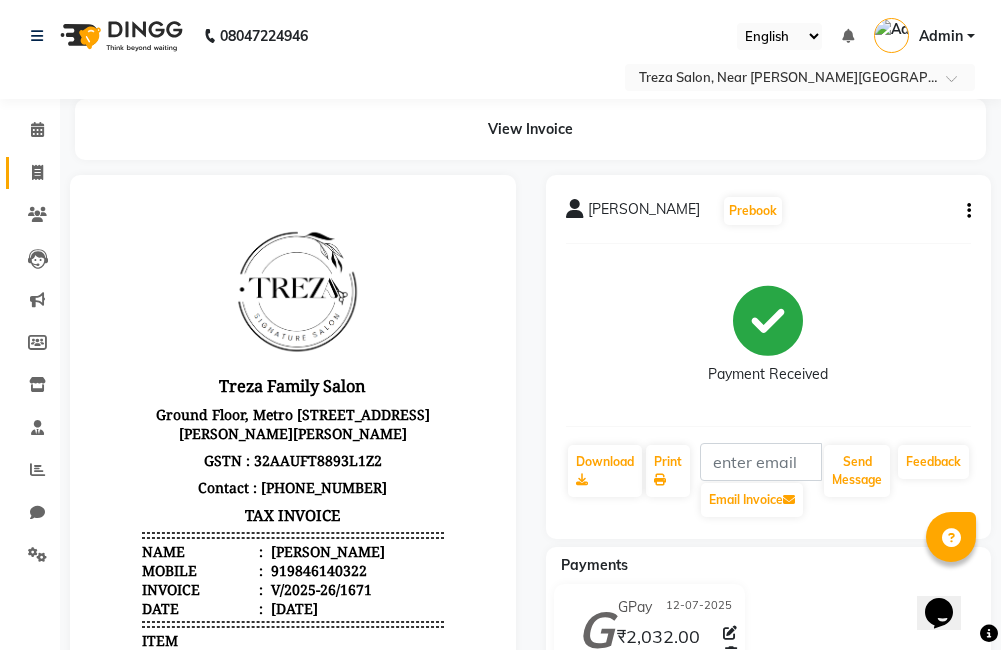 click 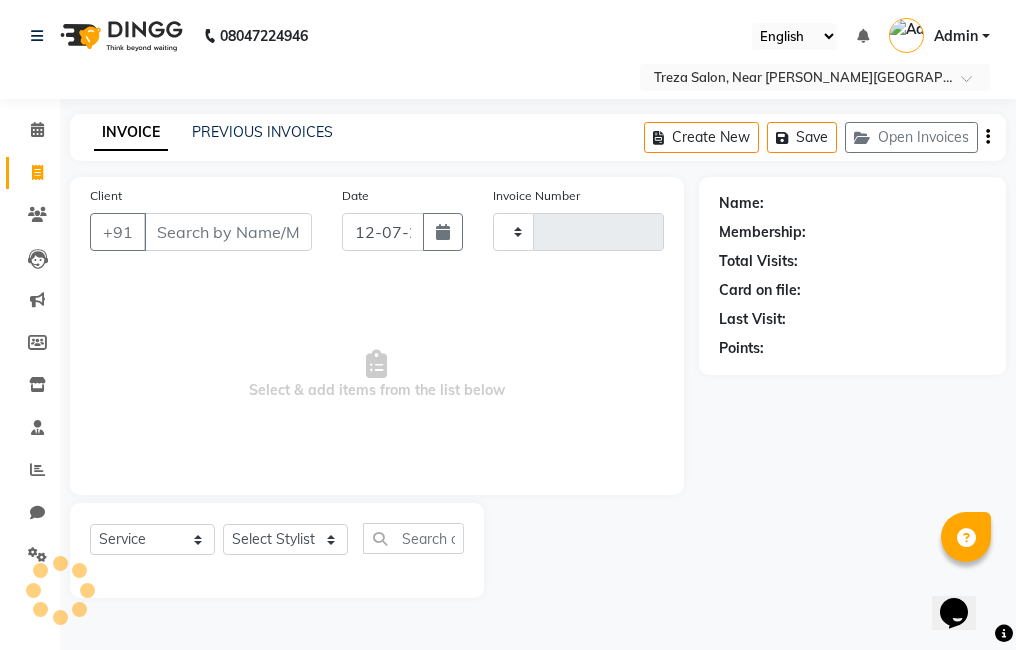 type on "1672" 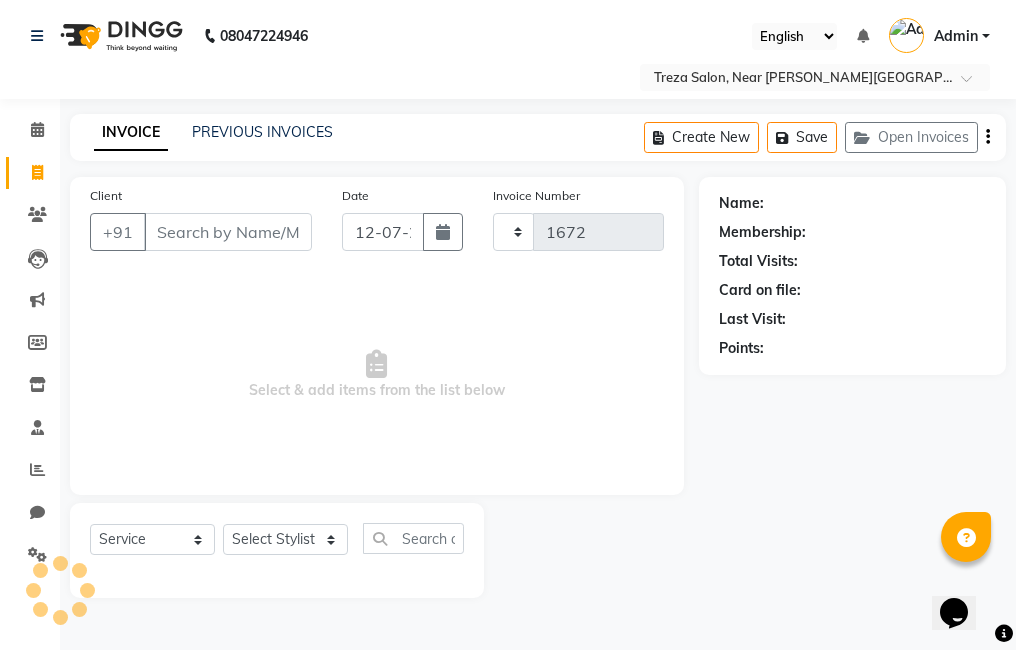 select on "7633" 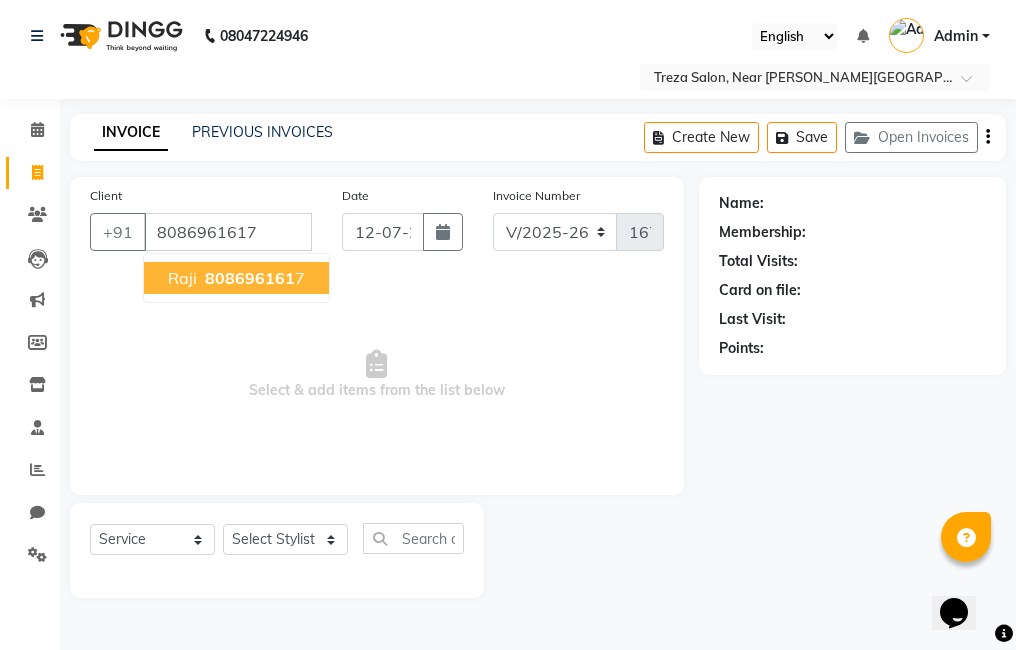 type on "8086961617" 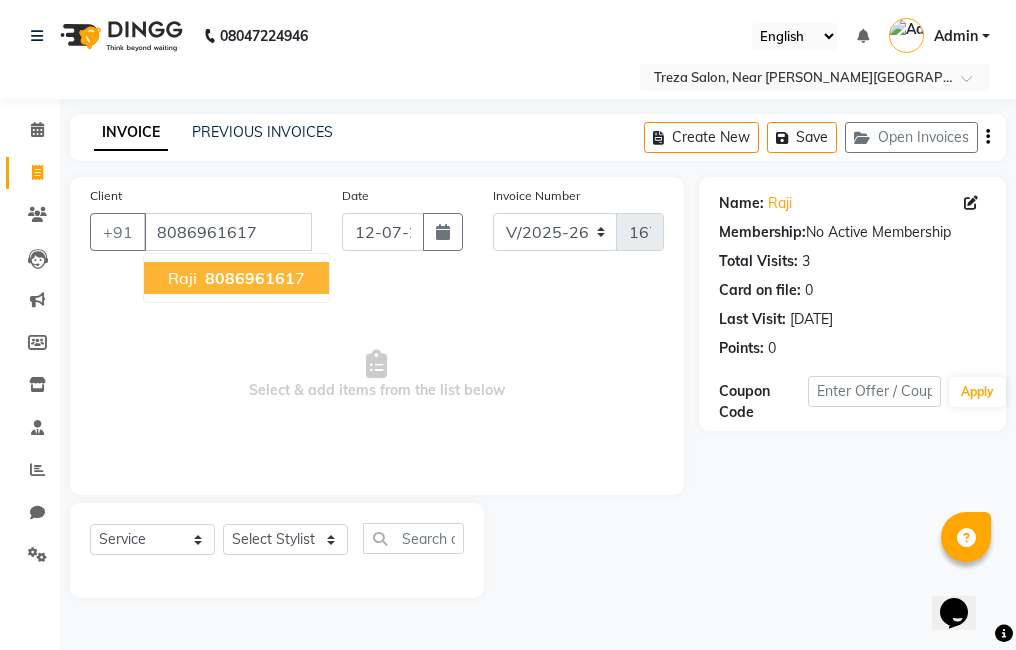 click on "808696161" at bounding box center (250, 278) 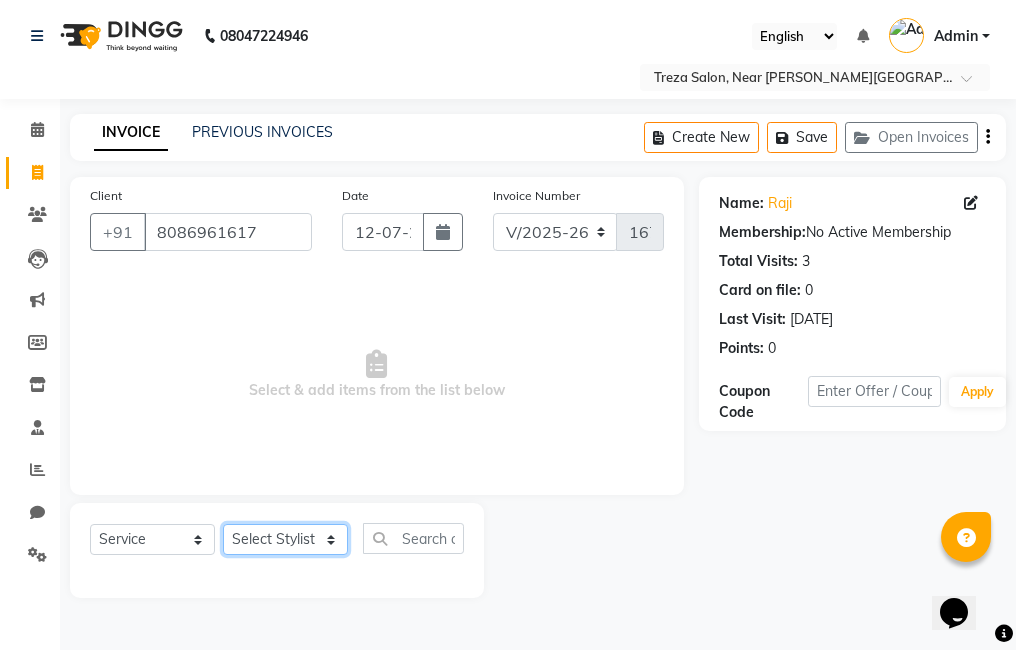 click on "Select Stylist Ajitha Akshay Amulie Anju Arun Ashish Irfan Jeeshma Krishna Priya sharook Shijo" 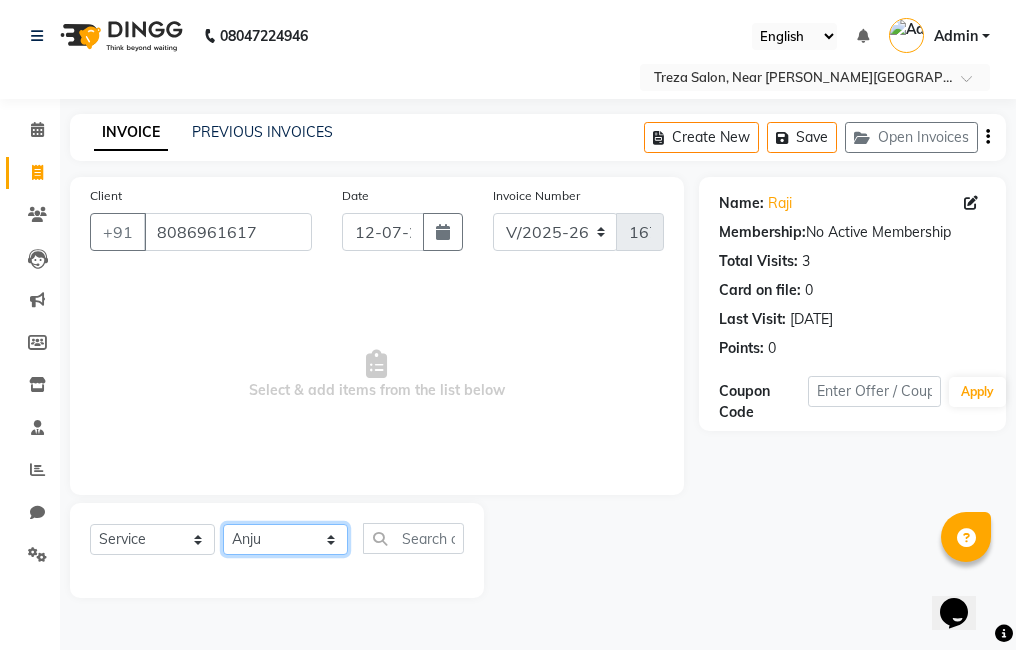 click on "Select Stylist Ajitha Akshay Amulie Anju Arun Ashish Irfan Jeeshma Krishna Priya sharook Shijo" 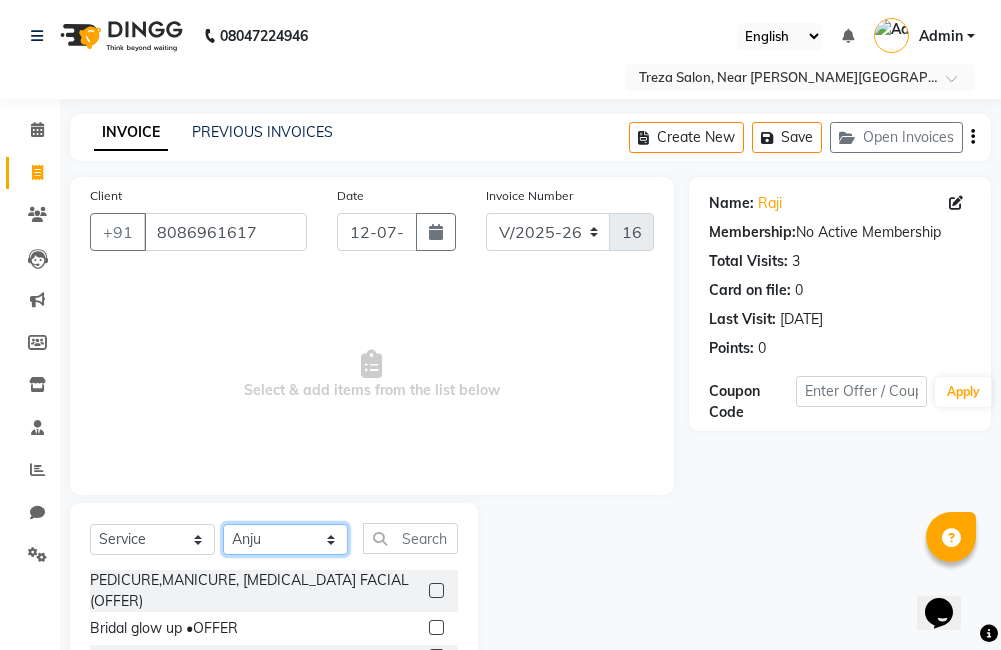 scroll, scrollTop: 178, scrollLeft: 0, axis: vertical 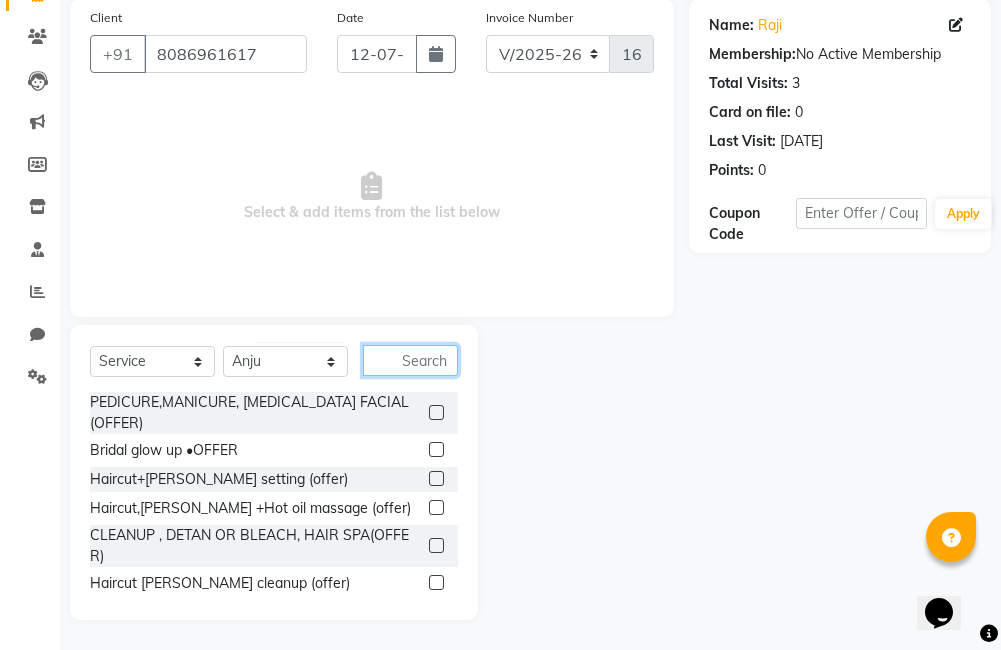 click 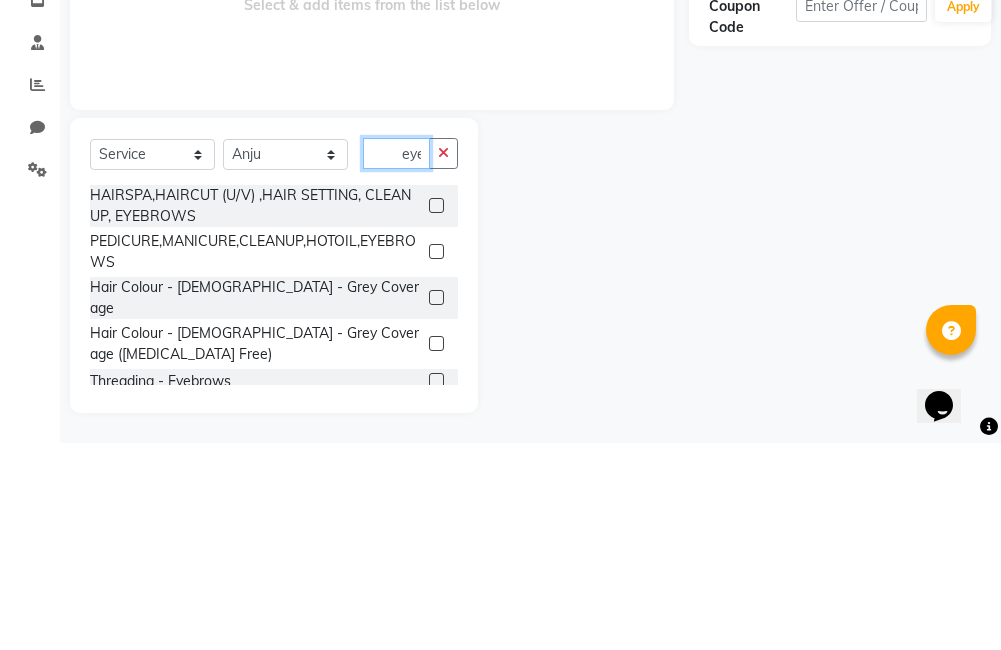 scroll, scrollTop: 128, scrollLeft: 0, axis: vertical 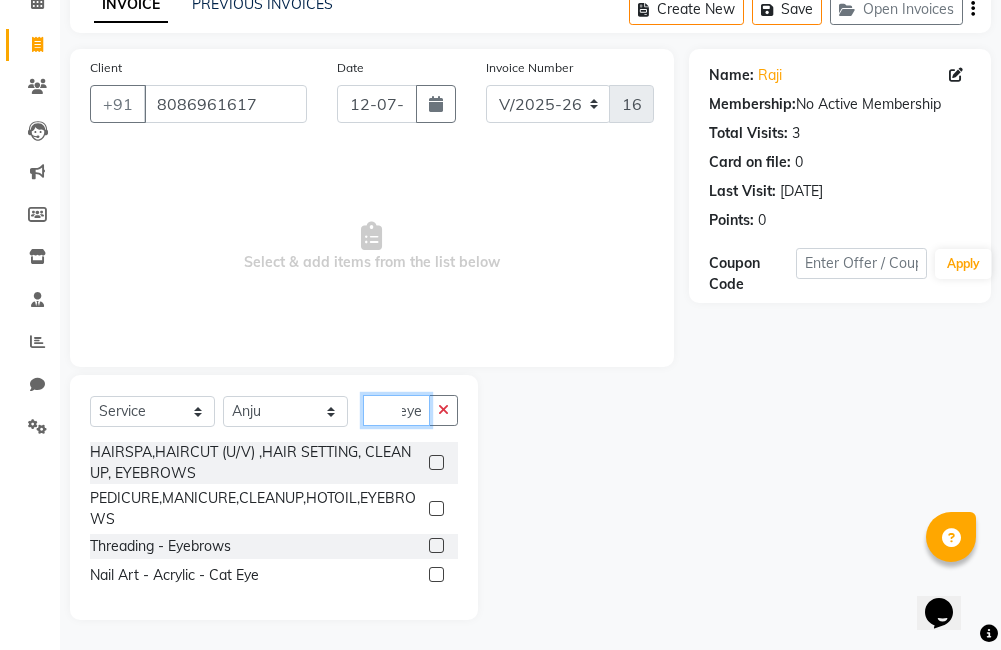 type on "eye" 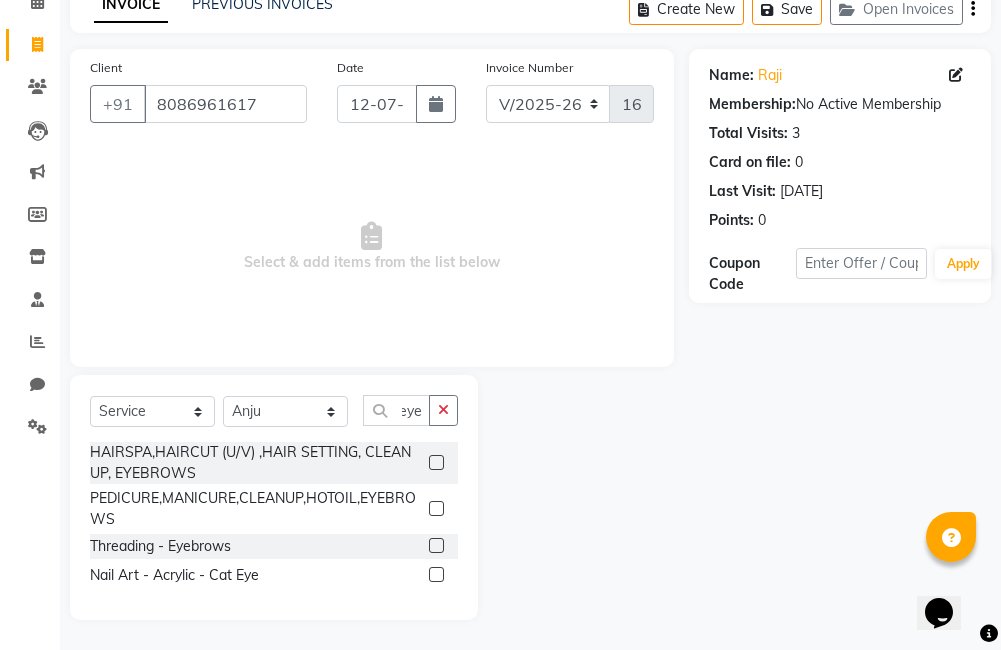 click 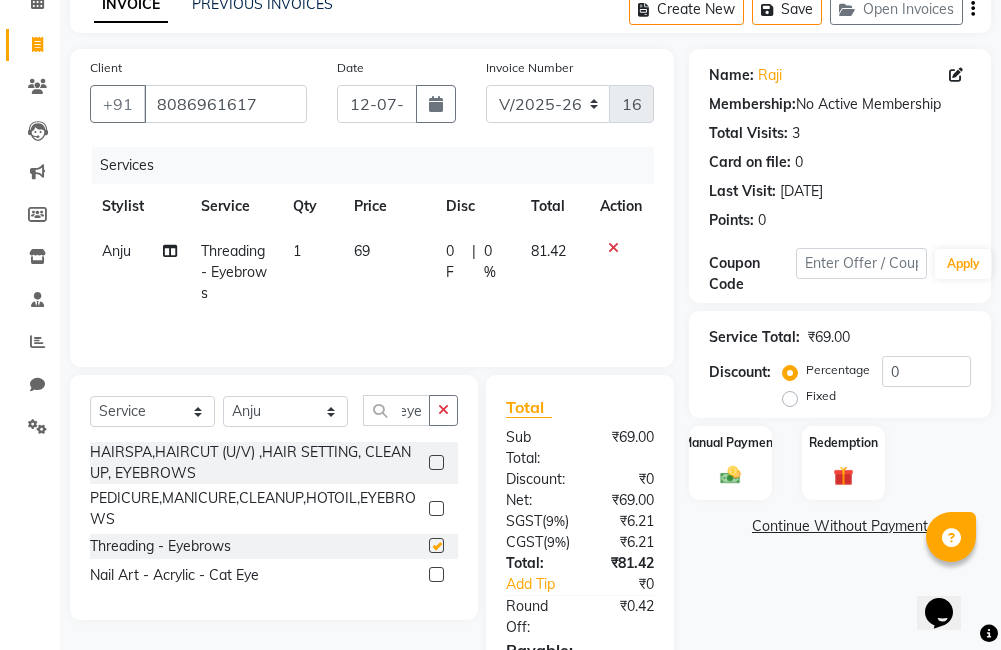 scroll, scrollTop: 0, scrollLeft: 0, axis: both 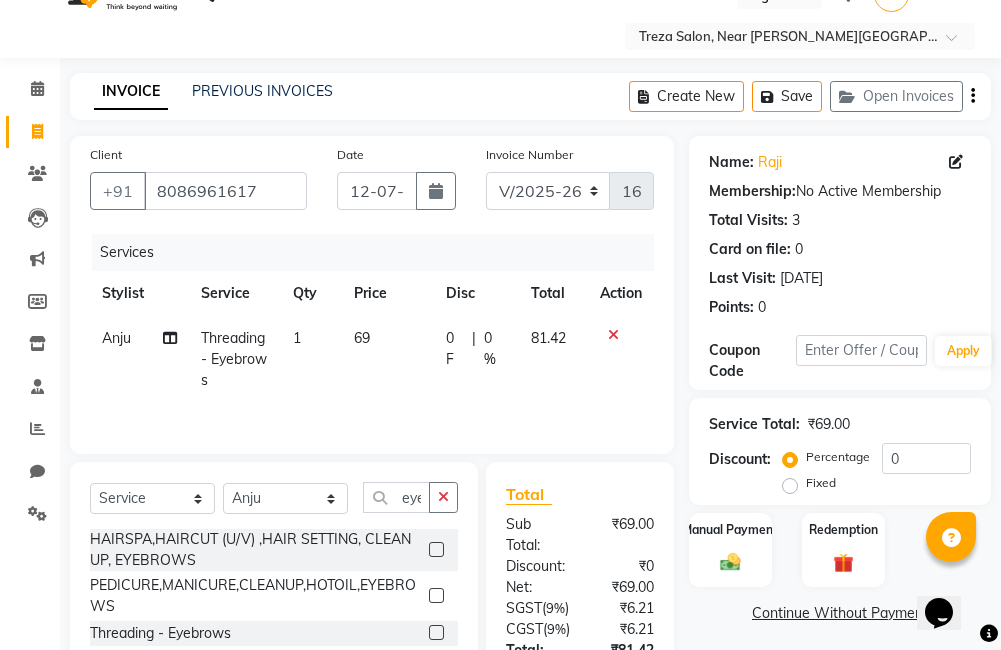 checkbox on "false" 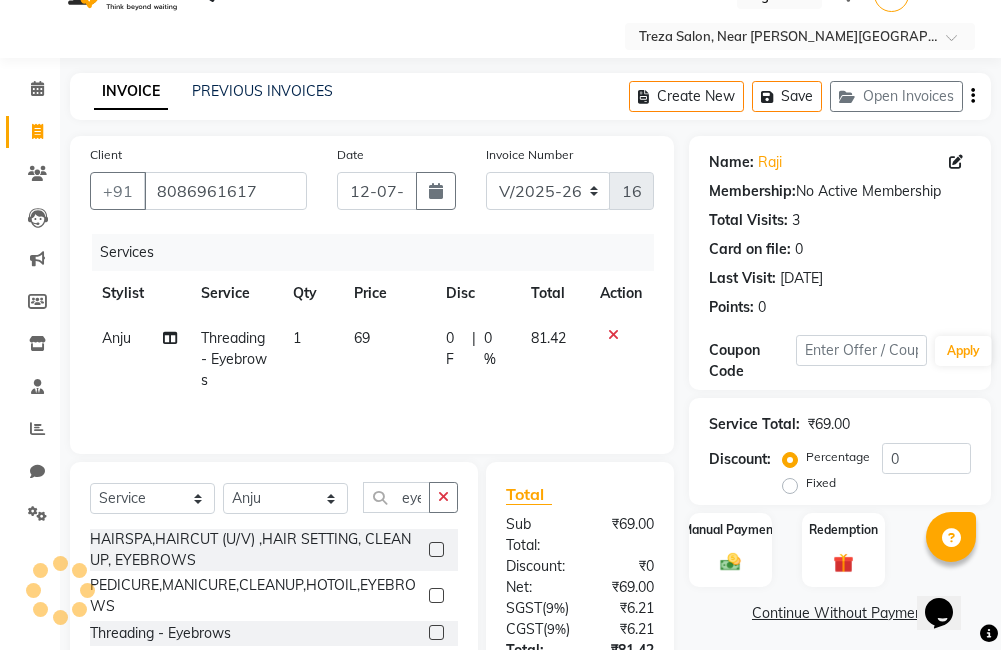 scroll, scrollTop: 0, scrollLeft: 0, axis: both 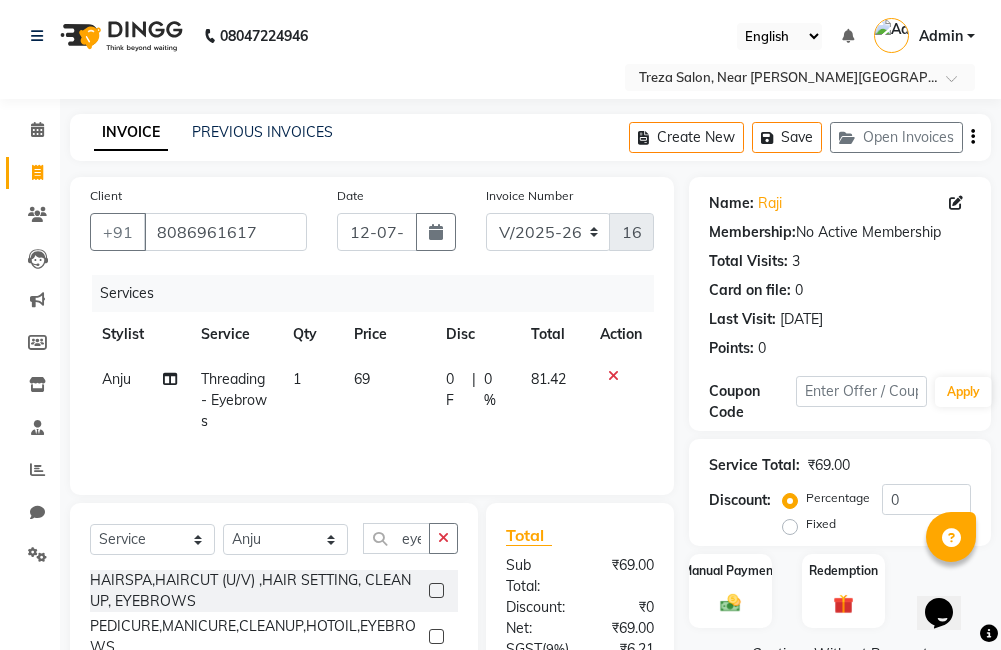 click 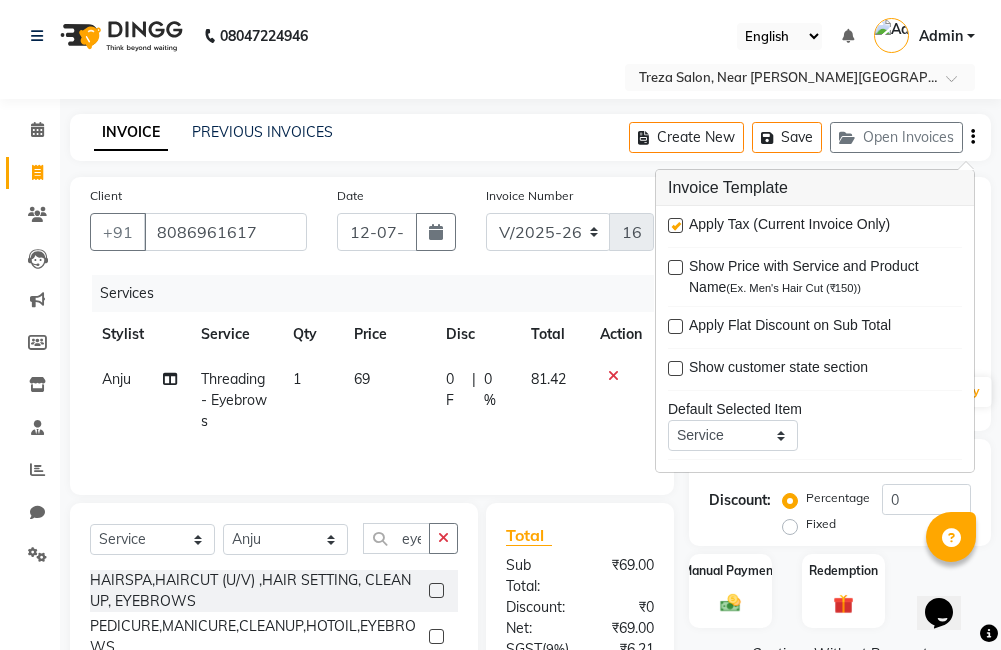 click at bounding box center (675, 225) 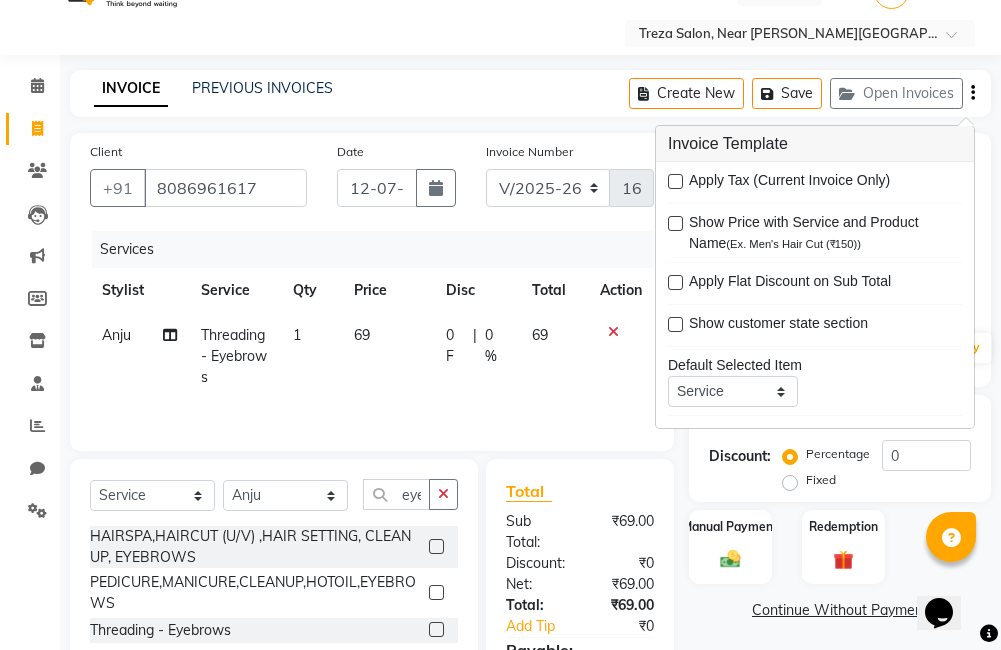 scroll, scrollTop: 177, scrollLeft: 0, axis: vertical 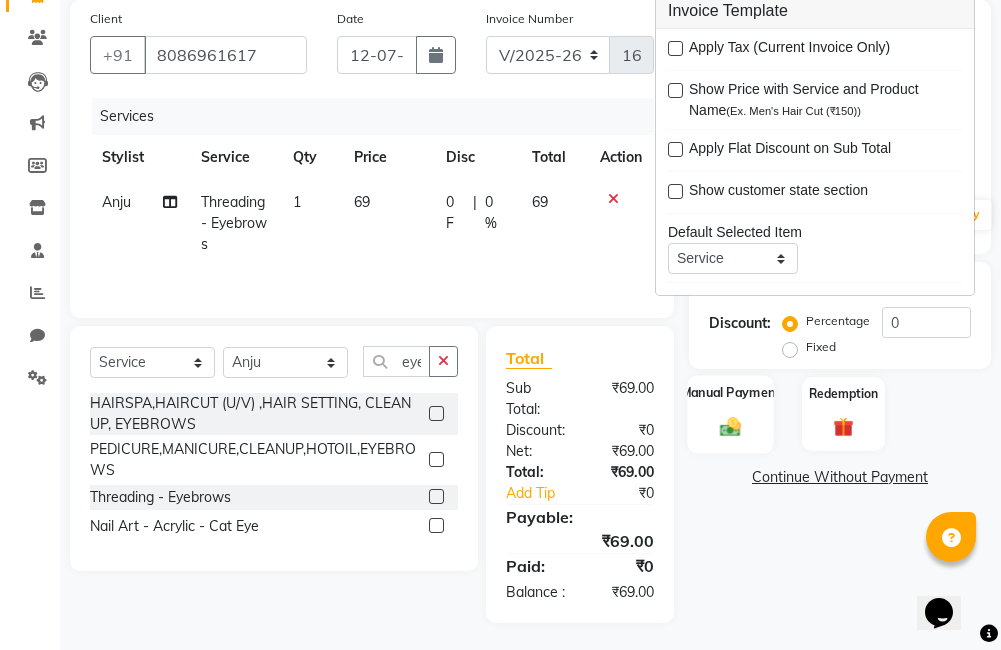 click on "Manual Payment" 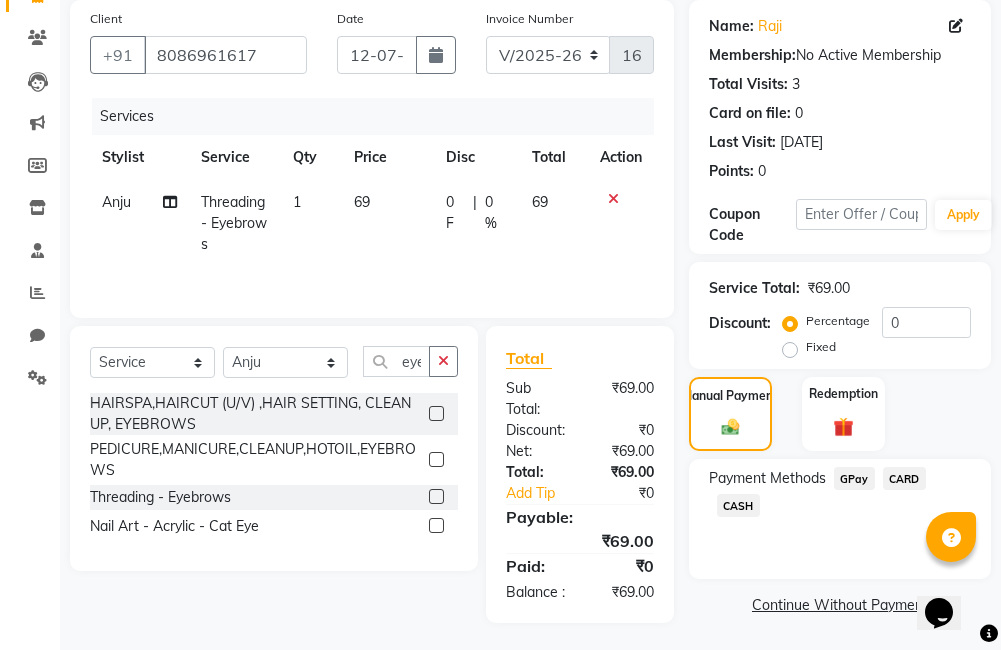 click on "GPay" 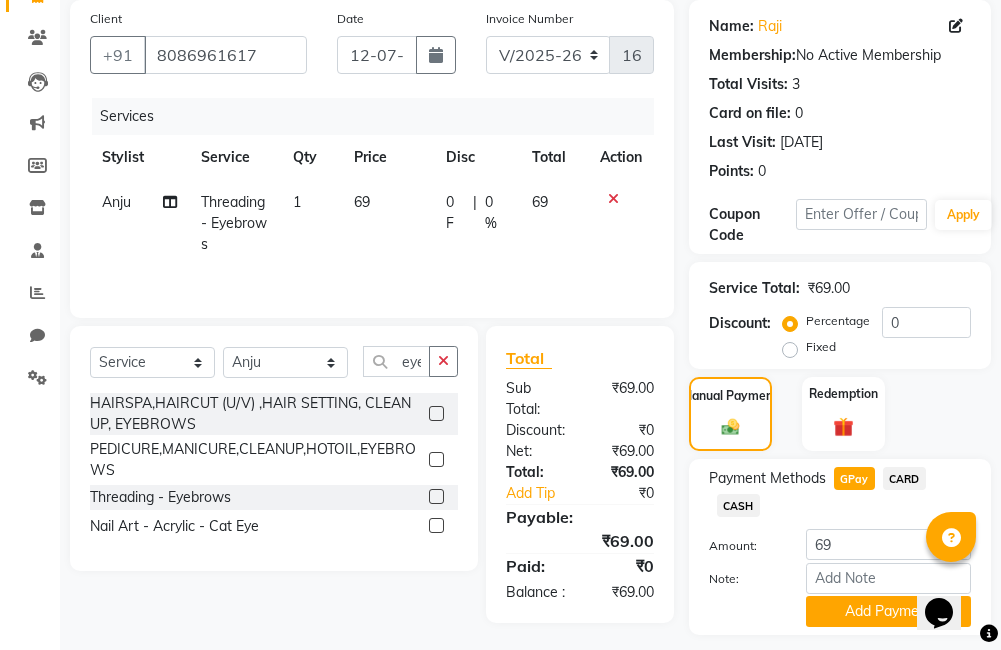 scroll, scrollTop: 233, scrollLeft: 0, axis: vertical 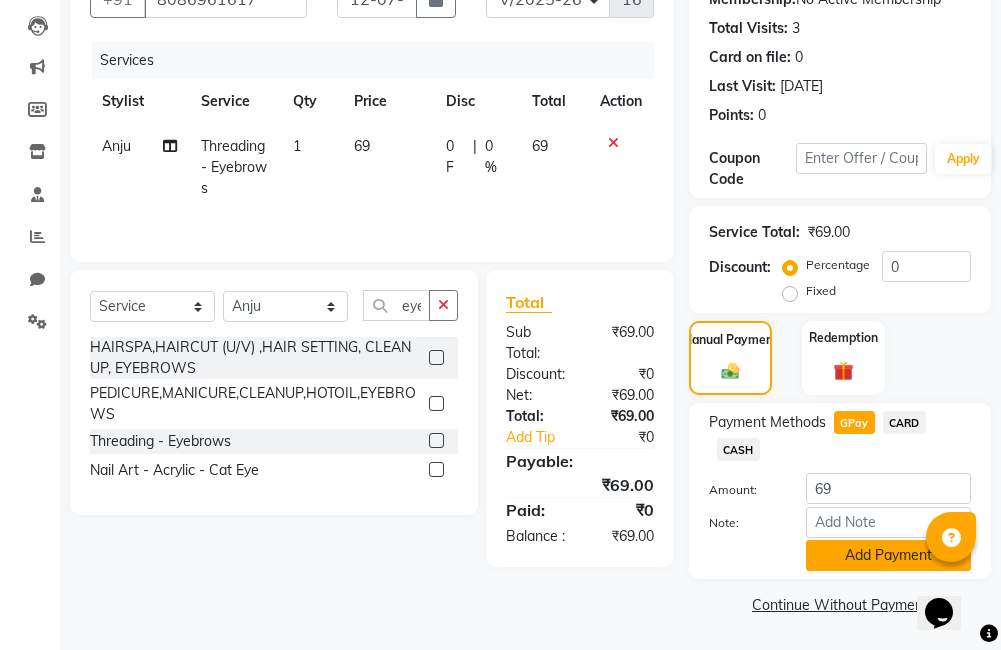 click on "Add Payment" 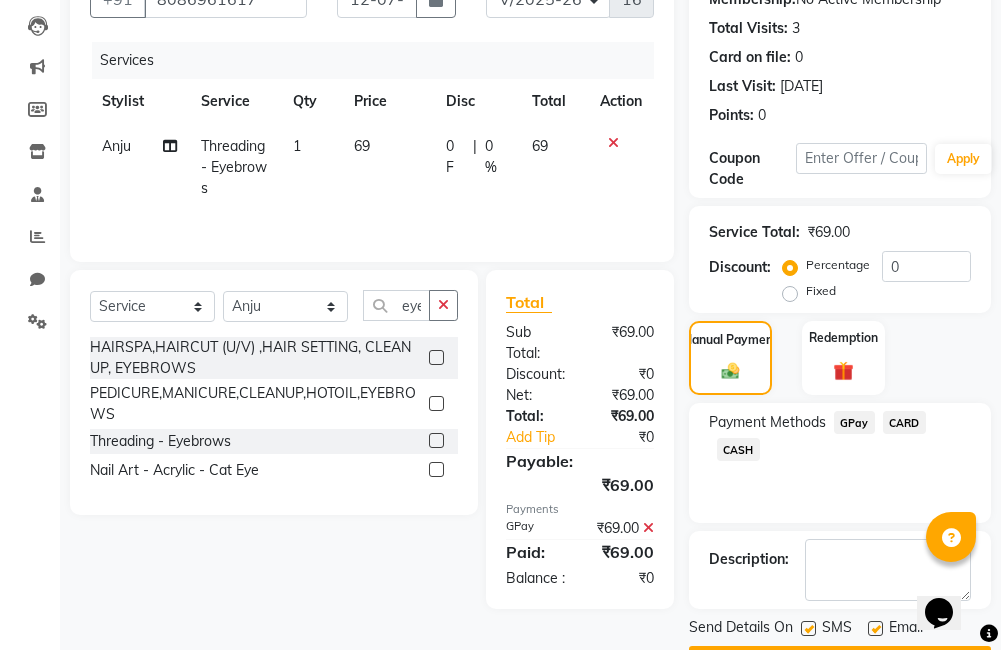 scroll, scrollTop: 290, scrollLeft: 0, axis: vertical 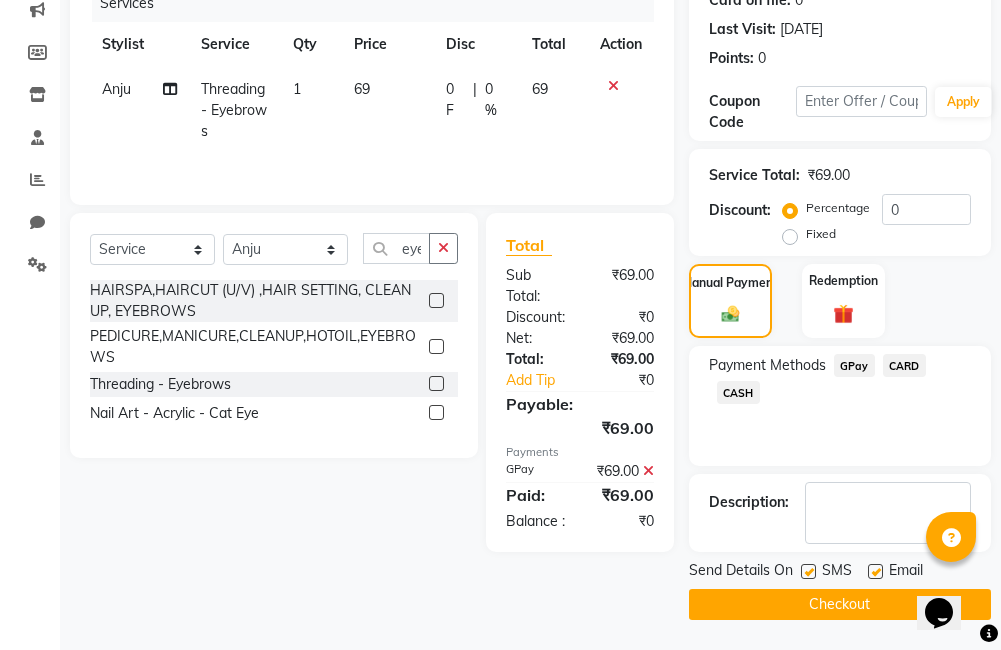 click on "Checkout" 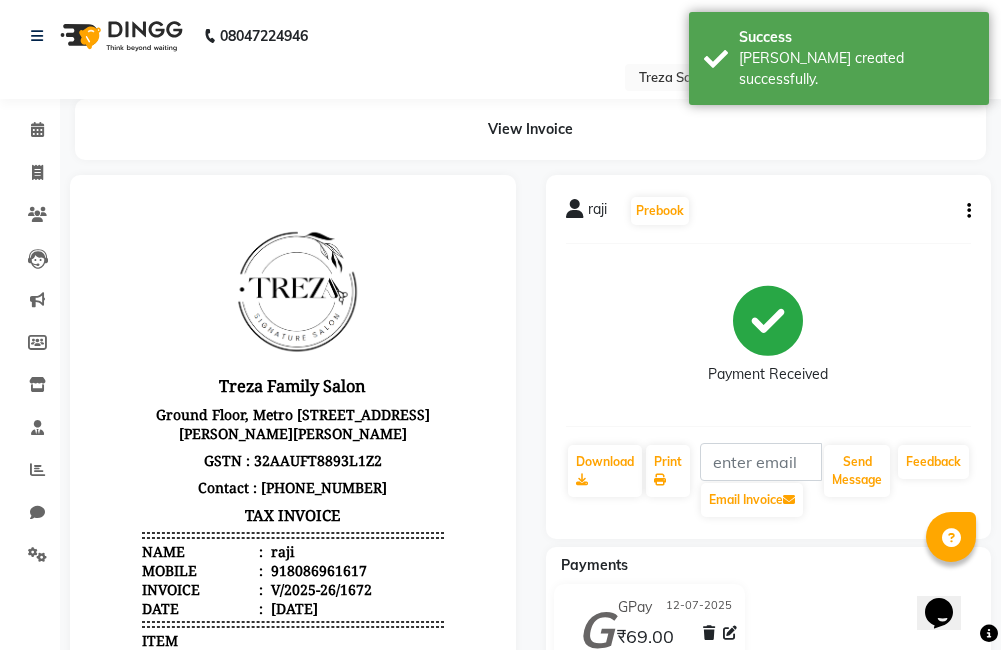 scroll, scrollTop: 0, scrollLeft: 0, axis: both 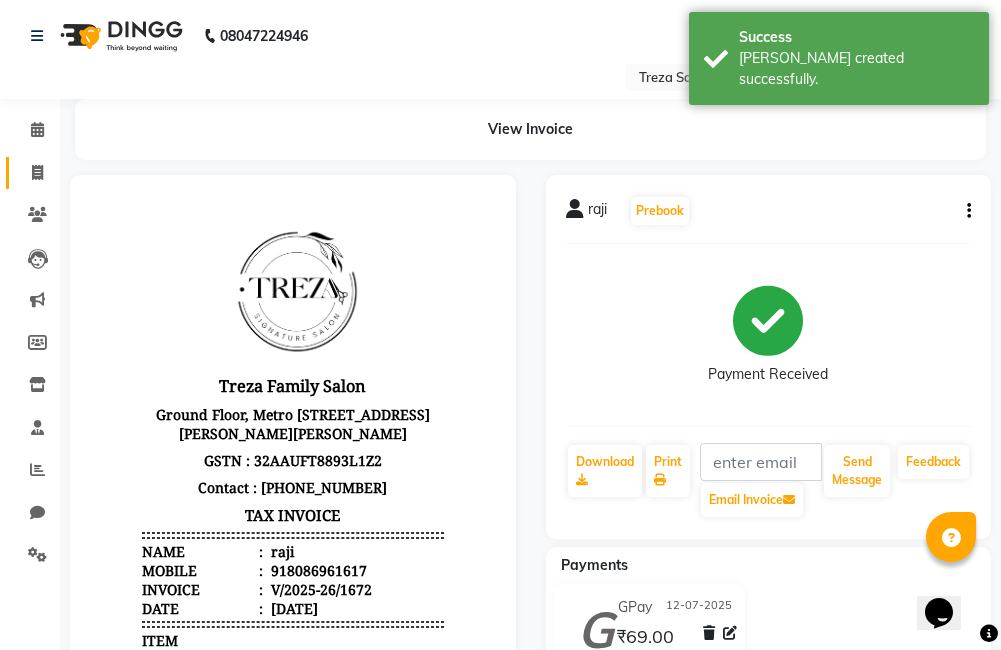 click 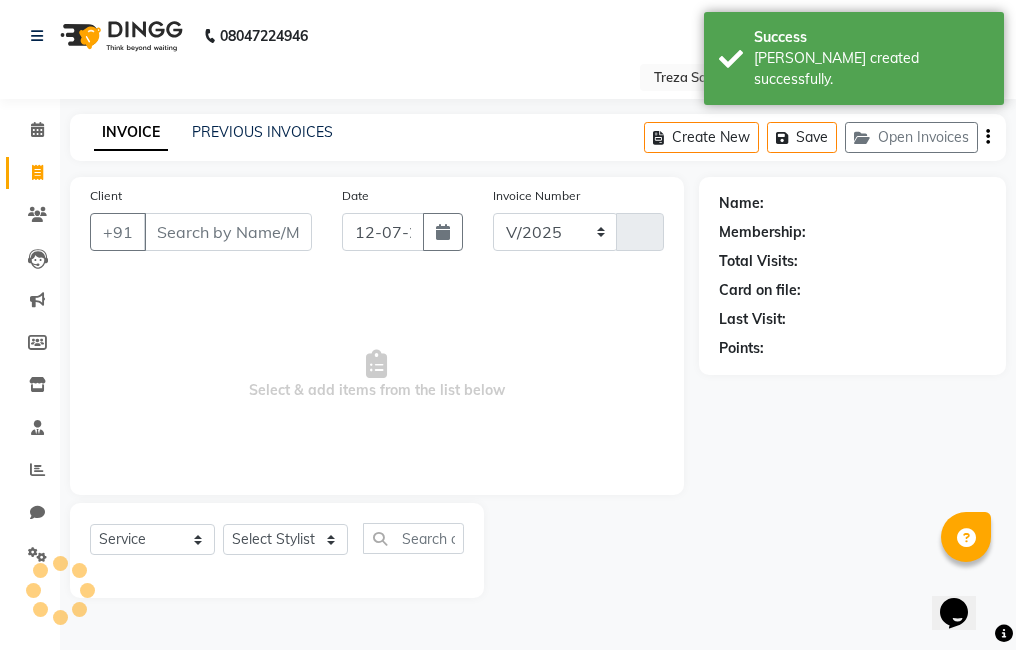 select on "7633" 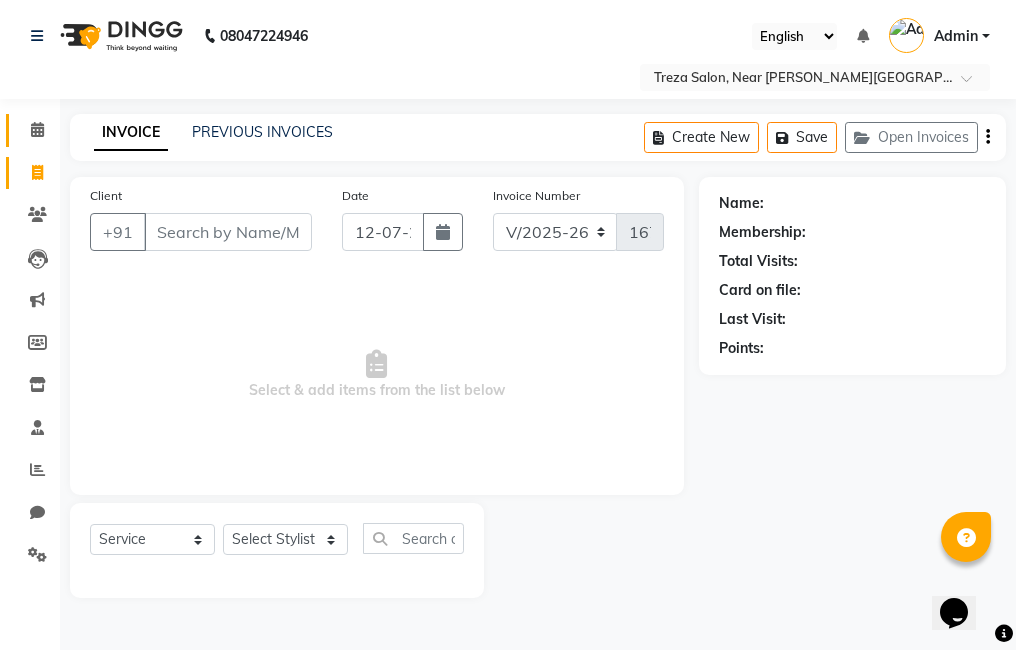 click 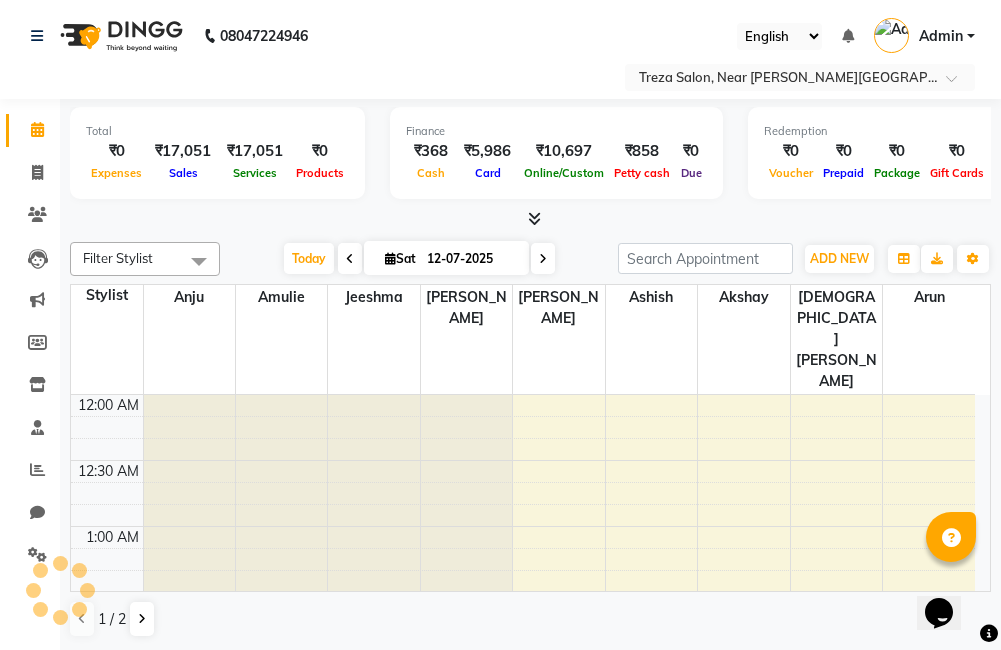 scroll, scrollTop: 2113, scrollLeft: 0, axis: vertical 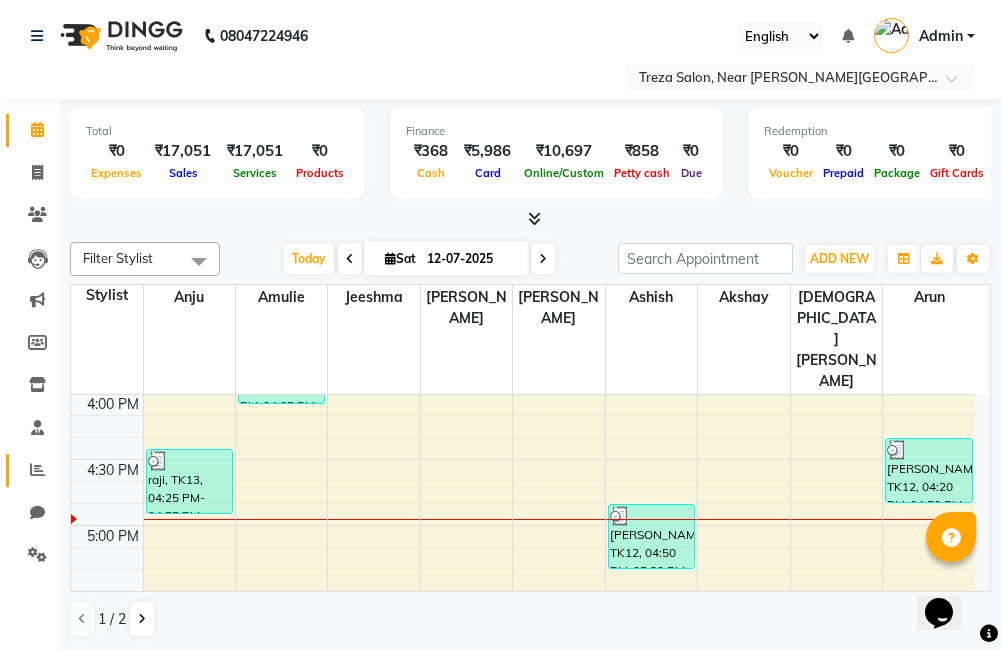 click 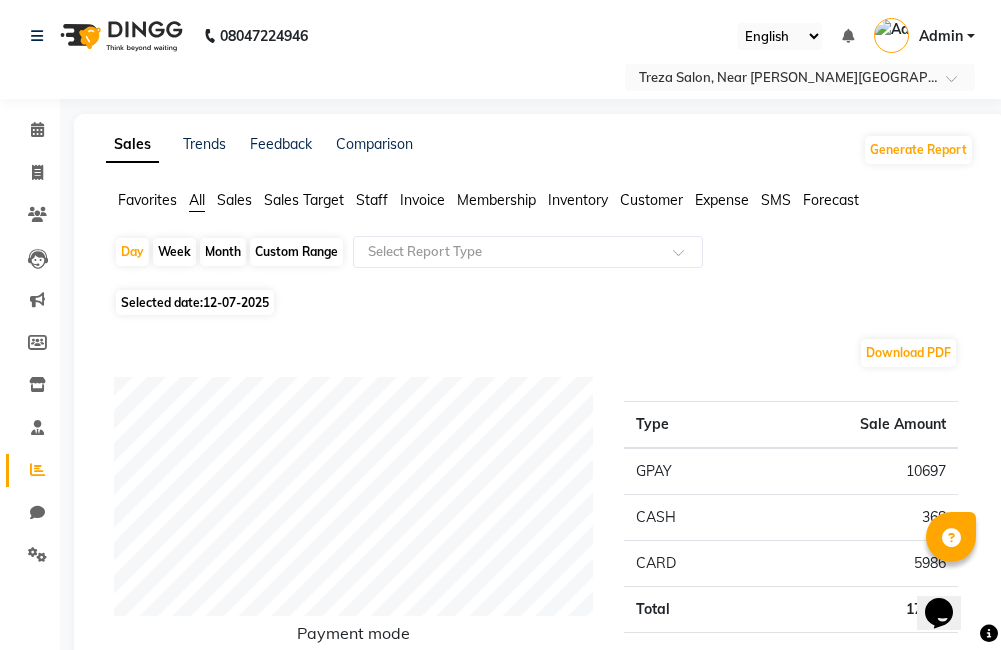 click on "12-07-2025" 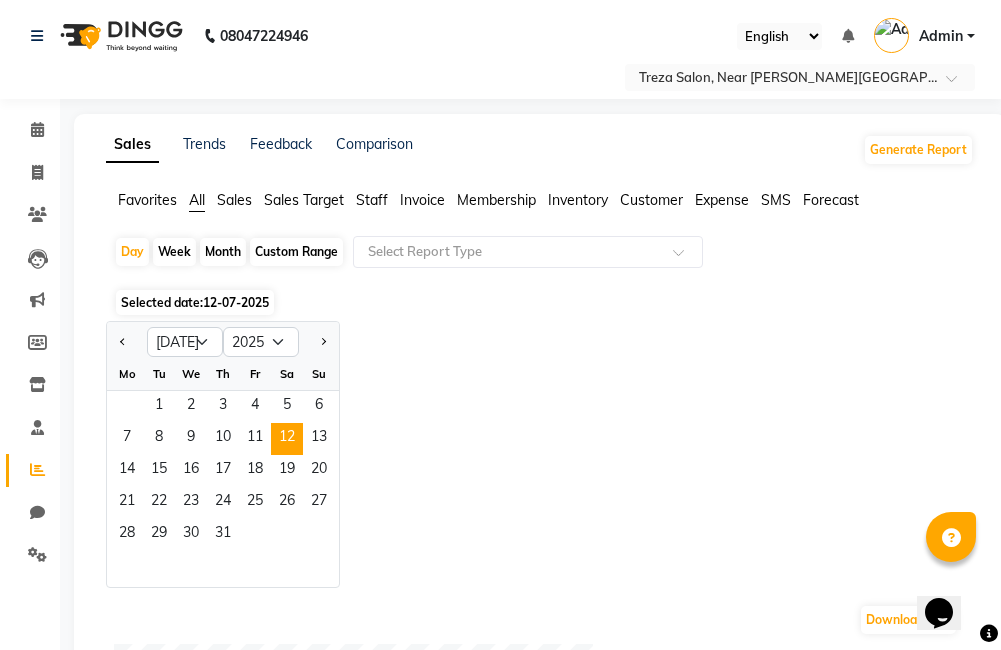 click on "Custom Range" 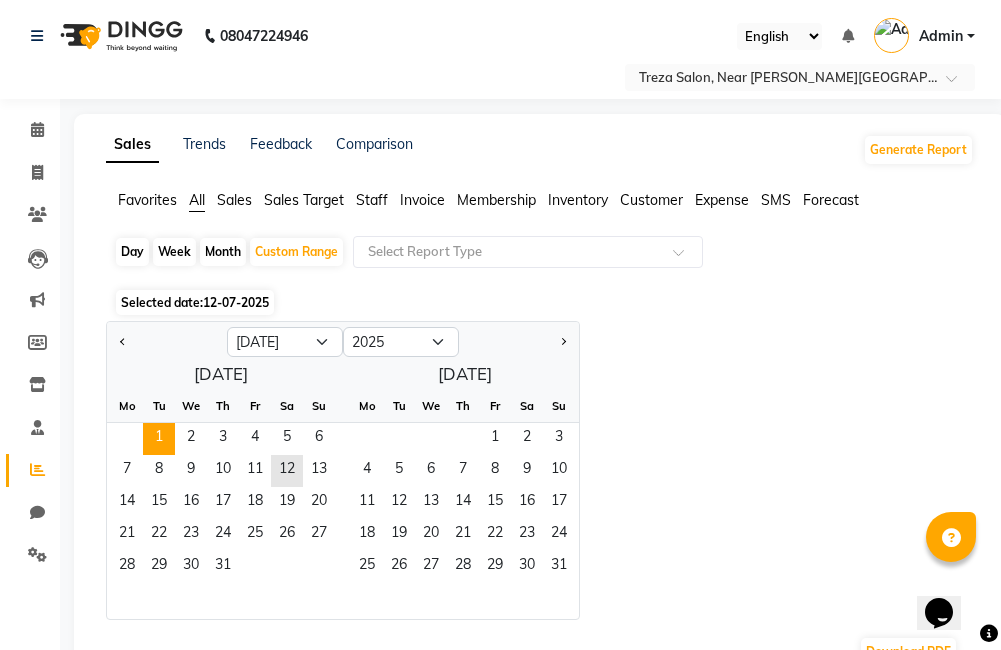 click on "1" 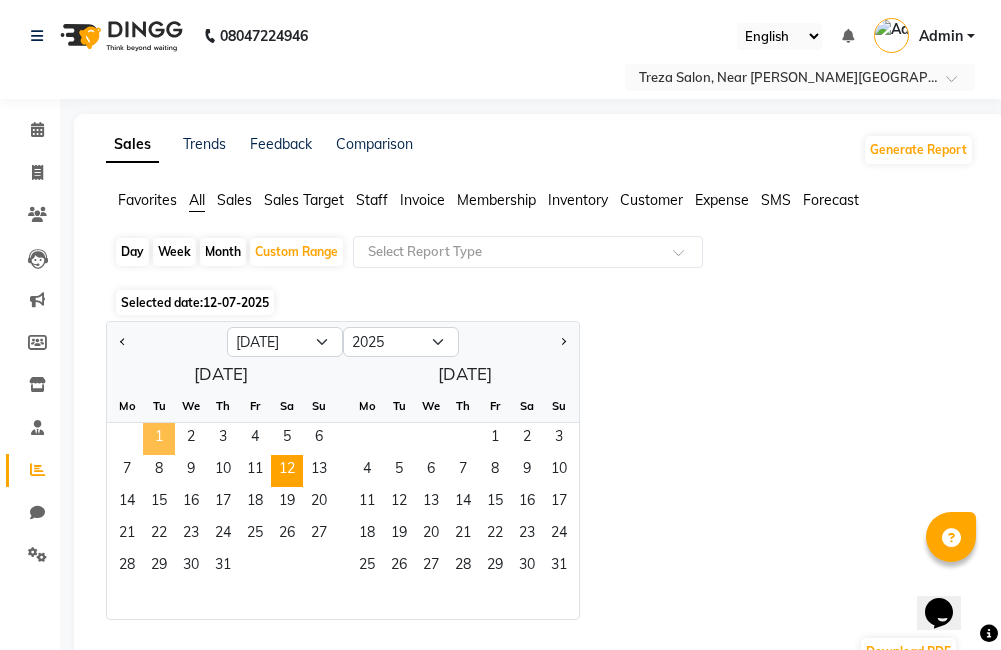 click on "12" 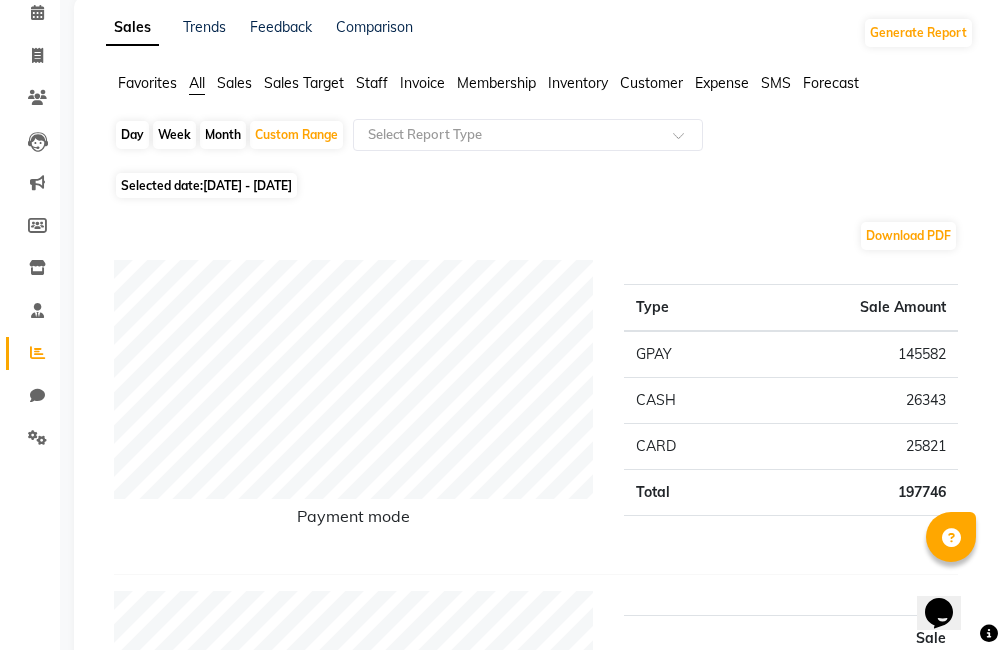 scroll, scrollTop: 0, scrollLeft: 0, axis: both 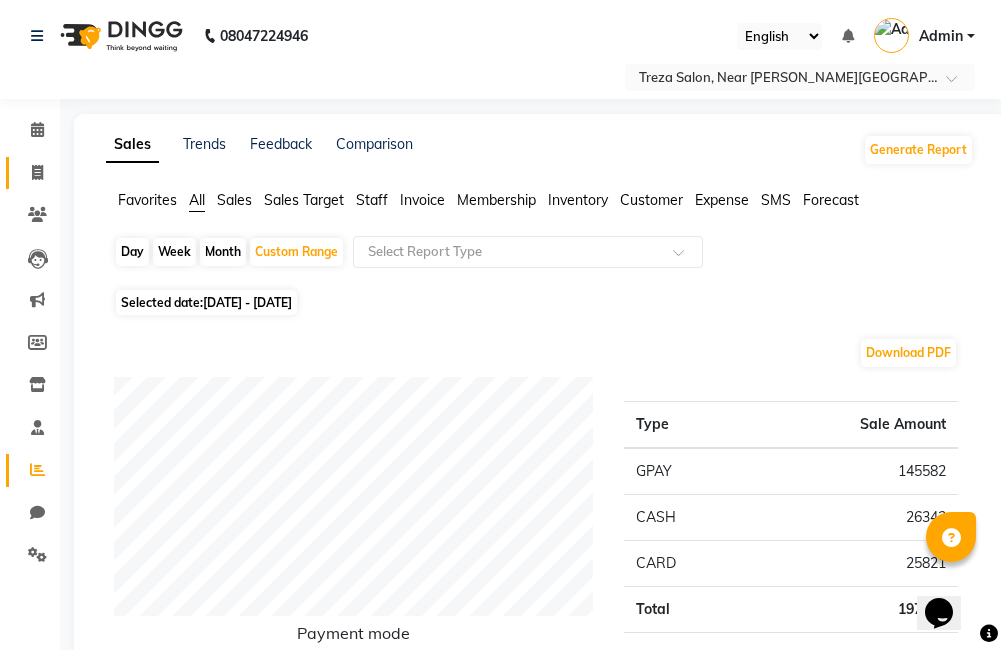 click 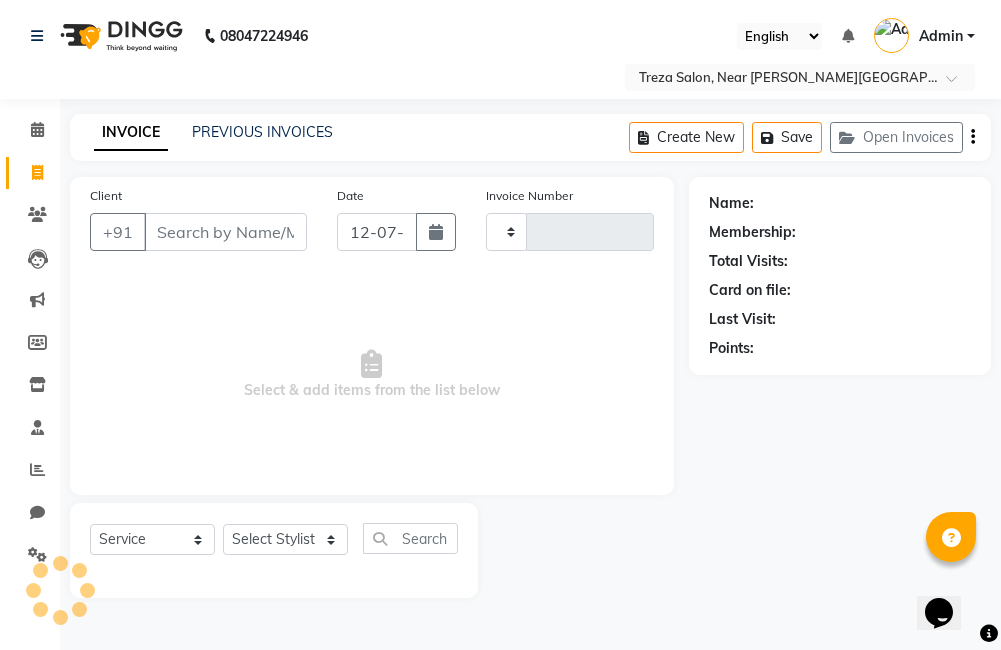 type on "1673" 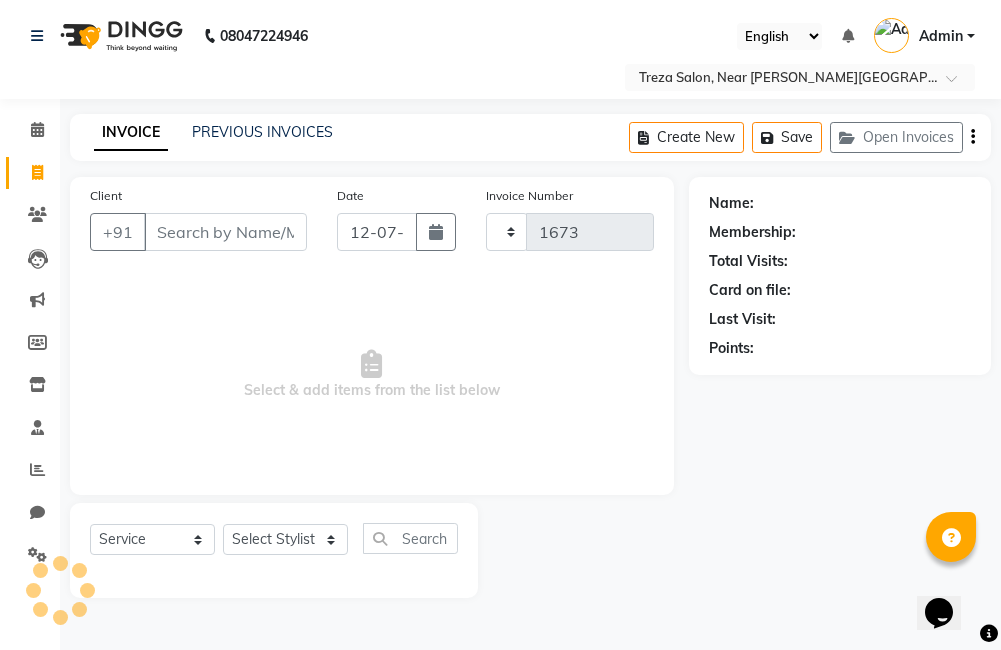 select on "7633" 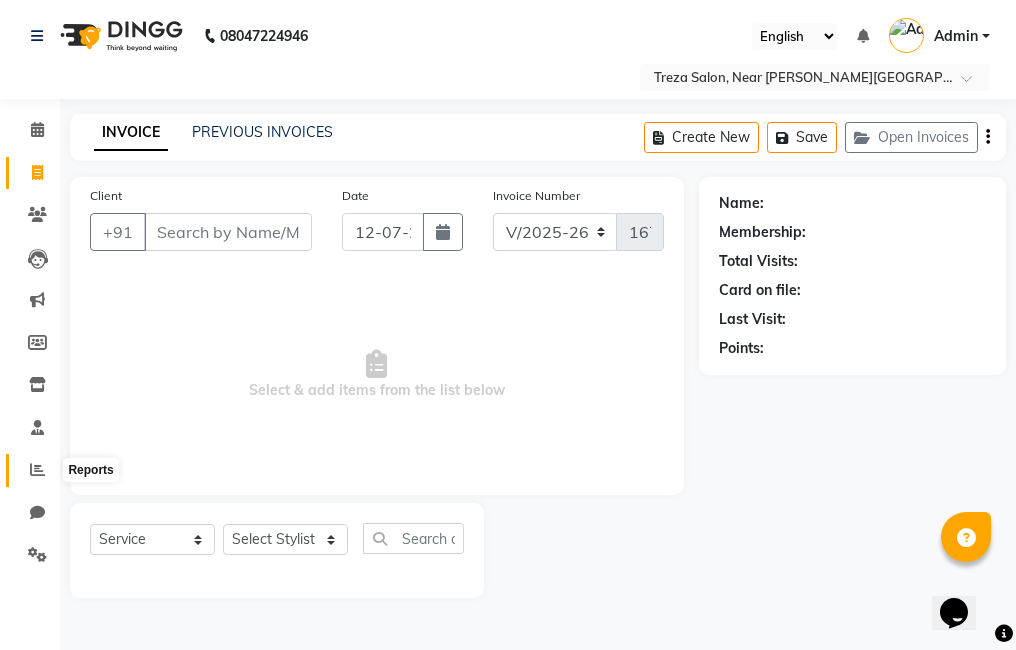 click 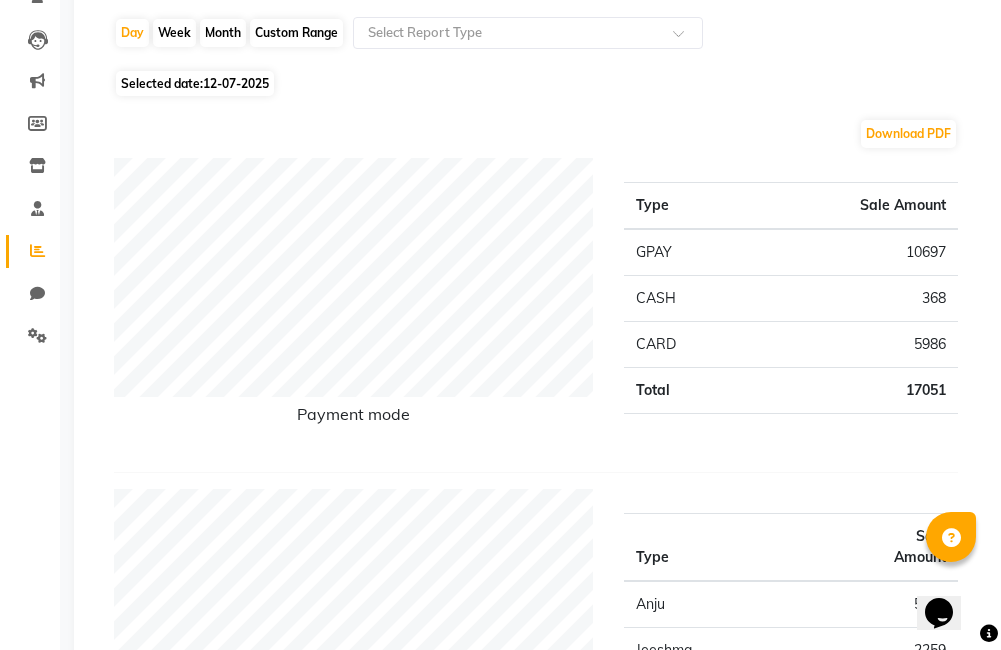 scroll, scrollTop: 0, scrollLeft: 0, axis: both 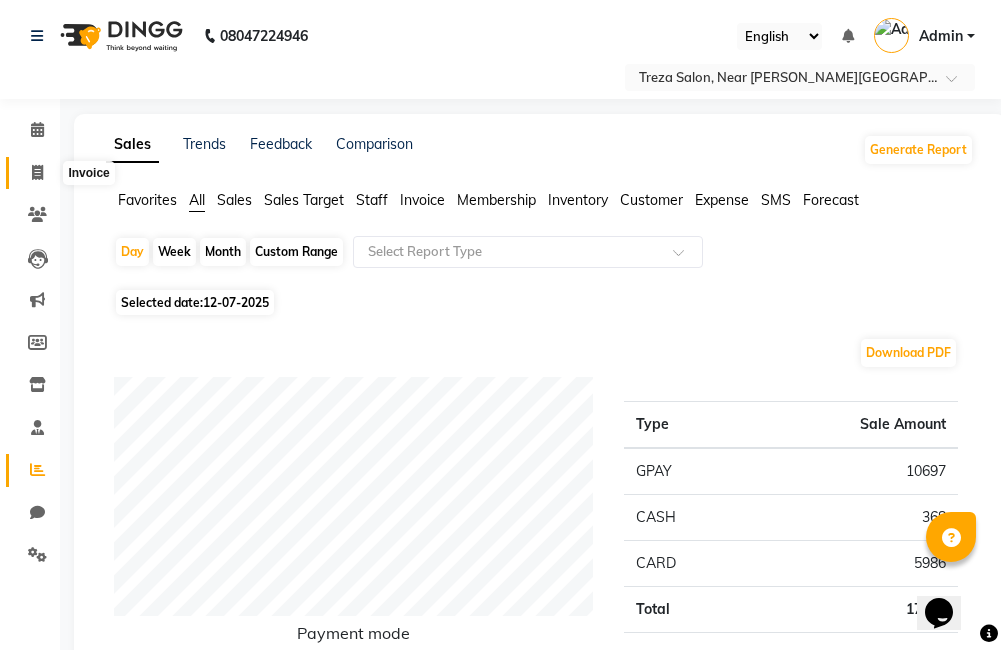 click 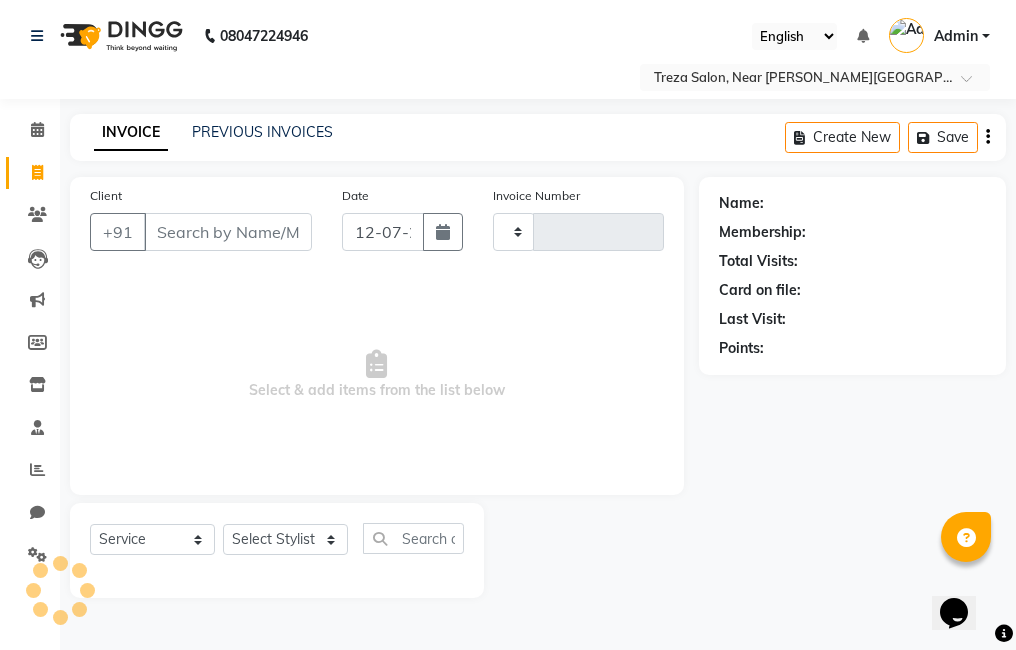 type on "1673" 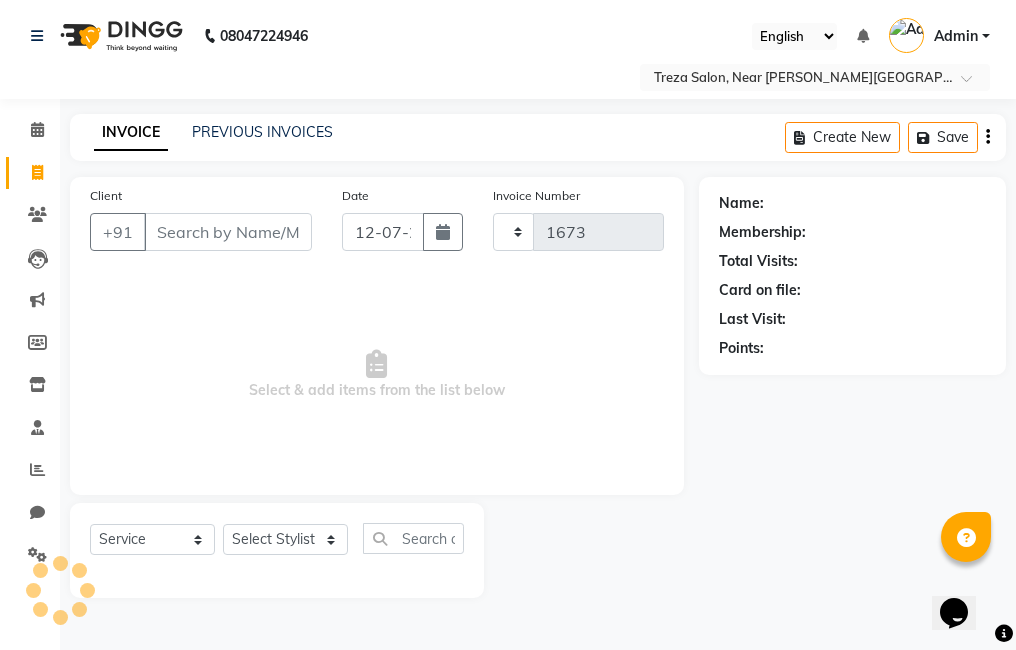 select on "7633" 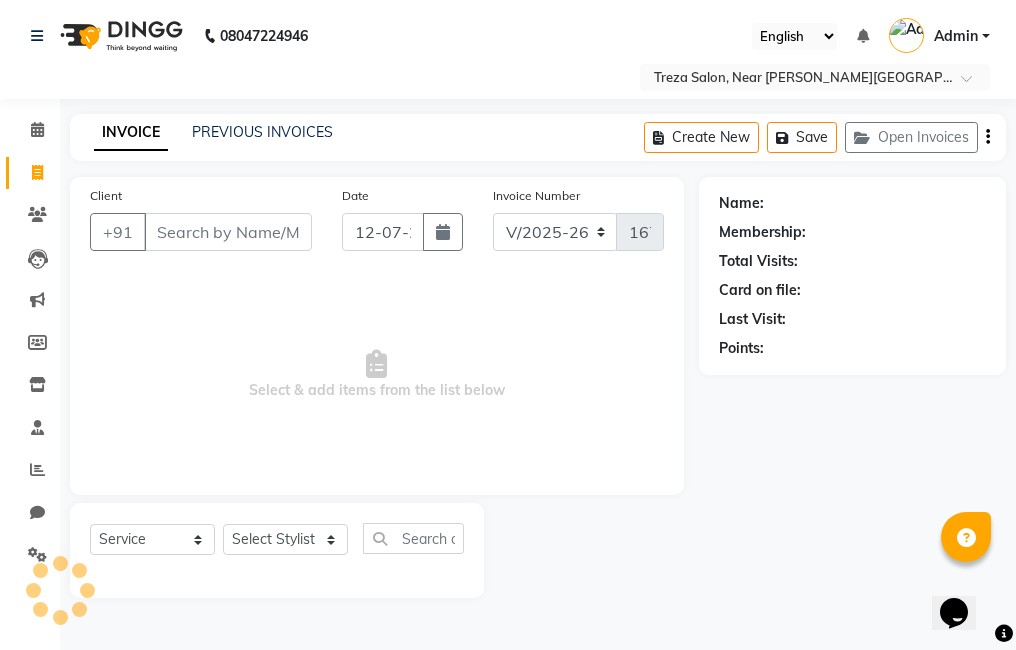 click on "INVOICE PREVIOUS INVOICES" 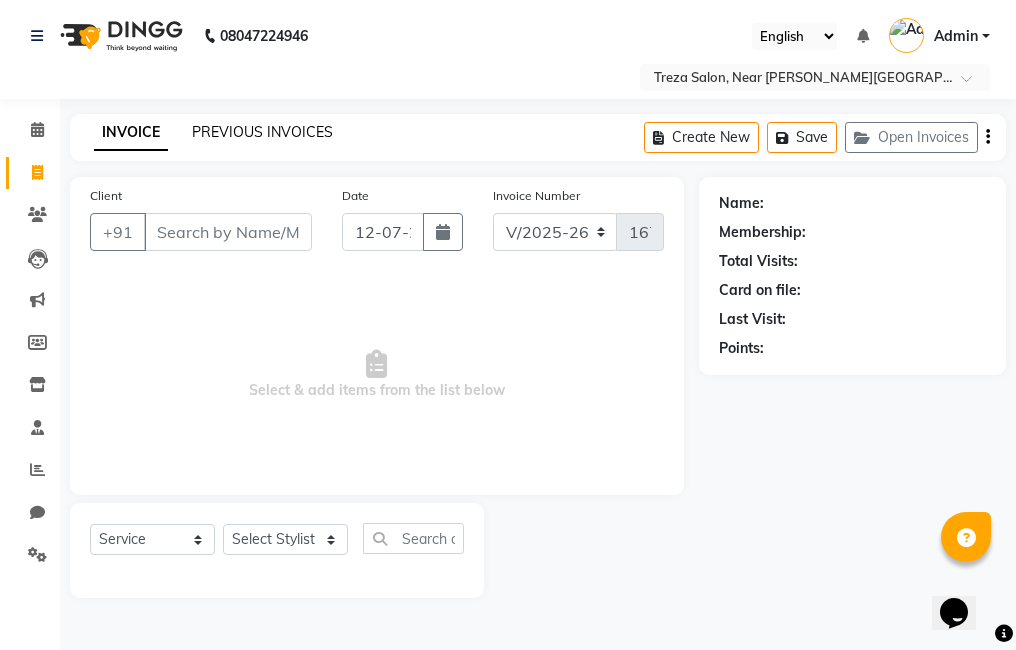 click on "PREVIOUS INVOICES" 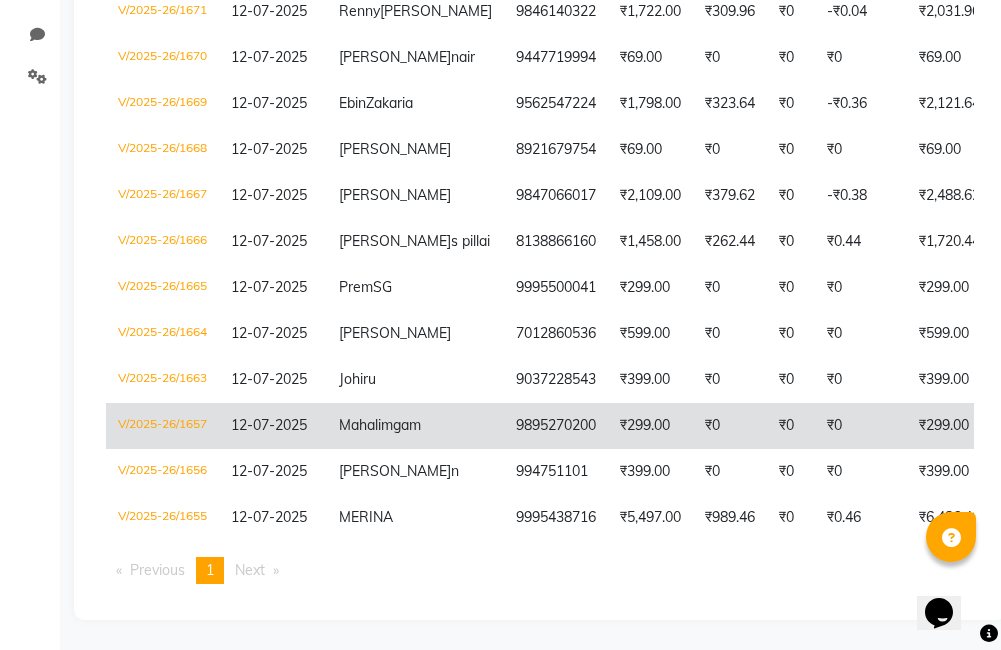 scroll, scrollTop: 513, scrollLeft: 0, axis: vertical 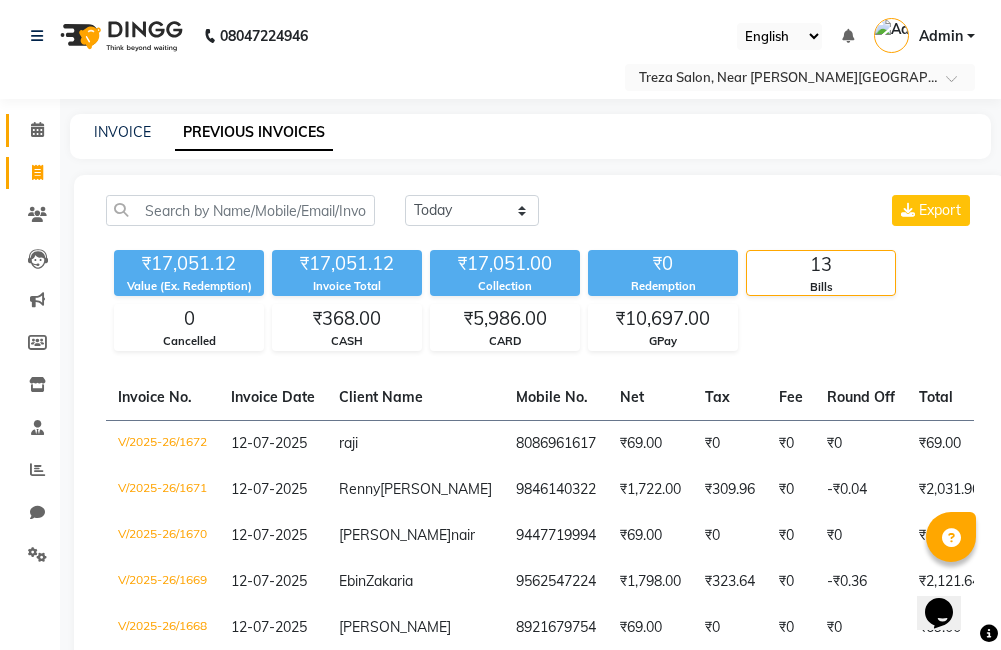 click 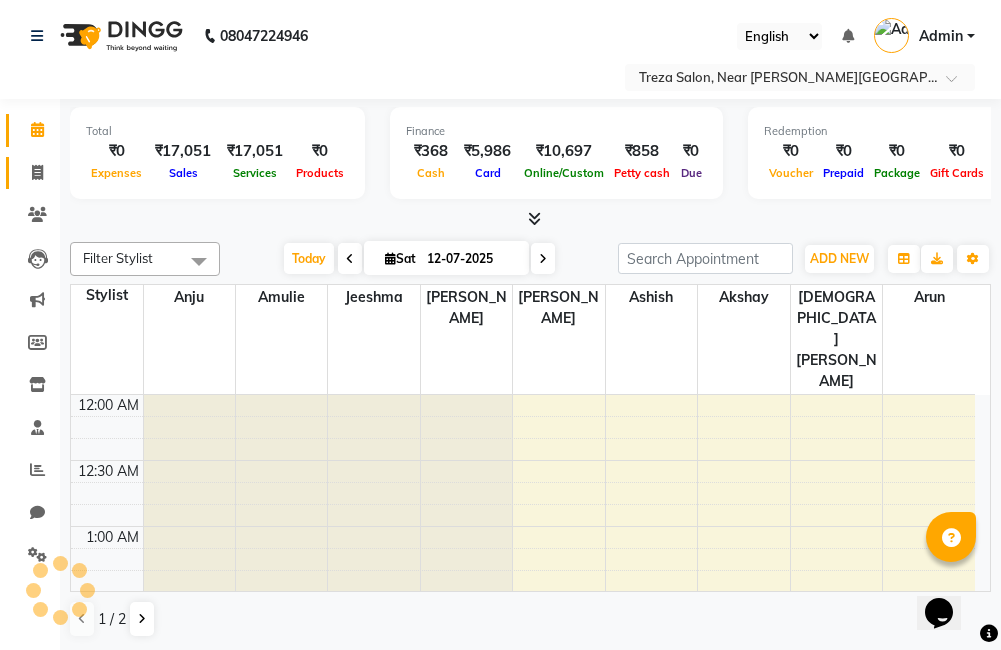 click 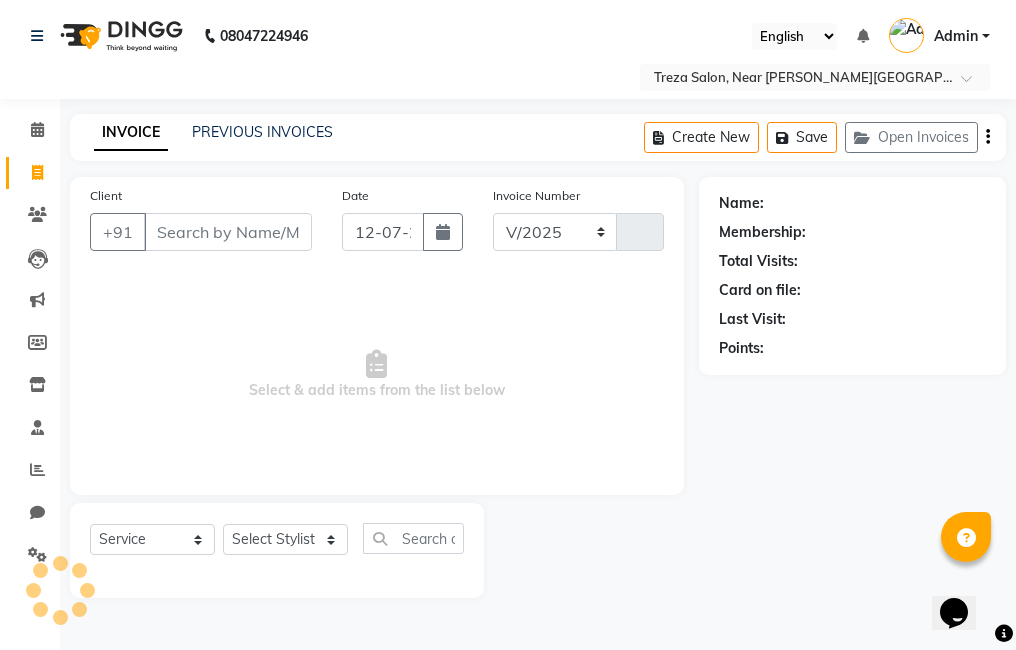 select on "7633" 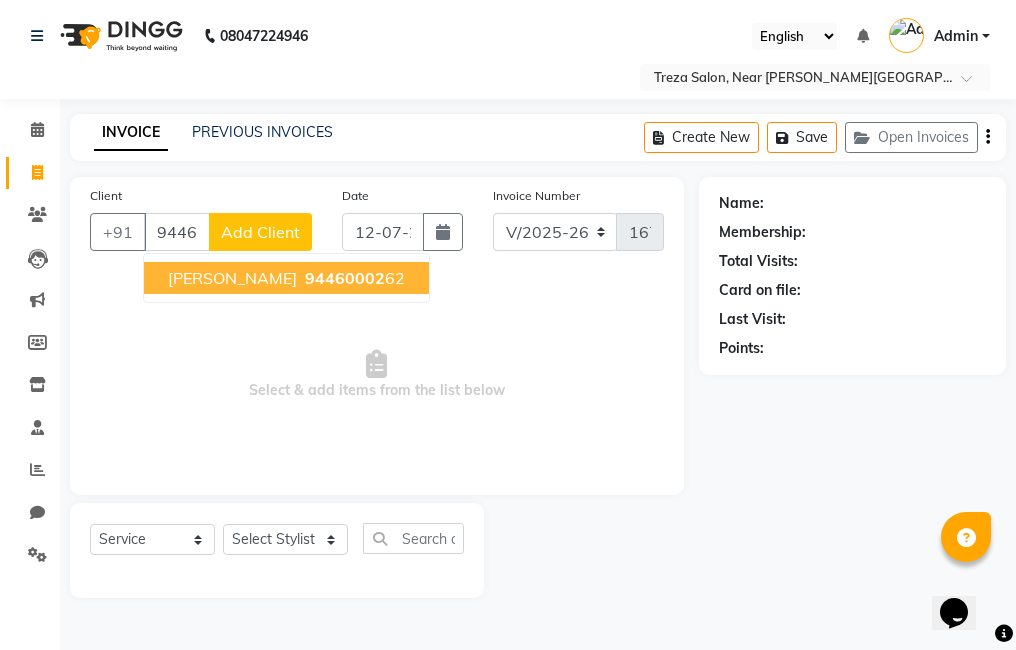 click on "94460002" at bounding box center [345, 278] 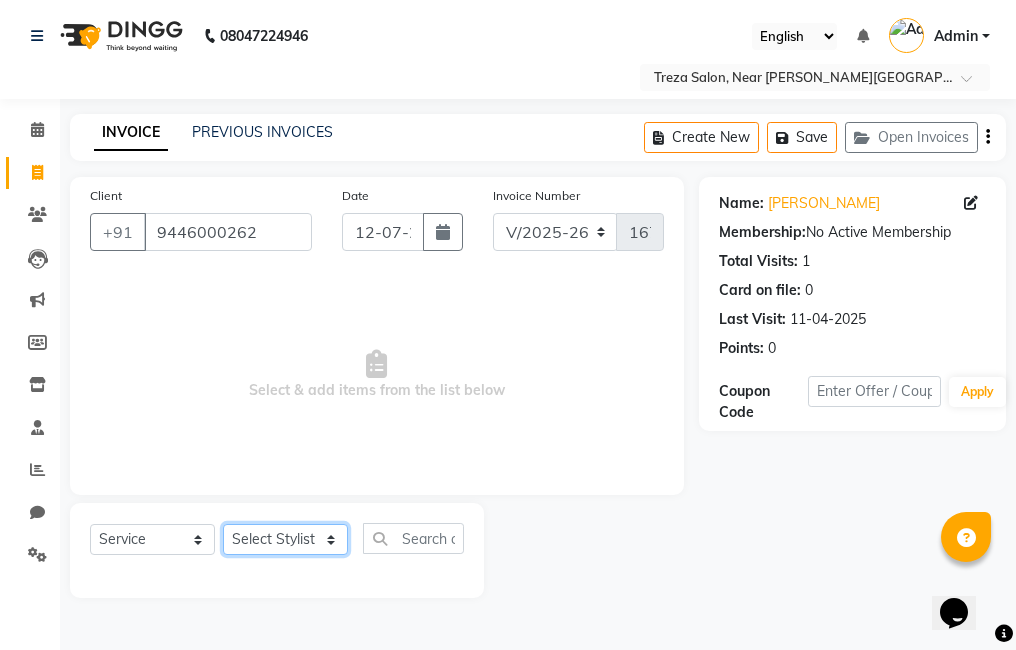 click on "Select Stylist Ajitha Akshay Amulie Anju Arun Ashish Irfan Jeeshma Krishna Priya sharook Shijo" 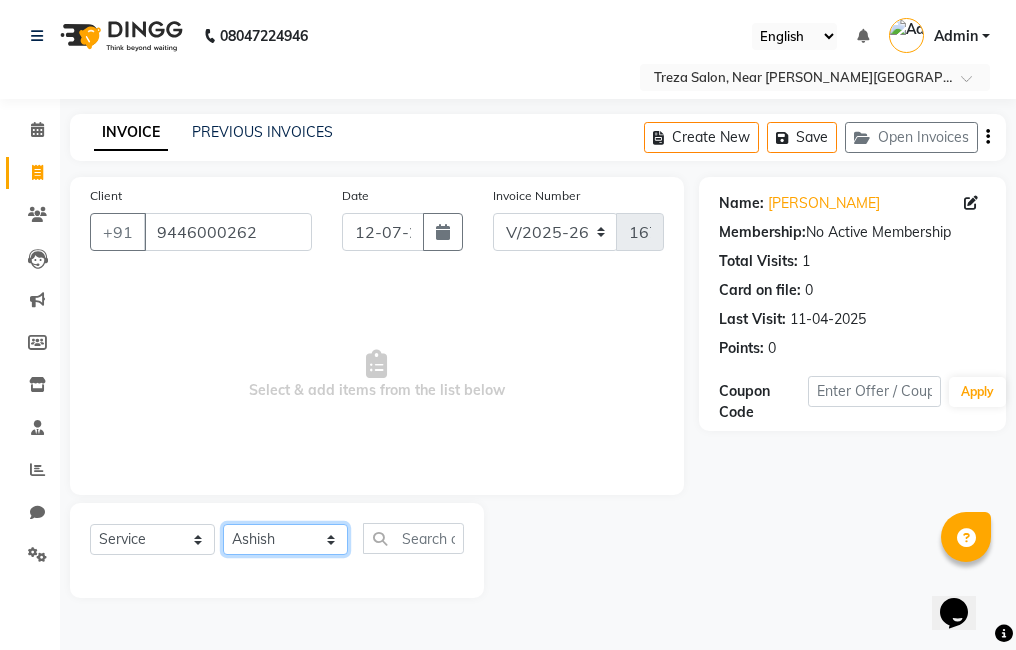 click on "Select Stylist Ajitha Akshay Amulie Anju Arun Ashish Irfan Jeeshma Krishna Priya sharook Shijo" 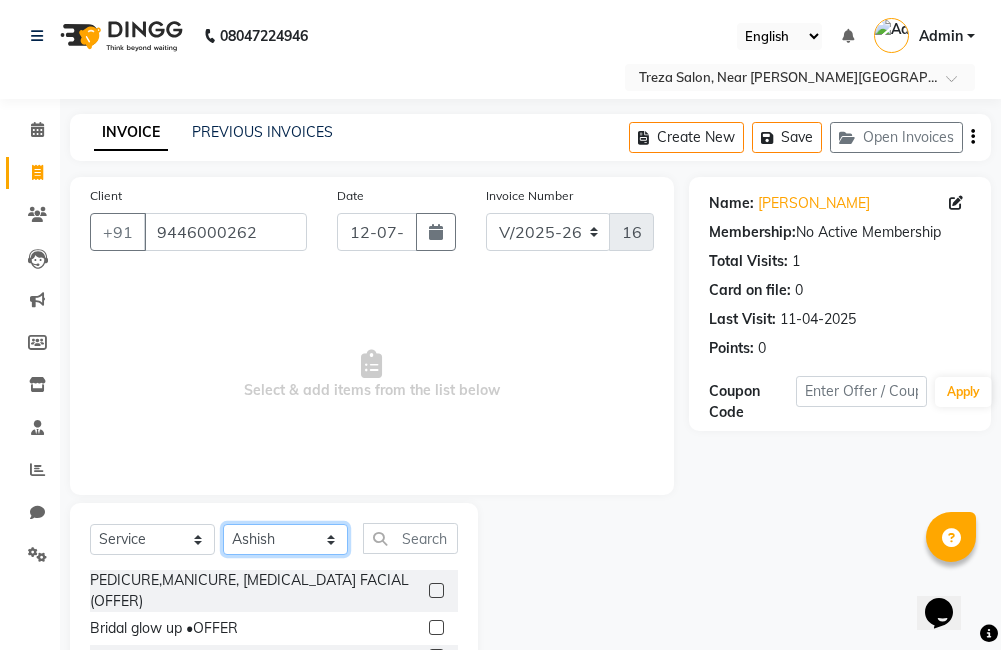 scroll, scrollTop: 178, scrollLeft: 0, axis: vertical 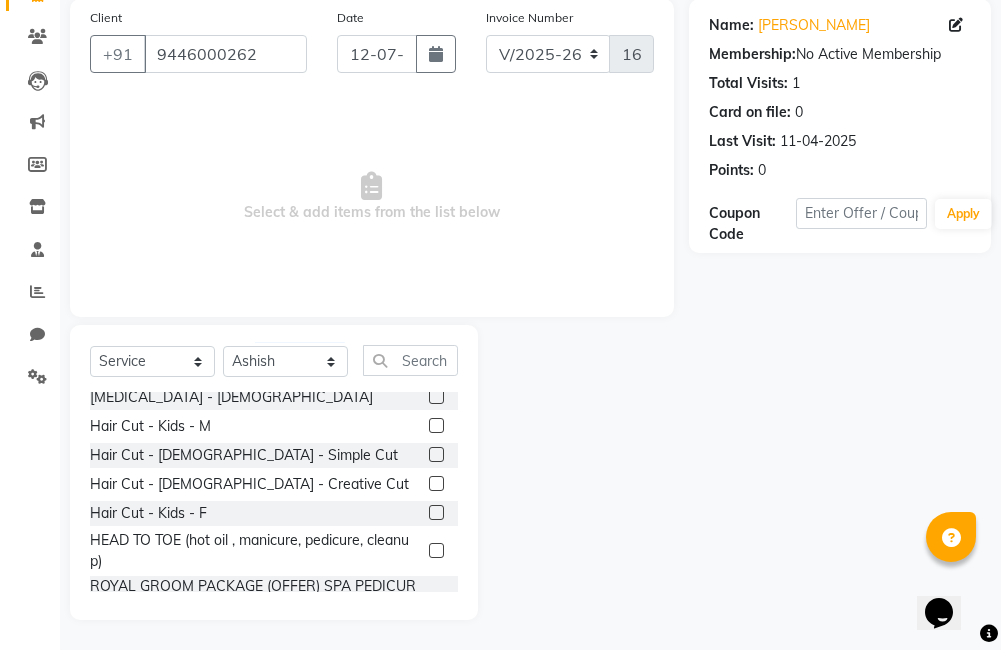 click 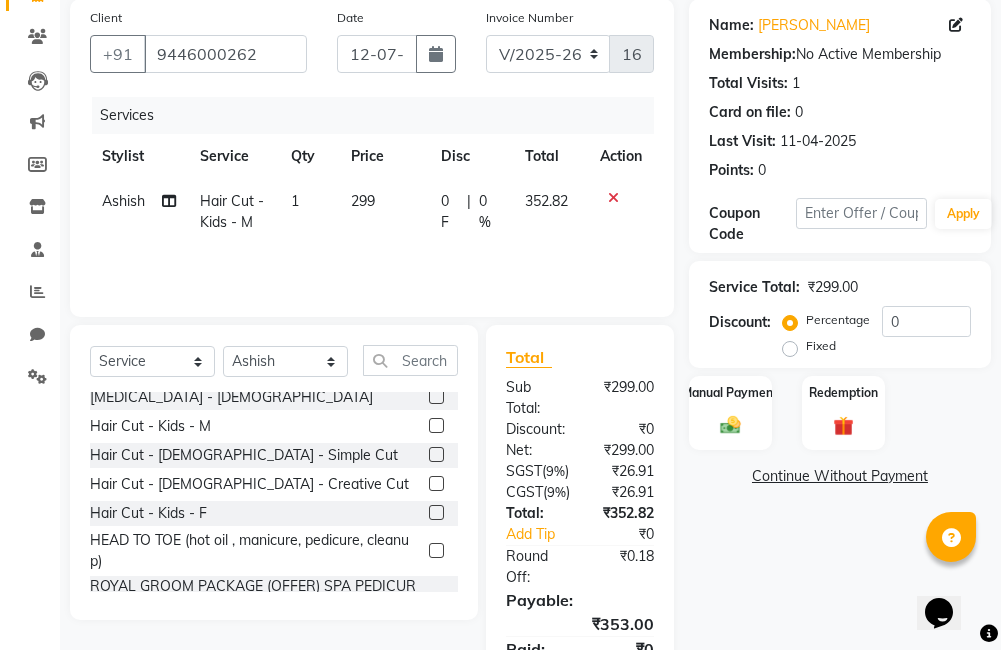 click 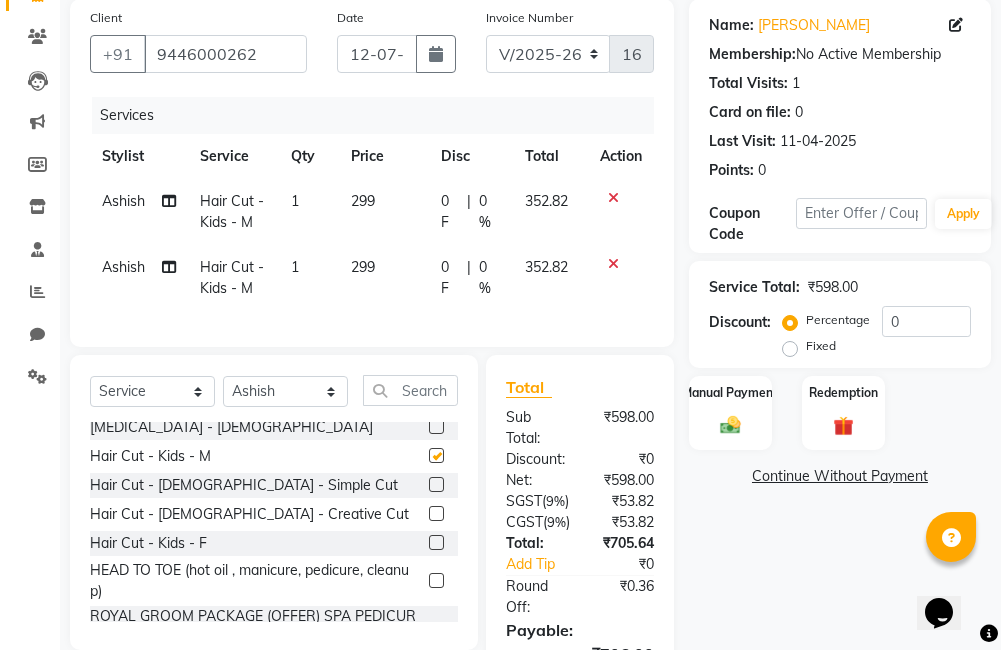 checkbox on "false" 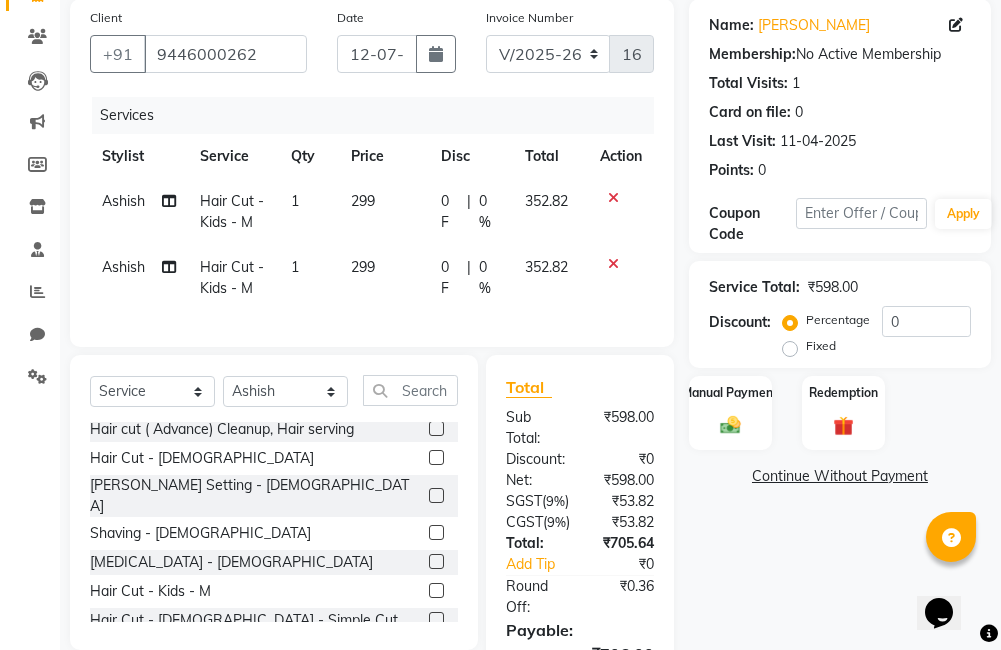 scroll, scrollTop: 212, scrollLeft: 0, axis: vertical 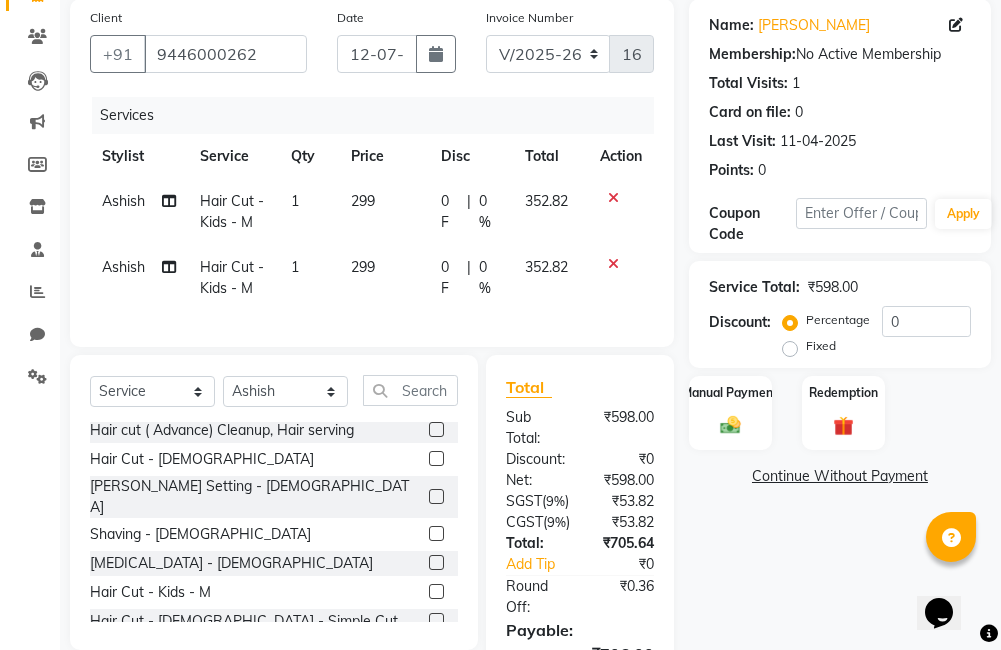 click 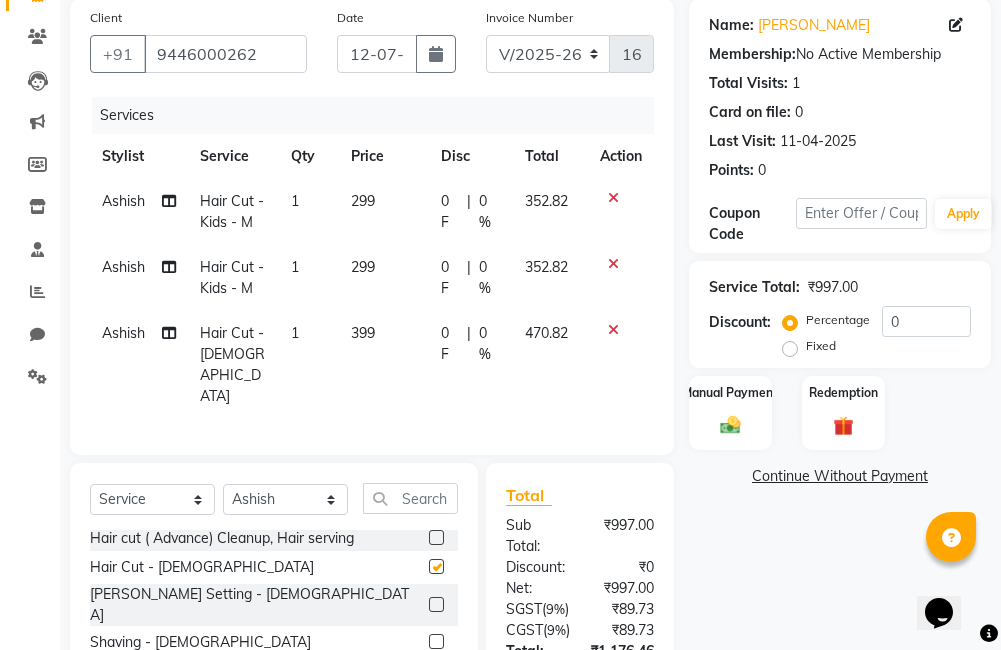checkbox on "false" 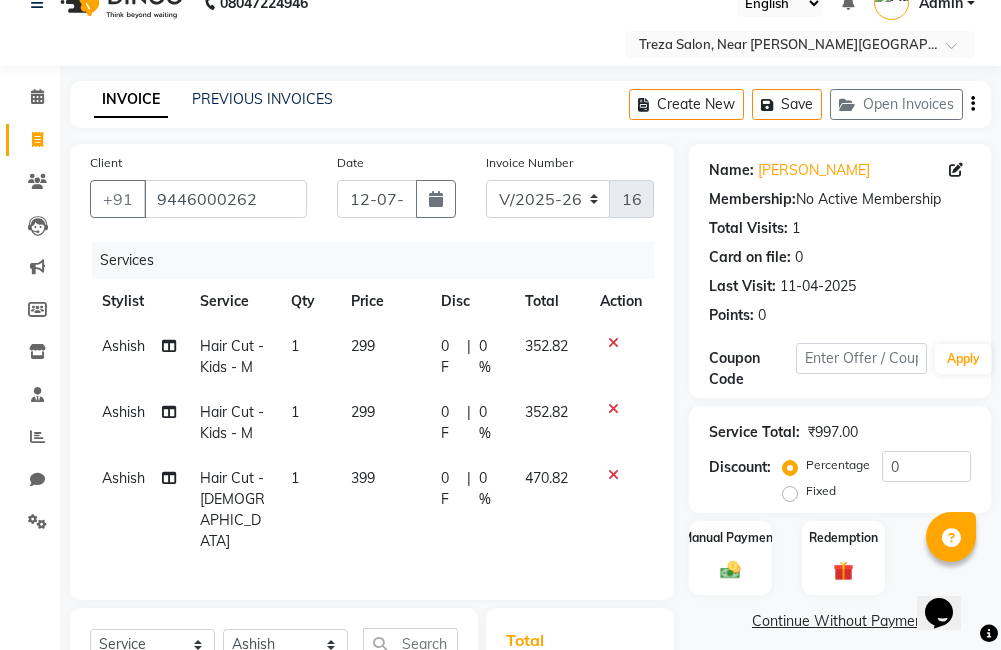 scroll, scrollTop: 0, scrollLeft: 0, axis: both 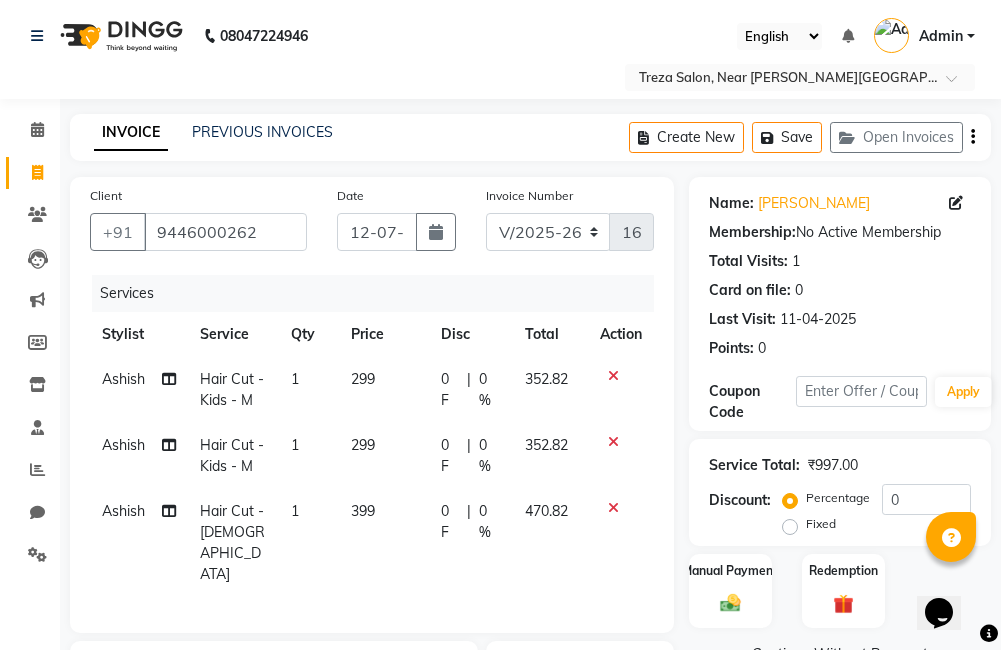 click 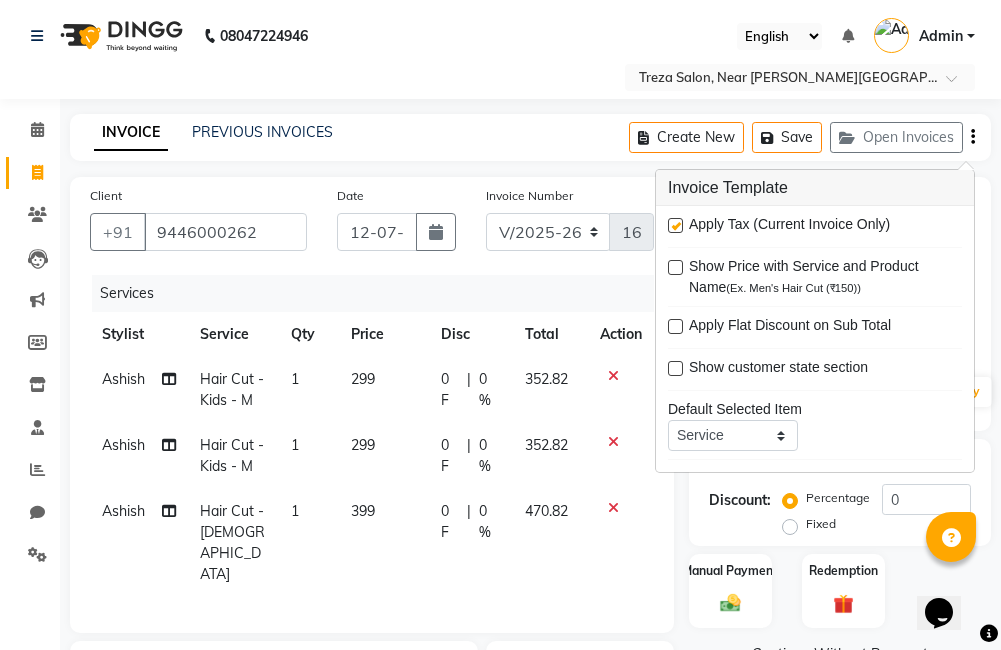click at bounding box center [675, 225] 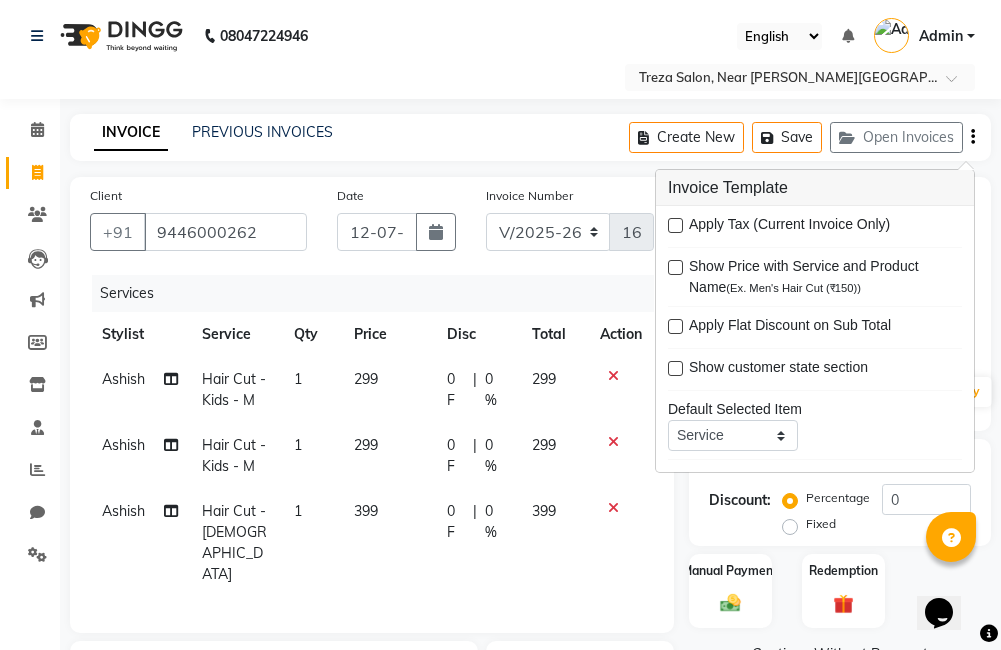 scroll, scrollTop: 98, scrollLeft: 0, axis: vertical 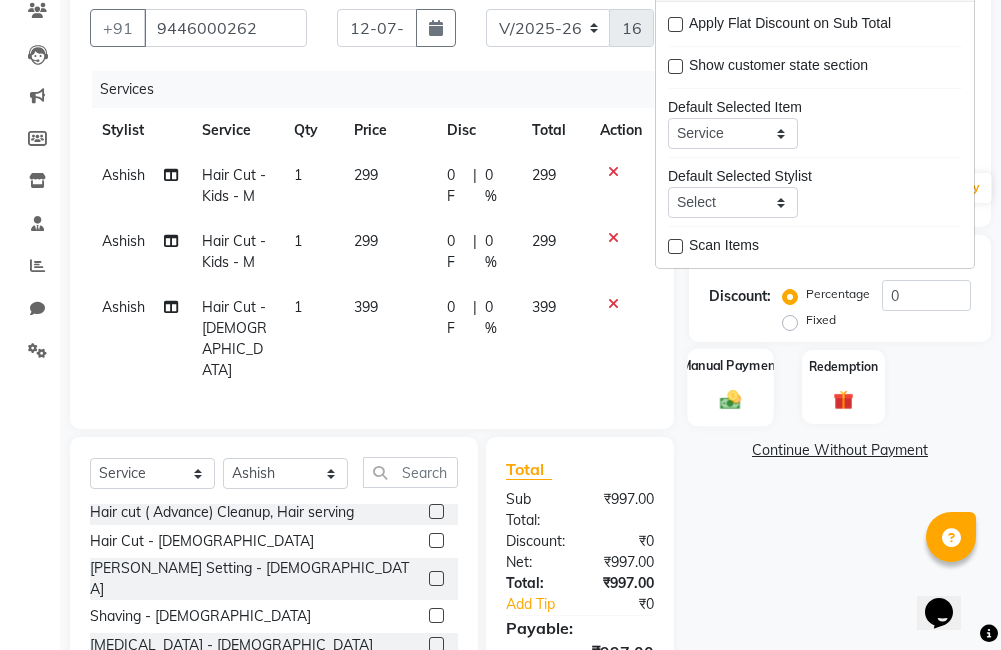 click 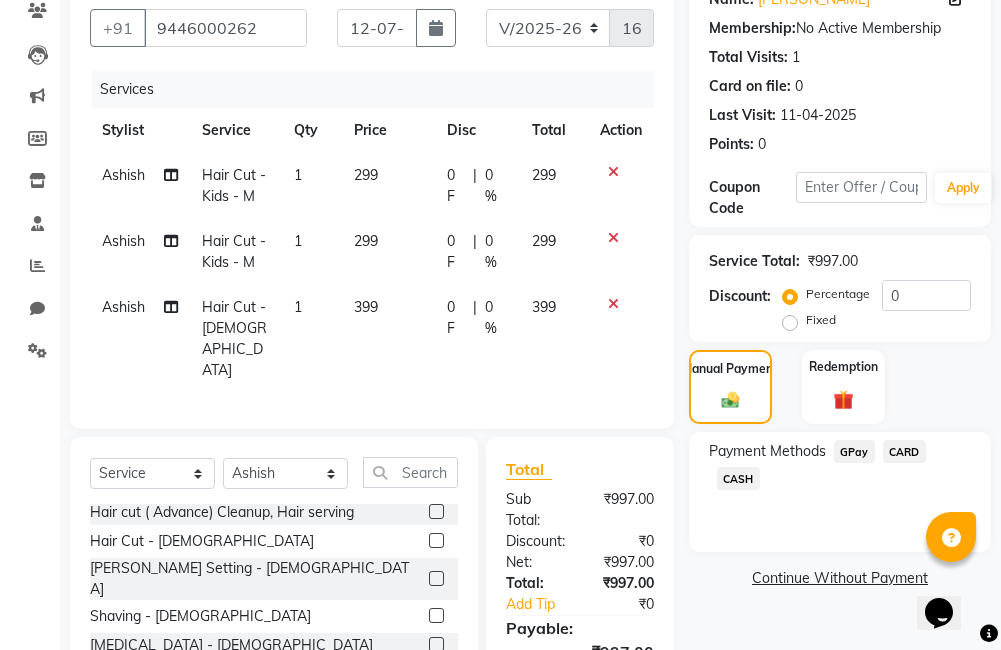 click on "GPay" 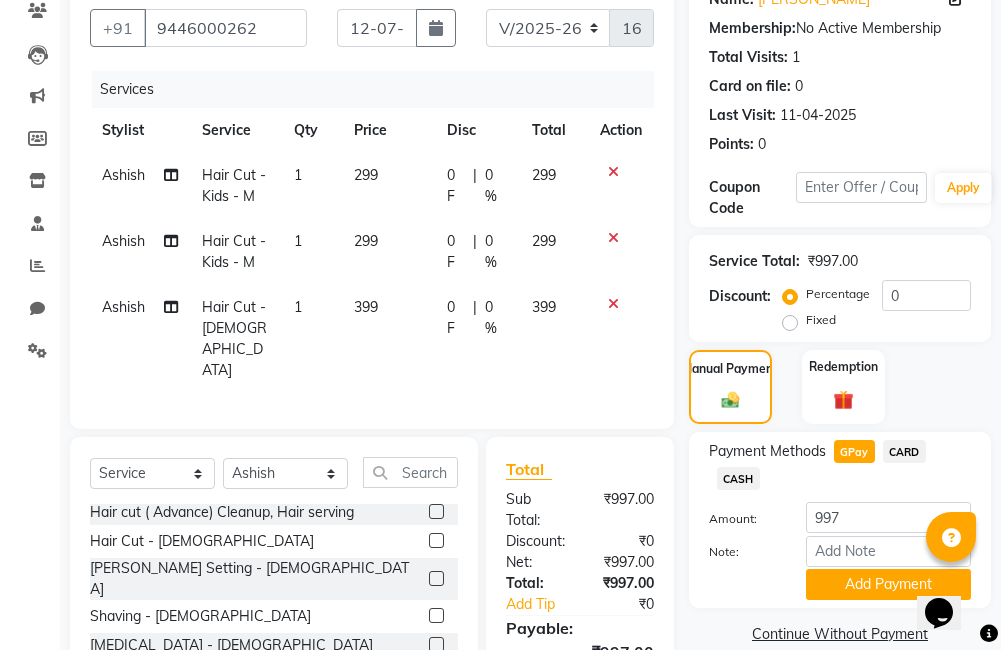 click on "Ashish" 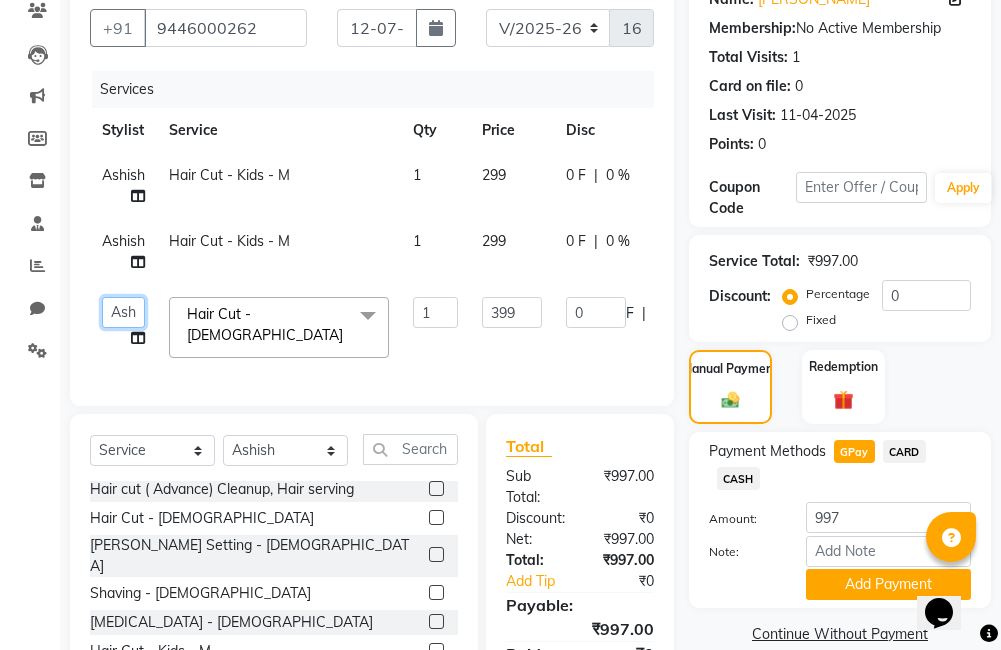 click on "Ajitha   Akshay   Amulie   Anju   Arun   Ashish   Irfan   Jeeshma   Krishna Priya   sharook   Shijo" 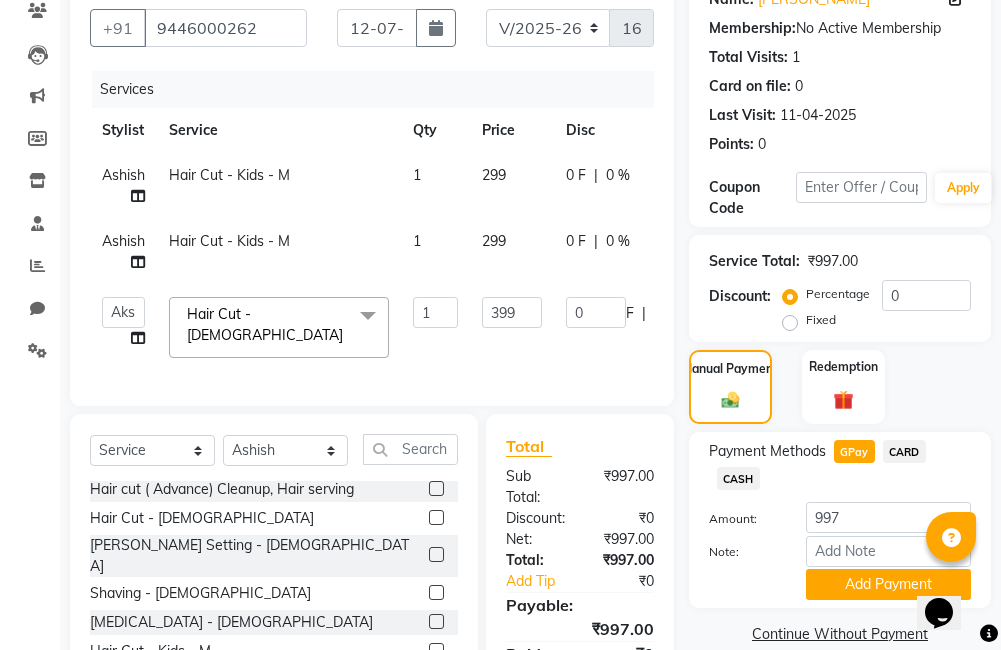 select on "85195" 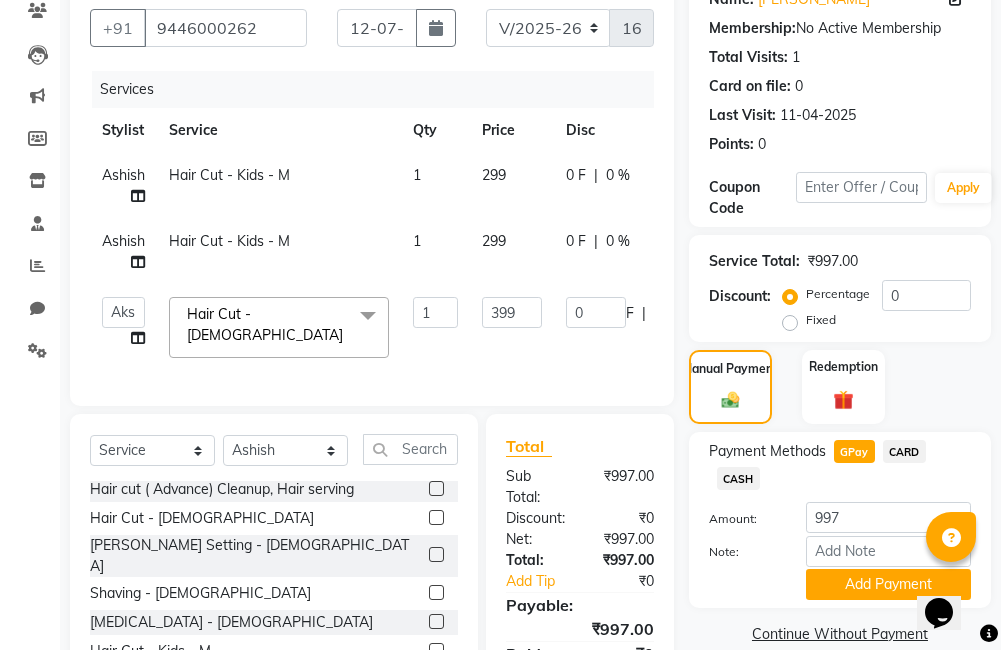 click on "Ashish" 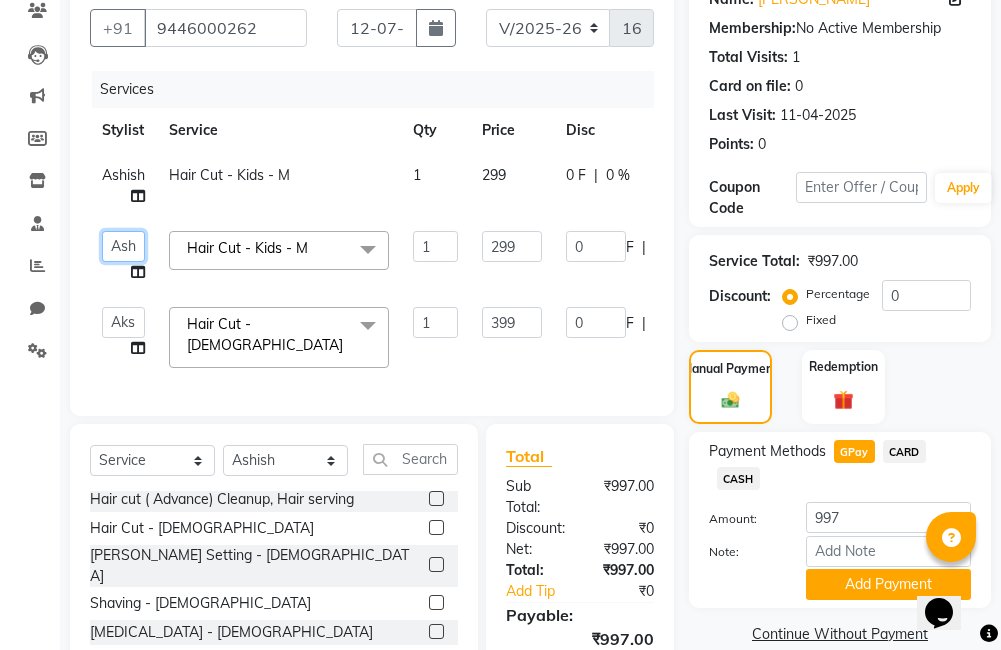click on "Ajitha   Akshay   Amulie   Anju   Arun   Ashish   Irfan   Jeeshma   Krishna Priya   sharook   Shijo" 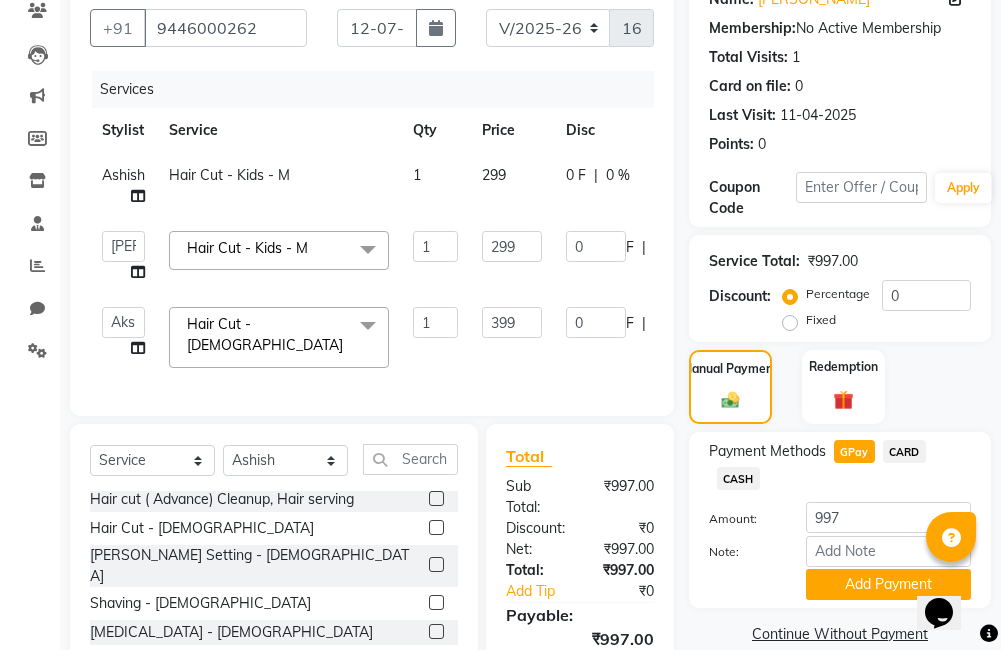 select on "68187" 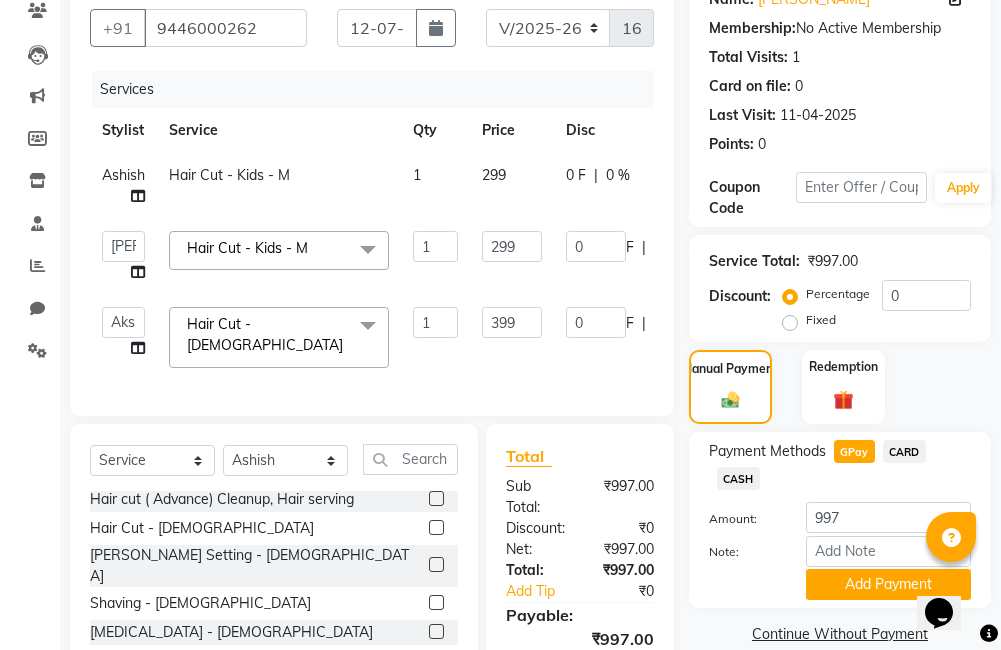 click 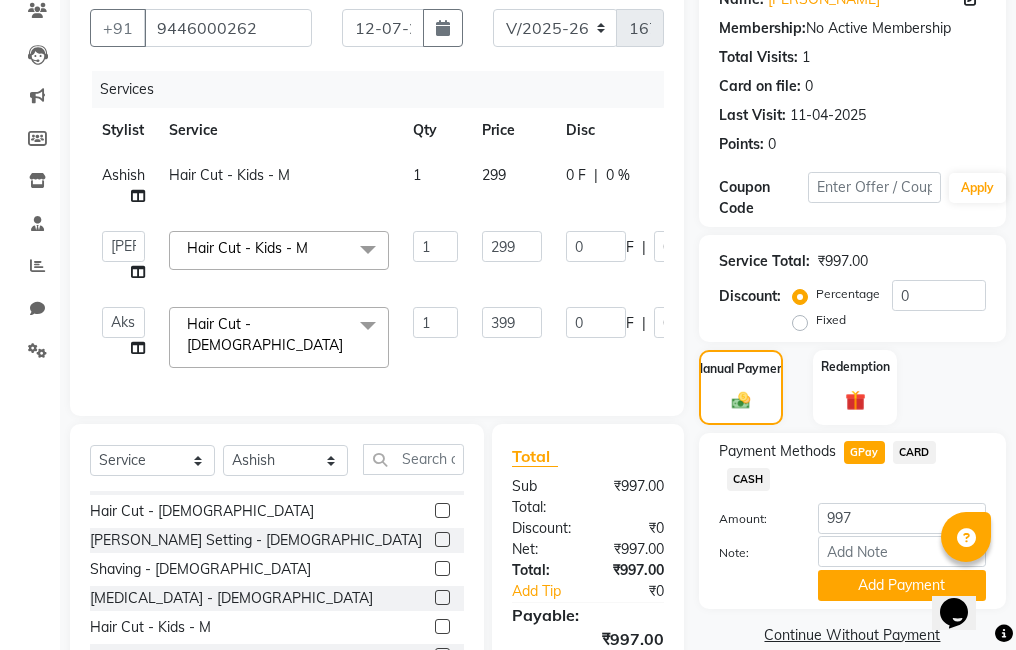 select on "81285" 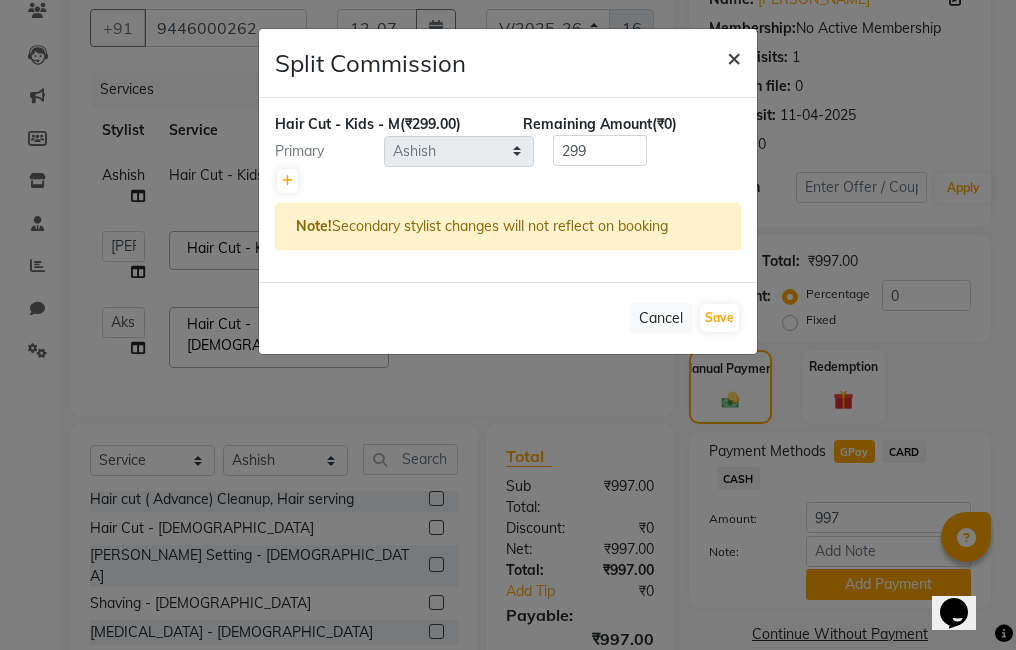 click on "×" 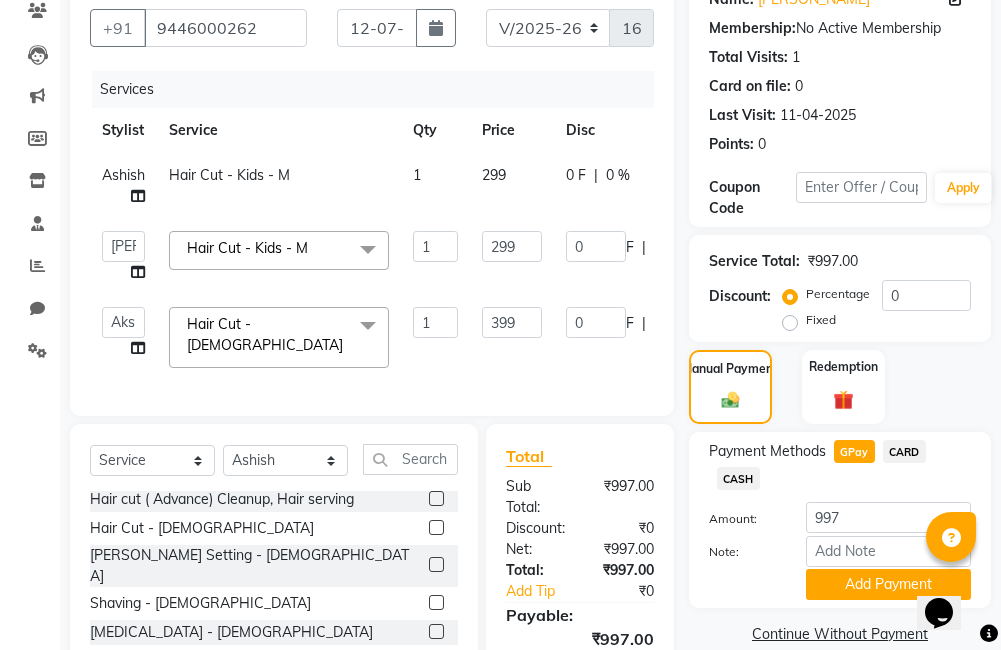 click on "Ashish" 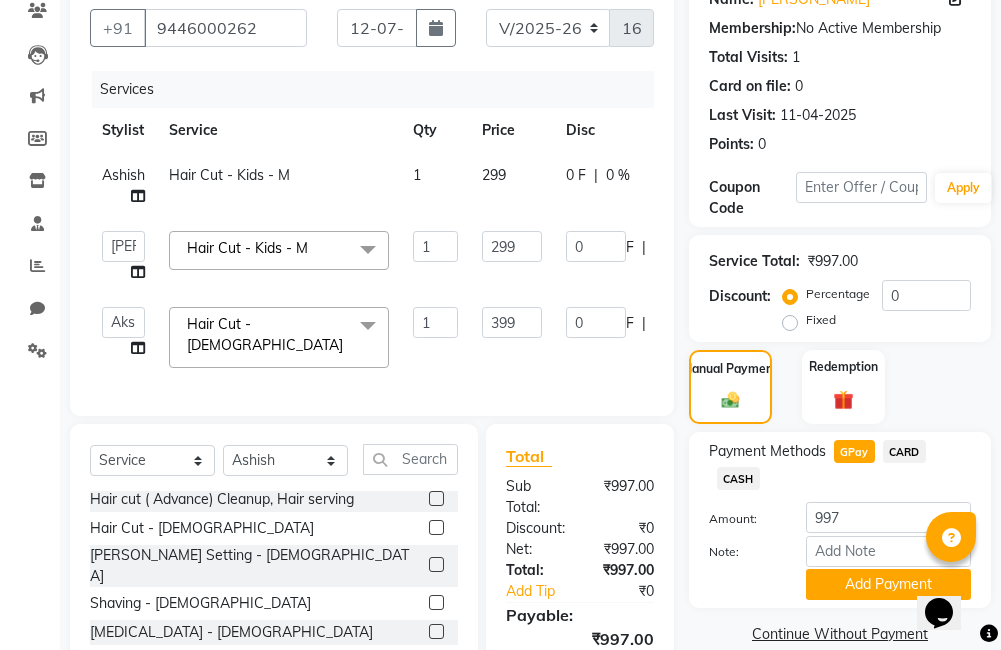 select on "81285" 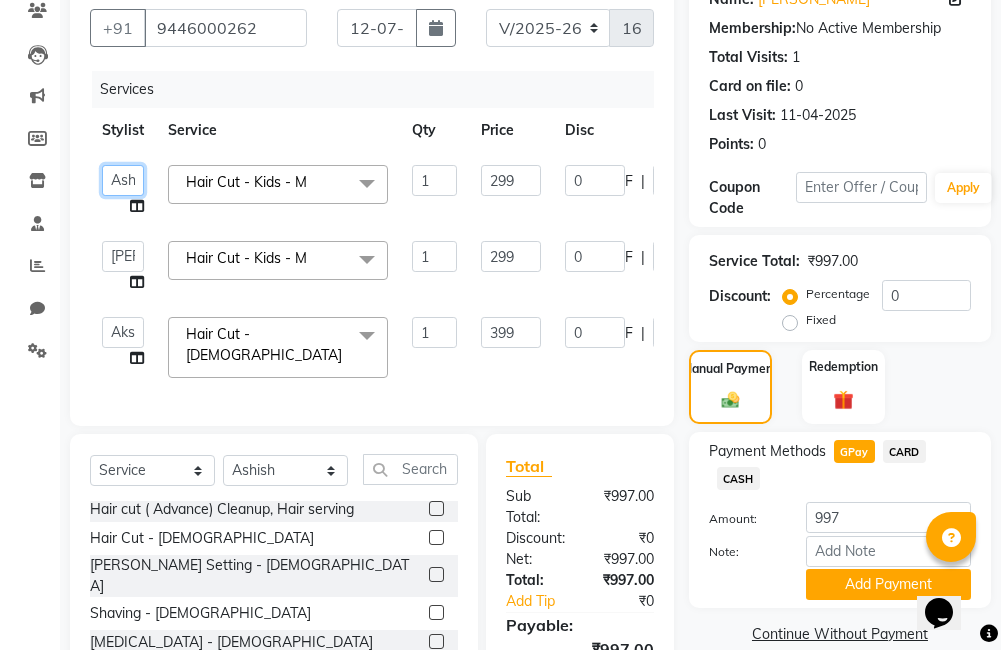 click on "Ajitha   Akshay   Amulie   Anju   Arun   Ashish   Irfan   Jeeshma   Krishna Priya   sharook   Shijo" 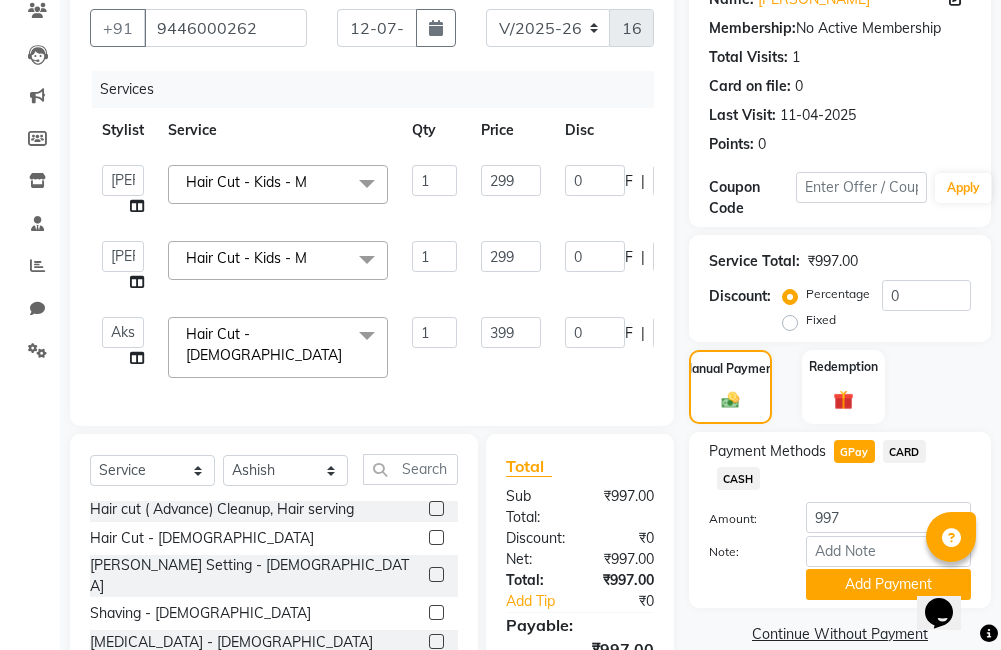 select on "68187" 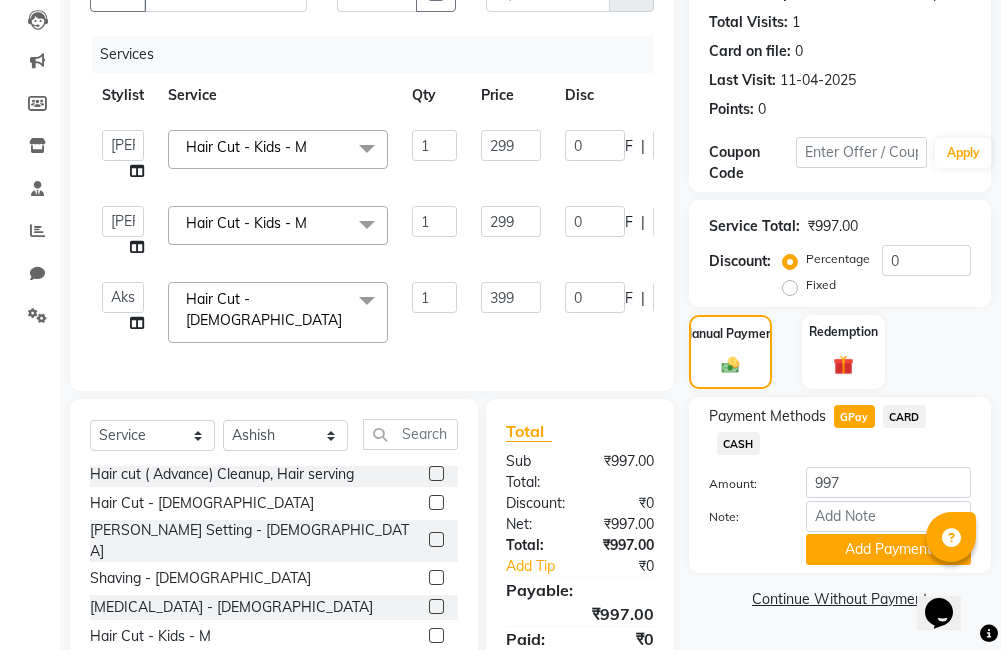 scroll, scrollTop: 342, scrollLeft: 0, axis: vertical 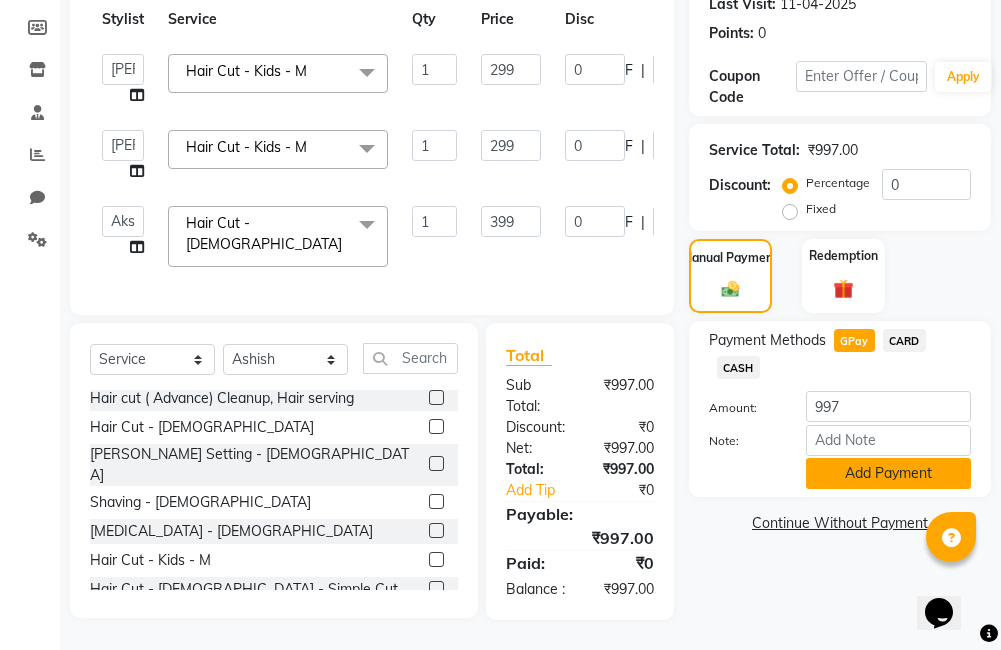 click on "Add Payment" 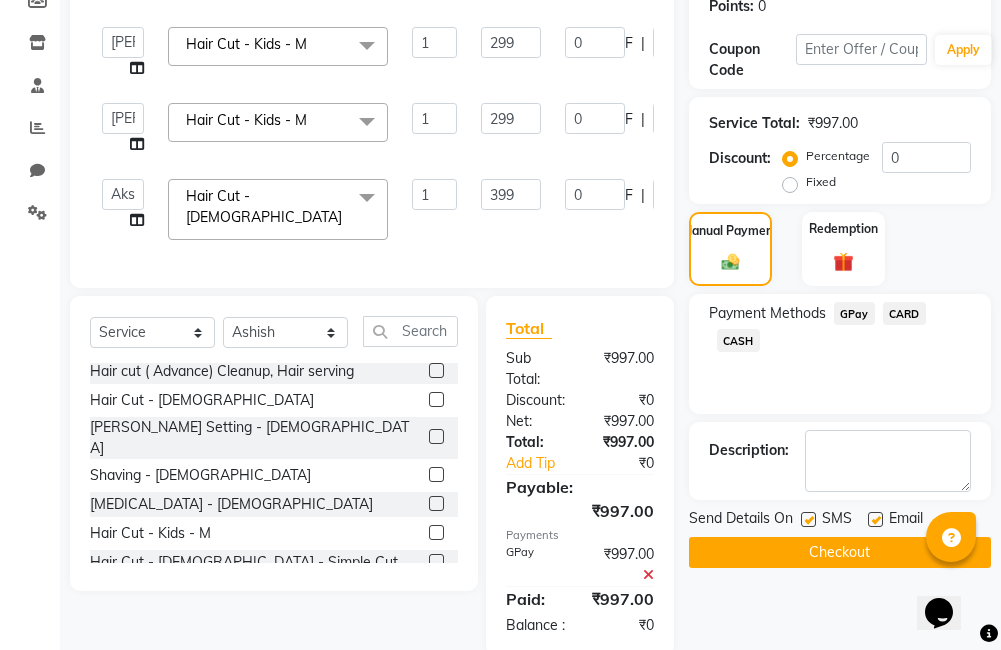 click on "Checkout" 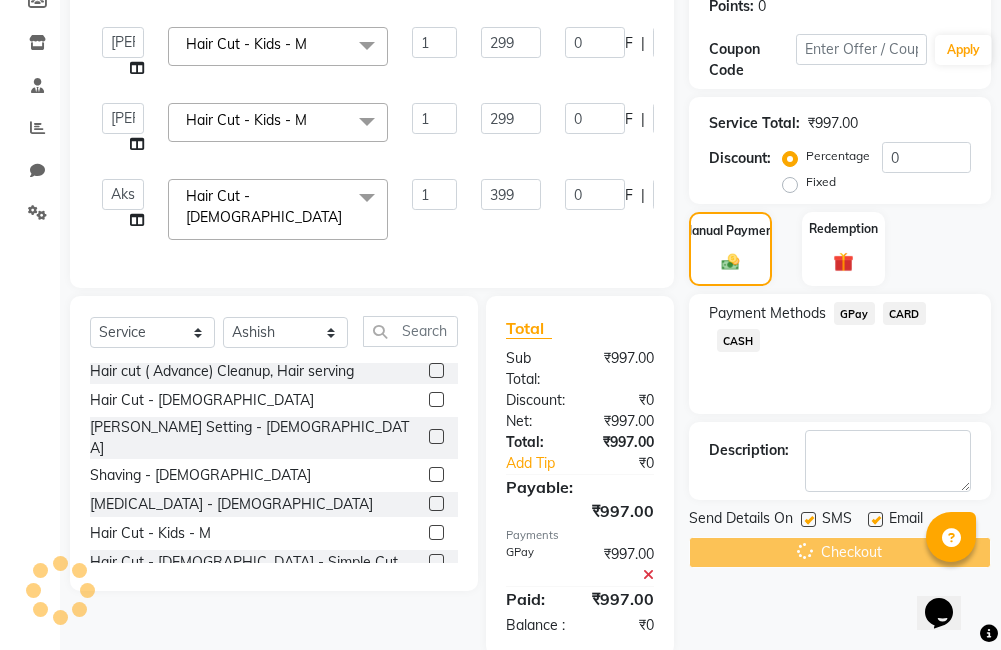 scroll, scrollTop: 0, scrollLeft: 0, axis: both 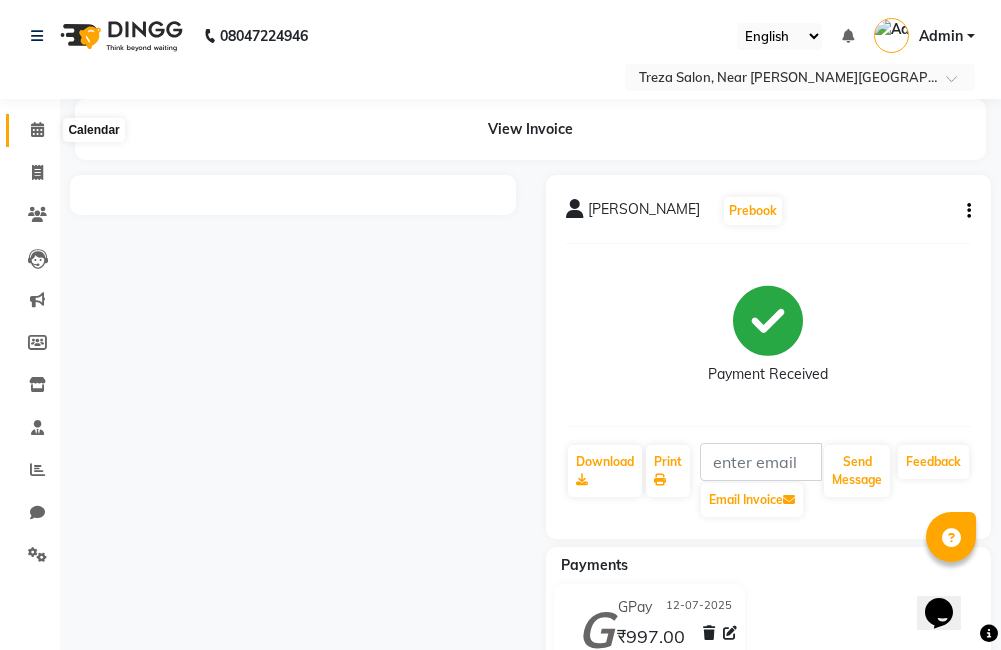 click 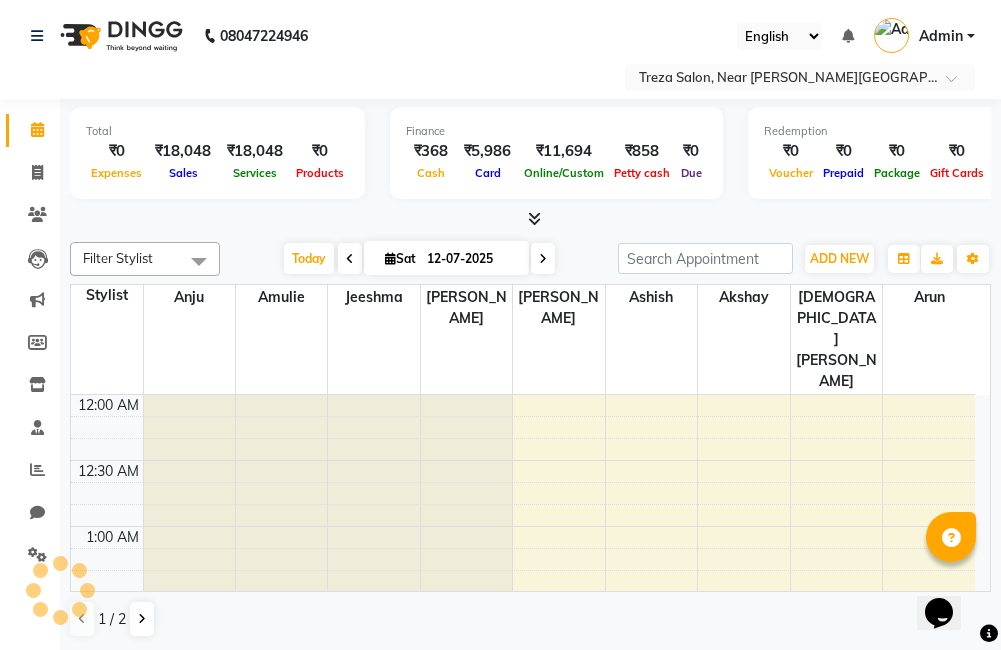scroll, scrollTop: 793, scrollLeft: 0, axis: vertical 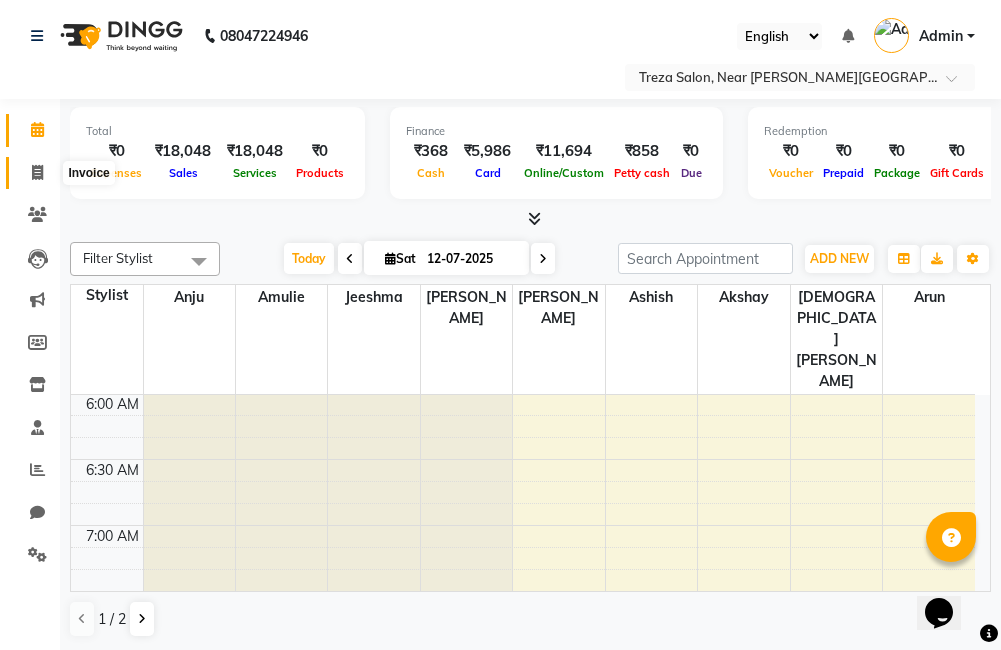 click 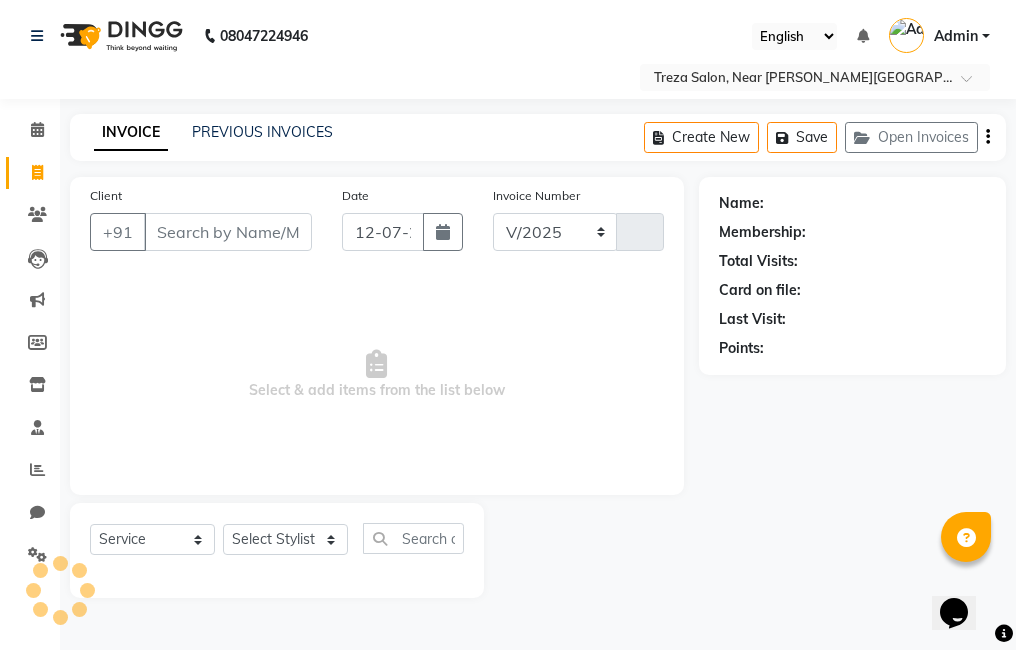 select on "7633" 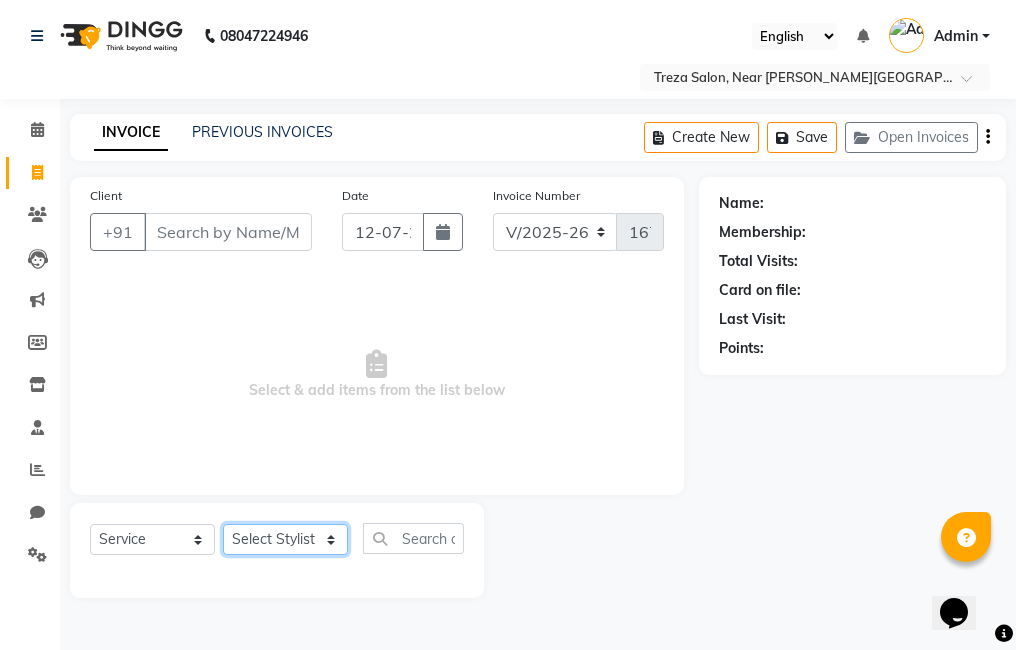 click on "Select Stylist Ajitha Akshay Amulie Anju Arun Ashish Irfan Jeeshma Krishna Priya sharook Shijo" 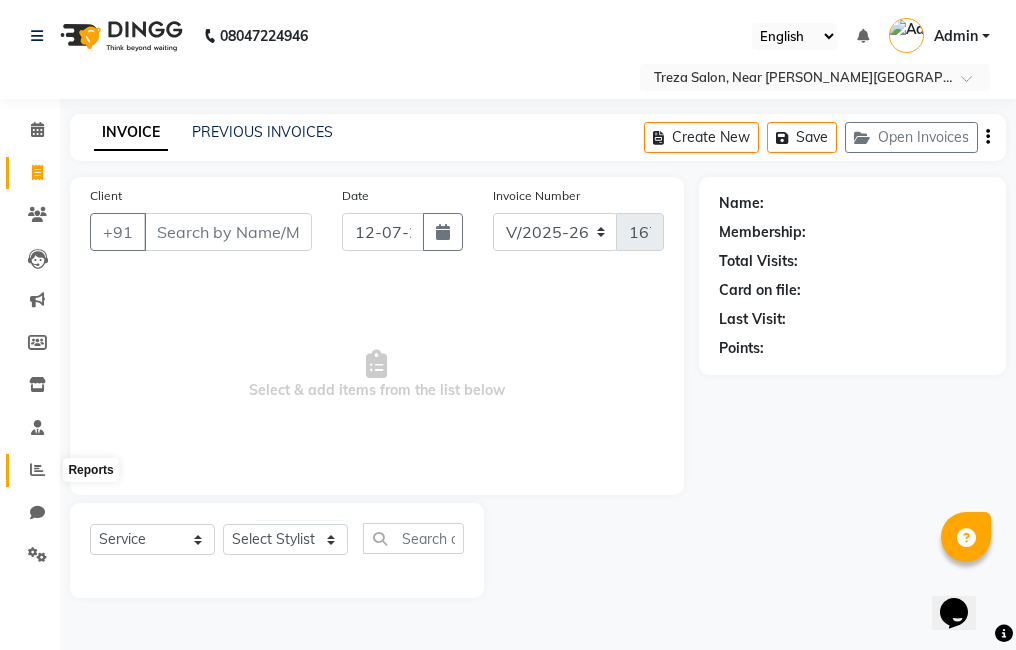click 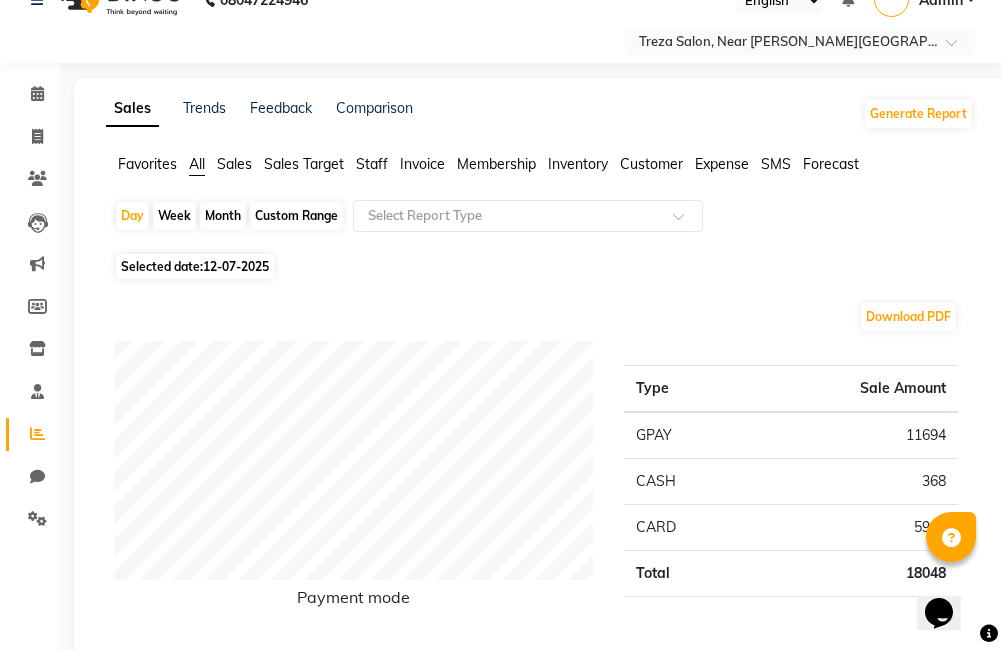 scroll, scrollTop: 0, scrollLeft: 0, axis: both 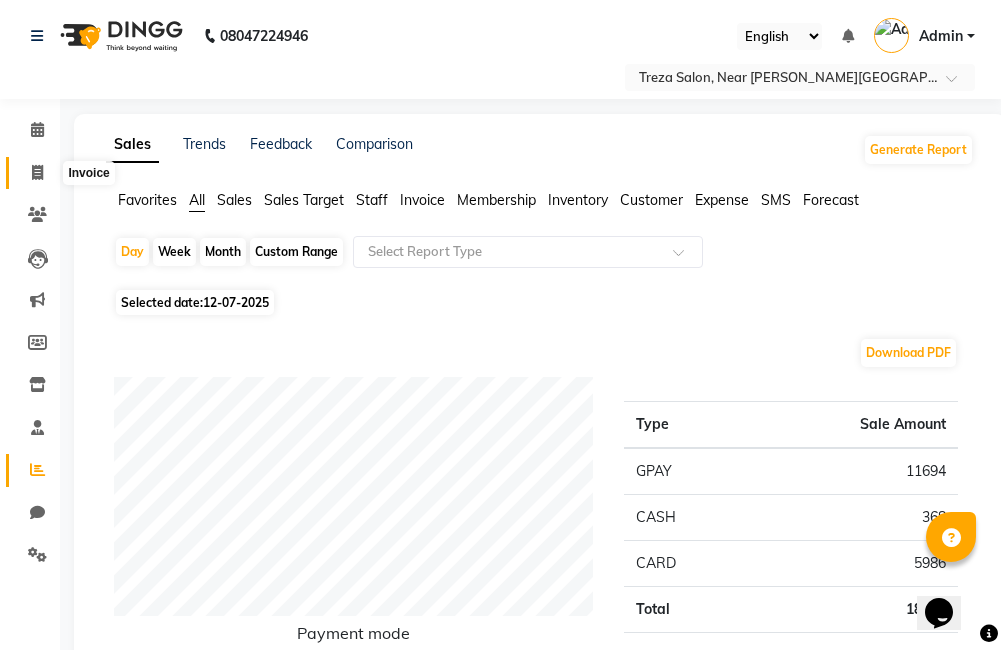 click 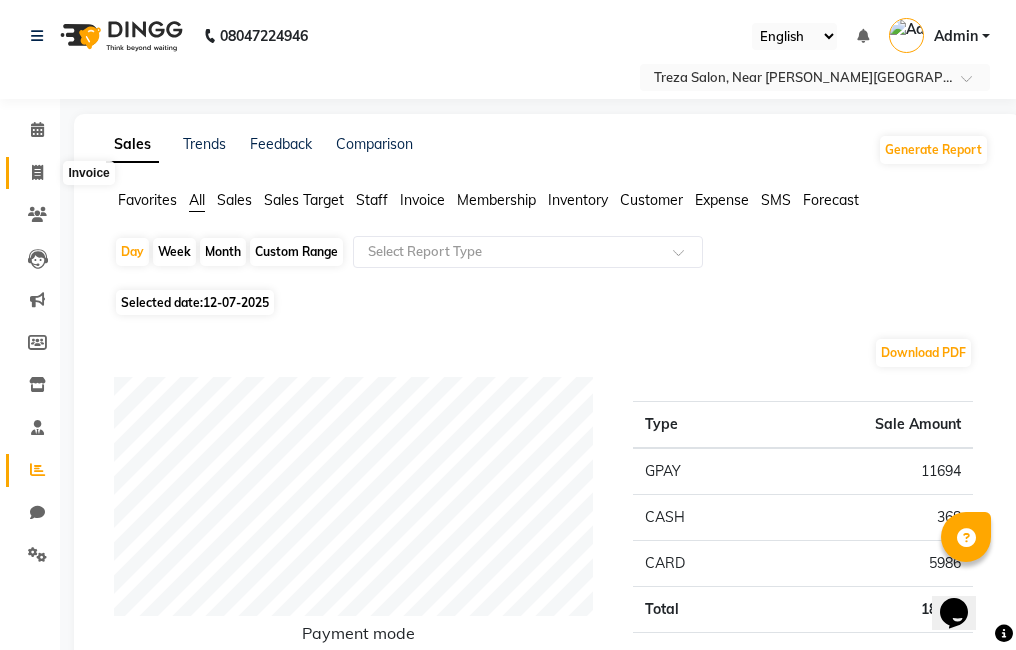 select on "7633" 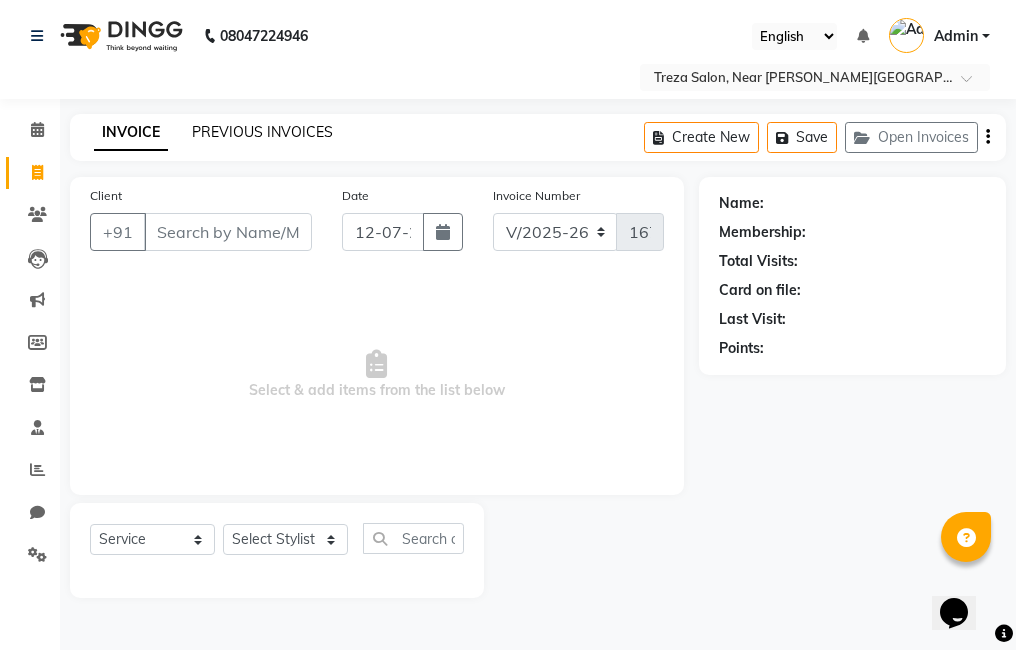 click on "PREVIOUS INVOICES" 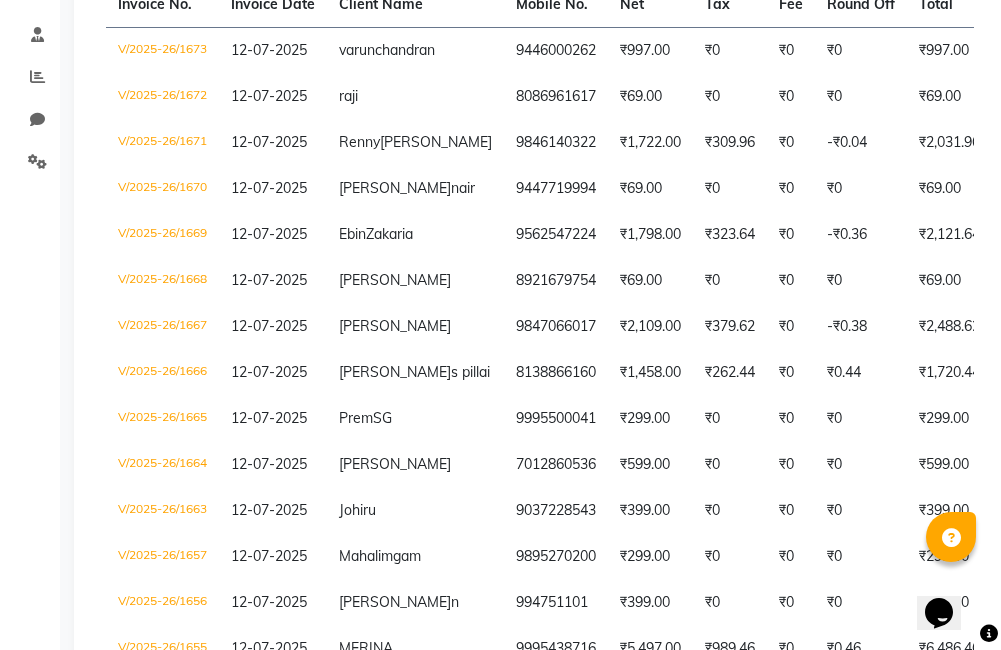 scroll, scrollTop: 579, scrollLeft: 0, axis: vertical 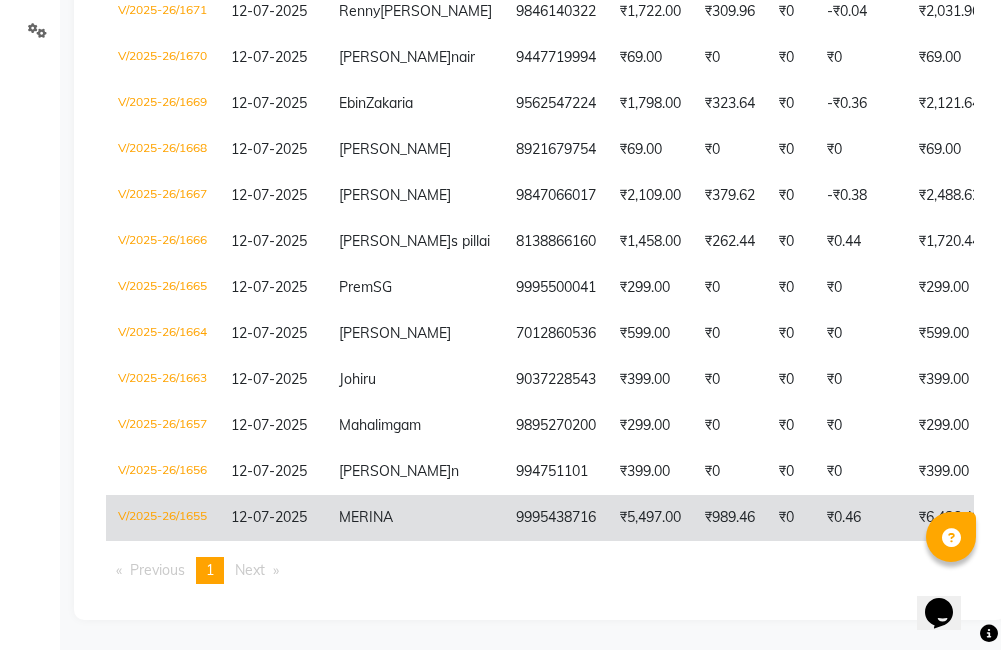 click on "₹989.46" 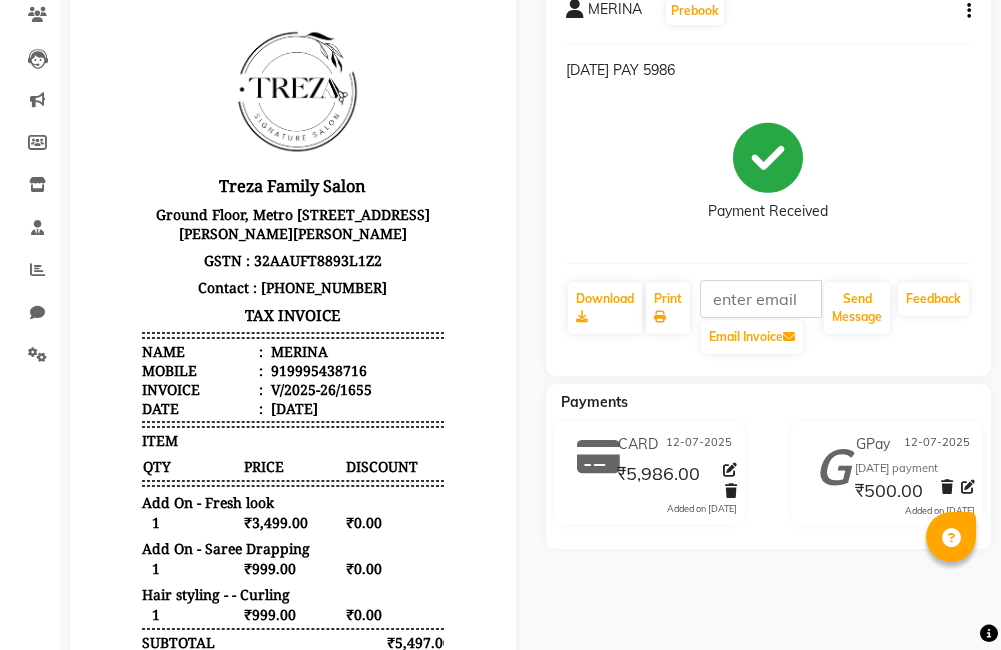 scroll, scrollTop: 0, scrollLeft: 0, axis: both 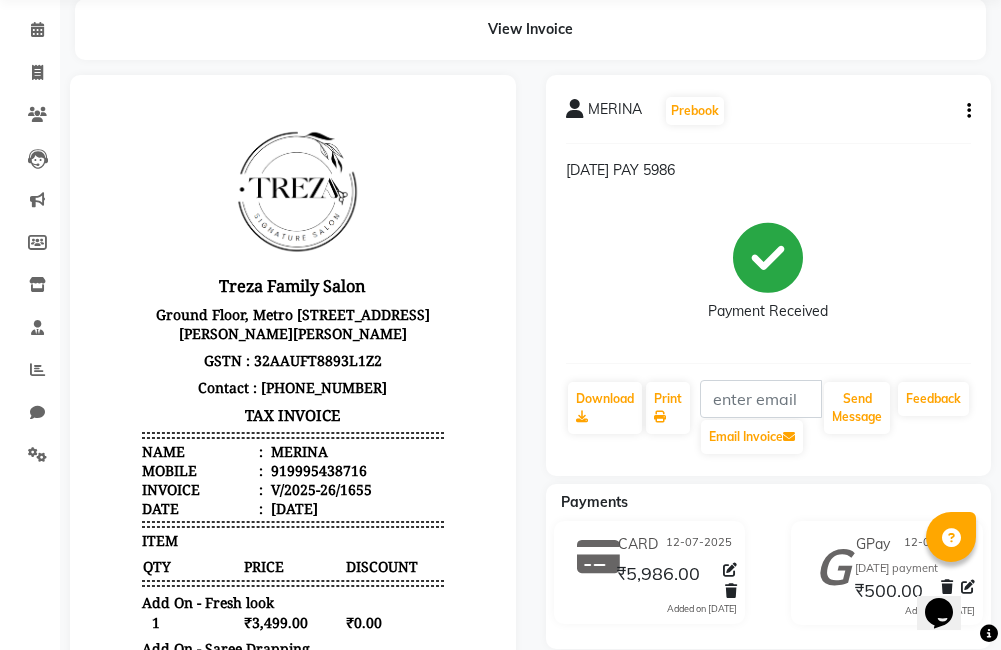 click on "MERINA   Prebook  TODAY PAY 5986  Payment Received  Download  Print   Email Invoice   Send Message Feedback" 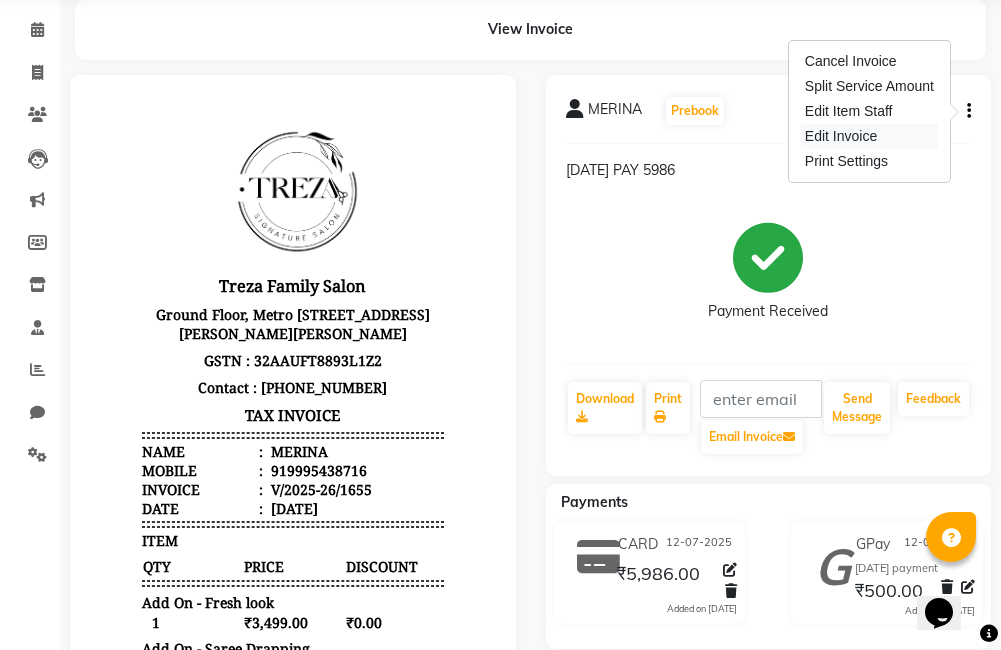 click on "Edit Invoice" at bounding box center (869, 136) 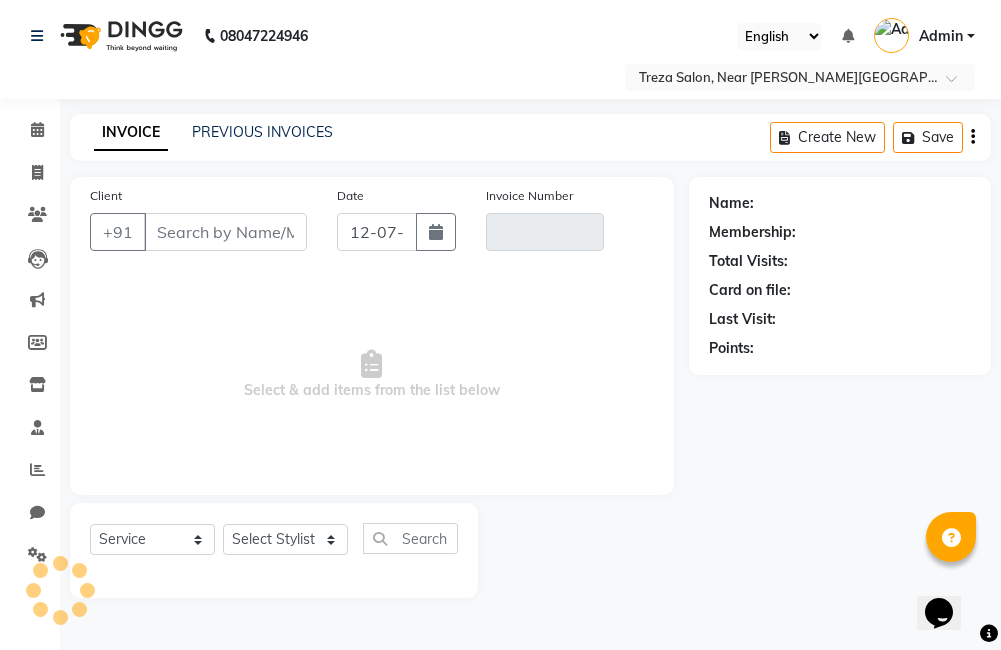 scroll, scrollTop: 0, scrollLeft: 0, axis: both 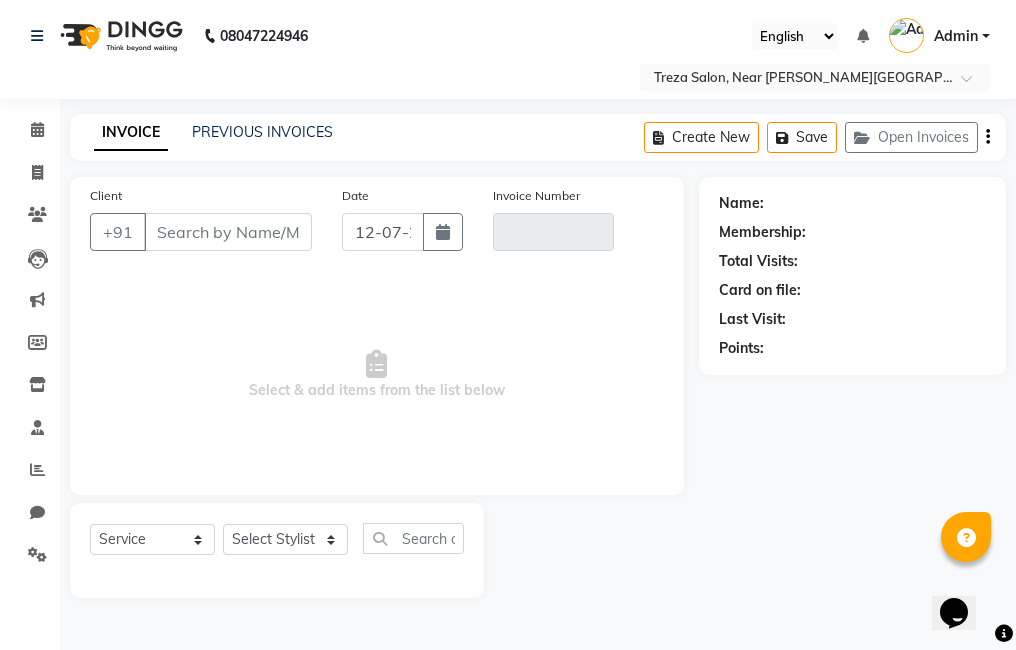 type on "9995438716" 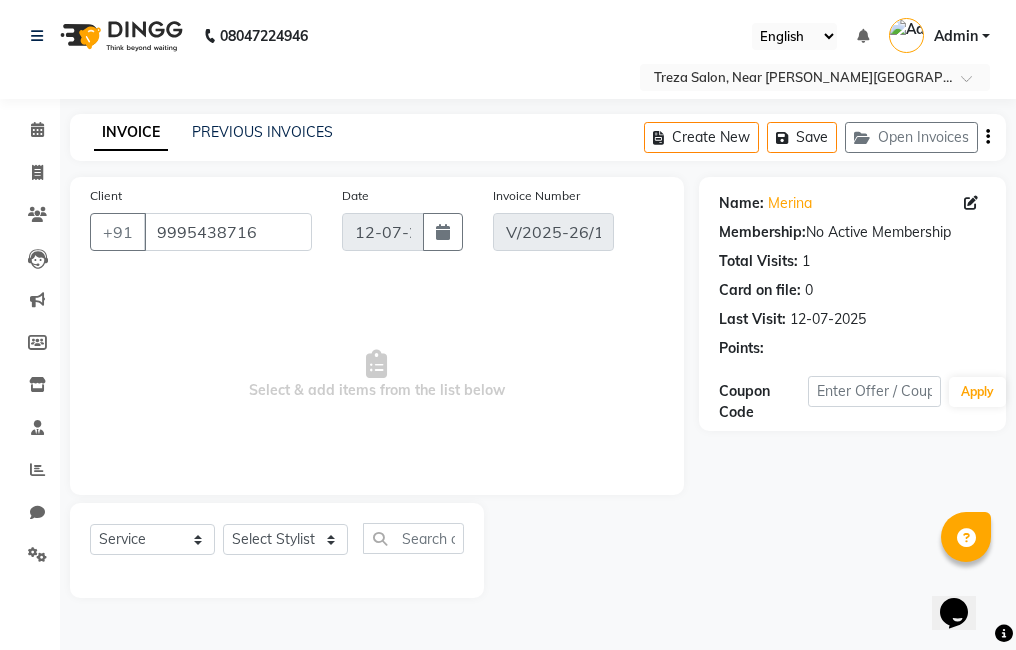 select on "select" 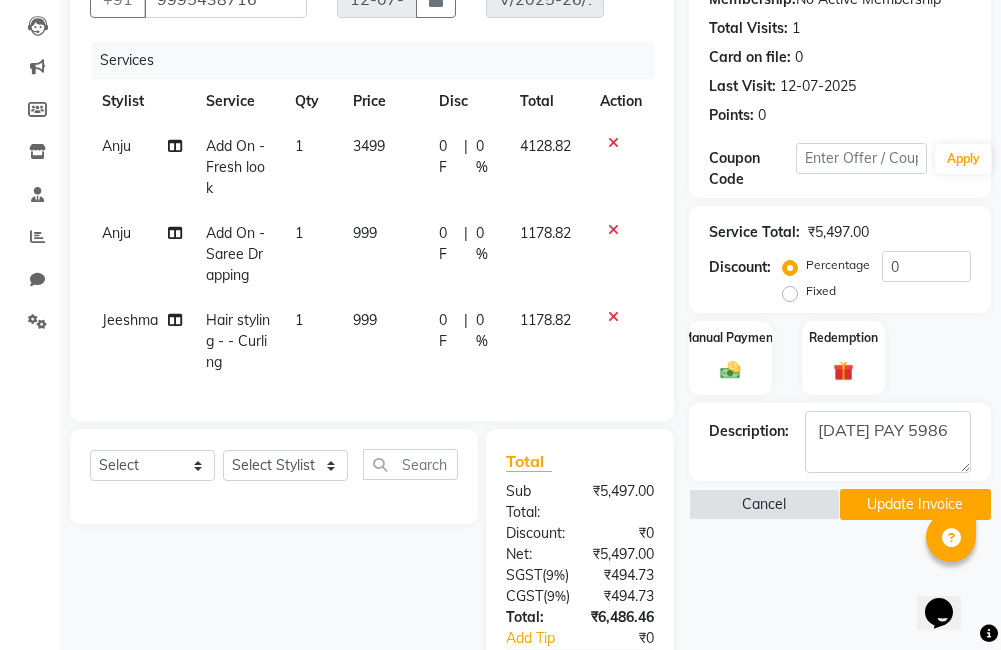 scroll, scrollTop: 300, scrollLeft: 0, axis: vertical 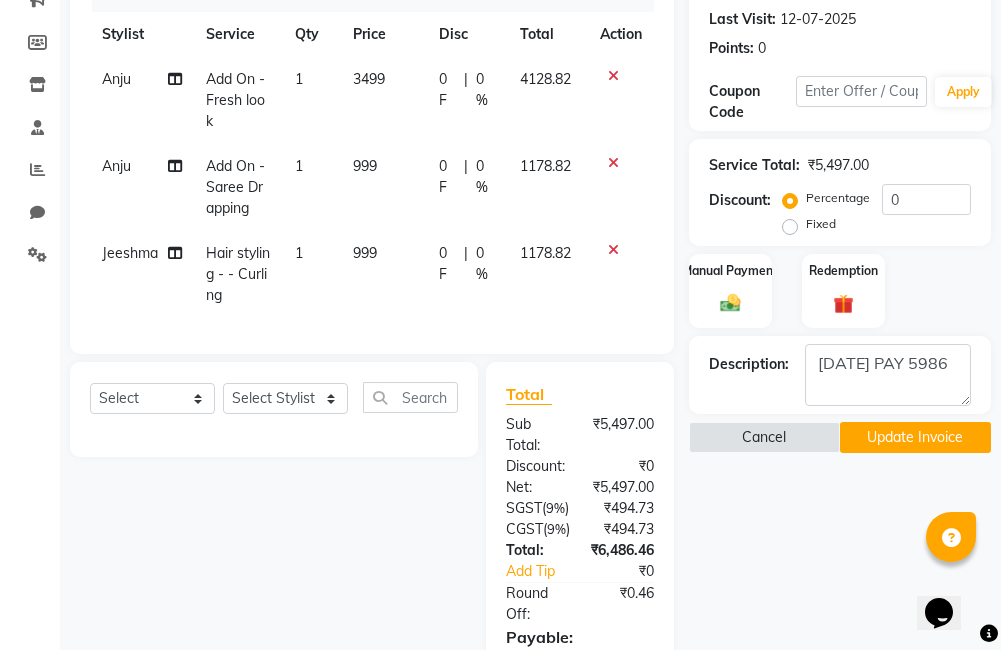 click on "Jeeshma" 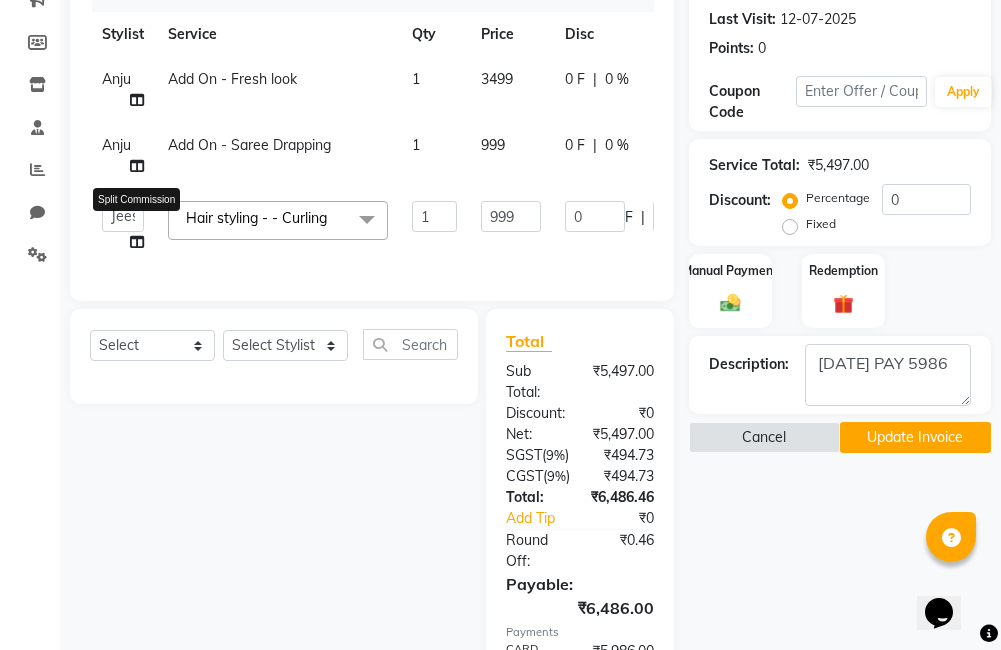 click 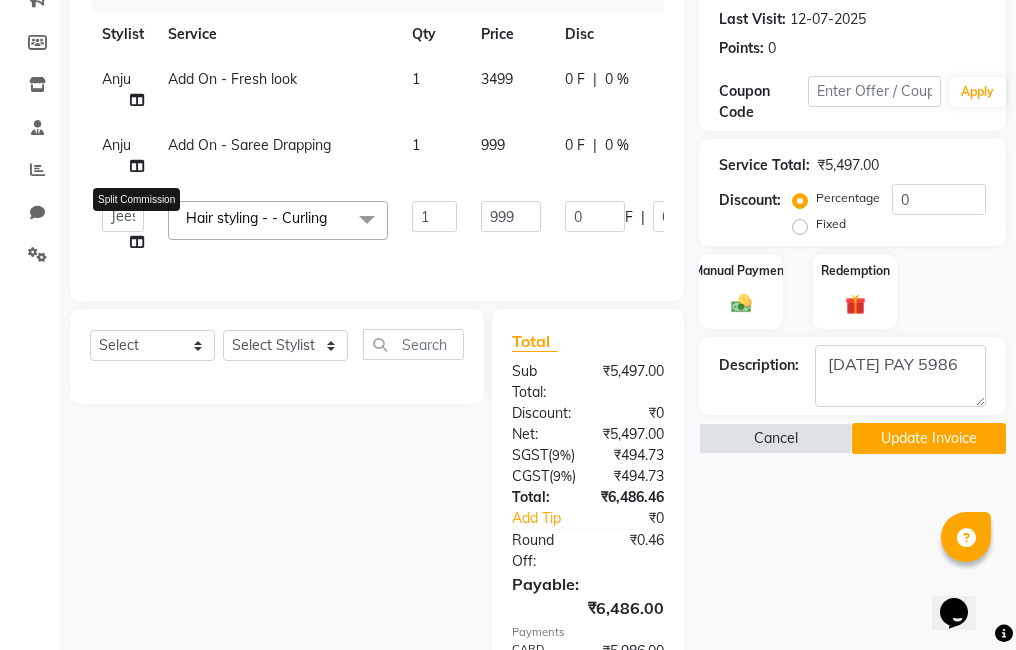 select on "67451" 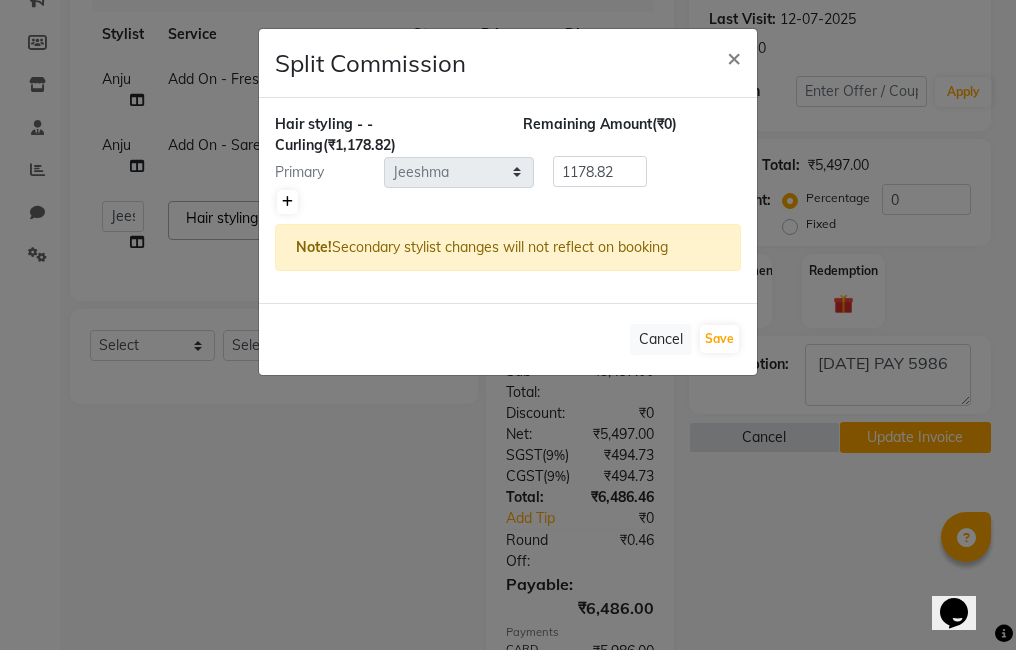 click 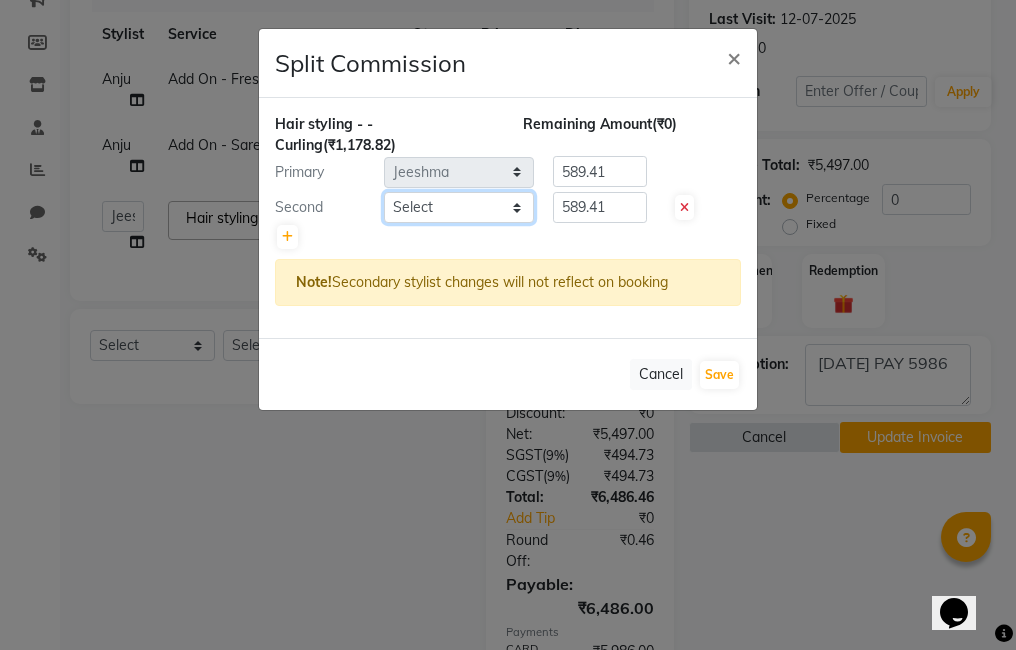 click on "Select  [PERSON_NAME]   Amulie   Anju   [PERSON_NAME]   [PERSON_NAME]   Jeeshma   [PERSON_NAME]   [PERSON_NAME]   Shijo" 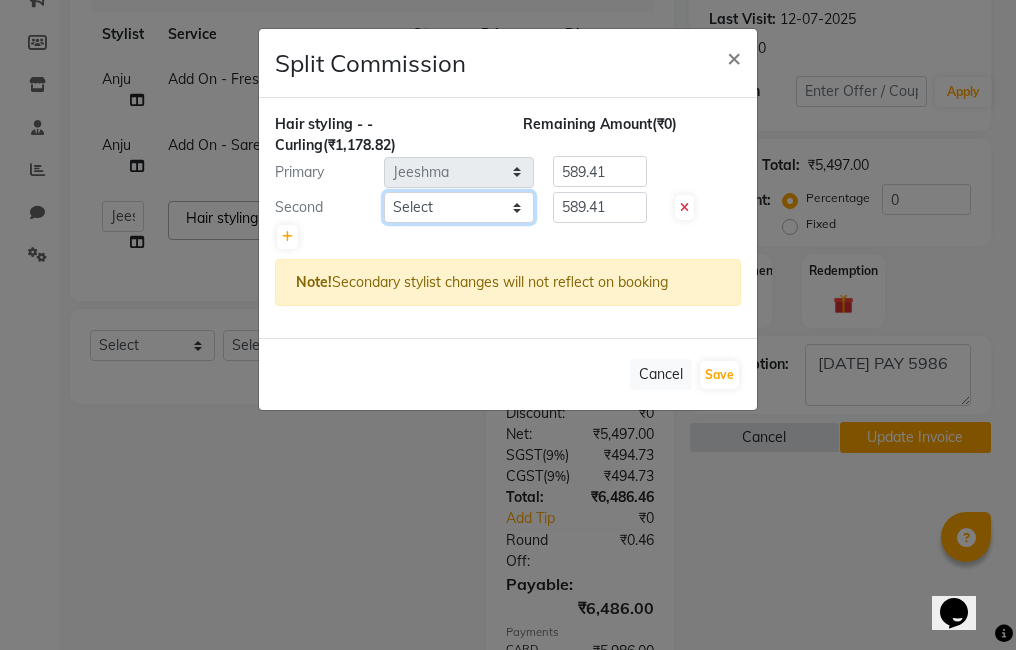 select on "67449" 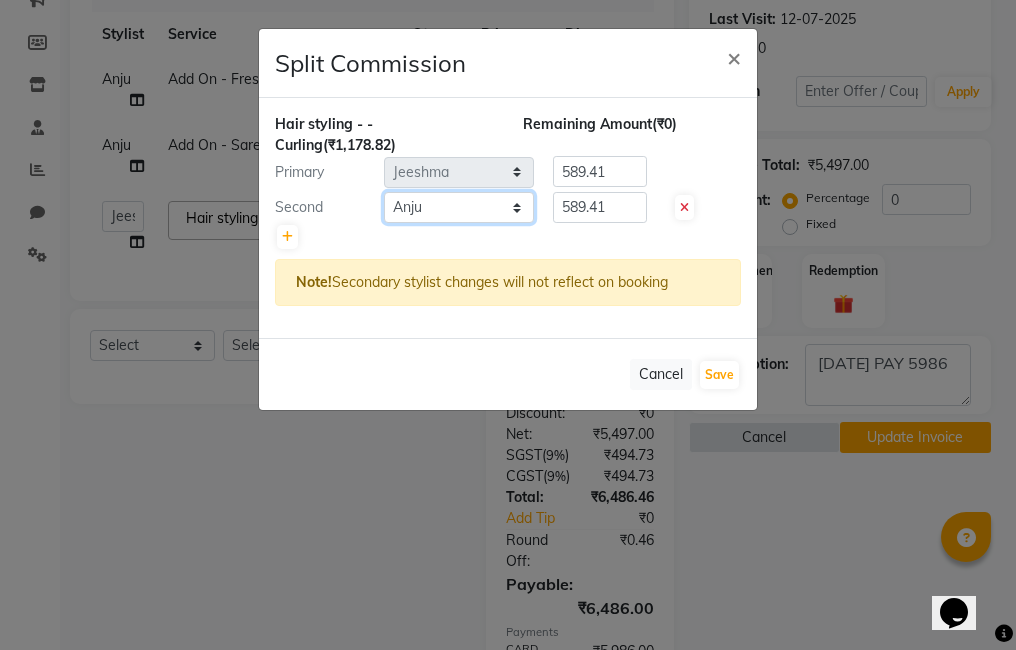click on "Select  [PERSON_NAME]   Amulie   Anju   [PERSON_NAME]   [PERSON_NAME]   Jeeshma   [PERSON_NAME]   [PERSON_NAME]   Shijo" 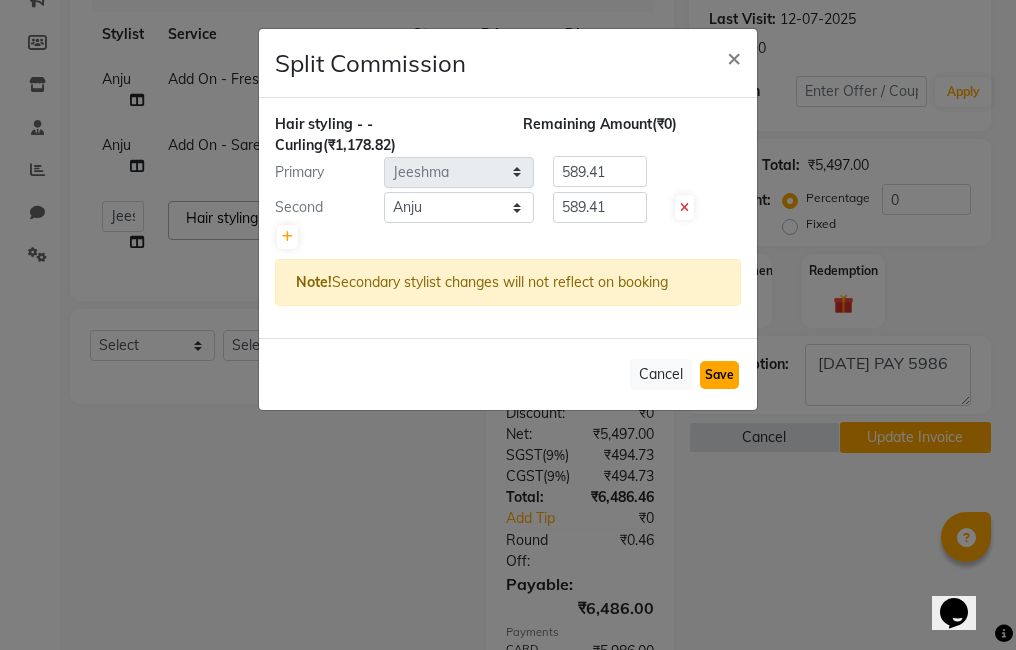 click on "Save" 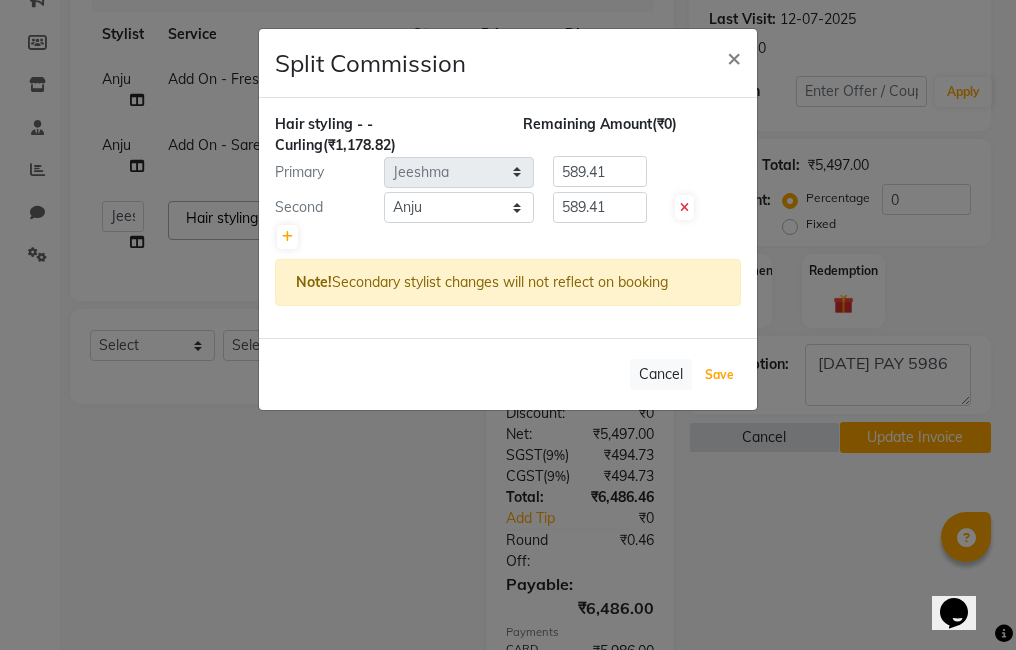 select on "Select" 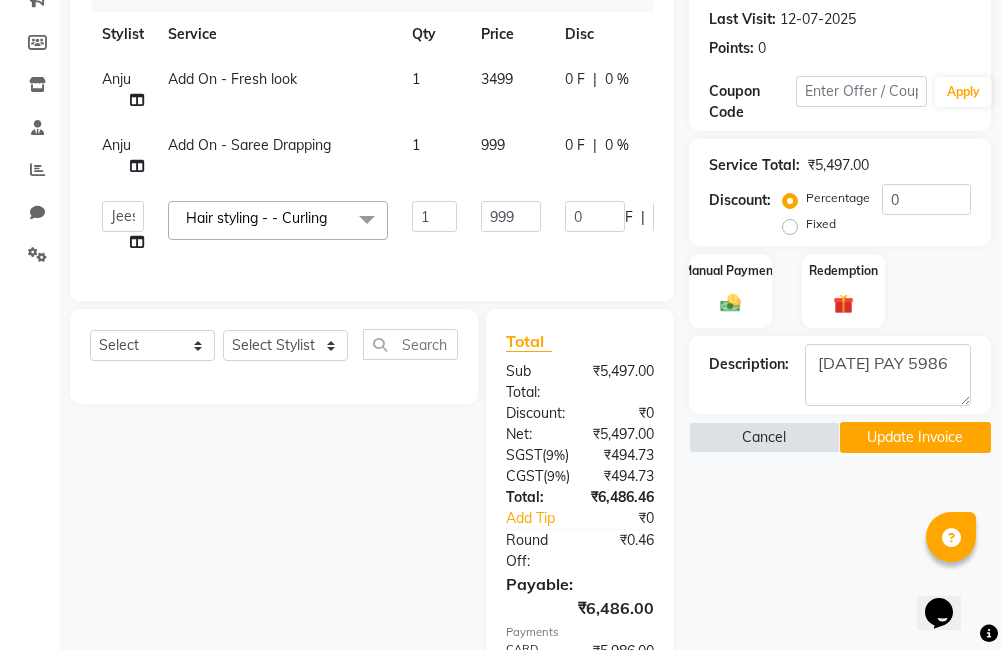 click on "Update Invoice" 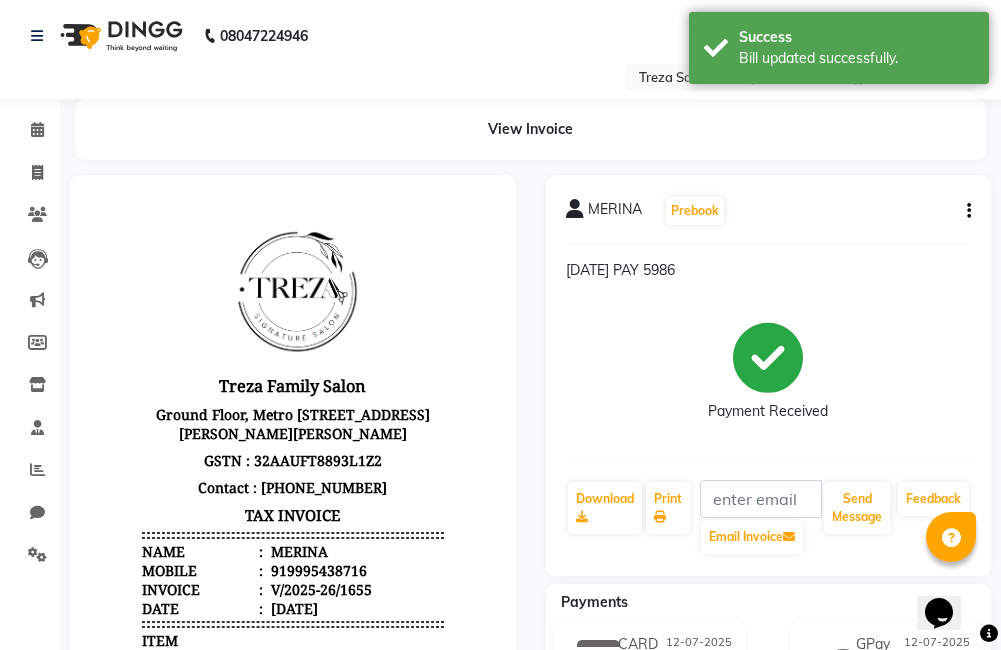 scroll, scrollTop: 0, scrollLeft: 0, axis: both 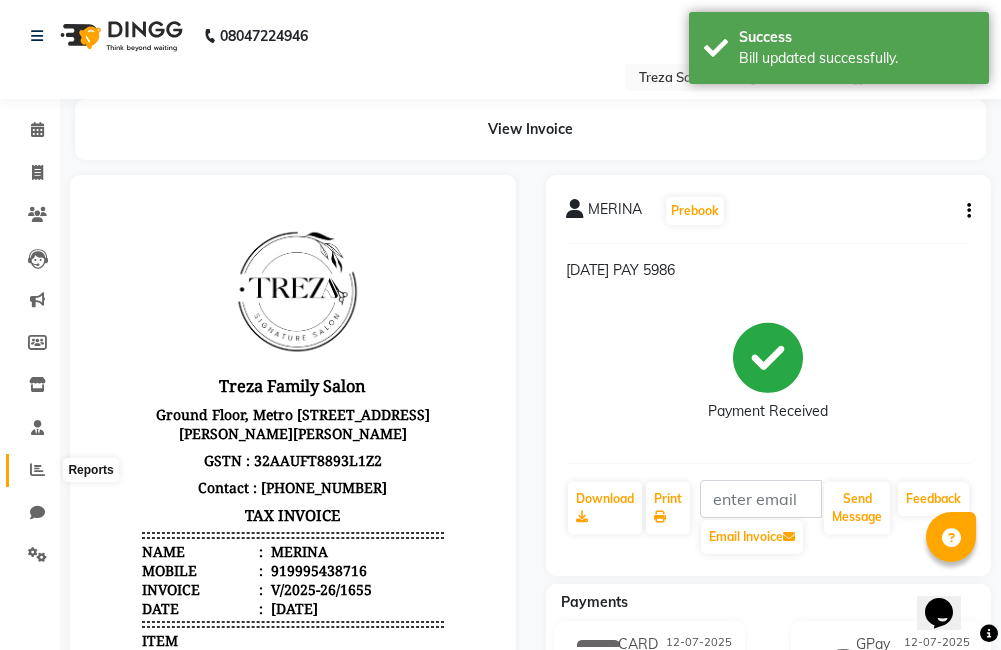 click 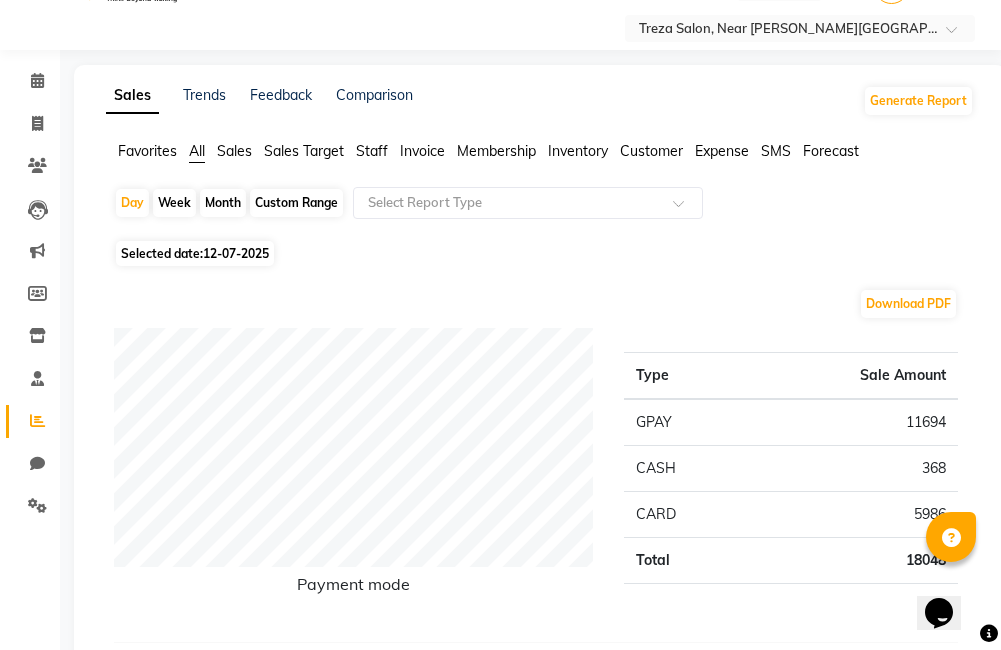 scroll, scrollTop: 0, scrollLeft: 0, axis: both 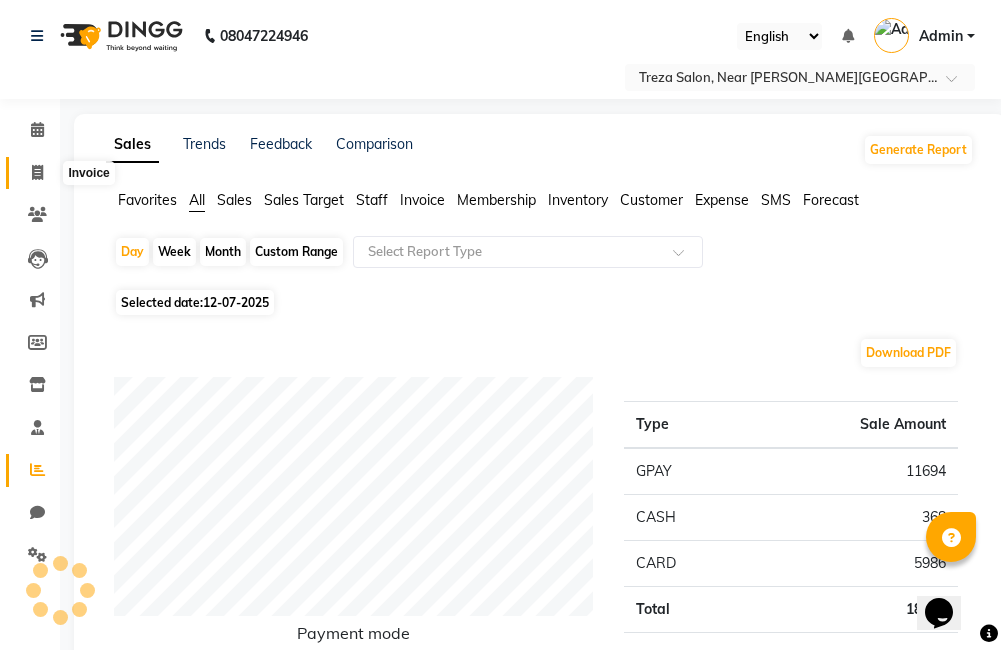 click 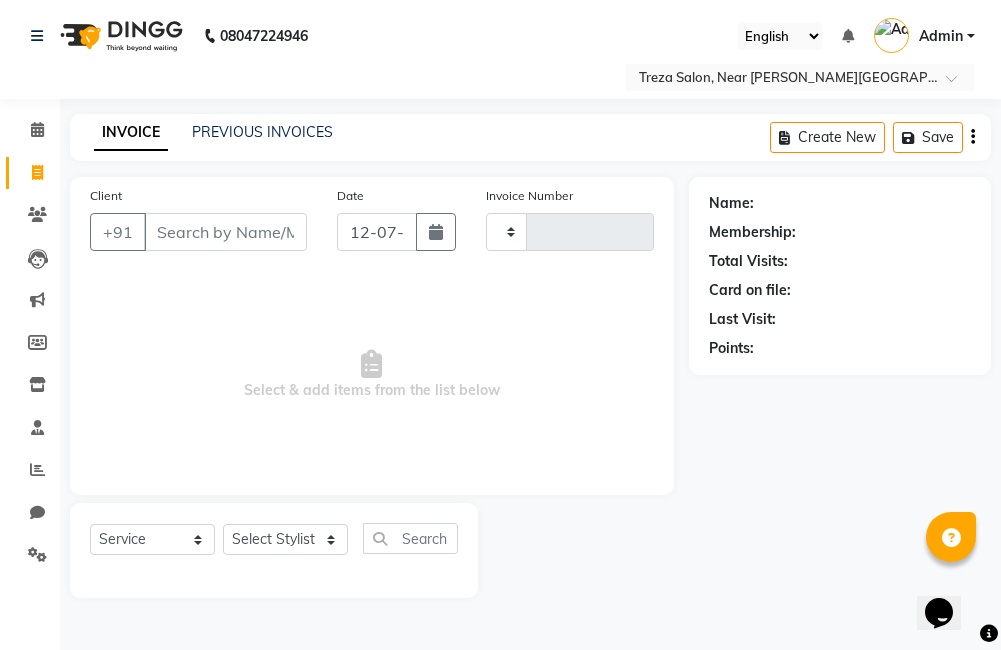 type on "1674" 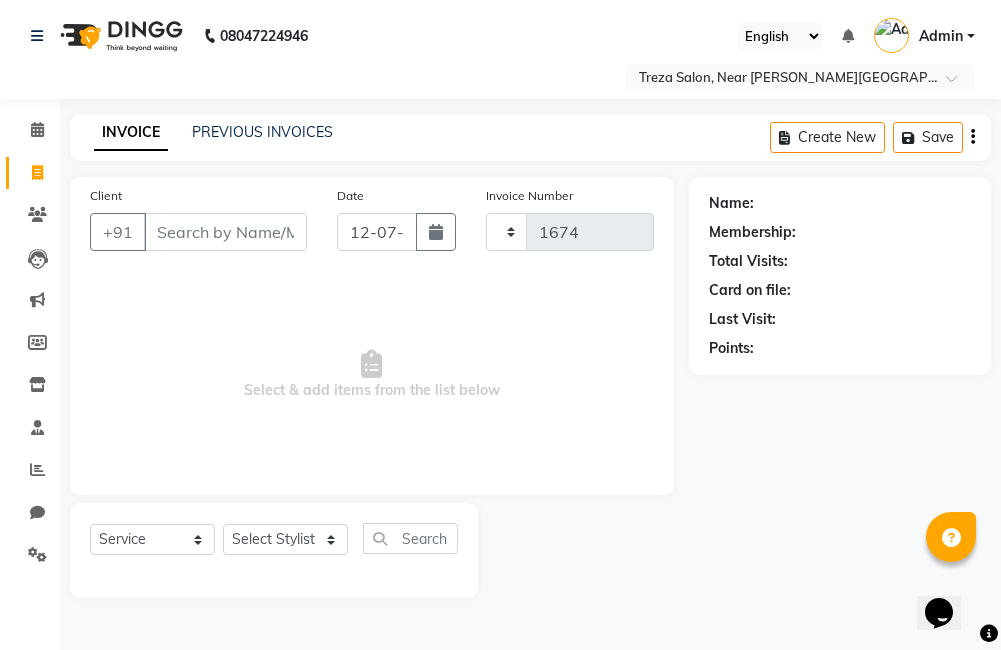 select on "7633" 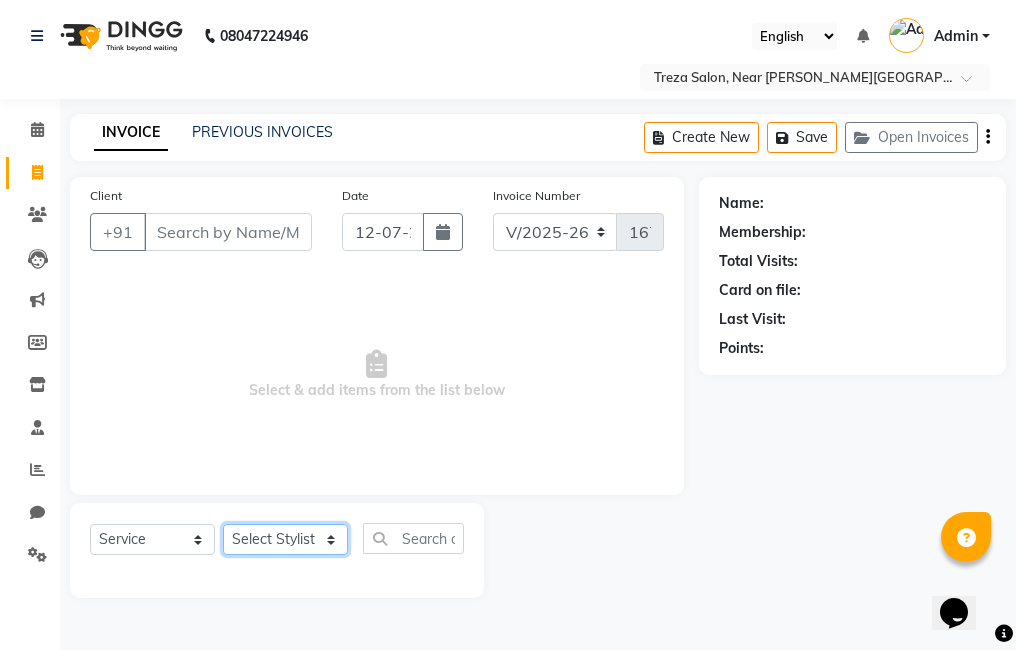 click on "Select Stylist Ajitha Akshay Amulie Anju Arun Ashish Irfan Jeeshma Krishna Priya sharook Shijo" 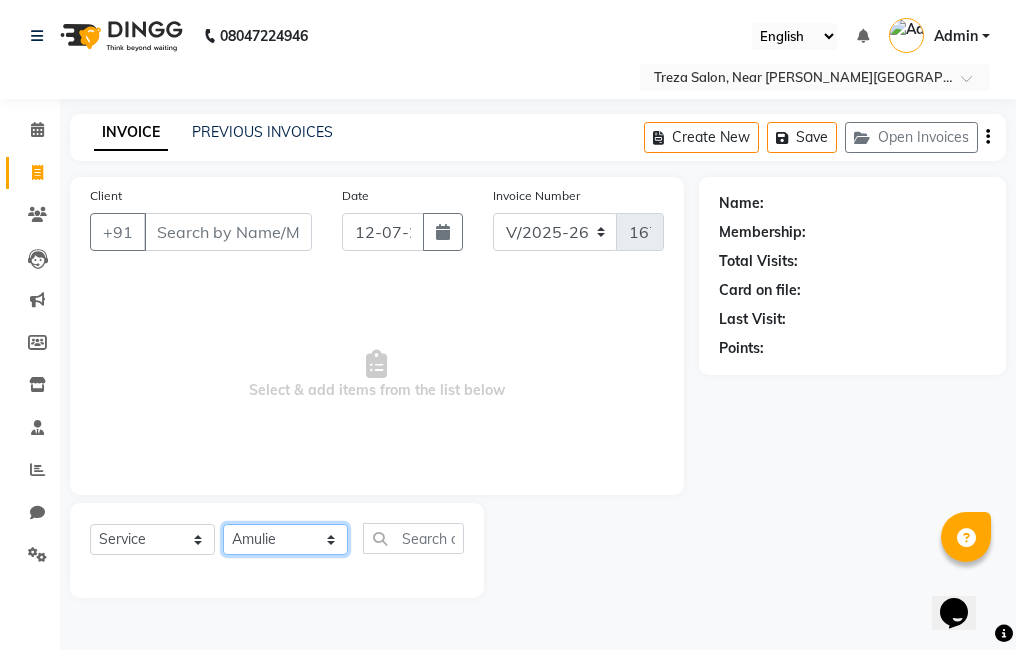 click on "Select Stylist Ajitha Akshay Amulie Anju Arun Ashish Irfan Jeeshma Krishna Priya sharook Shijo" 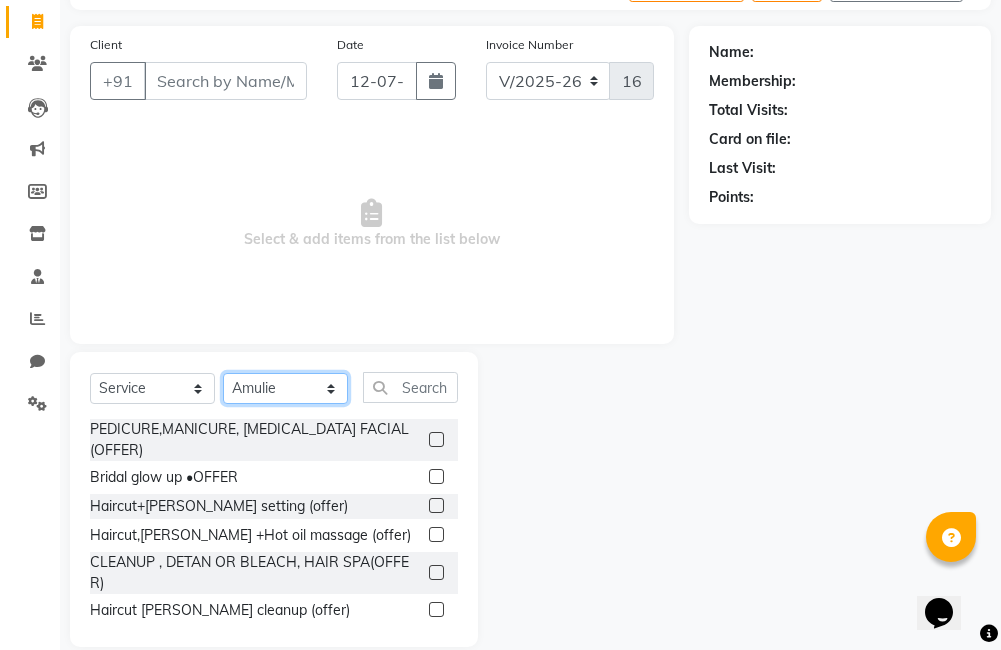 scroll, scrollTop: 178, scrollLeft: 0, axis: vertical 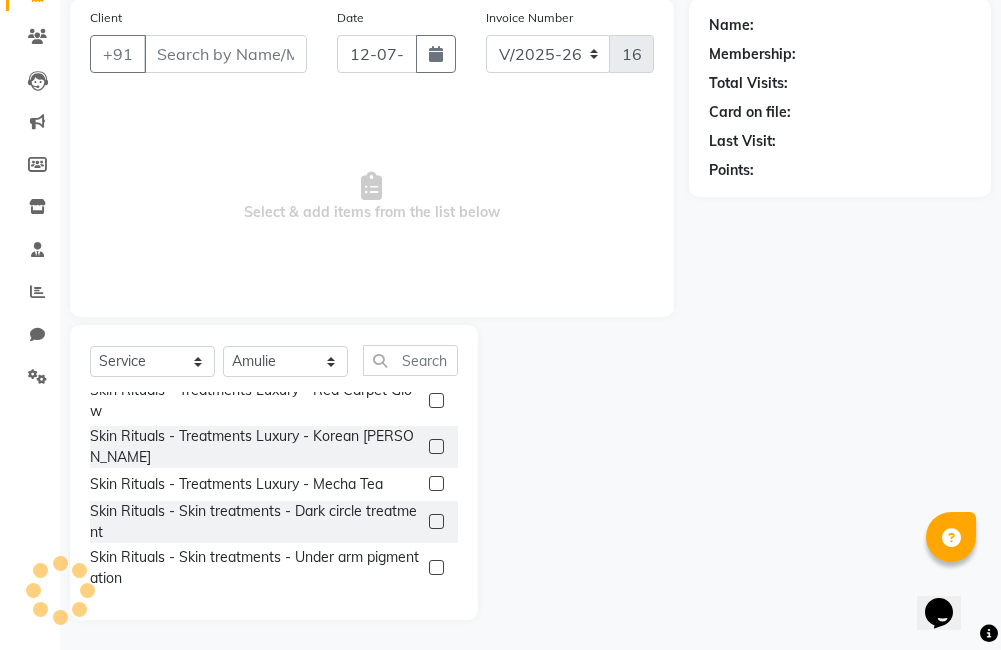 click 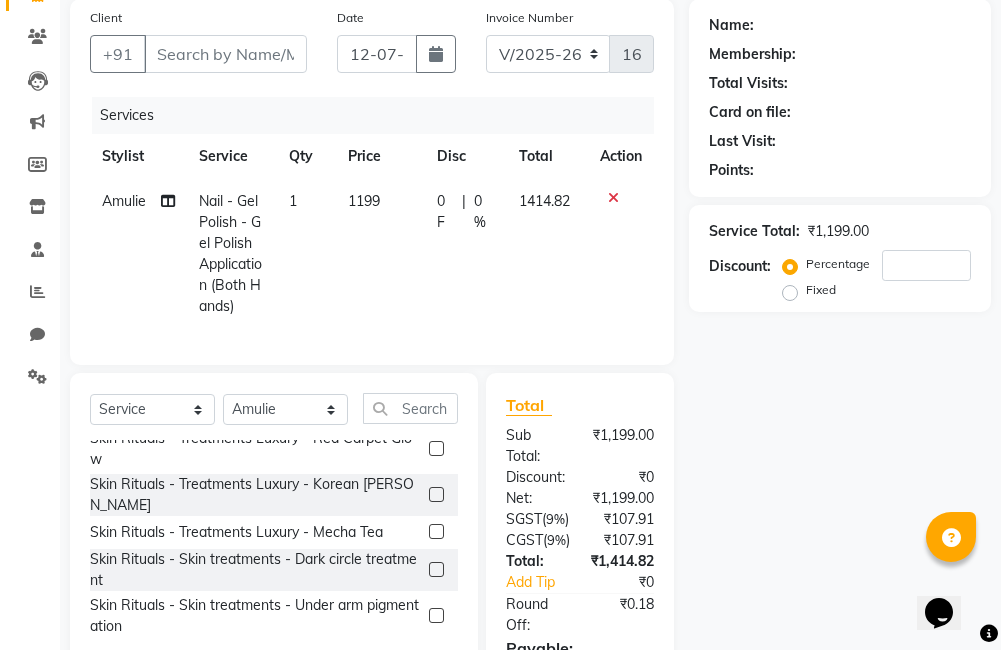 checkbox on "false" 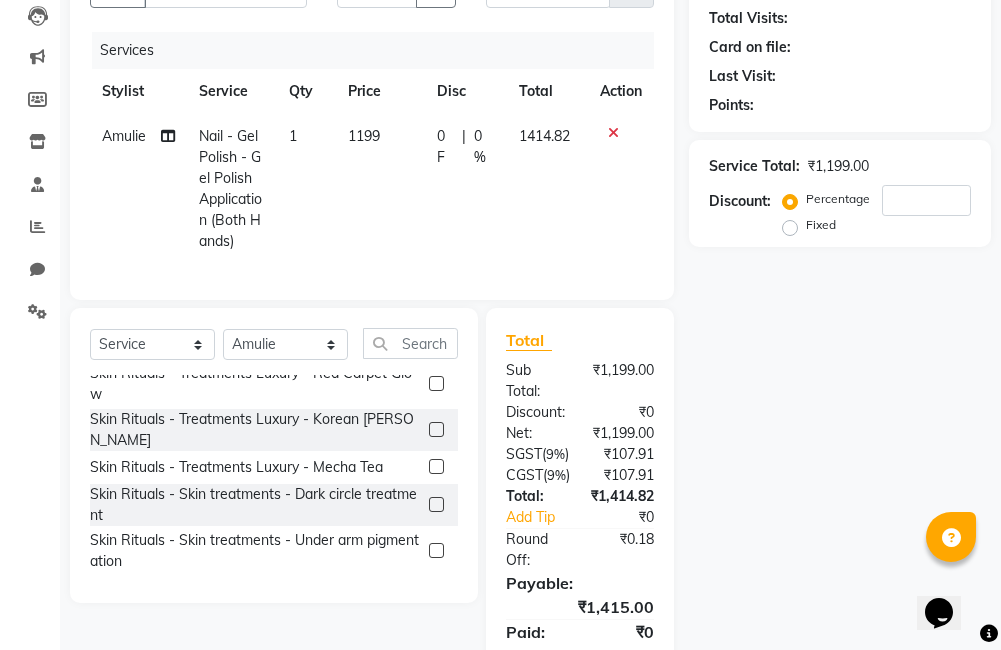 scroll, scrollTop: 278, scrollLeft: 0, axis: vertical 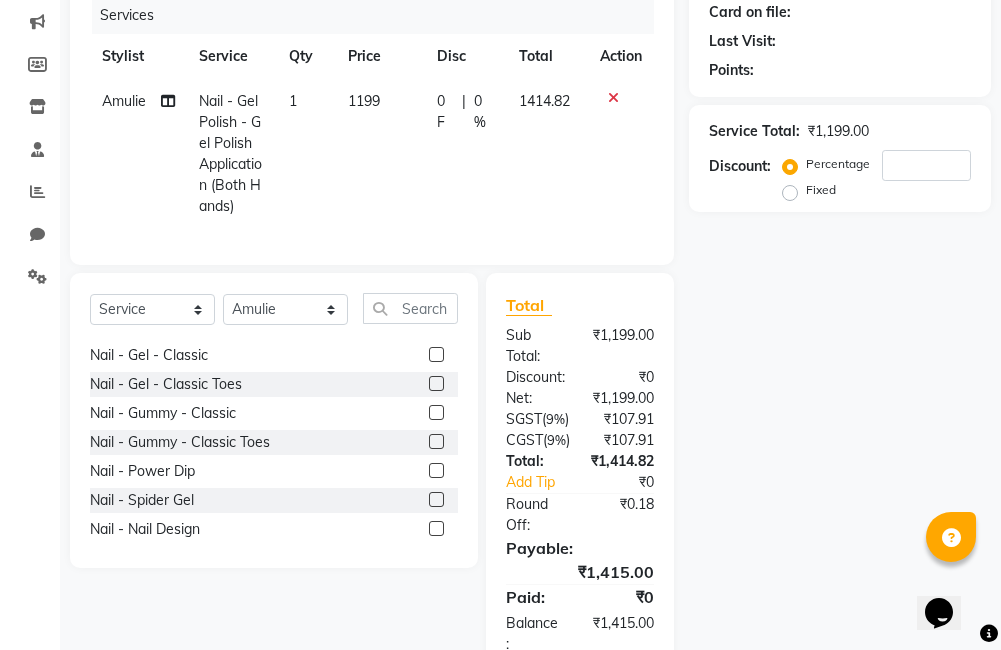 click 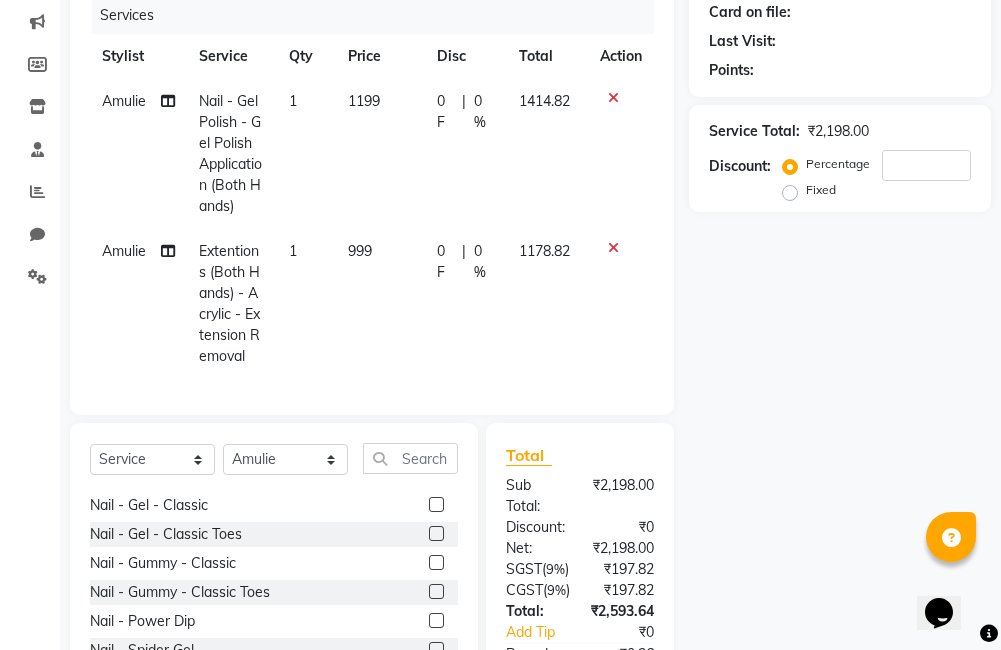 checkbox on "false" 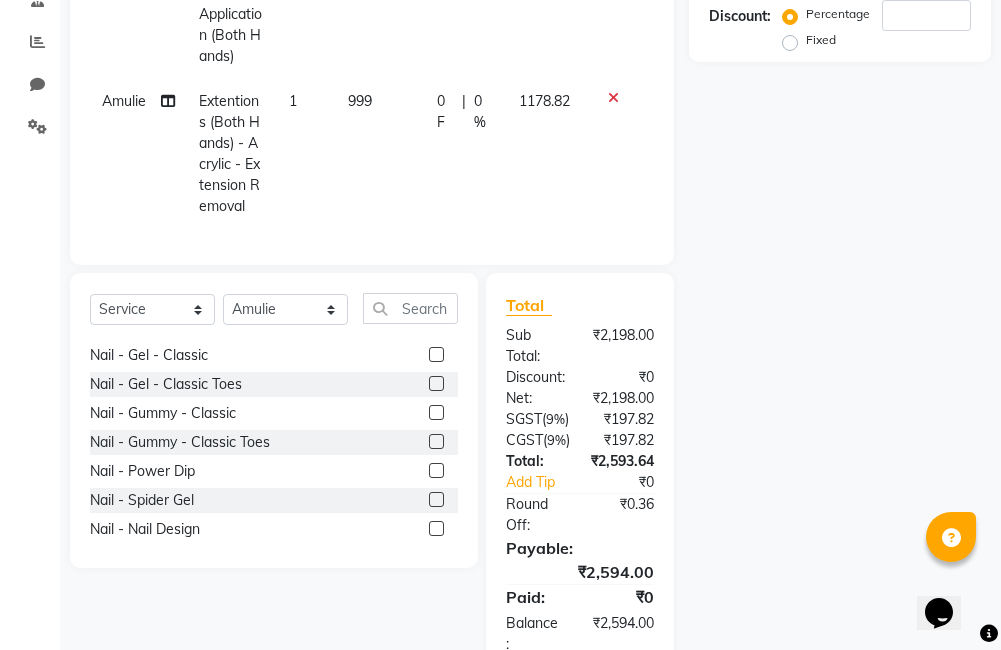 scroll, scrollTop: 478, scrollLeft: 0, axis: vertical 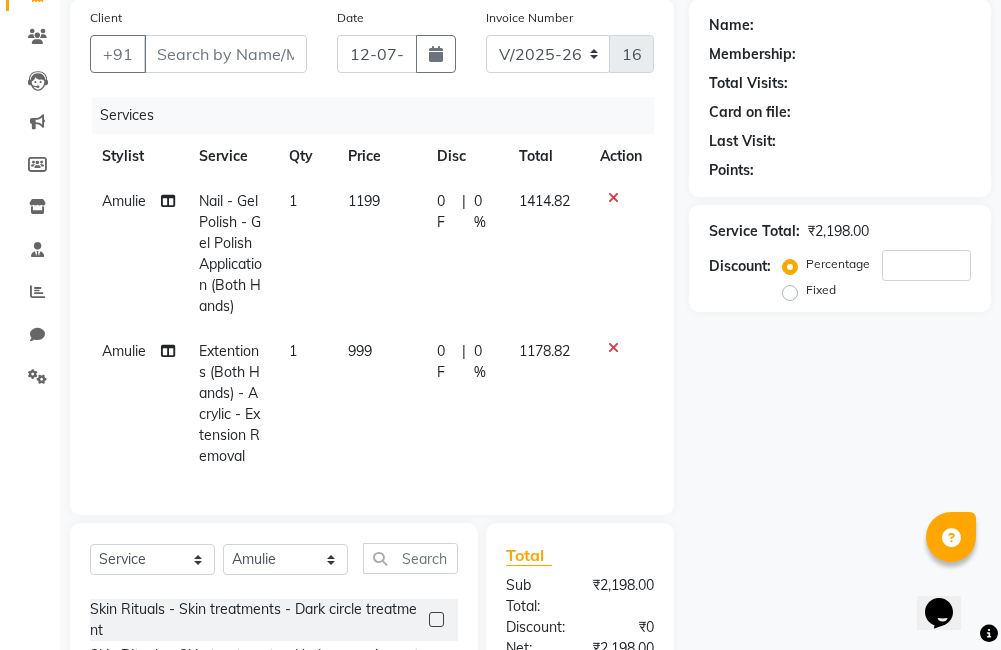 click on "999" 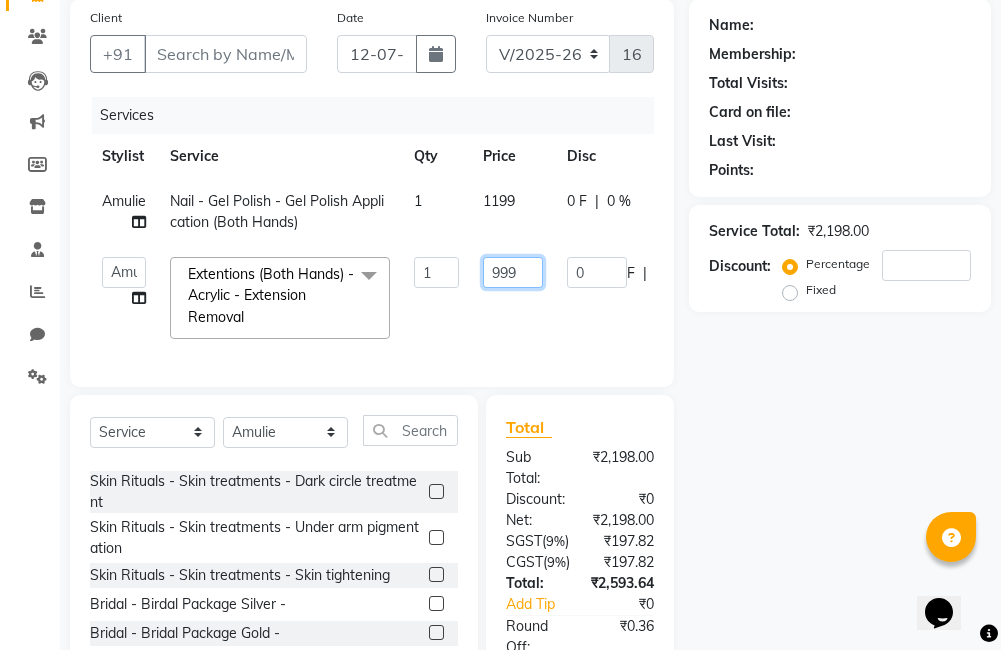 click on "999" 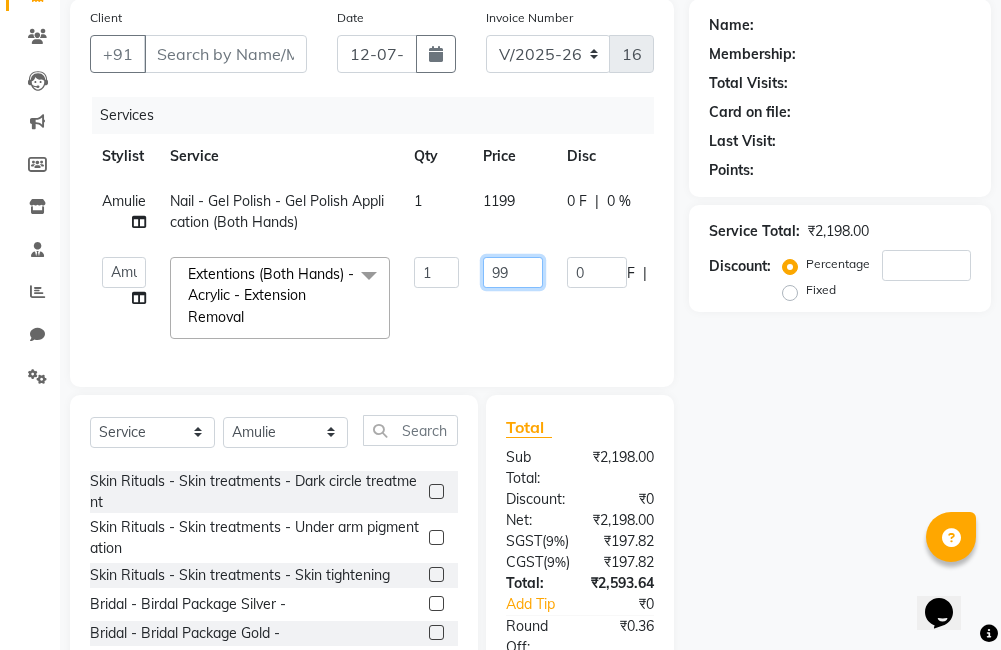 type on "9" 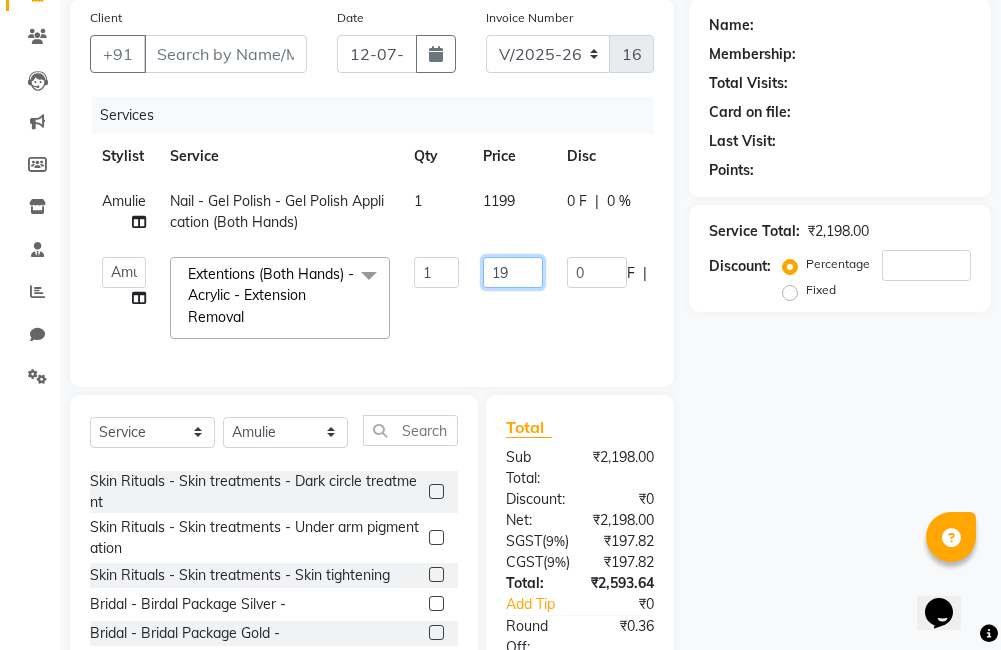 type on "199" 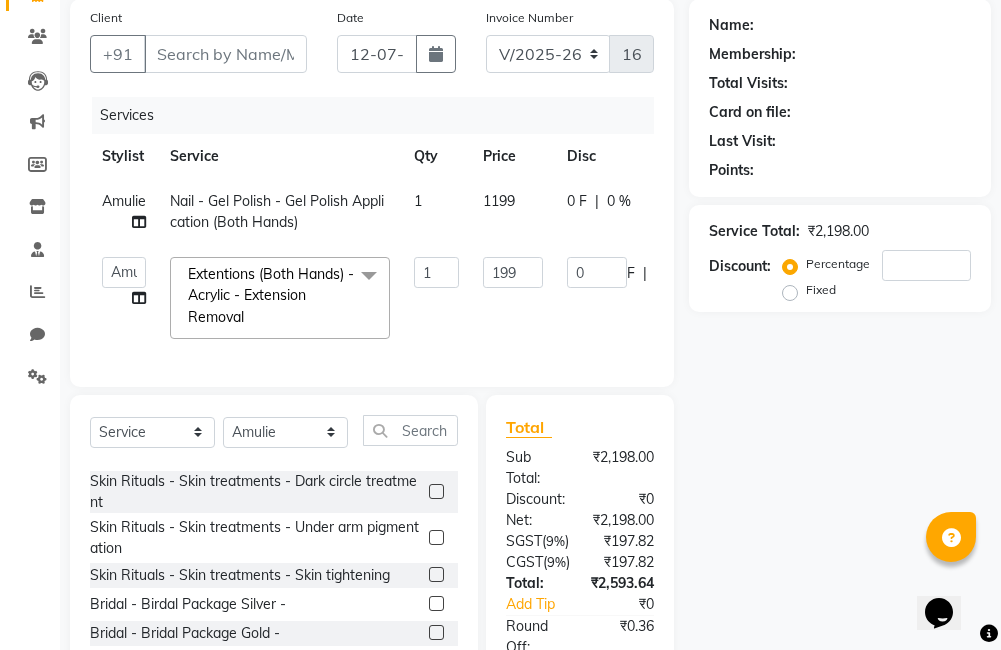 click on "Name: Membership: Total Visits: Card on file: Last Visit:  Points:  Service Total:  ₹2,198.00  Discount:  Percentage   Fixed" 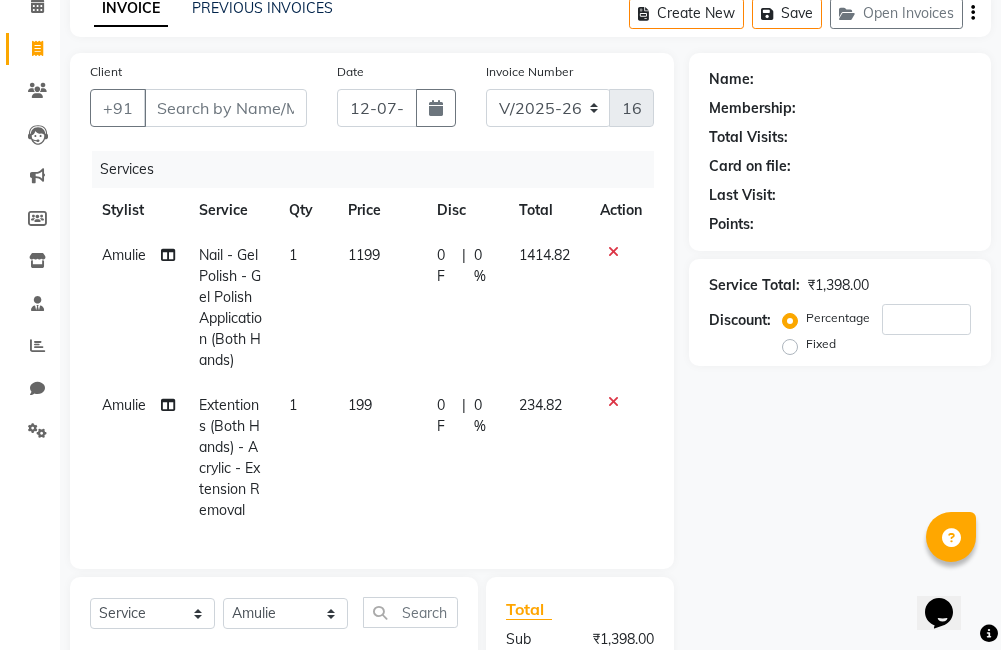 scroll, scrollTop: 129, scrollLeft: 0, axis: vertical 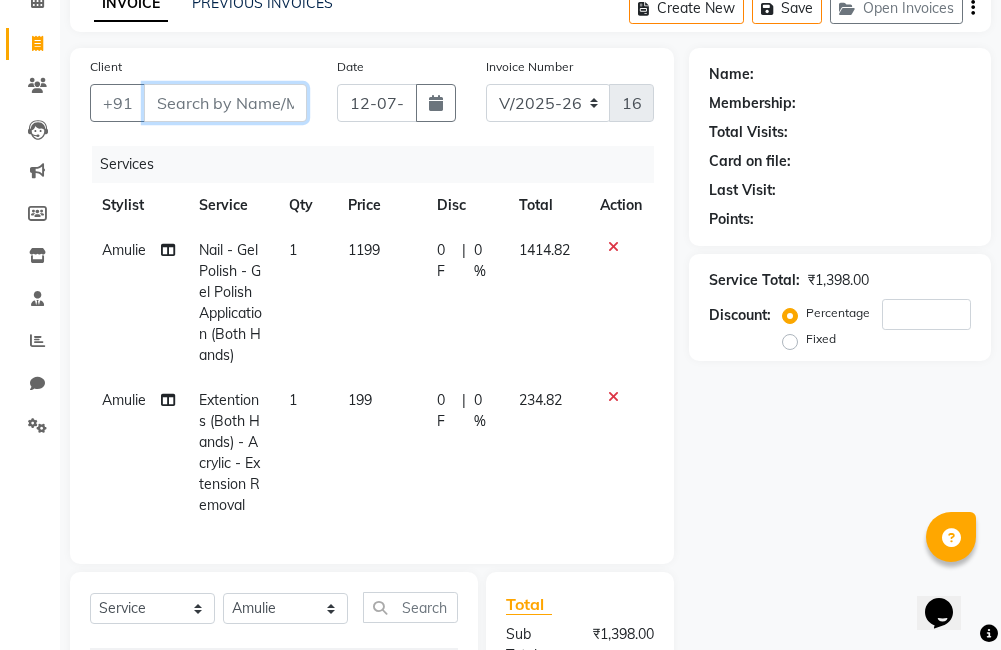 click on "Client" at bounding box center [225, 103] 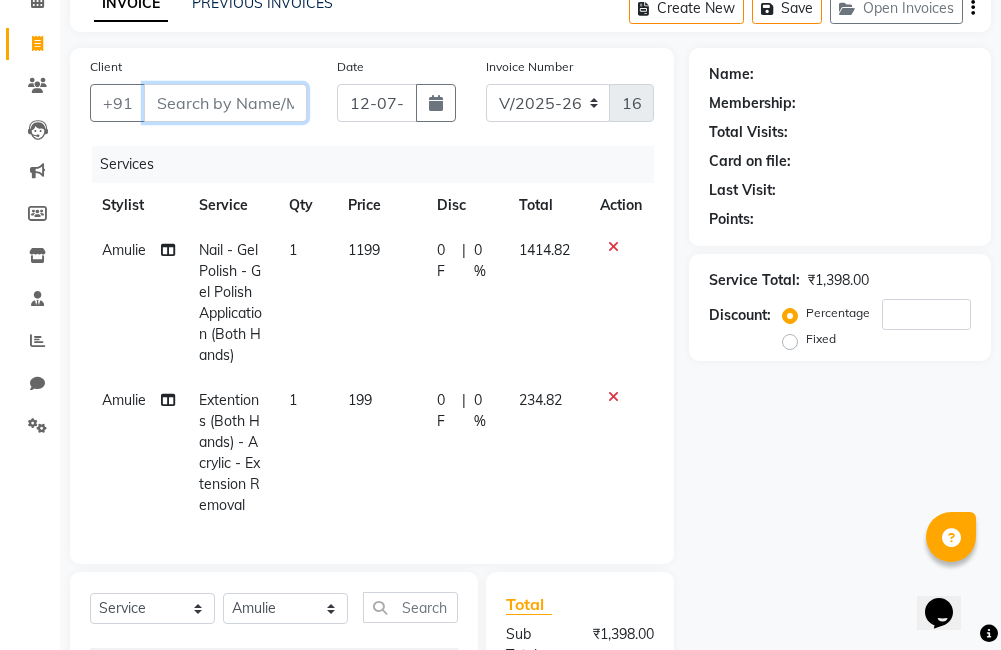 type on "8" 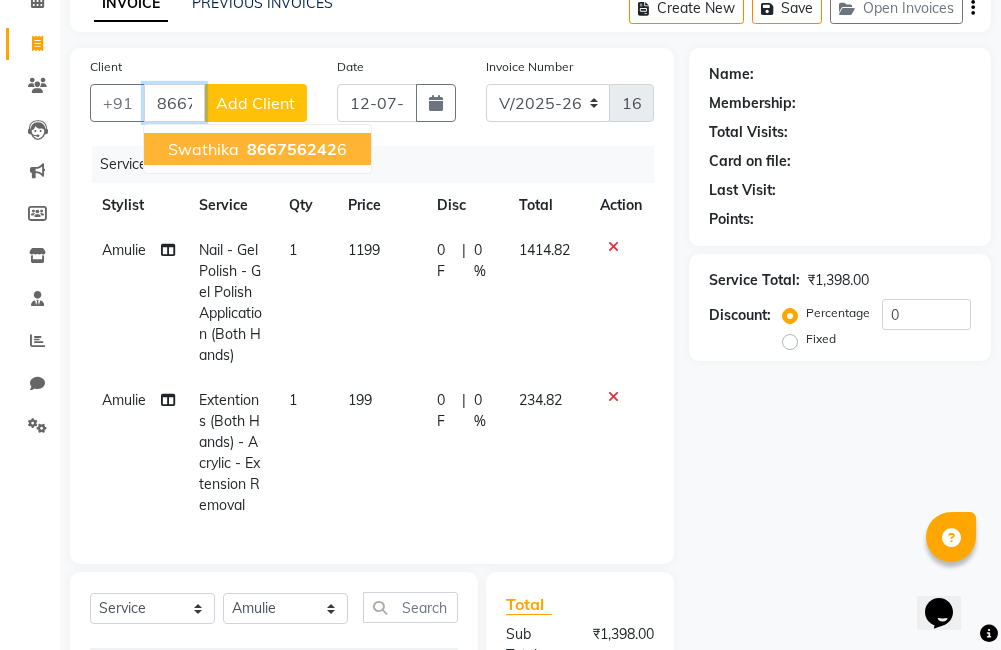click on "866756242" at bounding box center (292, 149) 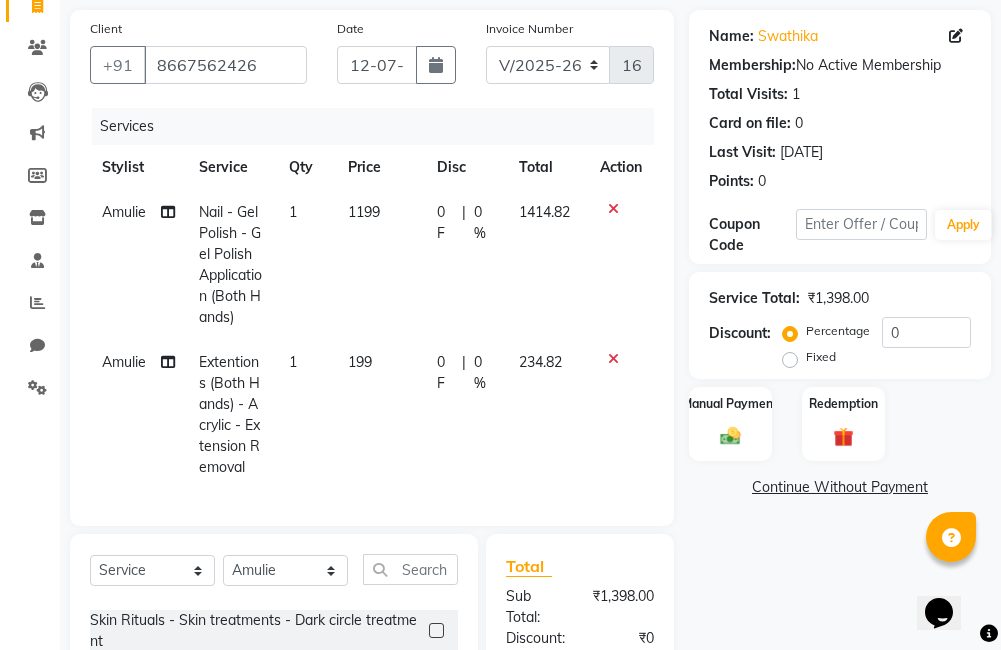 scroll, scrollTop: 300, scrollLeft: 0, axis: vertical 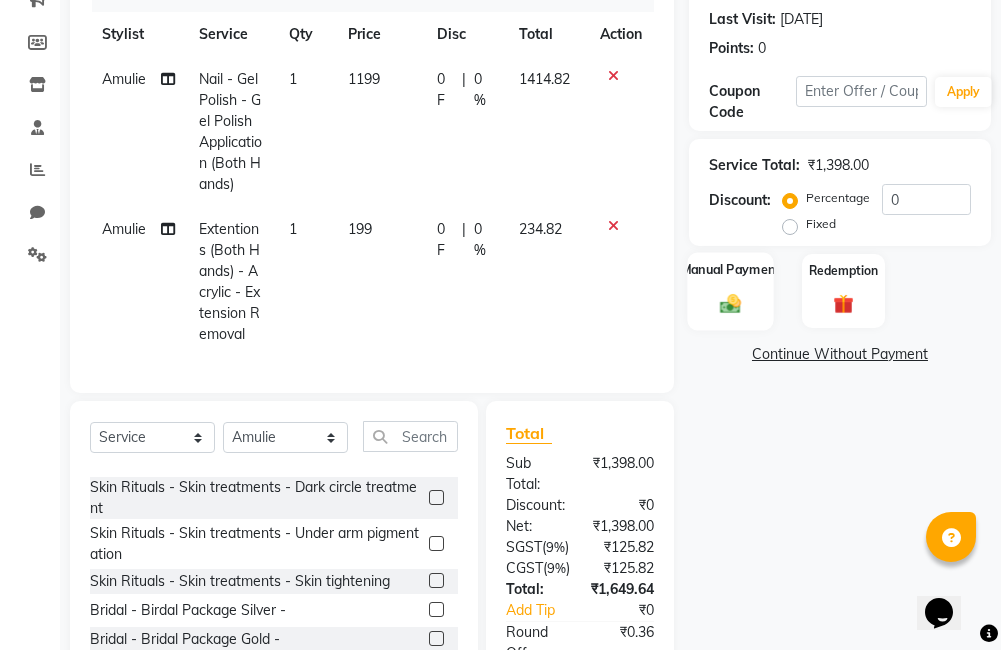 click 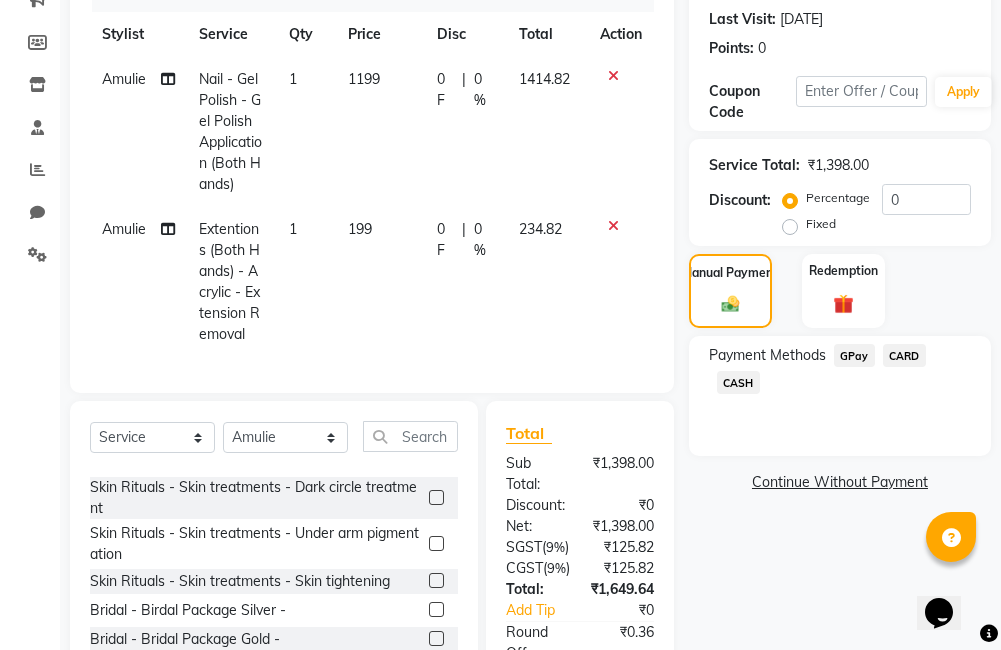 click on "GPay" 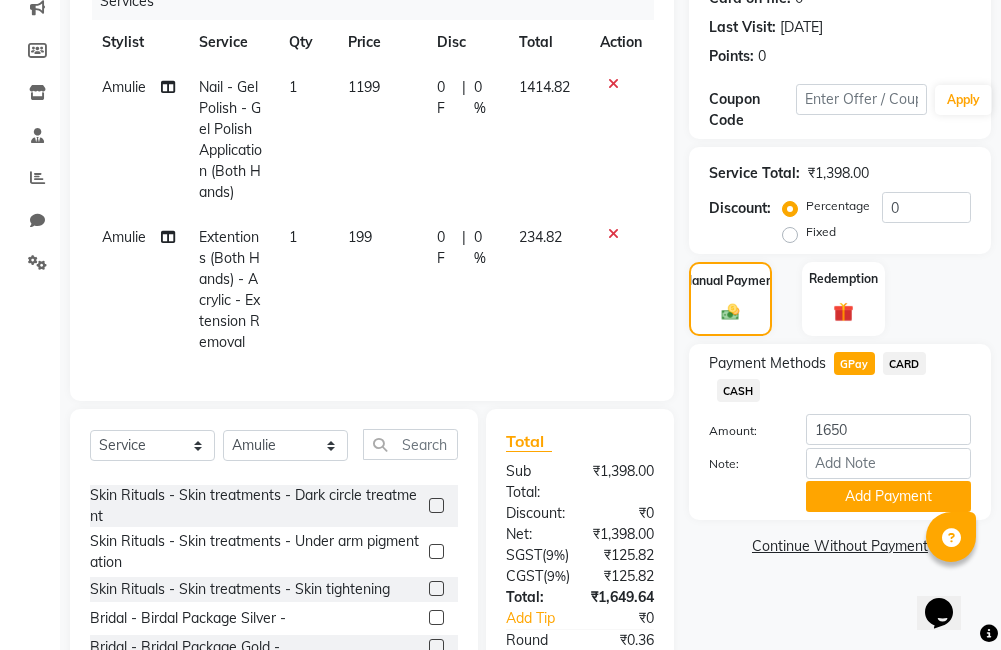 scroll, scrollTop: 404, scrollLeft: 0, axis: vertical 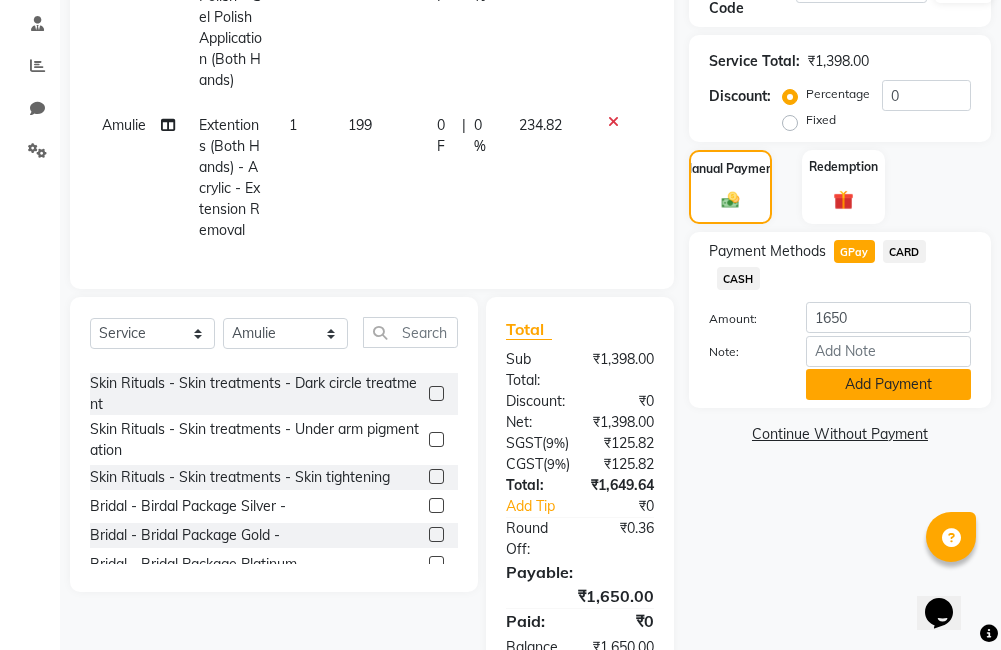 click on "Add Payment" 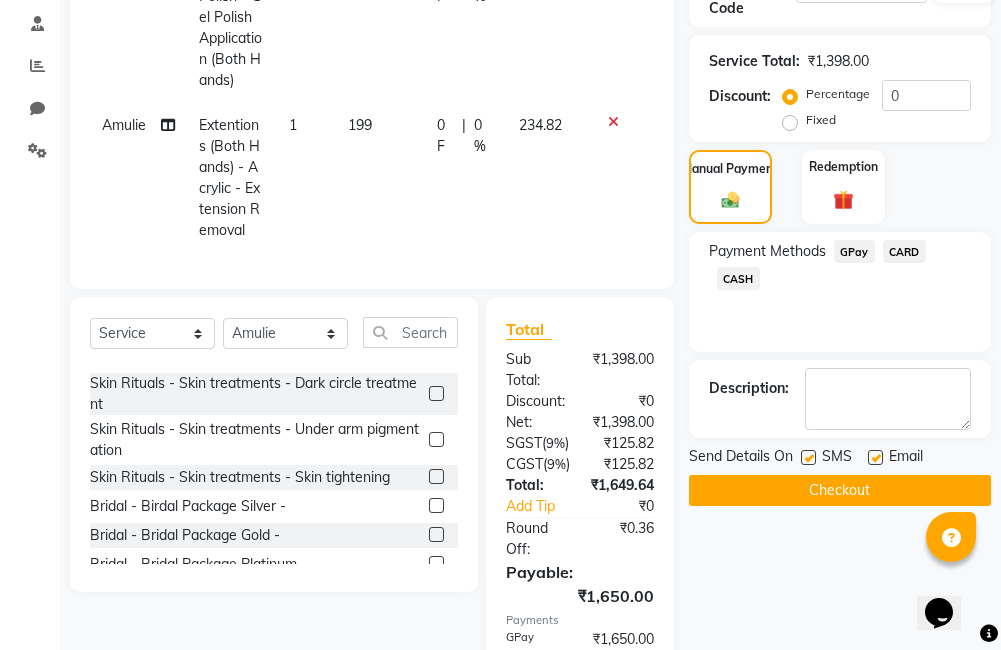click on "Checkout" 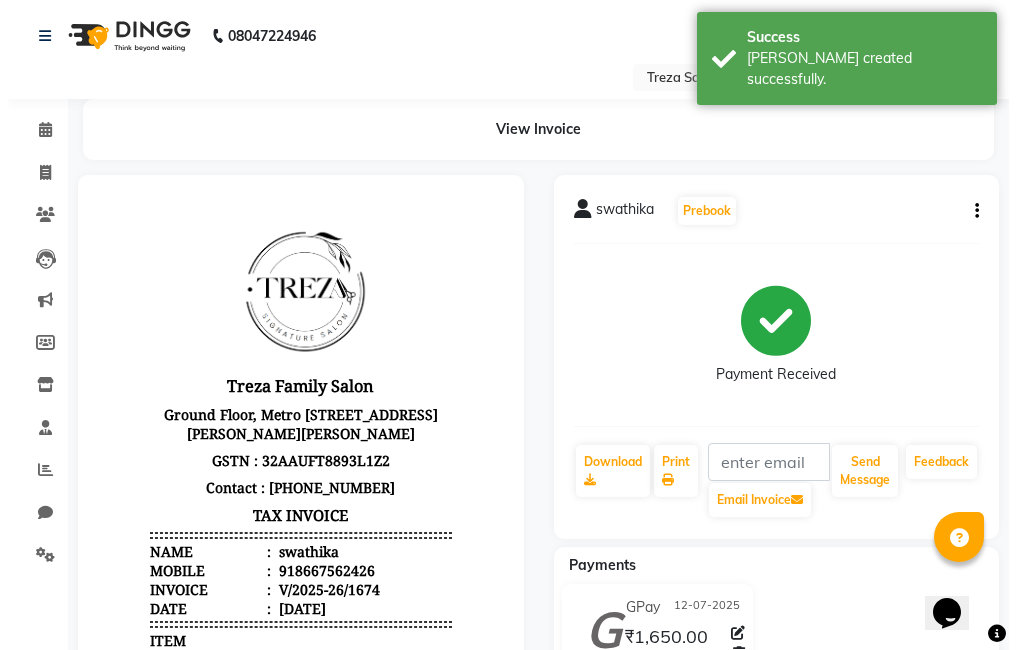 scroll, scrollTop: 0, scrollLeft: 0, axis: both 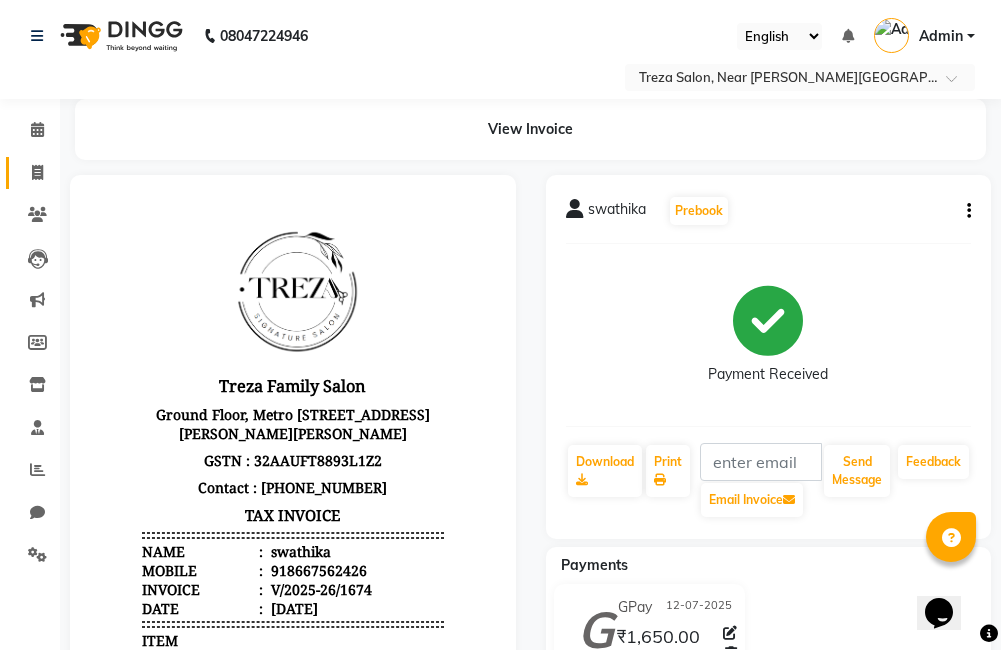 click 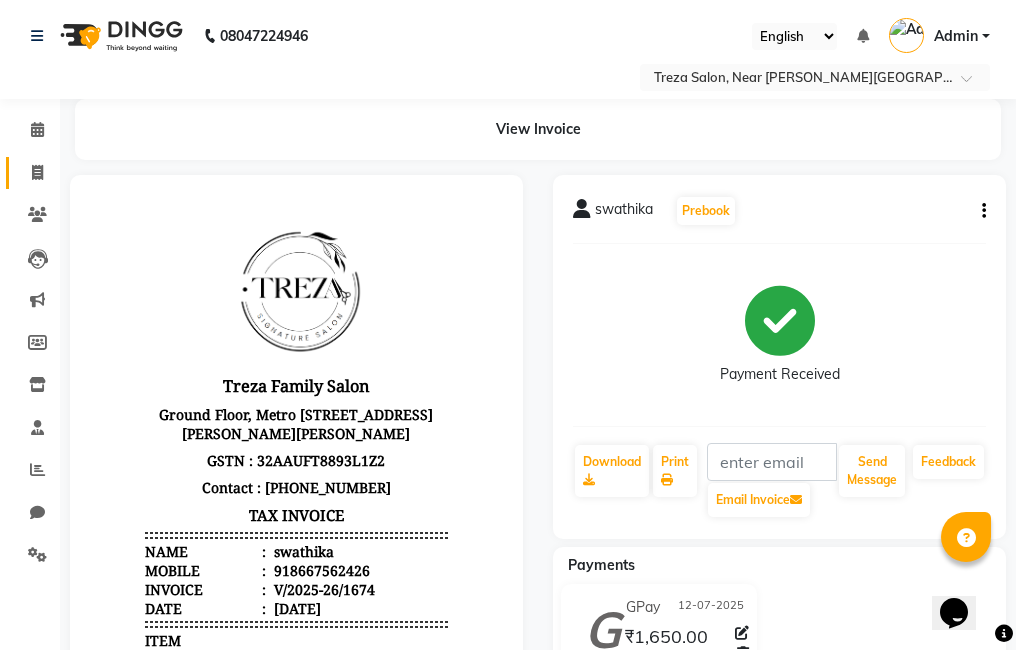 select on "service" 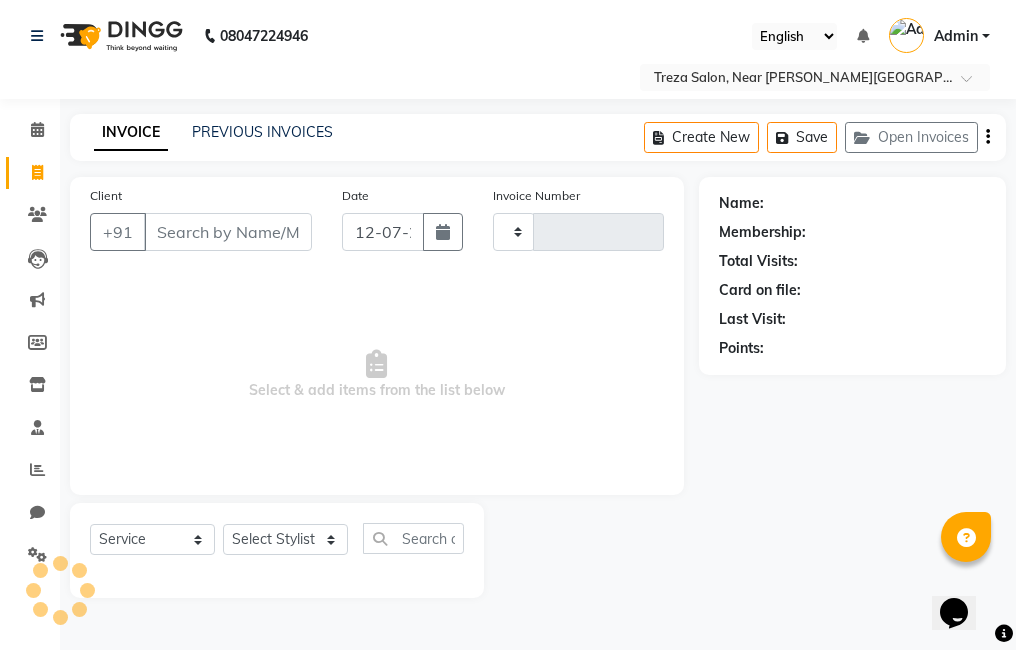 type on "1675" 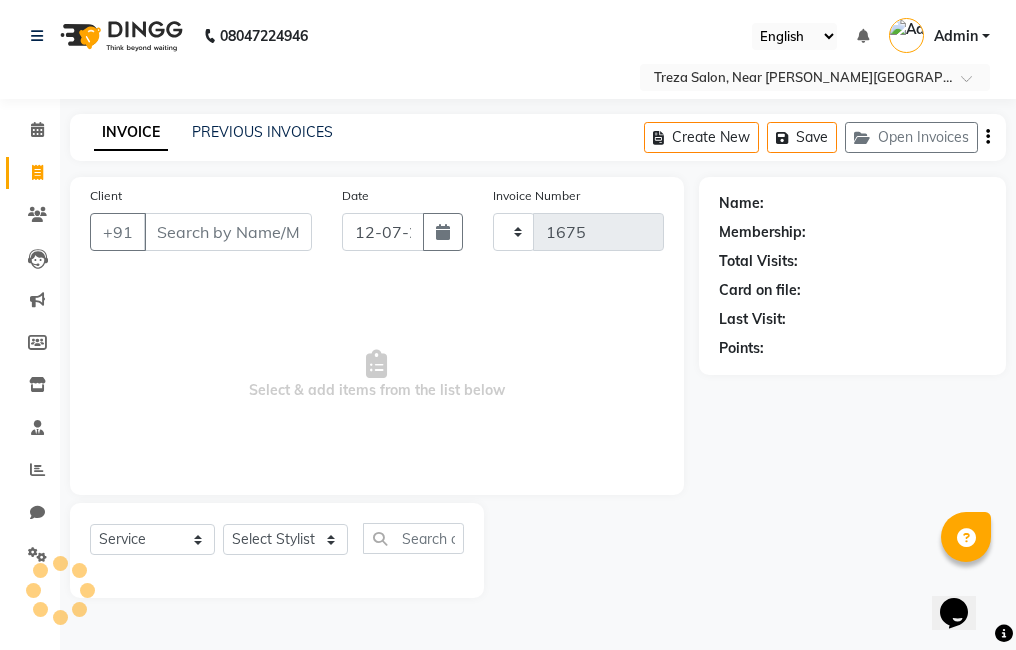 select on "7633" 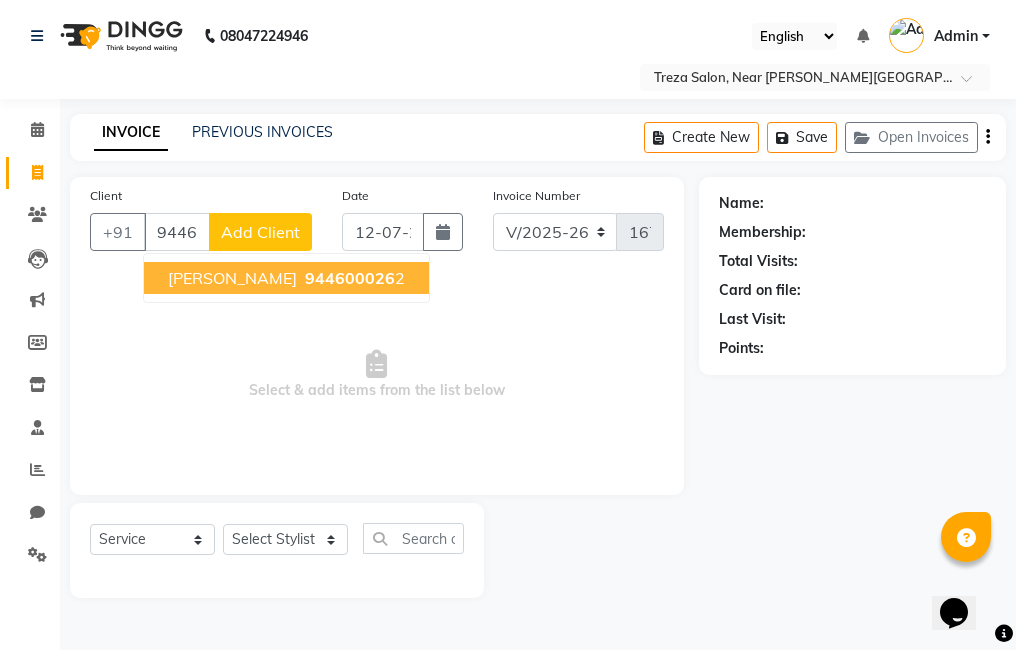 click on "varun chandran" at bounding box center (232, 278) 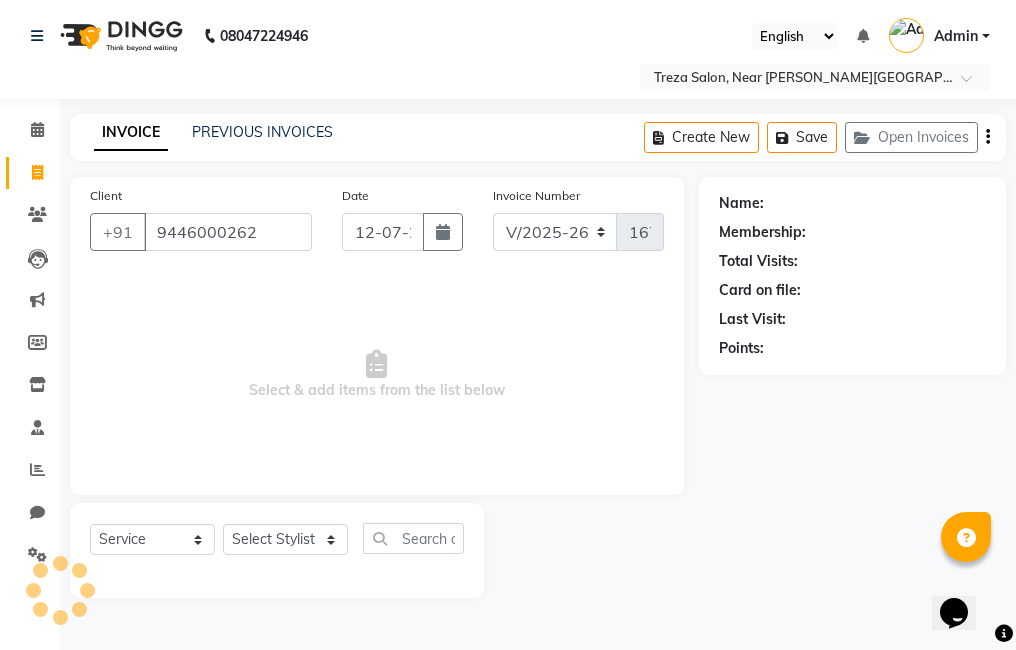 type on "9446000262" 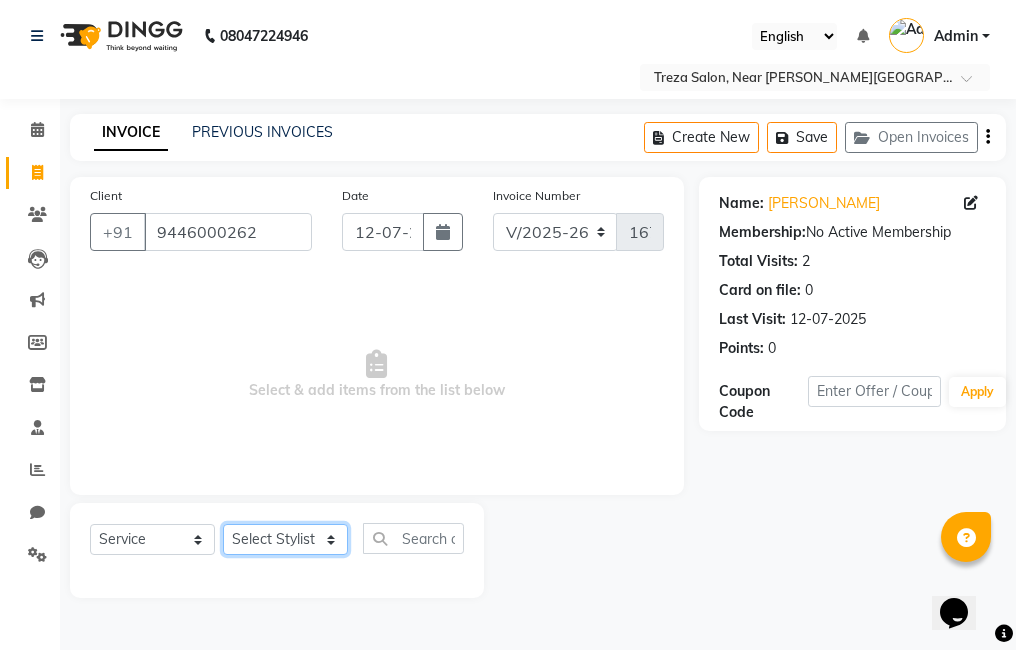 click on "Select Stylist Ajitha Akshay Amulie Anju Arun Ashish Irfan Jeeshma Krishna Priya sharook Shijo" 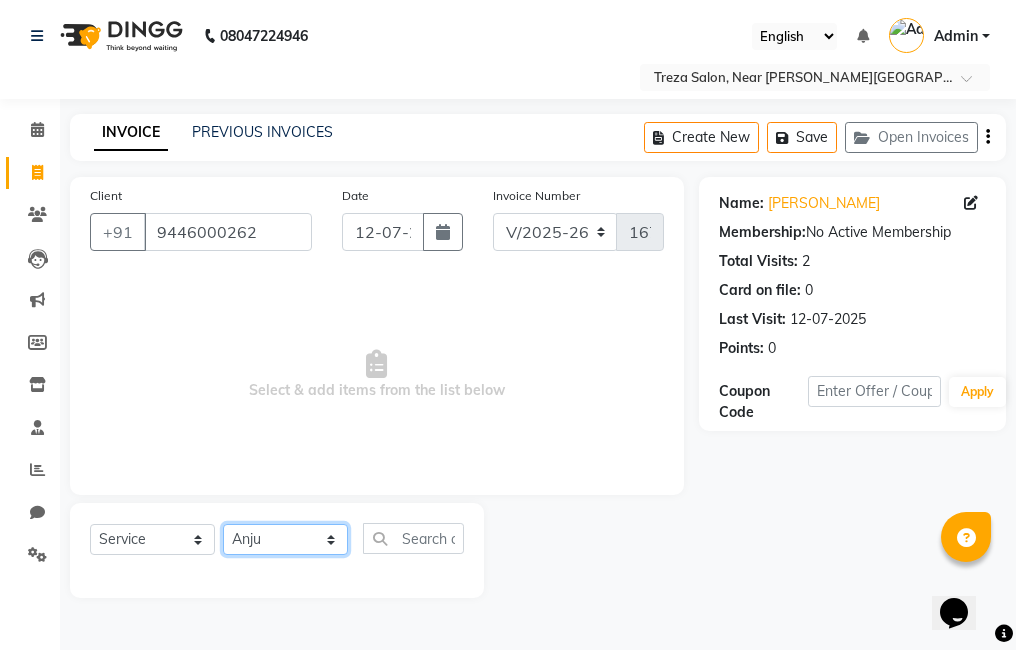 click on "Select Stylist Ajitha Akshay Amulie Anju Arun Ashish Irfan Jeeshma Krishna Priya sharook Shijo" 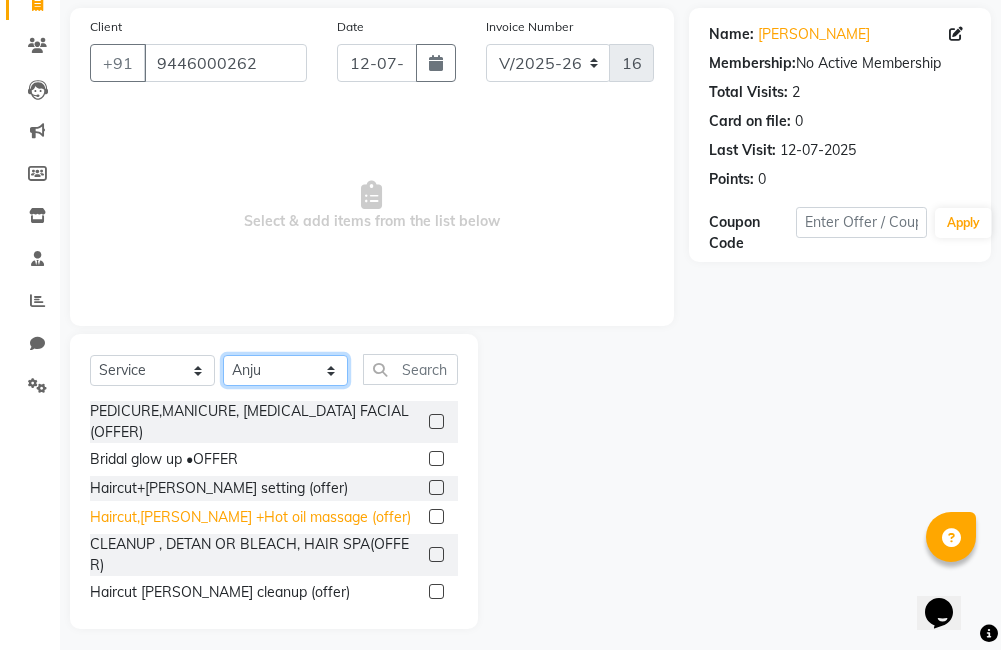 scroll, scrollTop: 178, scrollLeft: 0, axis: vertical 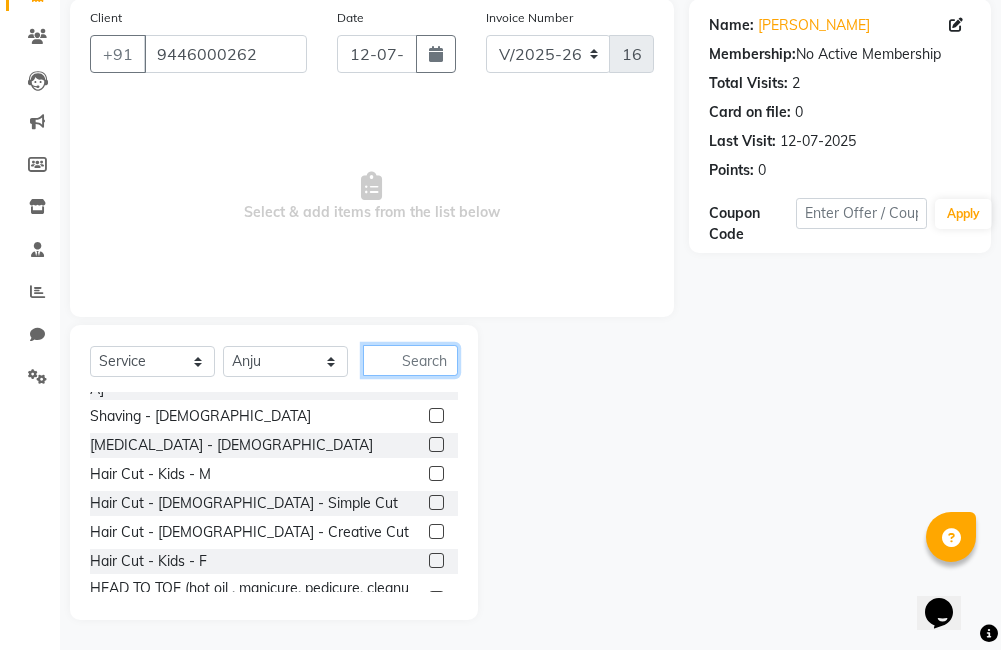click 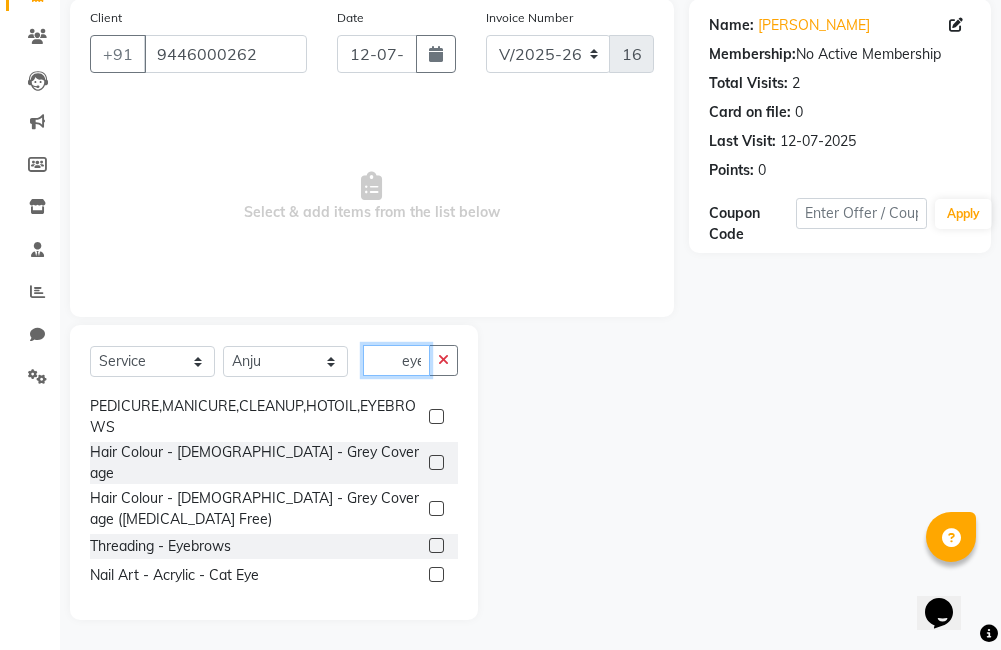 scroll, scrollTop: 25, scrollLeft: 0, axis: vertical 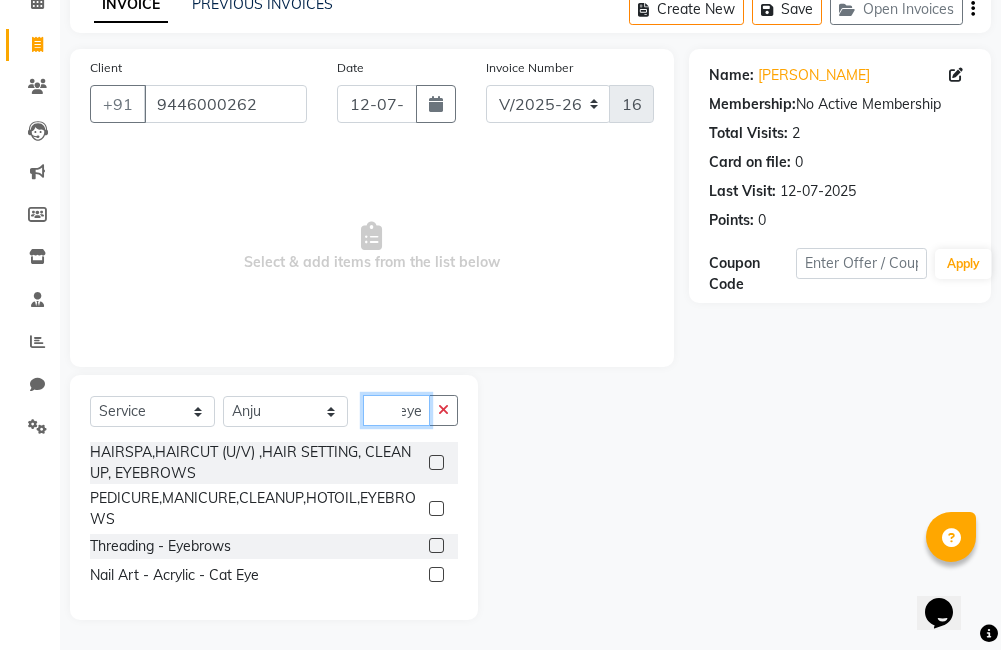 type on "eye" 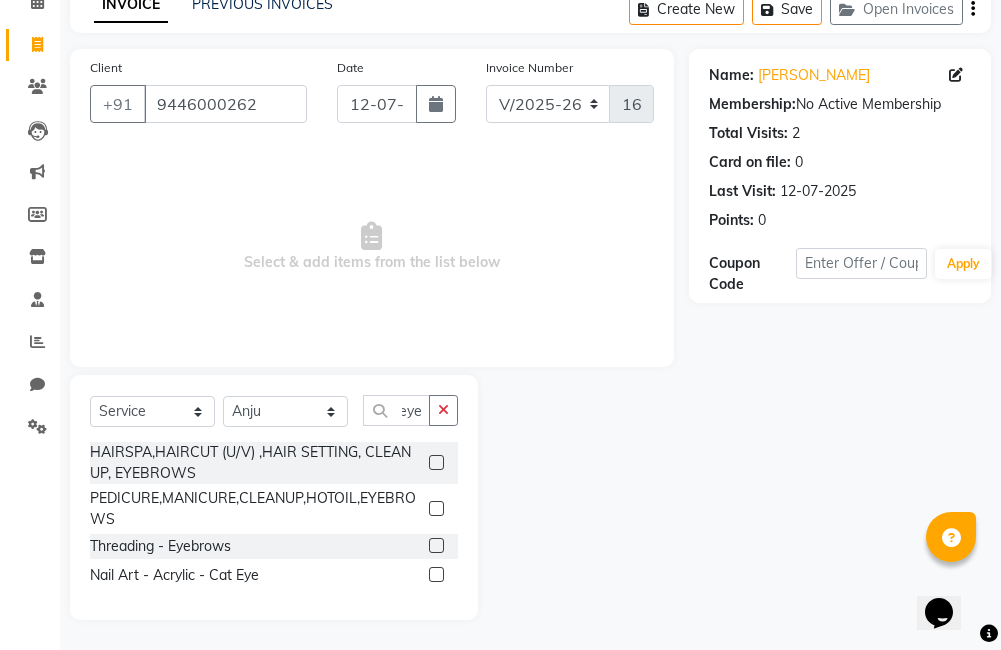click 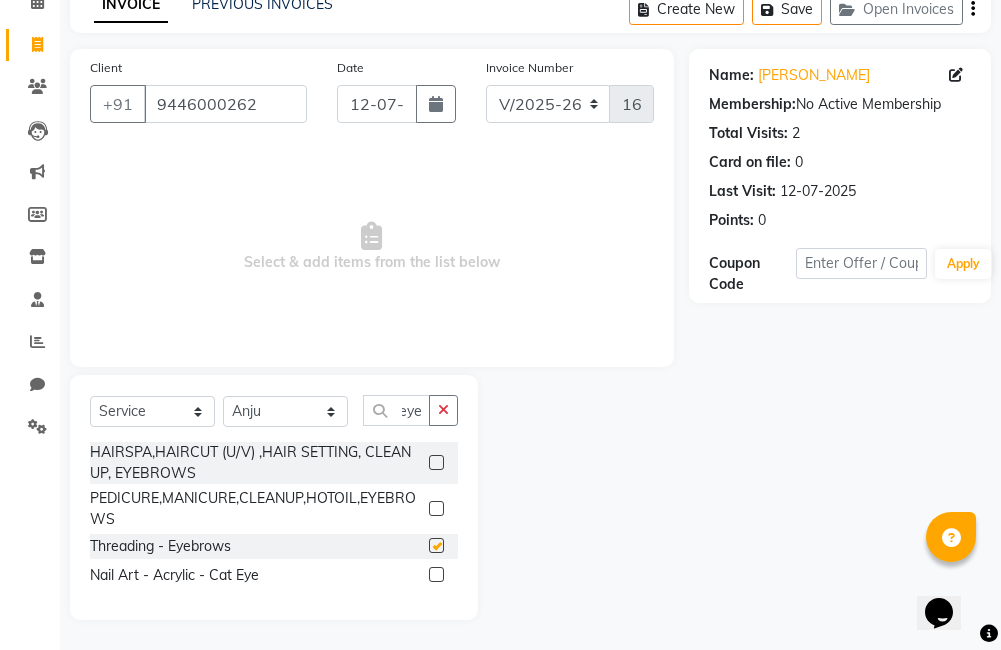 scroll, scrollTop: 0, scrollLeft: 0, axis: both 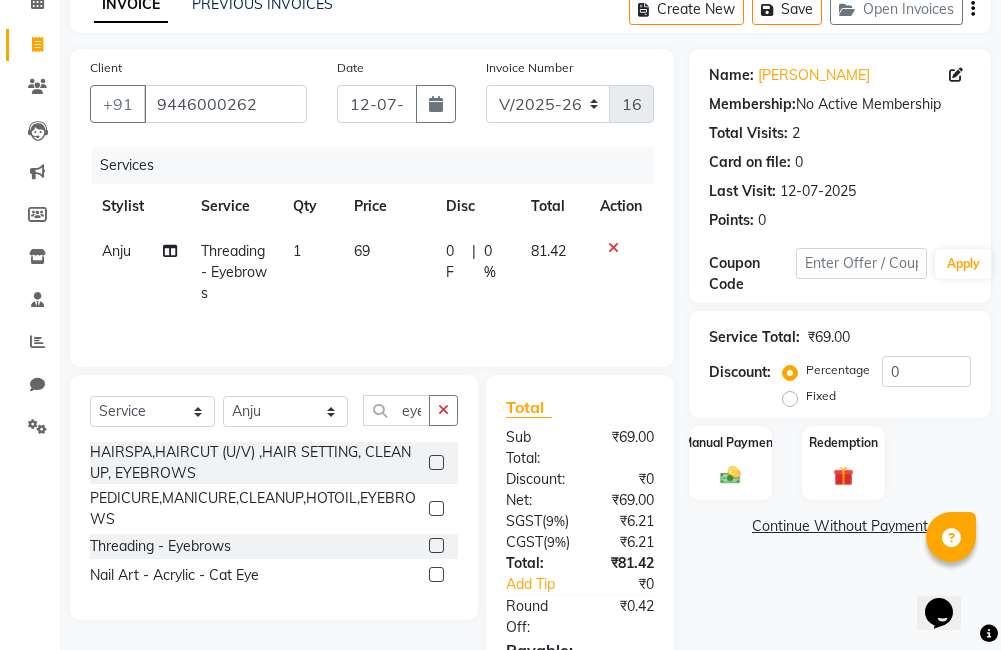 click 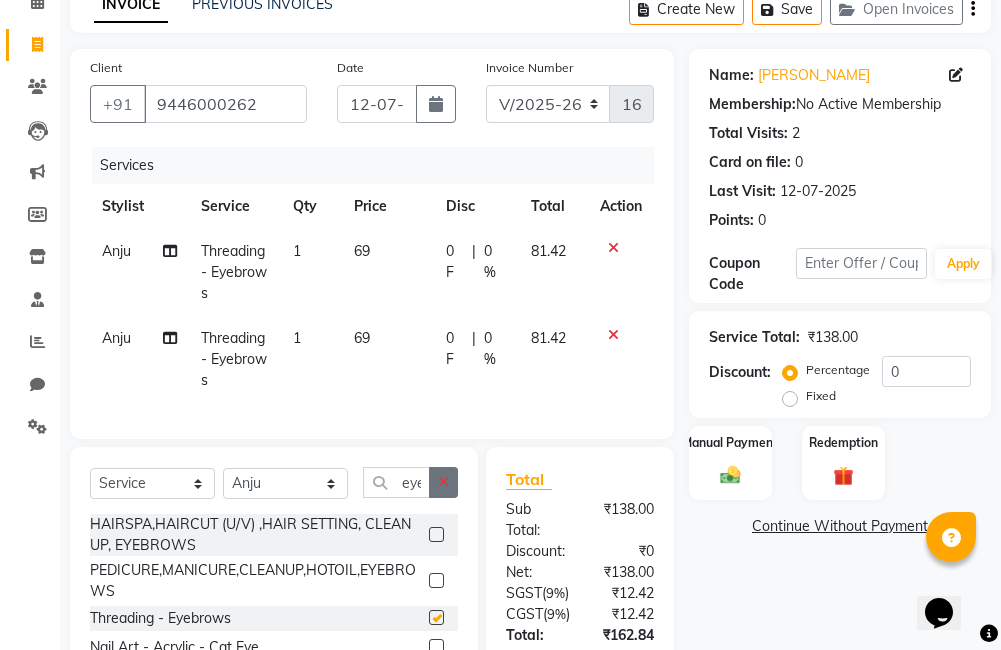 checkbox on "false" 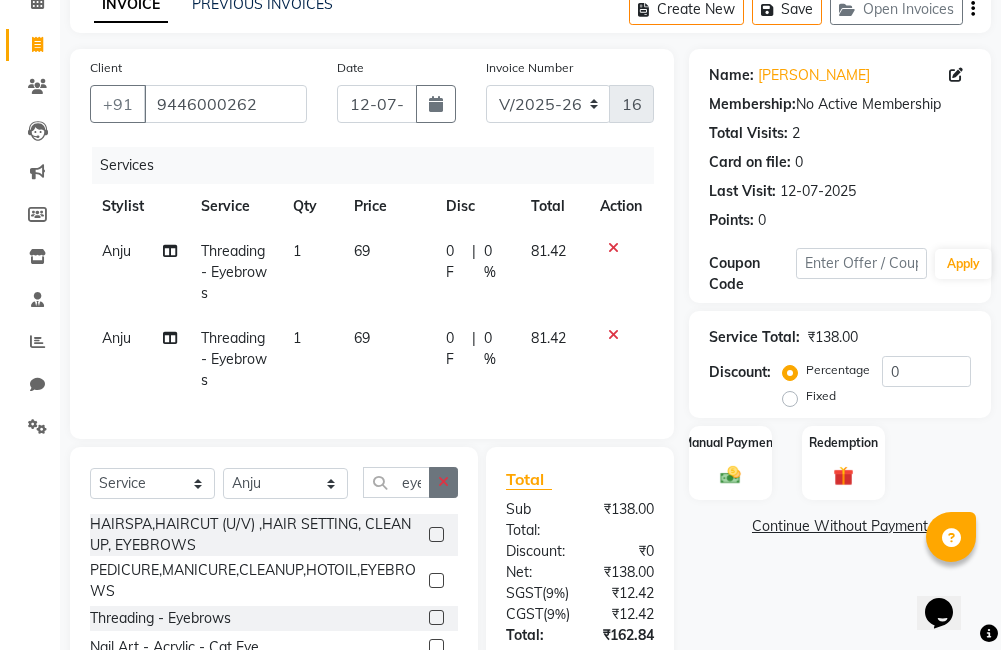 click 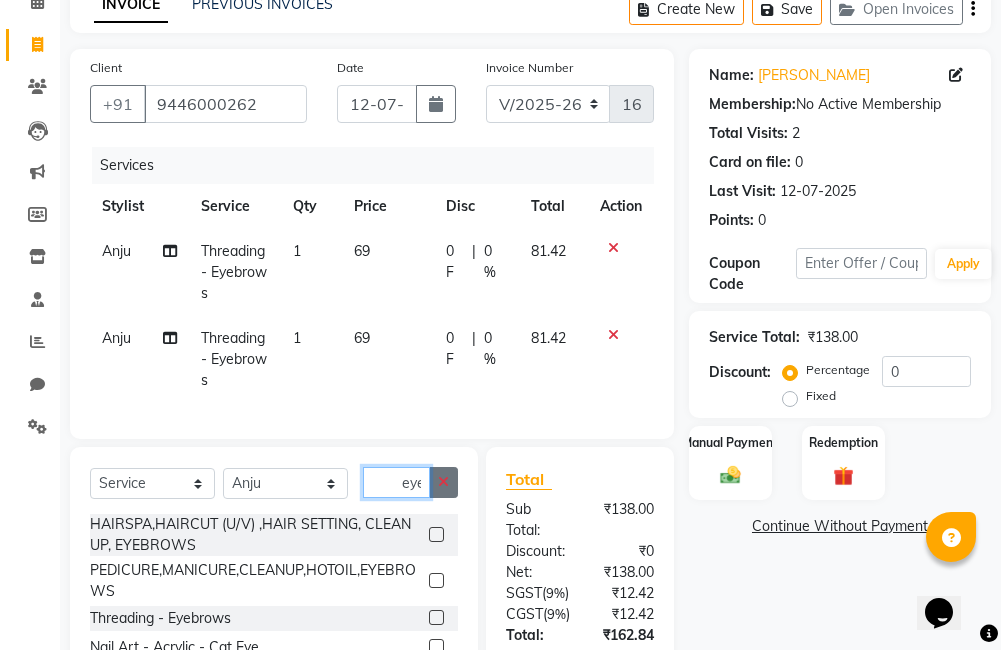 type 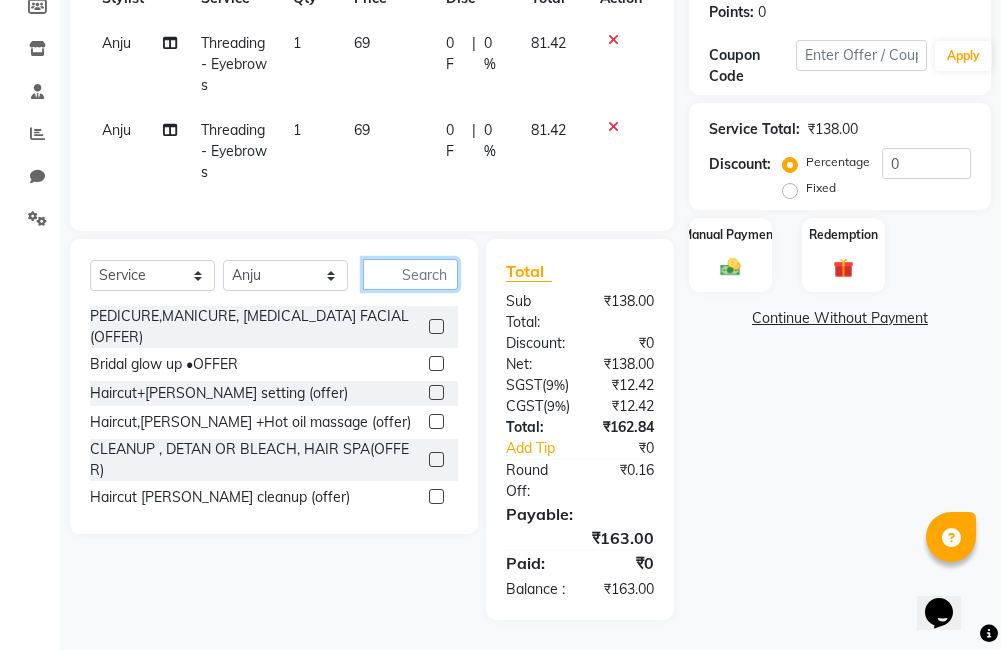 scroll, scrollTop: 414, scrollLeft: 0, axis: vertical 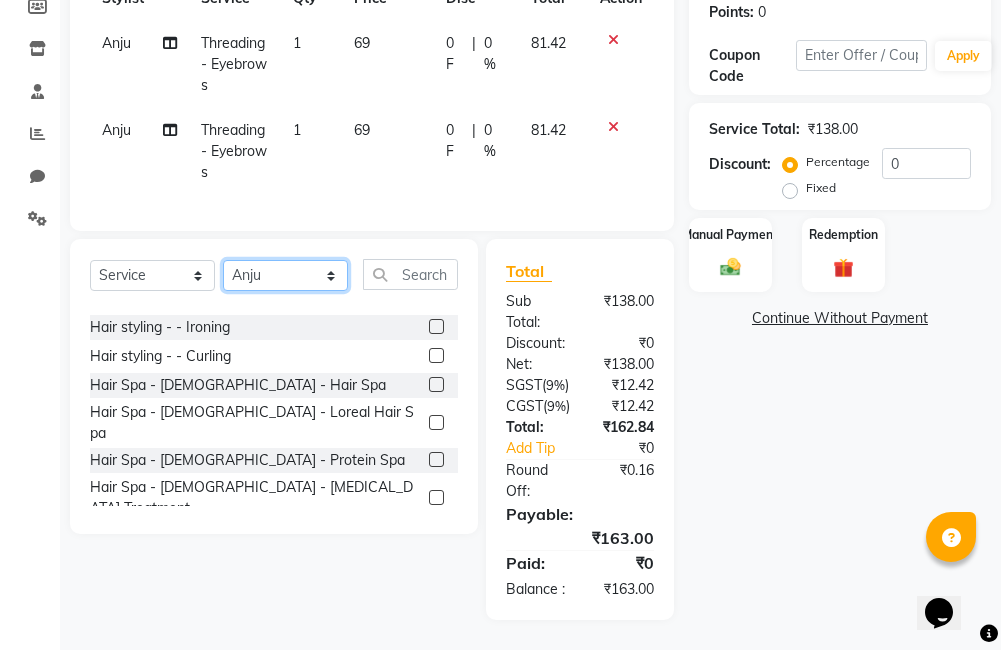 click on "Select Stylist Ajitha Akshay Amulie Anju Arun Ashish Irfan Jeeshma Krishna Priya sharook Shijo" 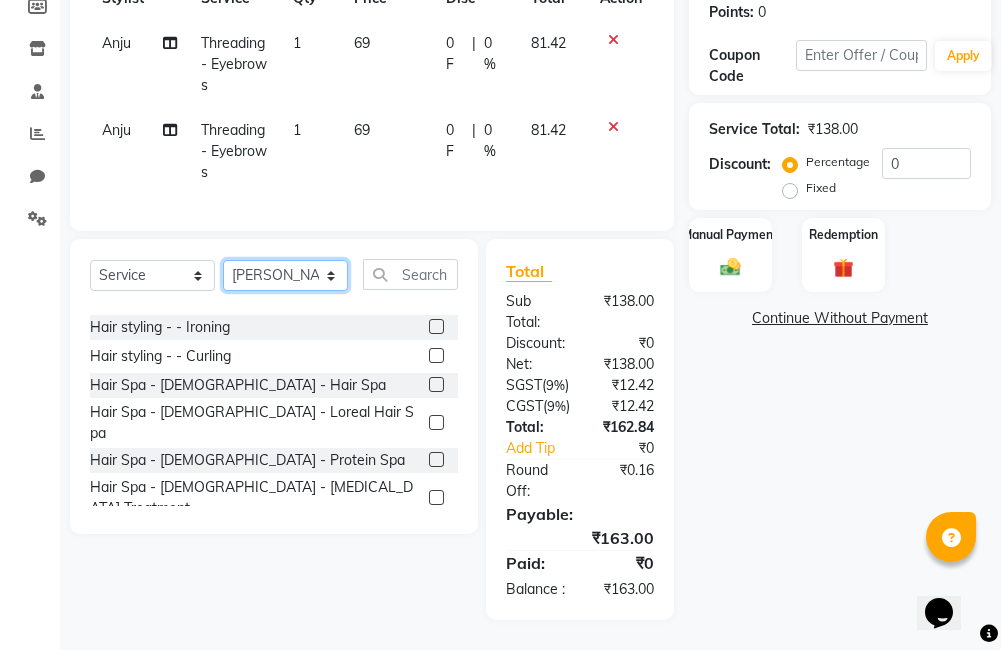 click on "Select Stylist Ajitha Akshay Amulie Anju Arun Ashish Irfan Jeeshma Krishna Priya sharook Shijo" 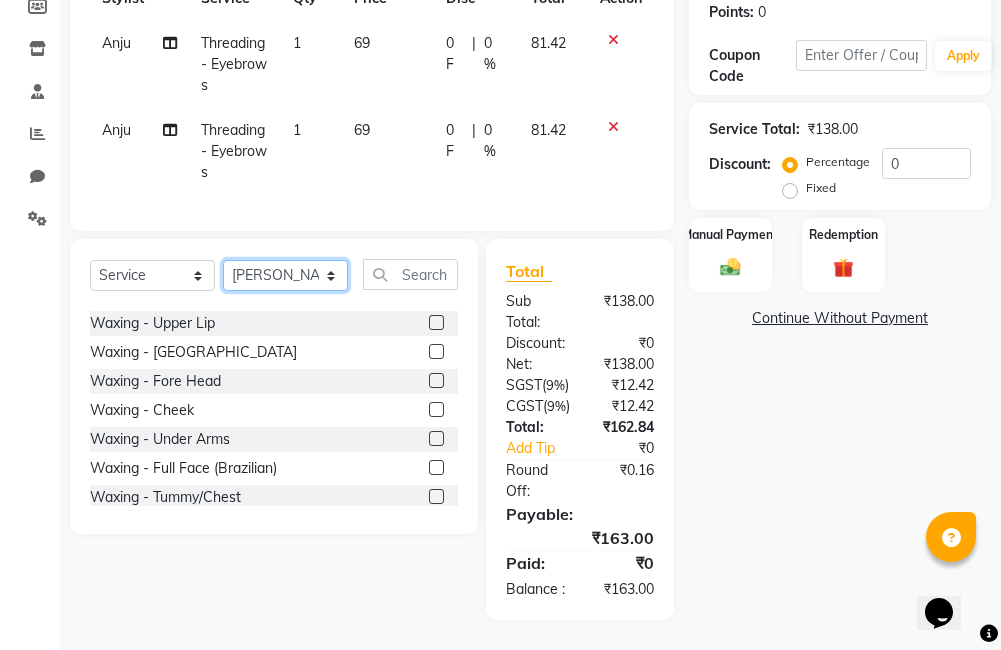 scroll, scrollTop: 2607, scrollLeft: 0, axis: vertical 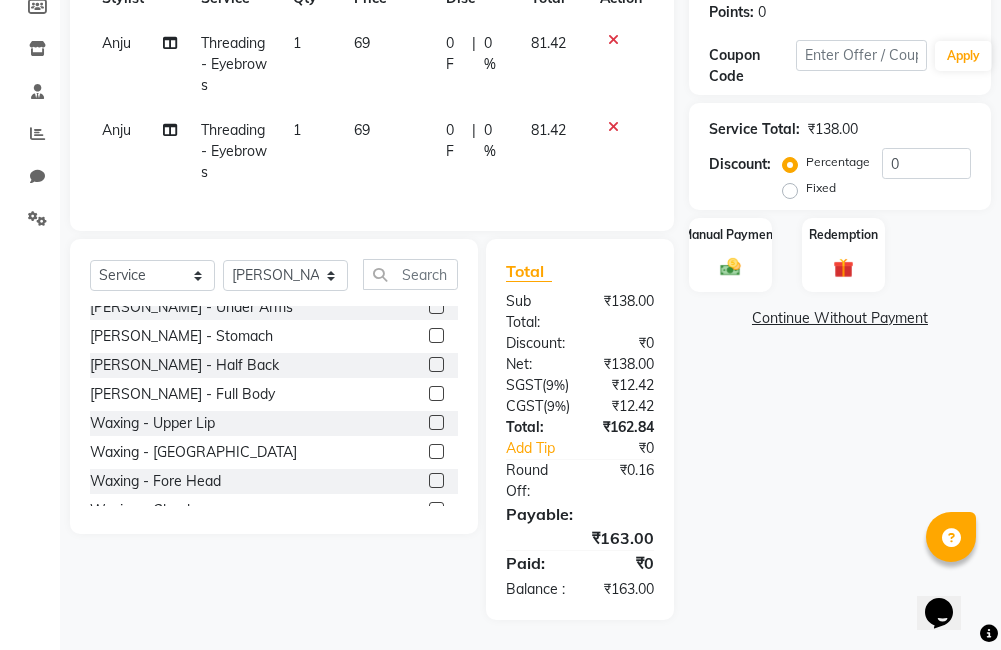 click 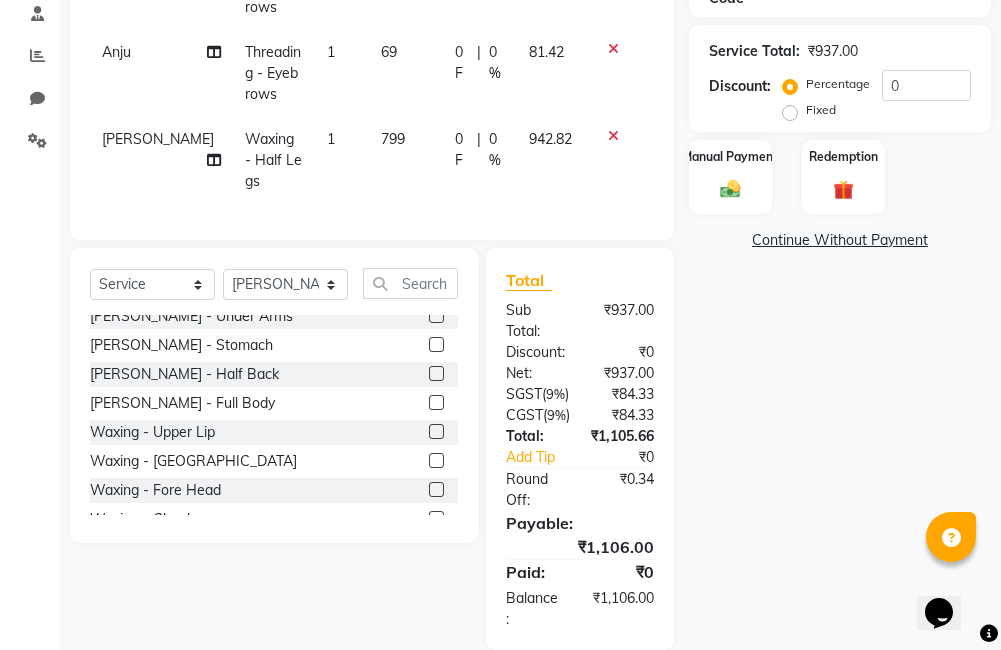 checkbox on "false" 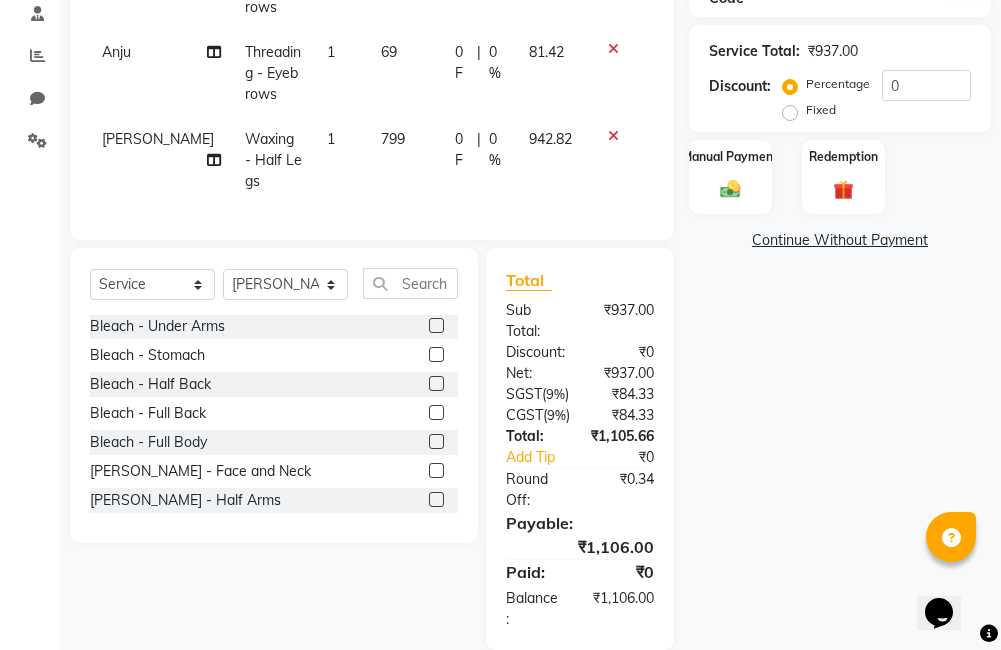 scroll, scrollTop: 2407, scrollLeft: 0, axis: vertical 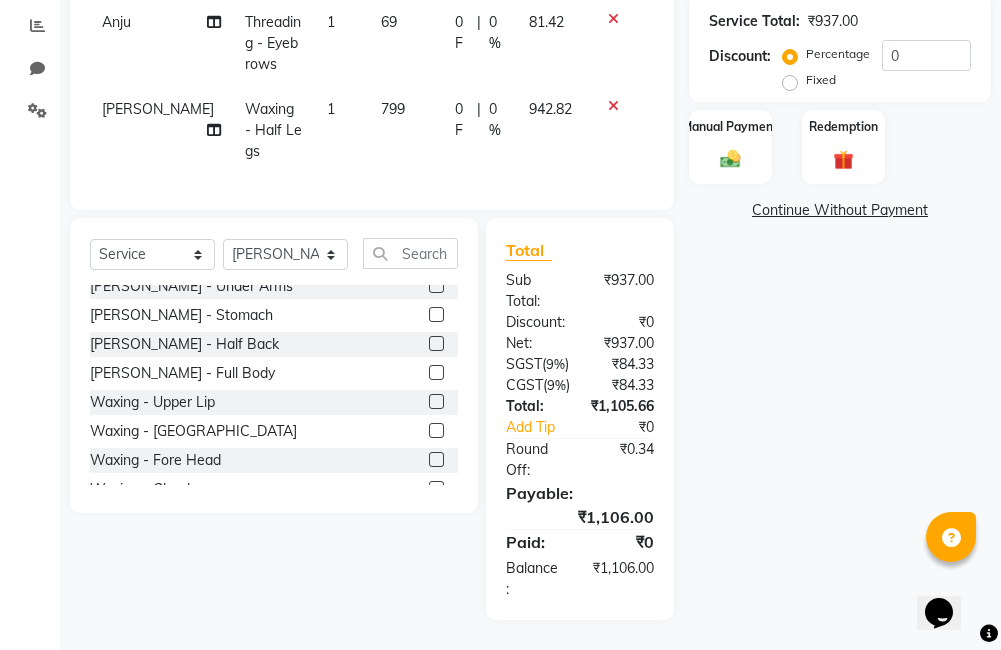click 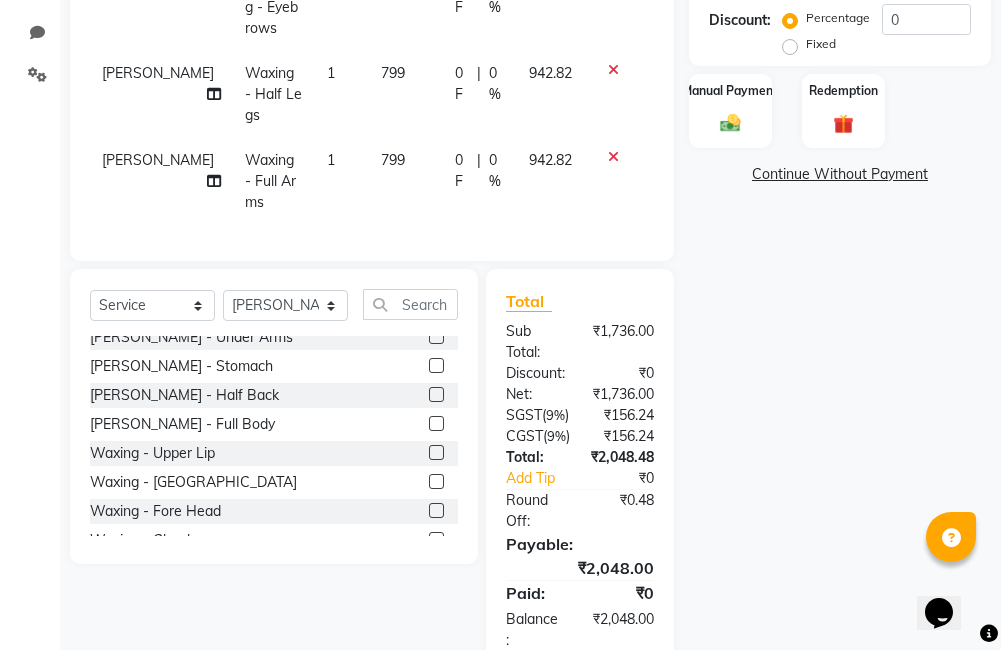 checkbox on "false" 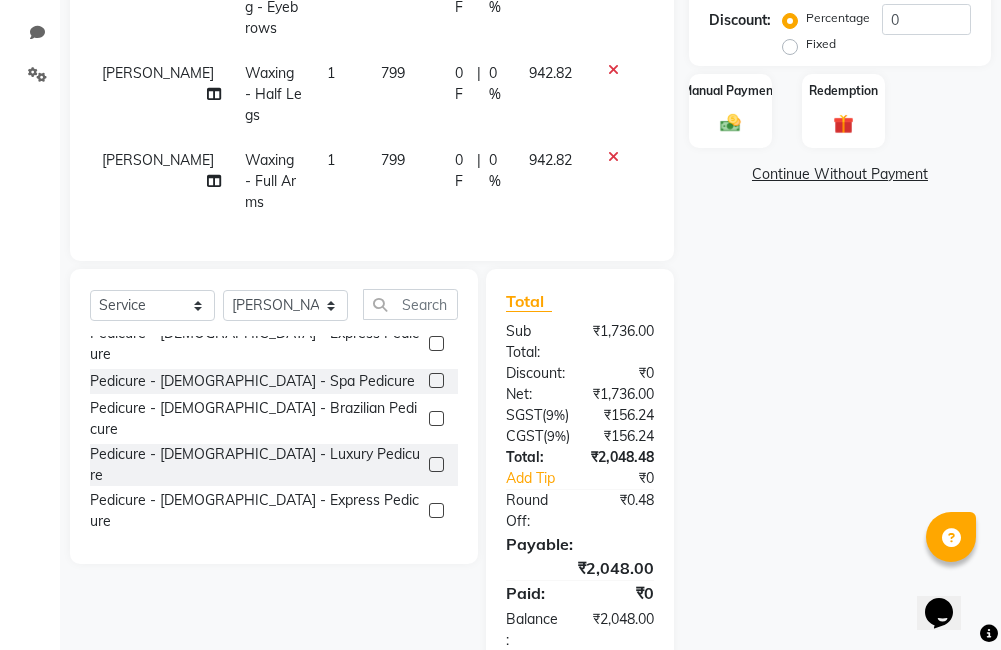 scroll, scrollTop: 3807, scrollLeft: 0, axis: vertical 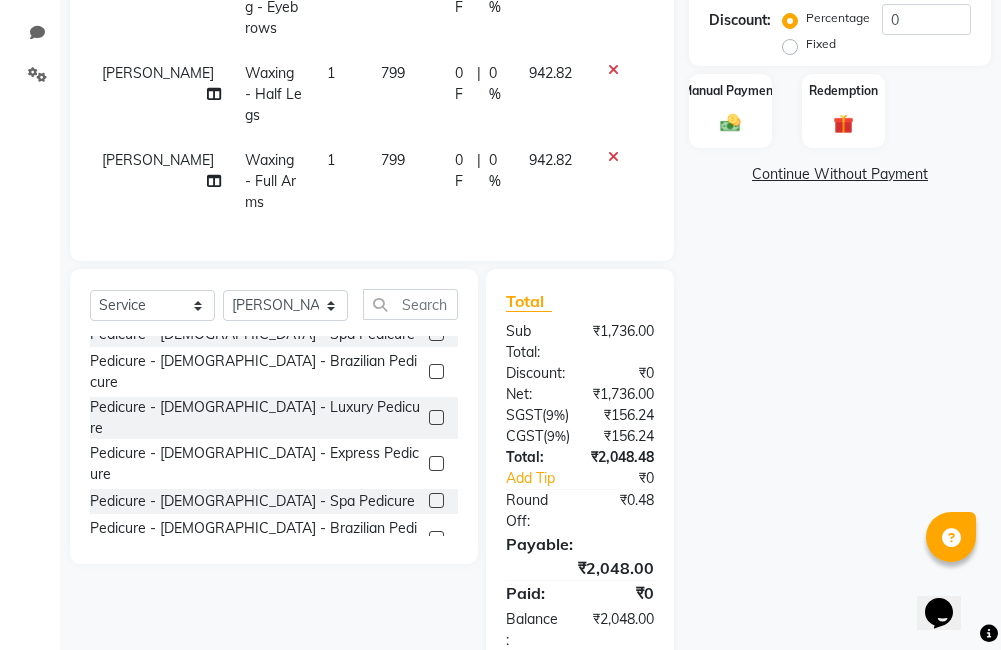 click 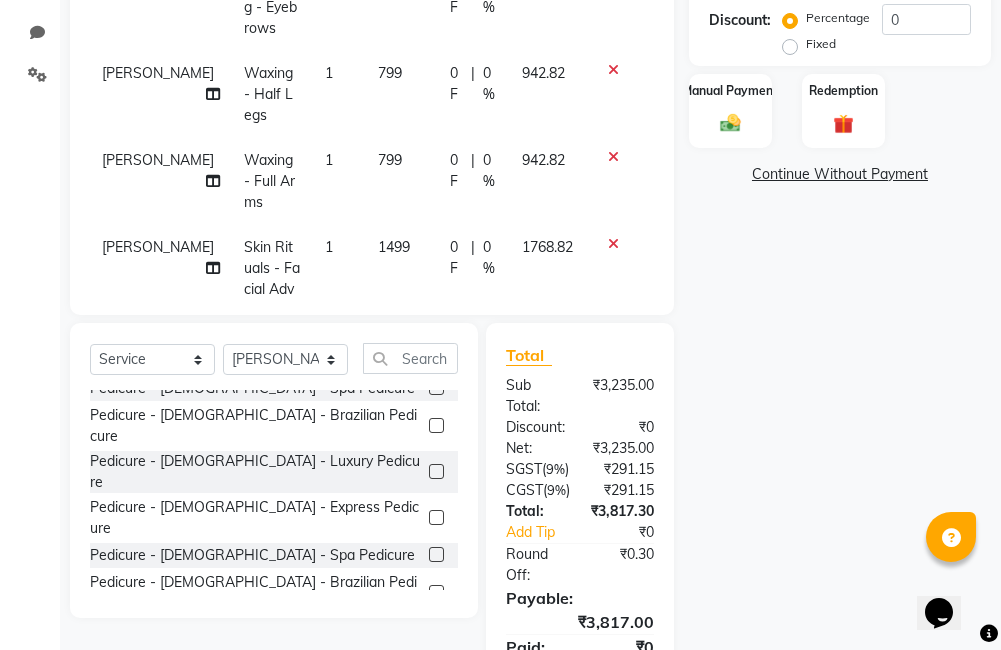checkbox on "false" 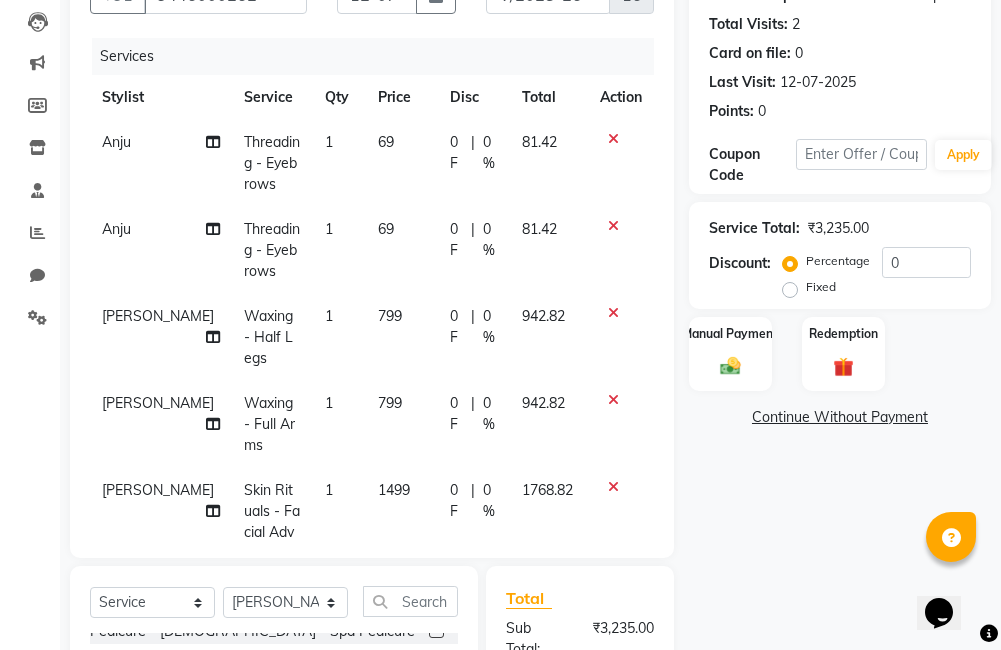 scroll, scrollTop: 180, scrollLeft: 0, axis: vertical 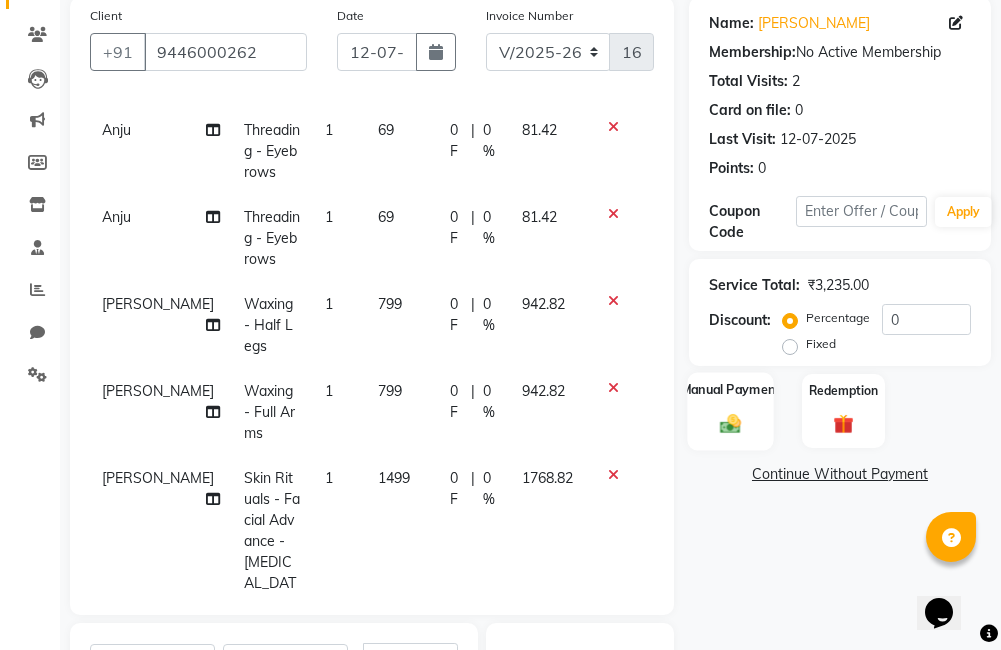 click 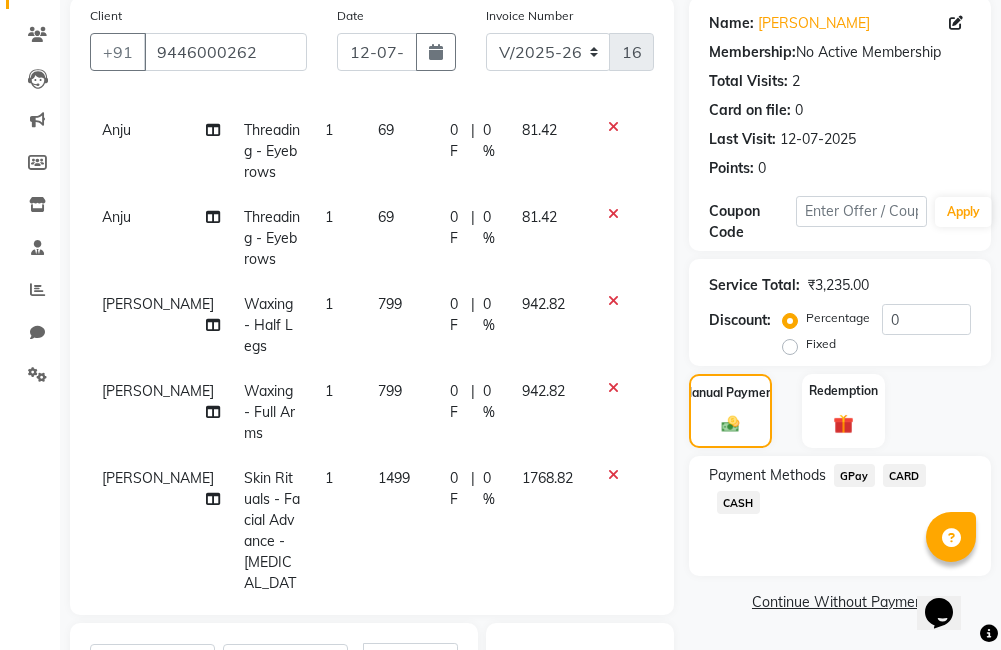 click on "GPay" 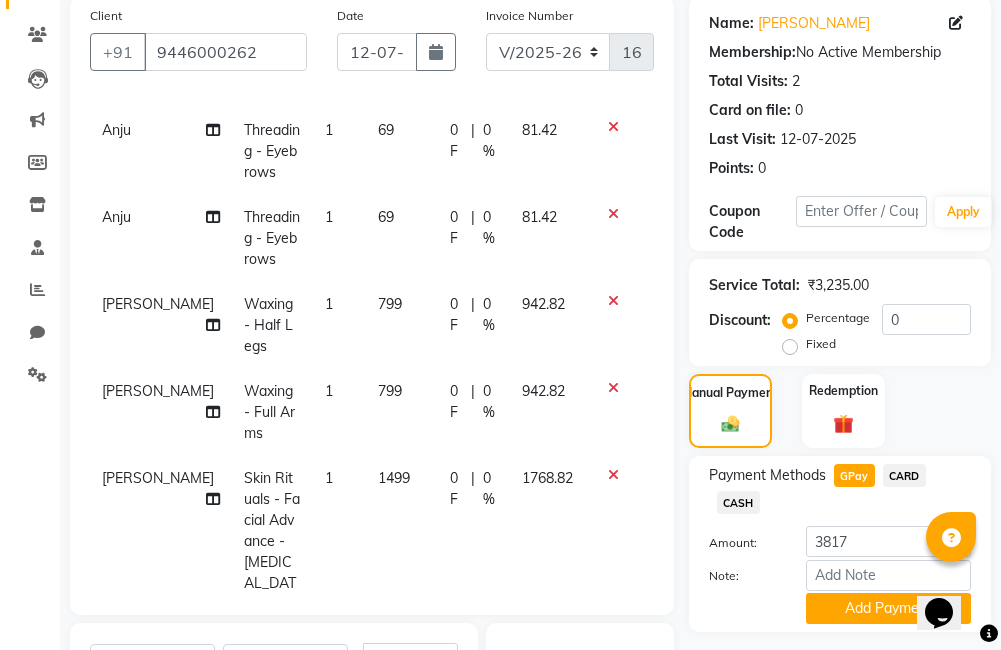 click on "69" 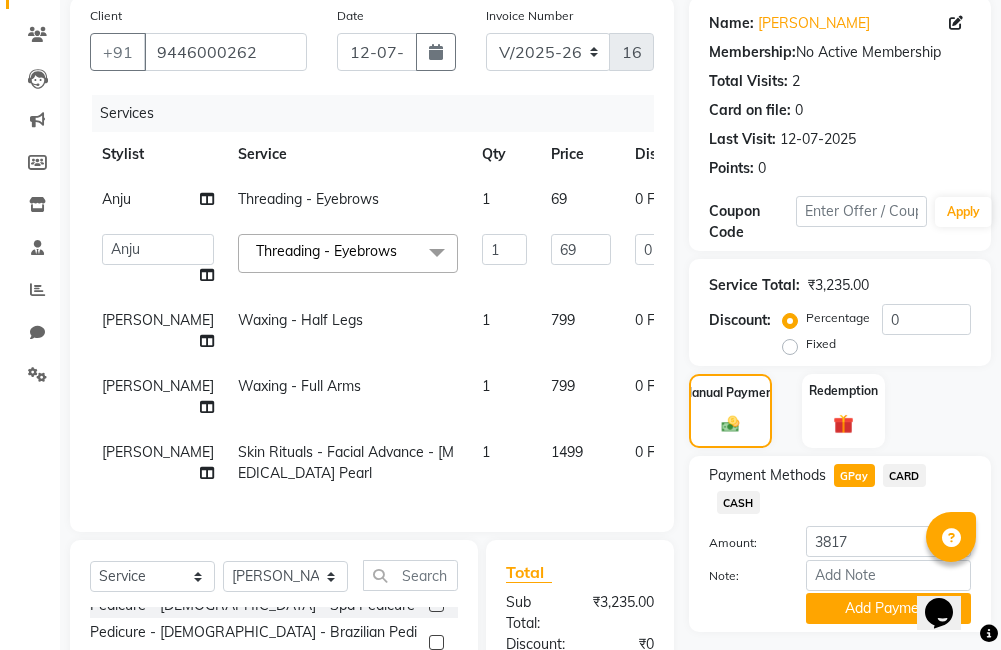 scroll, scrollTop: 0, scrollLeft: 0, axis: both 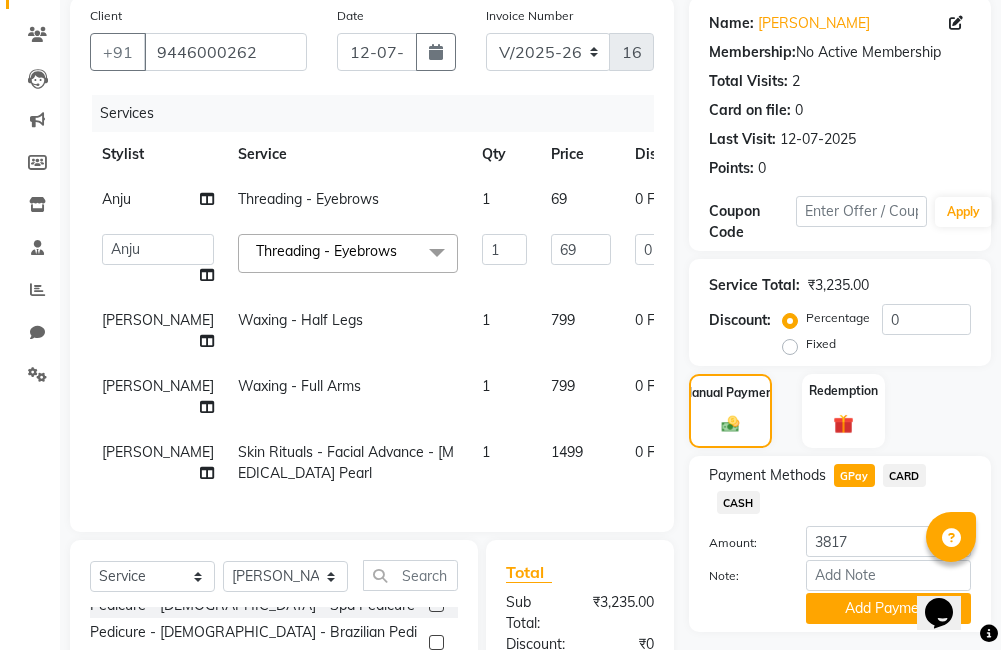 click on "0 F | 0 %" 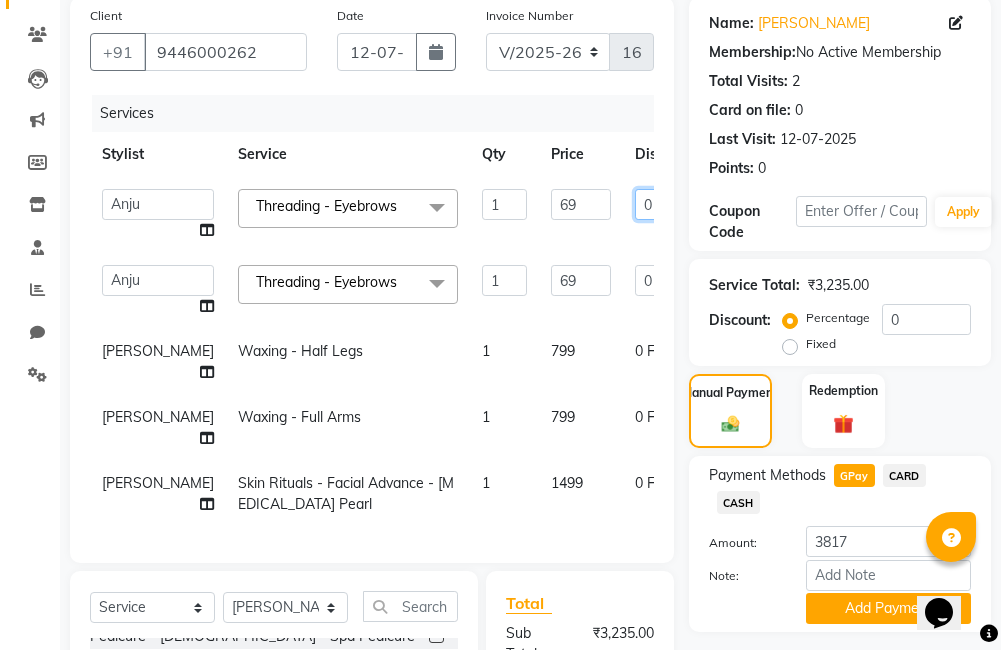 click on "0" 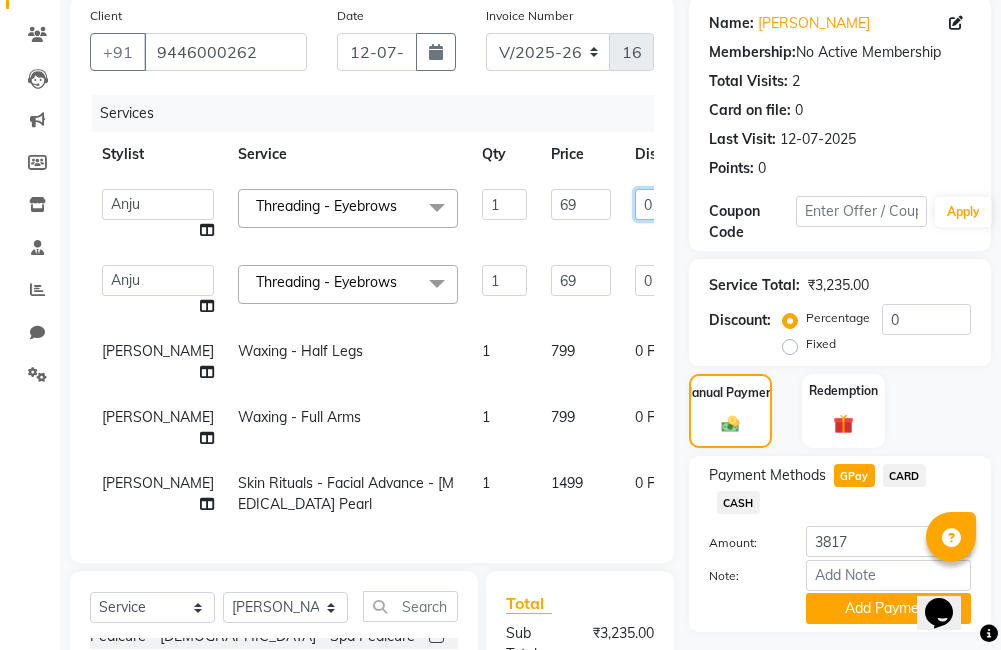 type on "010" 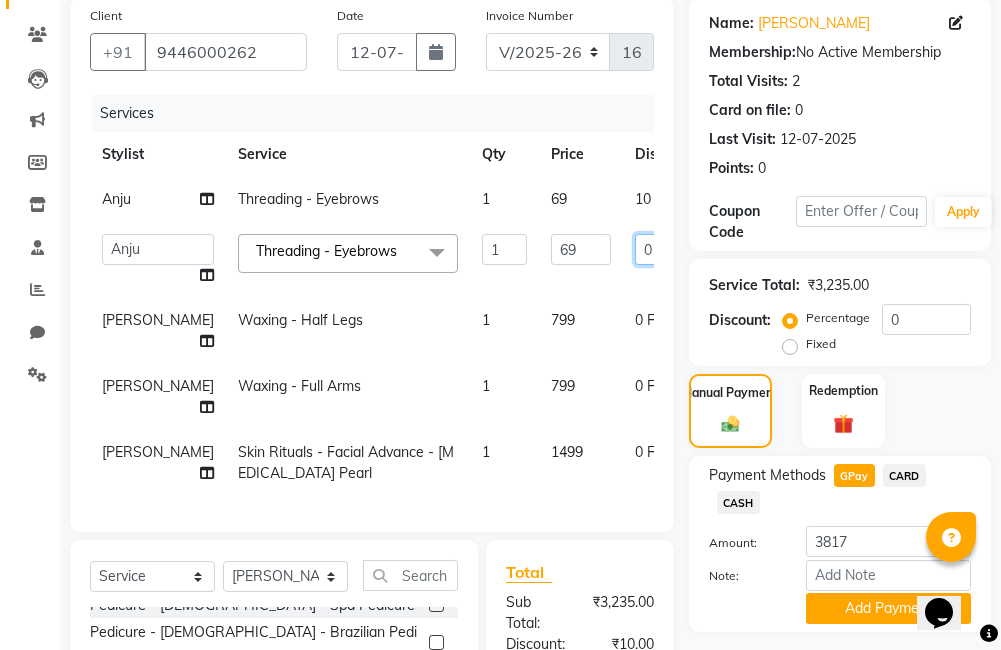 drag, startPoint x: 592, startPoint y: 268, endPoint x: 592, endPoint y: 281, distance: 13 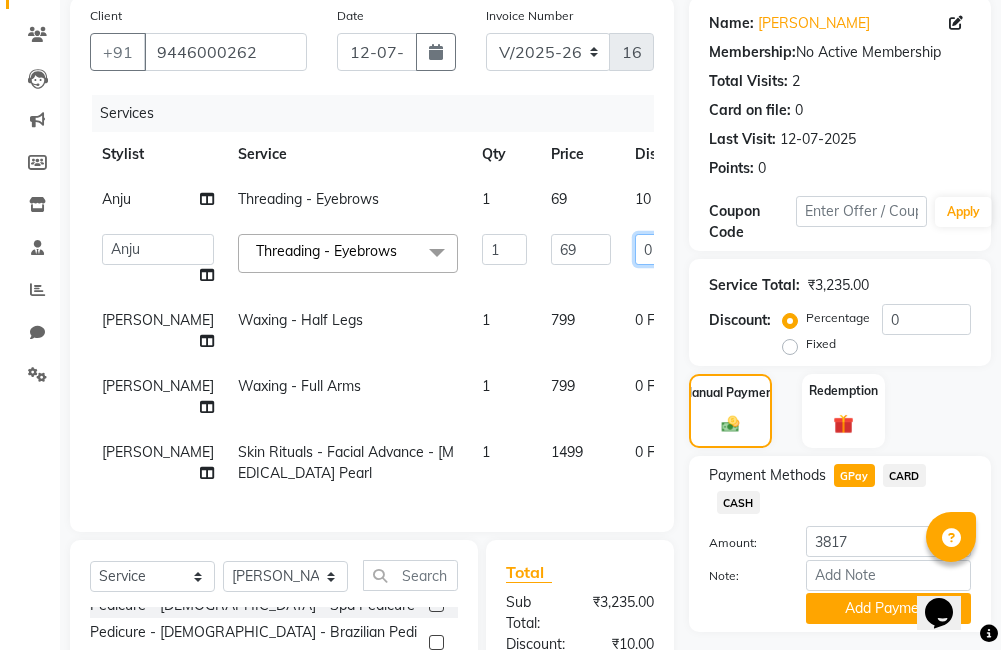 click on "0" 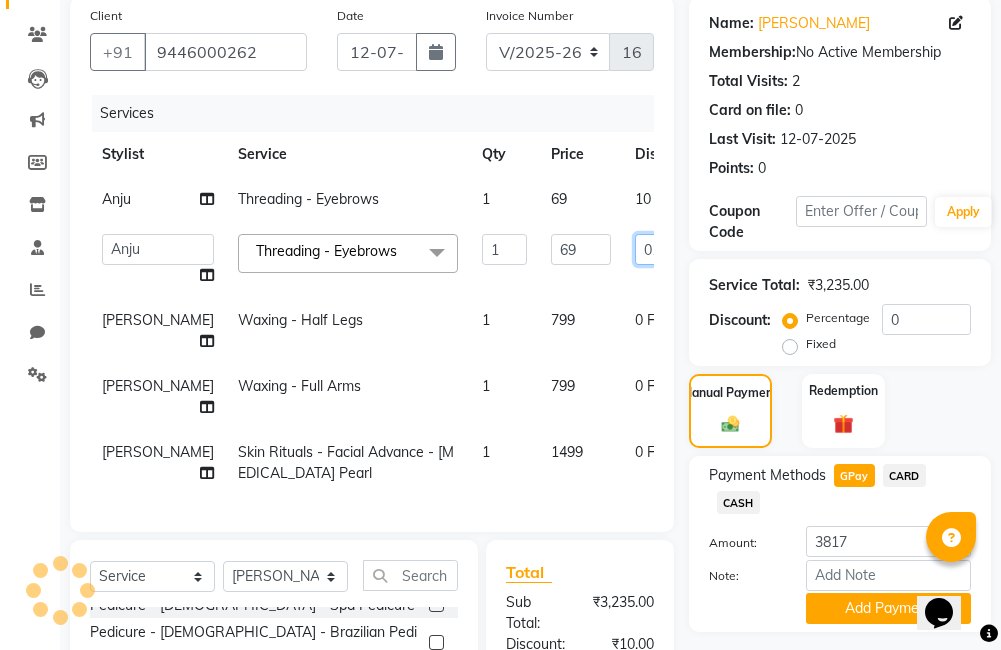 type on "010" 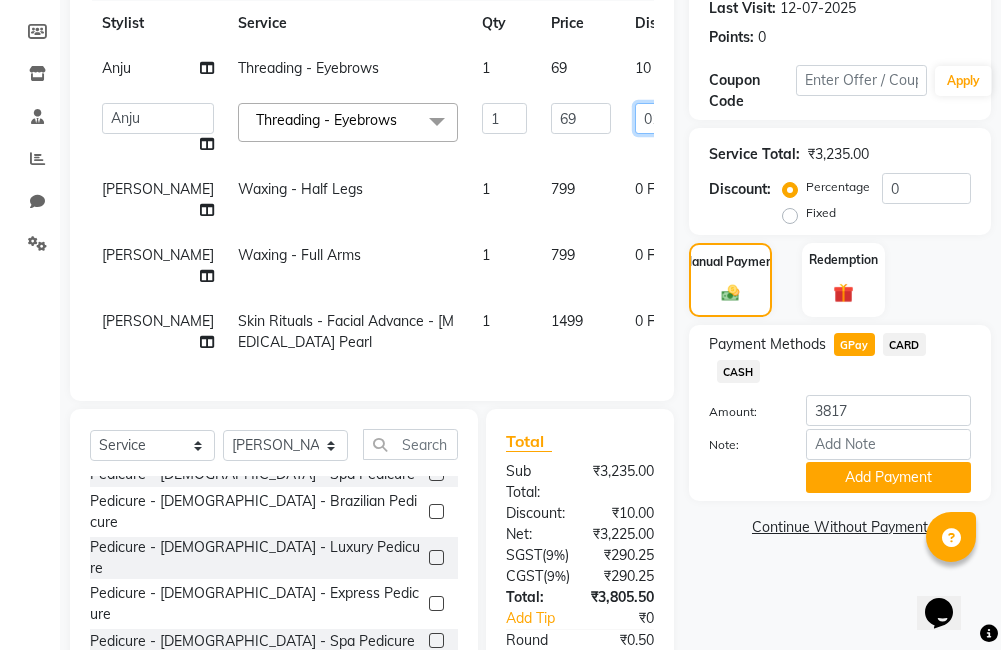 scroll, scrollTop: 580, scrollLeft: 0, axis: vertical 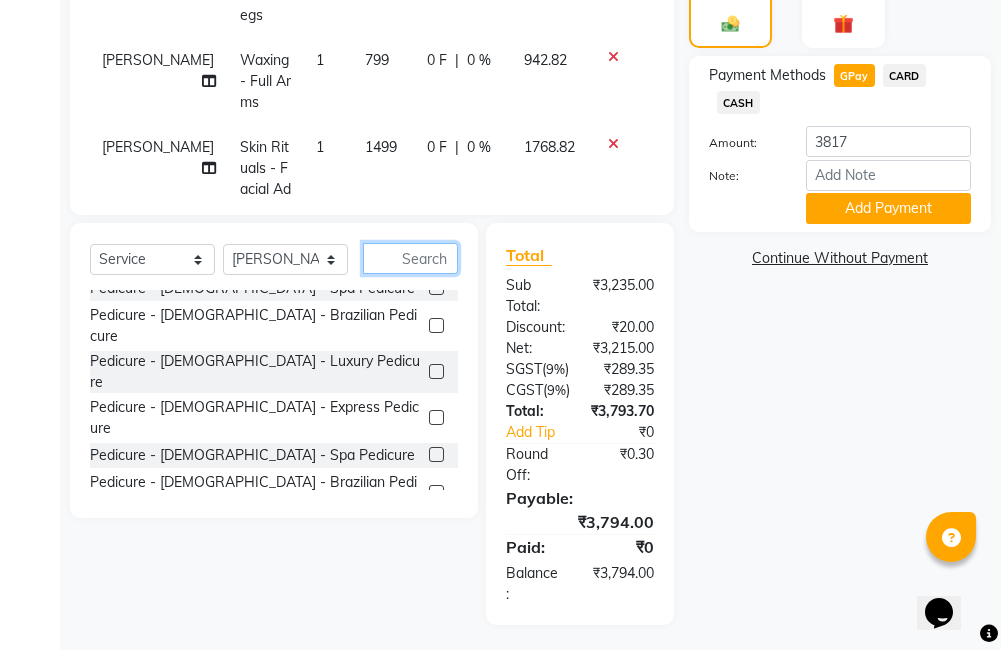 click on "Client +91 9446000262 Date 12-07-2025 Invoice Number V/2025 V/2025-26 1675 Services Stylist Service Qty Price Disc Total Action Anju Threading - Eyebrows 1 69 10 F | 14.49 % 69.62 Anju Threading - Eyebrows 1 69 10 F | 14.49 % 69.62 Ajitha Waxing - Half Legs 1 799 0 F | 0 % 942.82 Ajitha Waxing - Full Arms 1 799 0 F | 0 % 942.82 Ajitha Skin Rituals - Facial Advance - Whitening Pearl 1 1499 0 F | 0 % 1768.82 Select  Service  Product  Membership  Package Voucher Prepaid Gift Card  Select Stylist Ajitha Akshay Amulie Anju Arun Ashish Irfan Jeeshma Krishna Priya sharook Shijo PEDICURE,MANICURE, WHITENING FACIAL (OFFER)  Bridal glow up •OFFER  Haircut+Beard setting (offer)  Haircut,Beard +Hot oil massage (offer)  CLEANUP , DETAN OR BLEACH, HAIR SPA(OFFER)  Haircut beard cleanup (offer)  Hair cut ( Advance) Cleanup, Hair serving   Hair Cut - Gents  Beard Setting - Gents  Shaving - Gents   Head Shaving - Gents  Hair Cut - Kids - M  Hair Cut - Ladies - Simple Cut  Hair Cut - Ladies - Creative Cut  Bleach - Stomach" 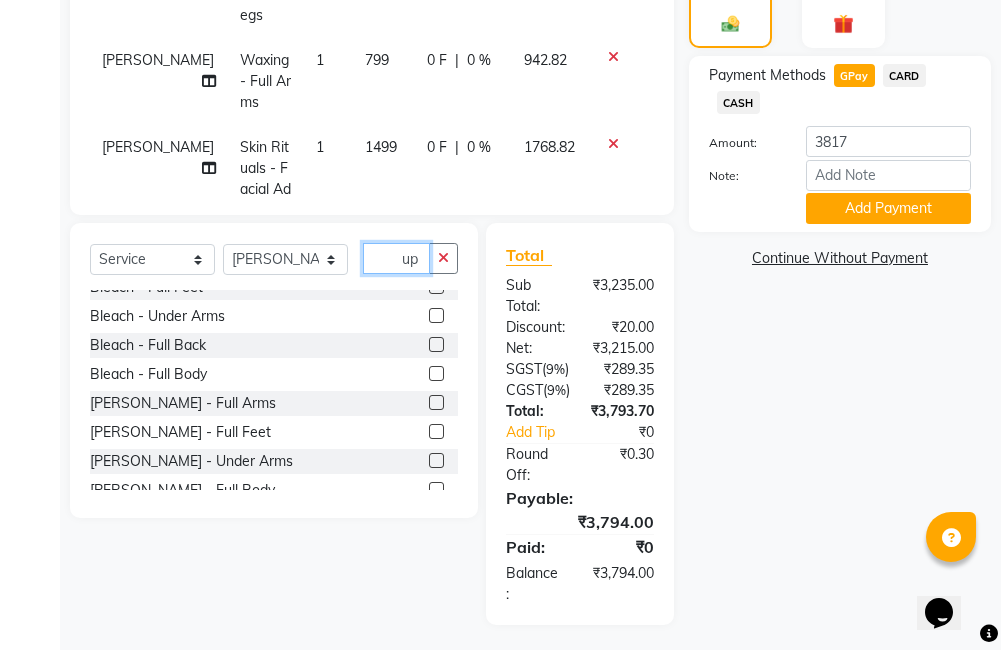 scroll, scrollTop: 320, scrollLeft: 0, axis: vertical 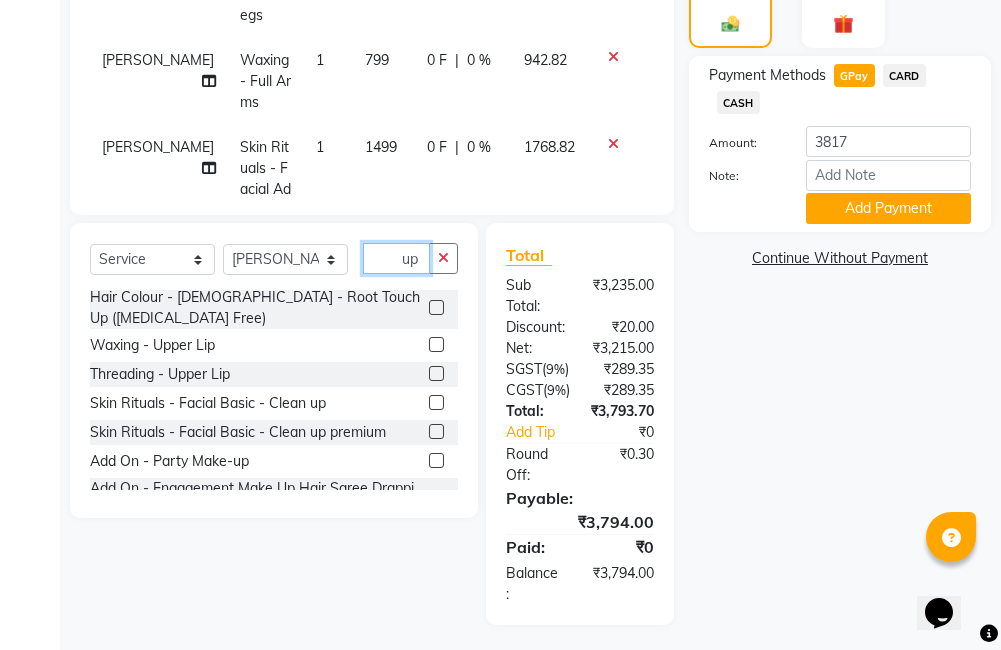 type on "up" 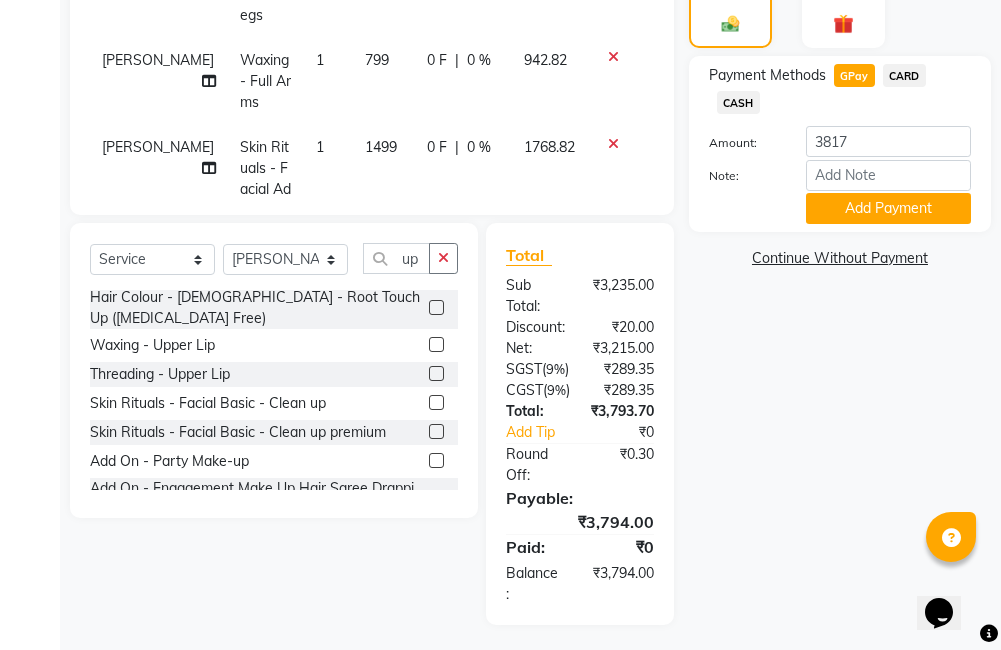 click 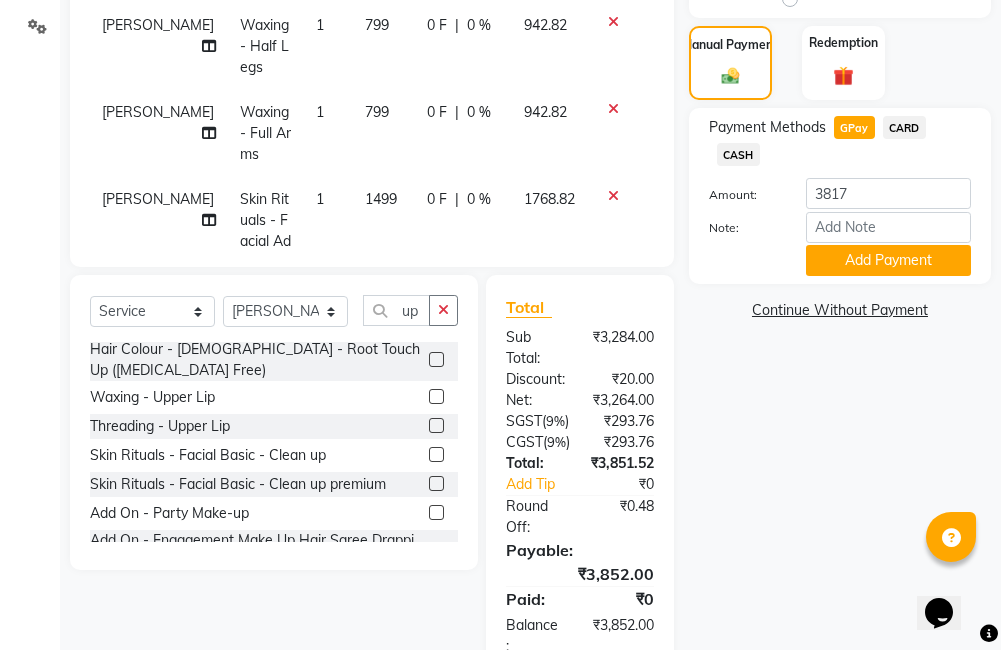 scroll, scrollTop: 480, scrollLeft: 0, axis: vertical 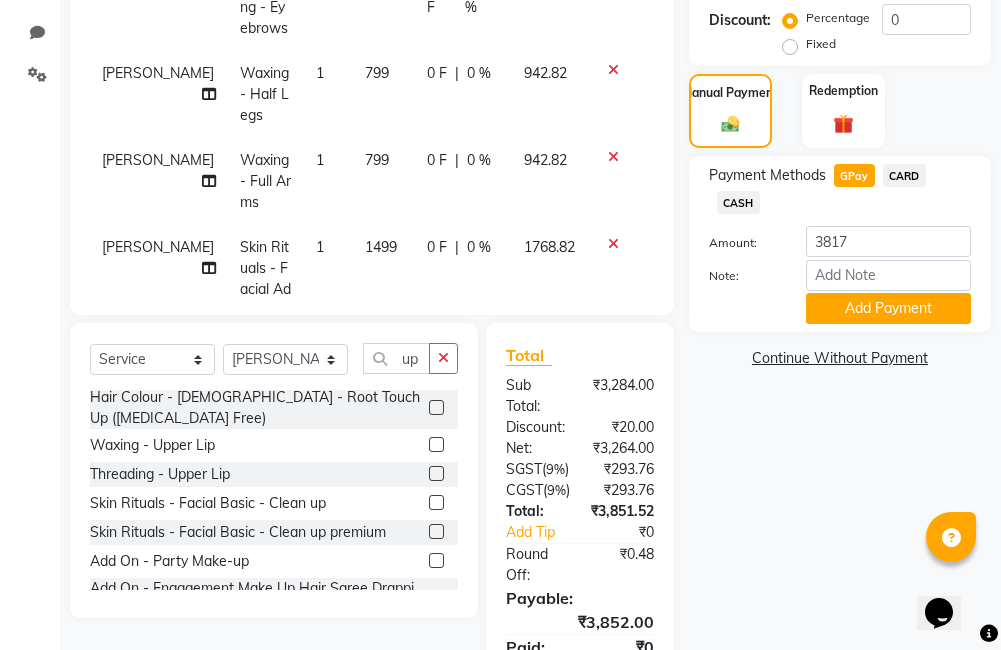click 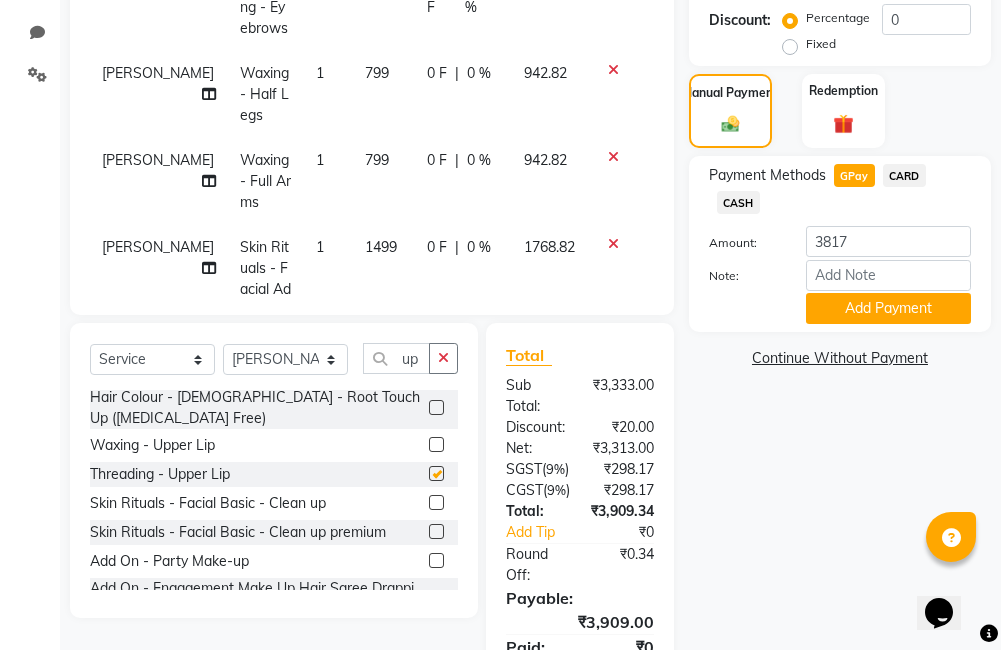 checkbox on "false" 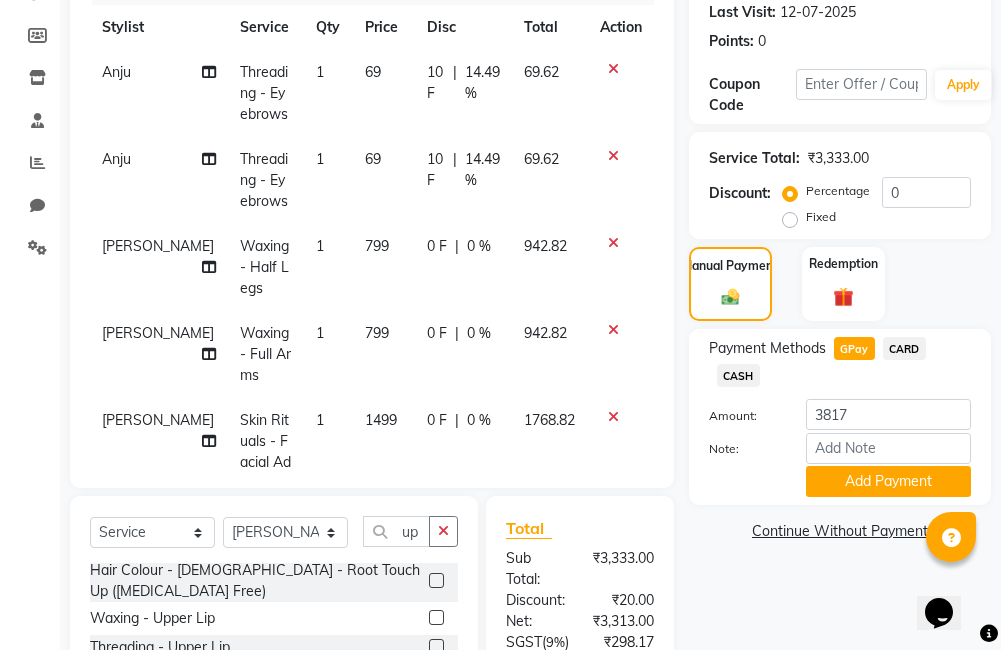 scroll, scrollTop: 280, scrollLeft: 0, axis: vertical 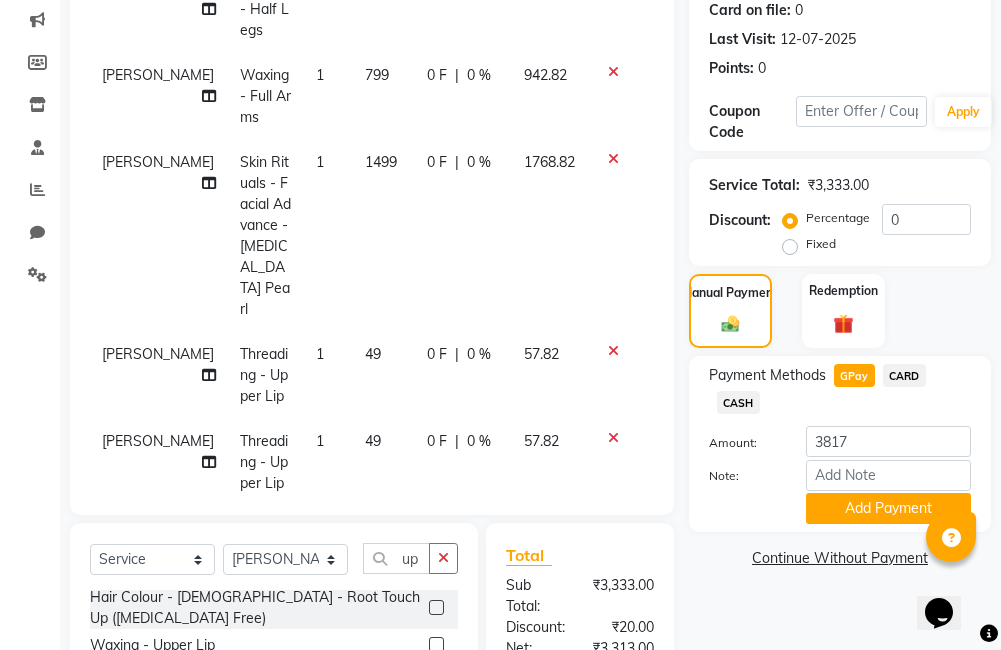 click 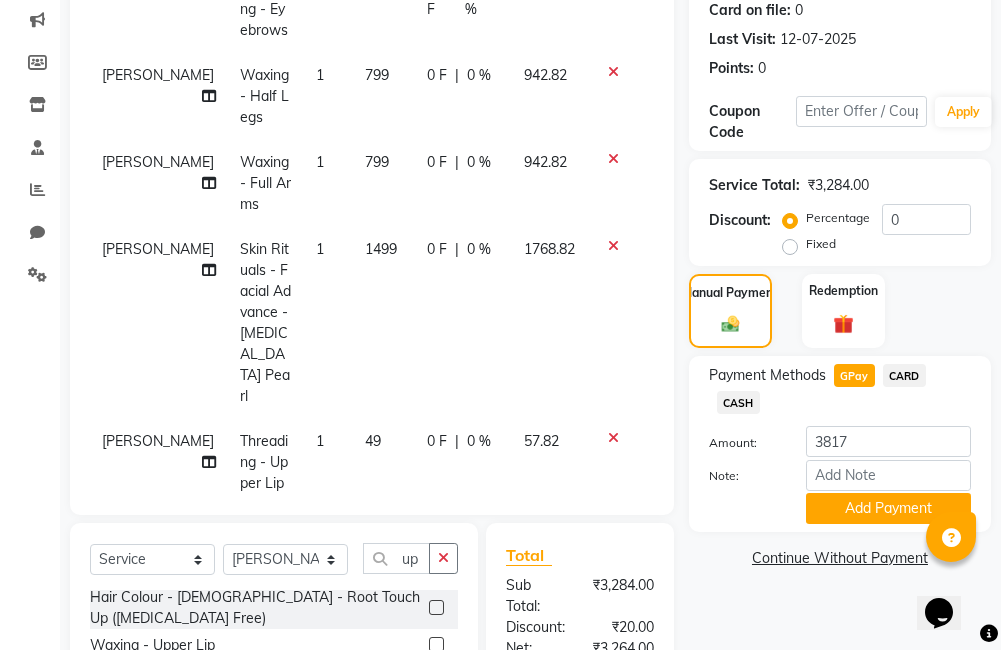 click on "49" 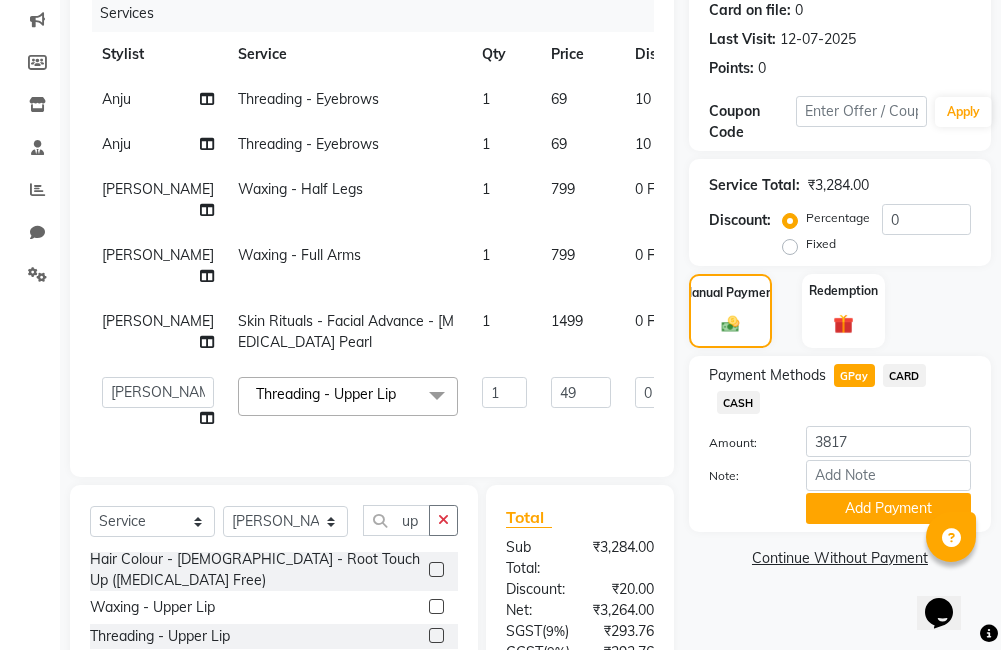 scroll, scrollTop: 19, scrollLeft: 0, axis: vertical 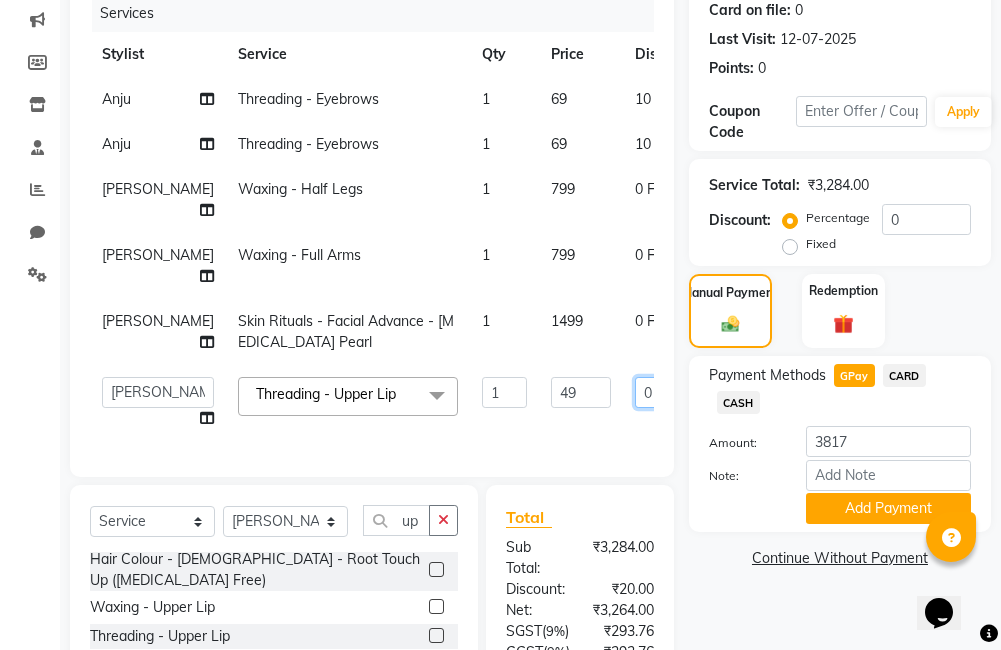click on "0" 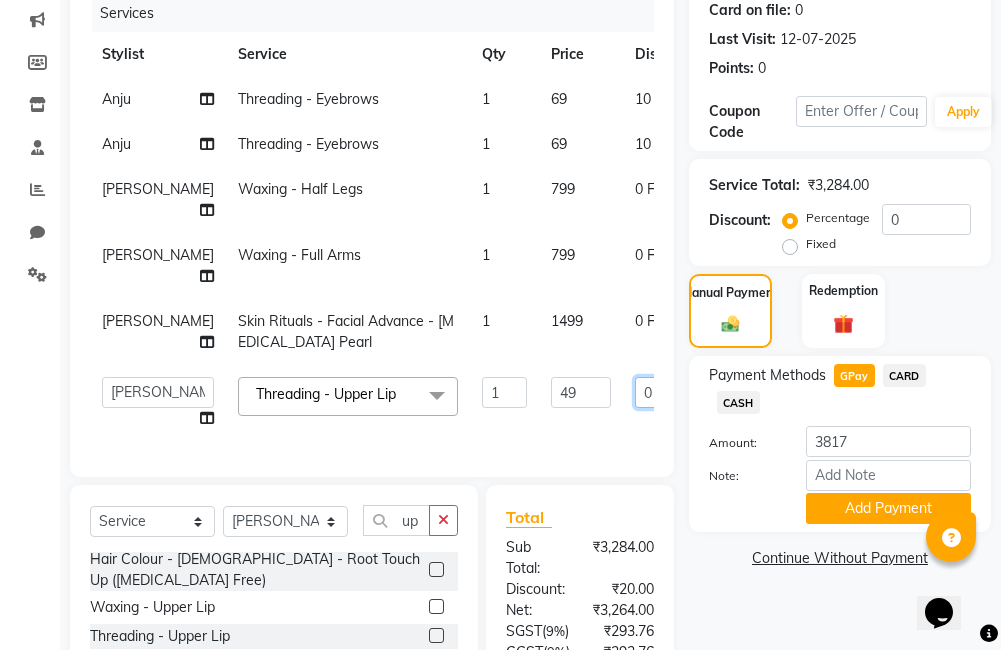 type on "07" 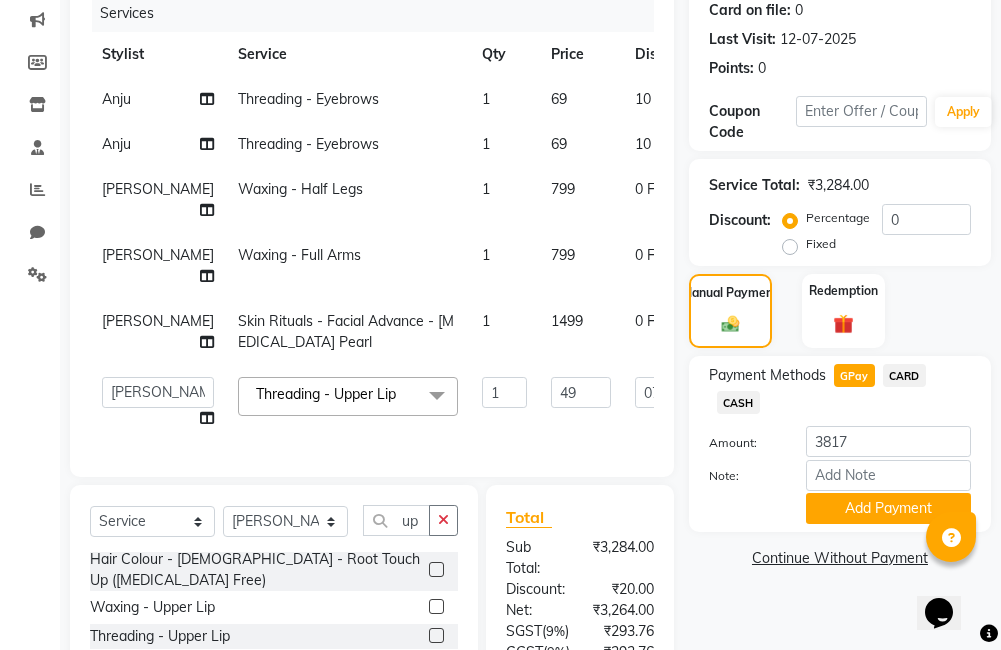 drag, startPoint x: 709, startPoint y: 595, endPoint x: 676, endPoint y: 579, distance: 36.67424 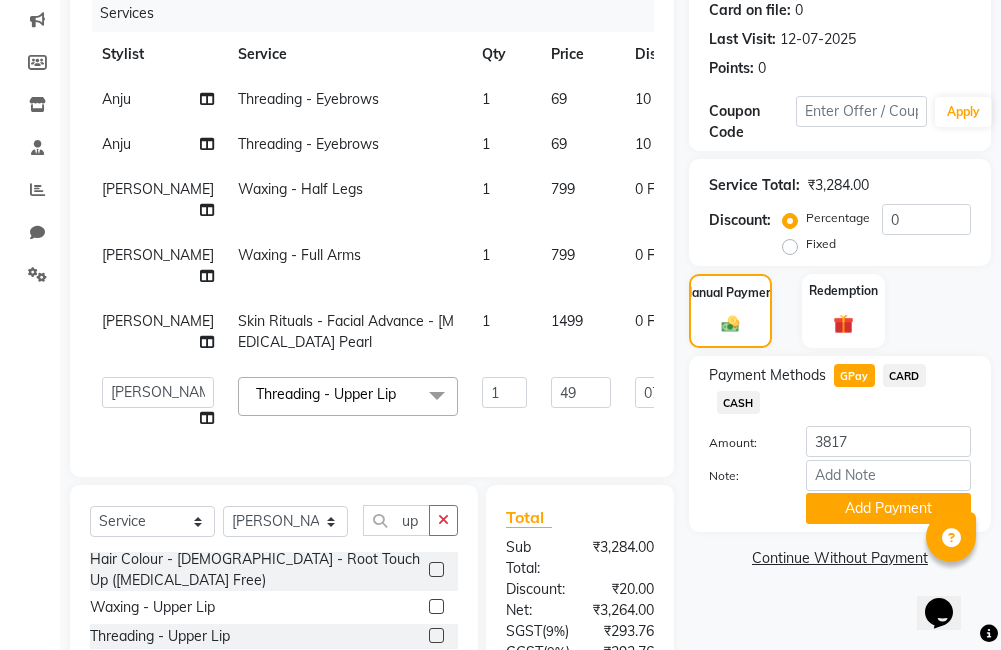 click on "Name: Varun Chandran Membership:  No Active Membership  Total Visits:  2 Card on file:  0 Last Visit:   12-07-2025 Points:   0  Coupon Code Apply Service Total:  ₹3,284.00  Discount:  Percentage   Fixed  0 Manual Payment Redemption Payment Methods  GPay   CARD   CASH  Amount: 3817 Note: Add Payment  Continue Without Payment" 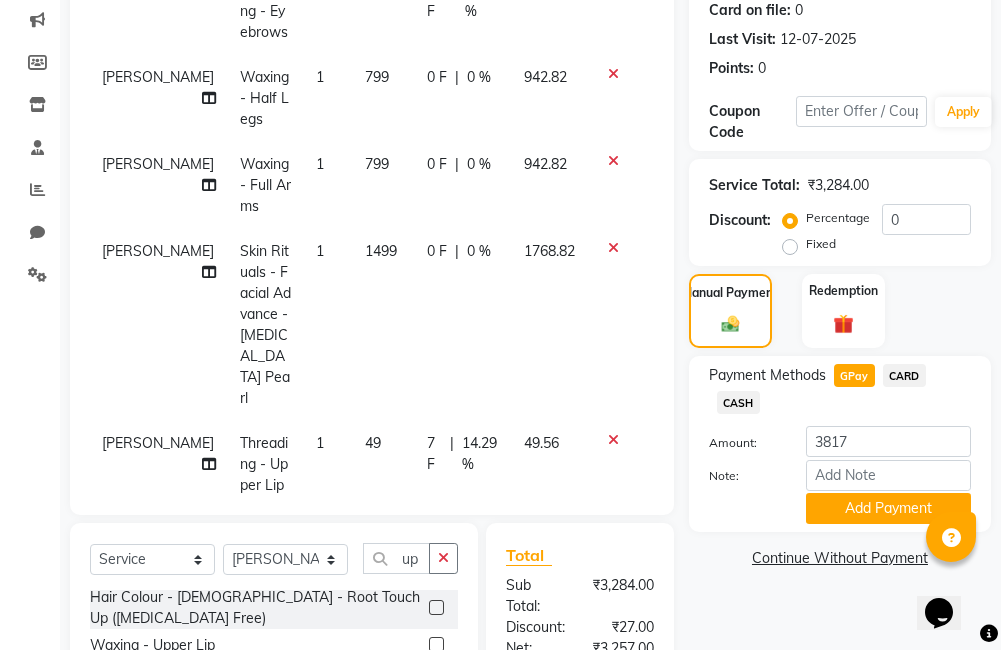 scroll, scrollTop: 198, scrollLeft: 0, axis: vertical 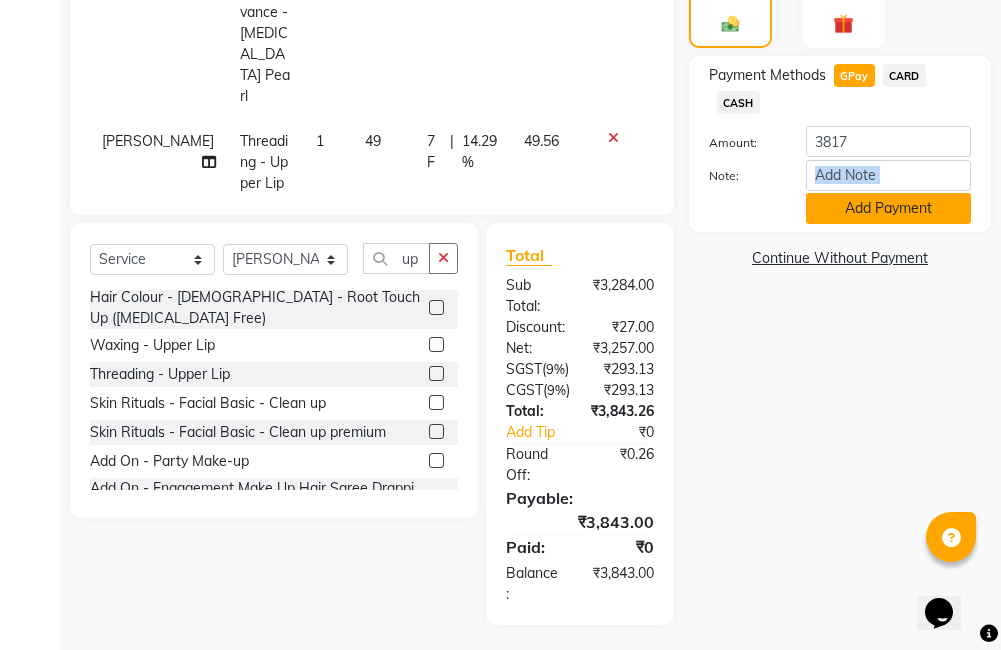 click on "Amount: 3817 Note: Add Payment" 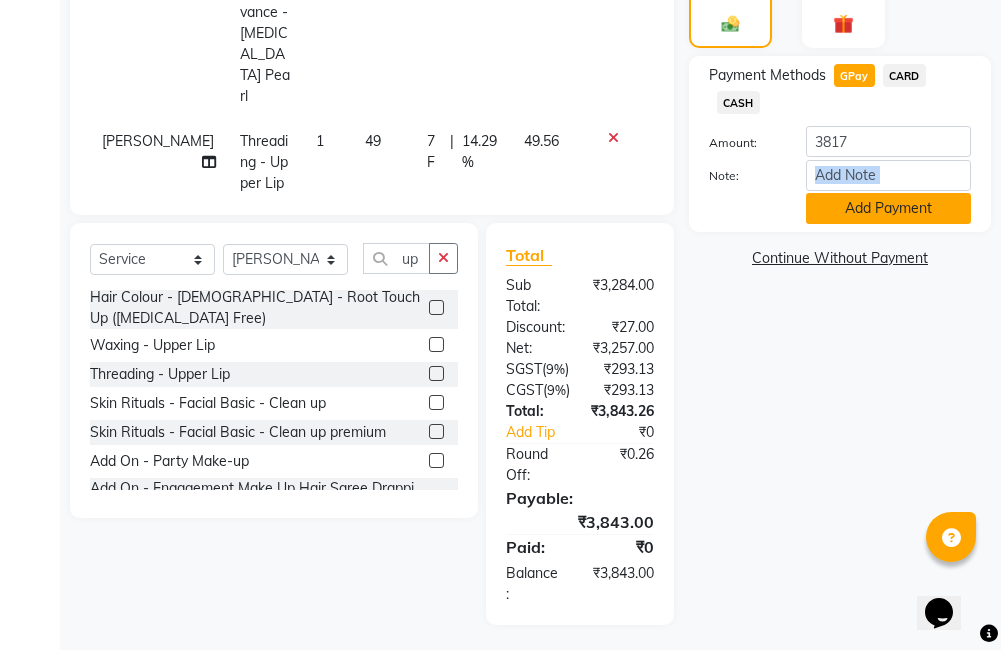 click on "Add Payment" 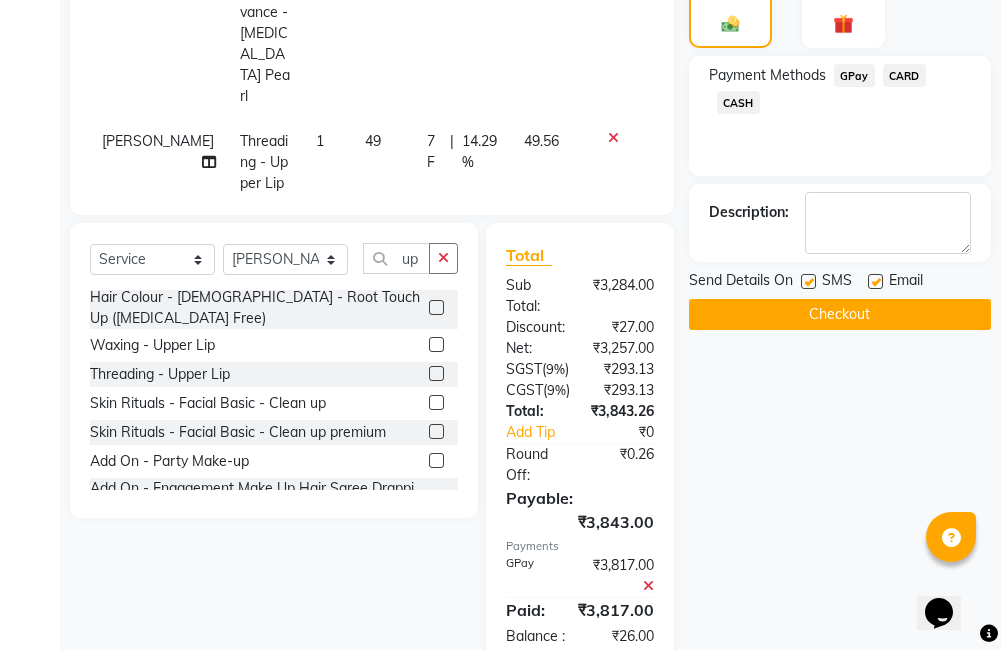click on "Name: Varun Chandran Membership:  No Active Membership  Total Visits:  2 Card on file:  0 Last Visit:   12-07-2025 Points:   0  Coupon Code Apply Service Total:  ₹3,284.00  Discount:  Percentage   Fixed  0 Manual Payment Redemption Payment Methods  GPay   CARD   CASH  Description:                  Send Details On SMS Email  Checkout" 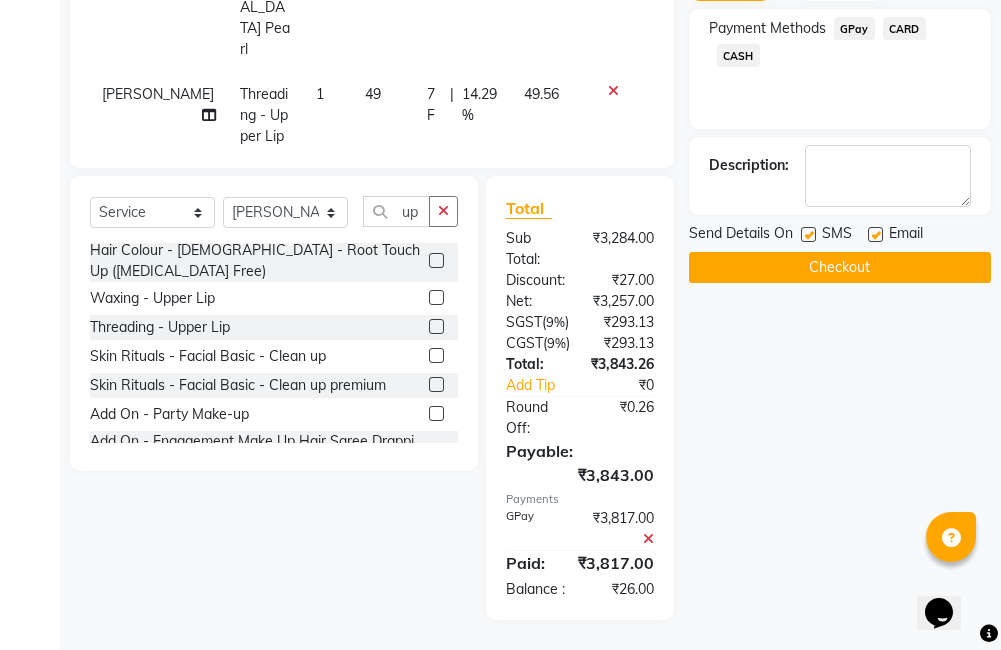 scroll, scrollTop: 690, scrollLeft: 0, axis: vertical 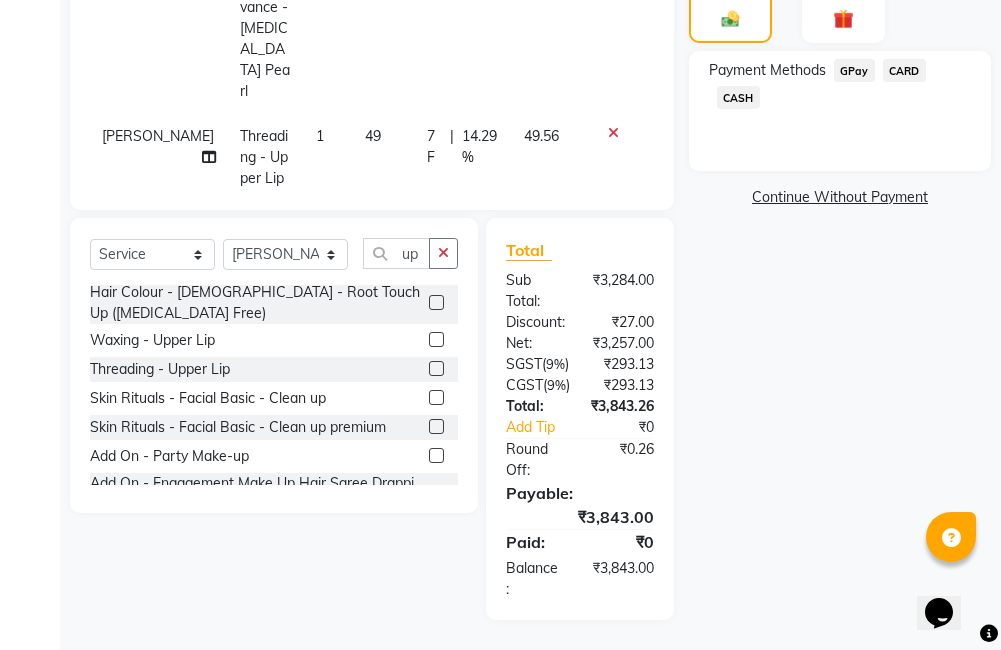 click on "GPay" 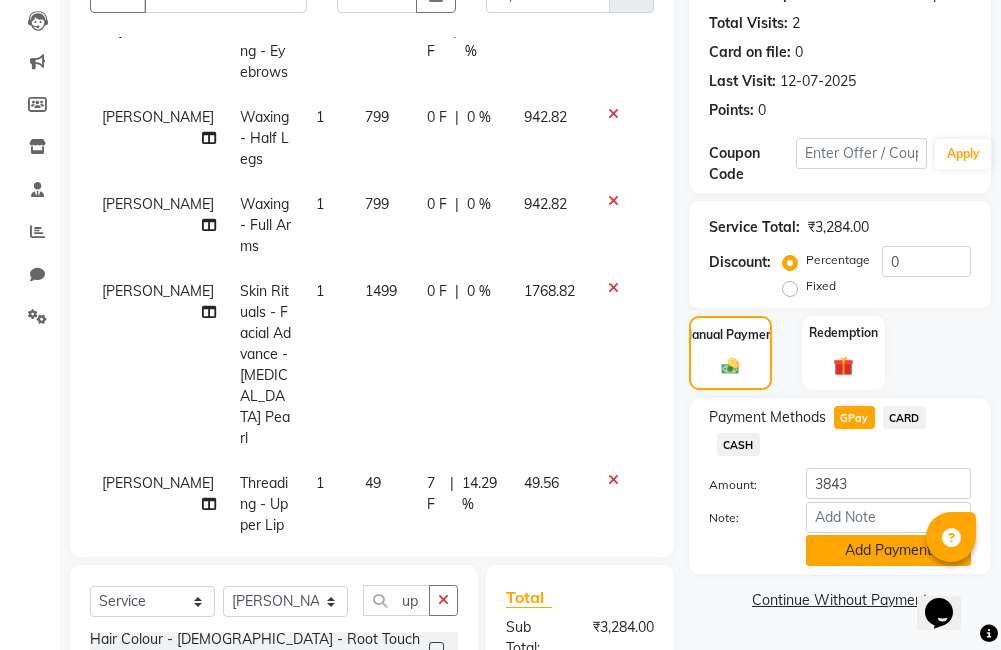 scroll, scrollTop: 237, scrollLeft: 0, axis: vertical 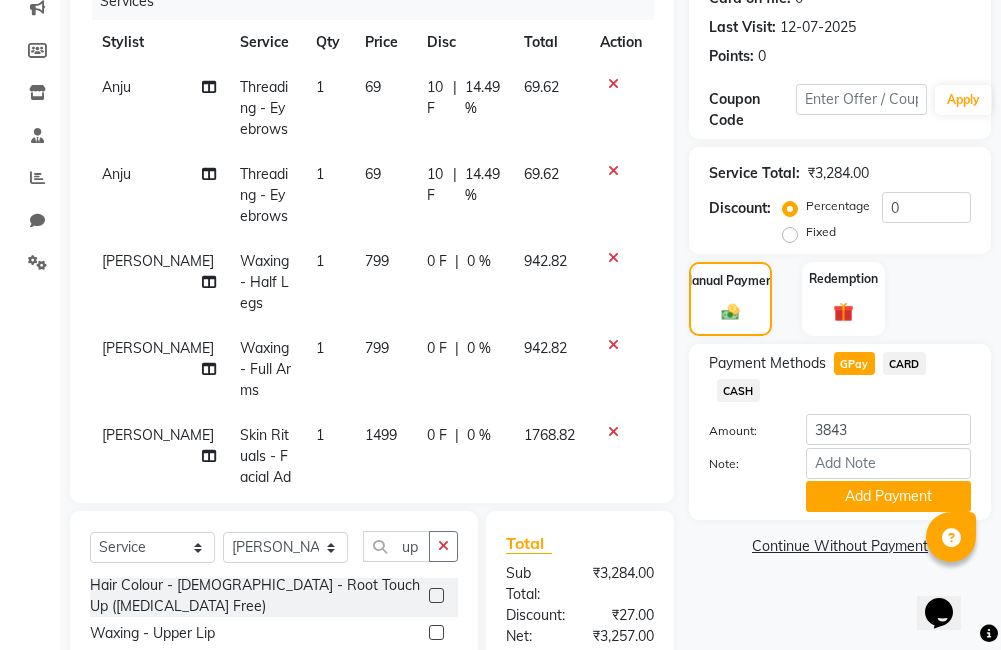click on "Anju" 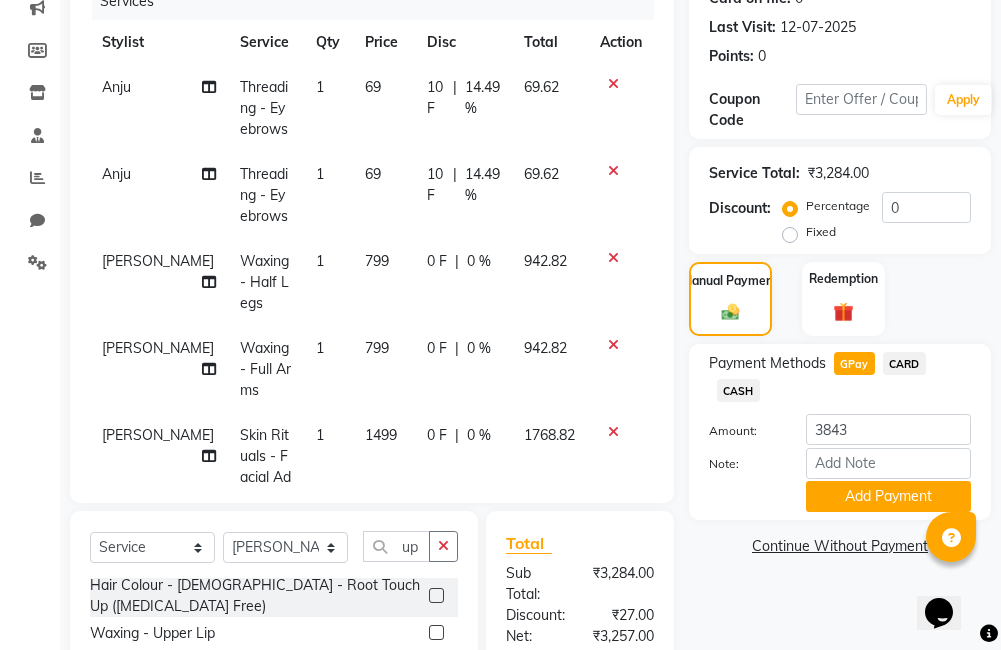 select on "67449" 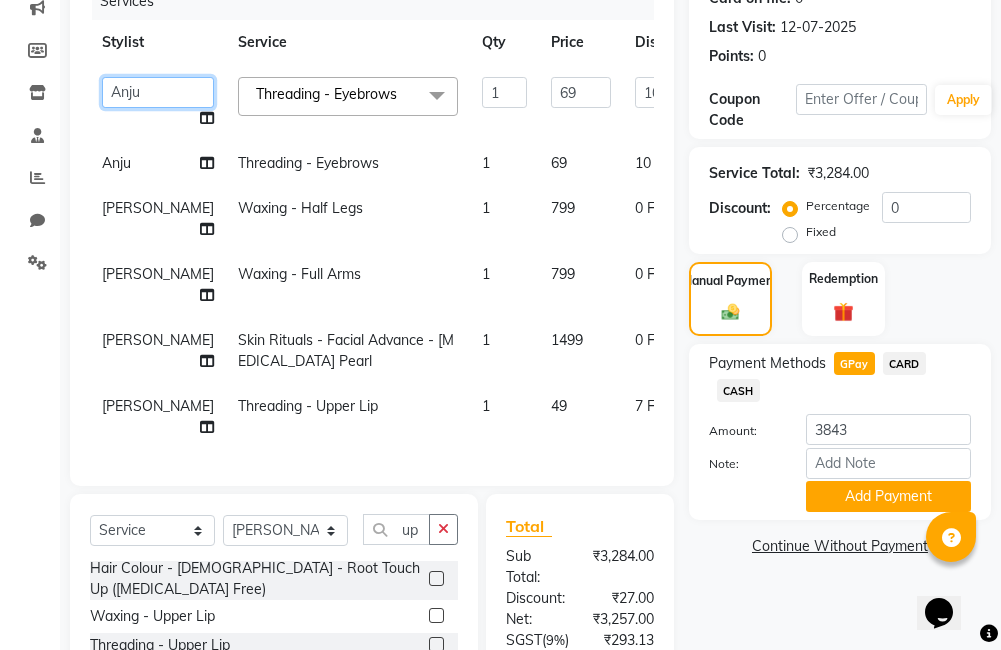 click on "Ajitha   Akshay   Amulie   Anju   Arun   Ashish   Irfan   Jeeshma   Krishna Priya   sharook   Shijo" 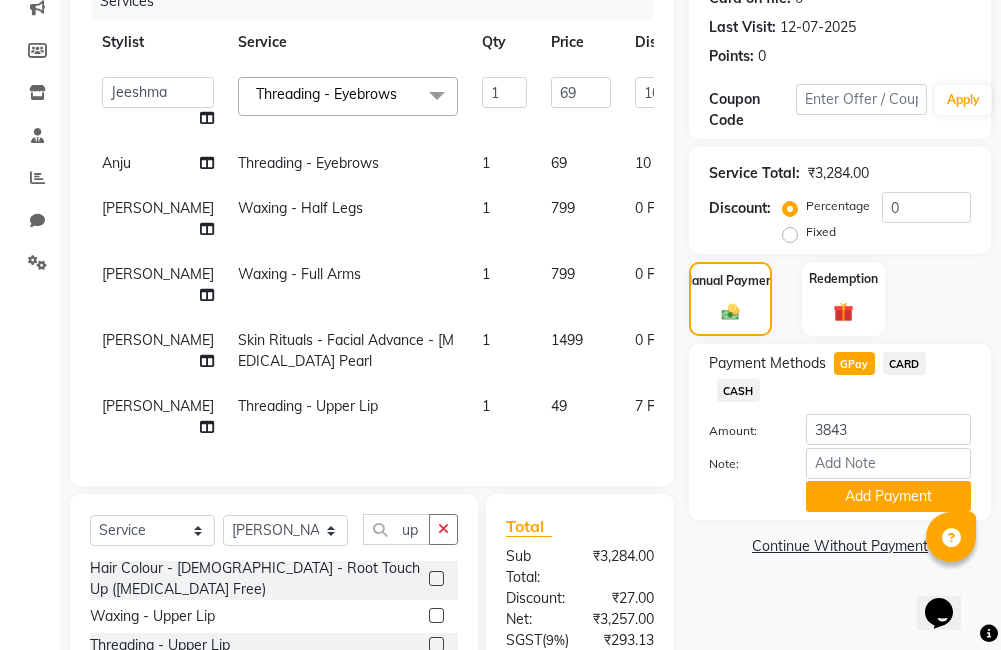select on "67451" 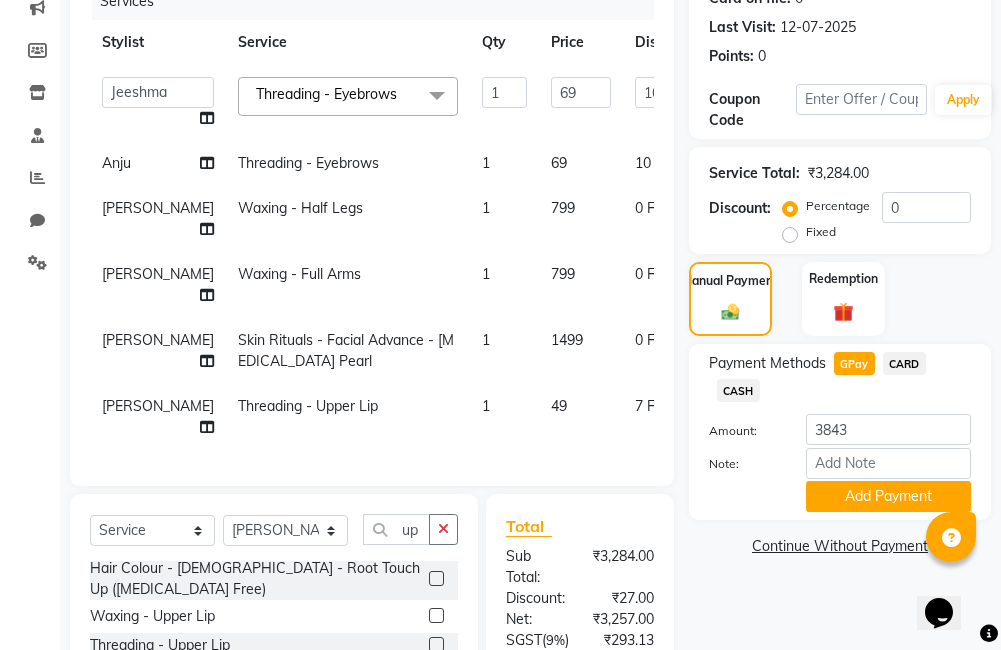 click 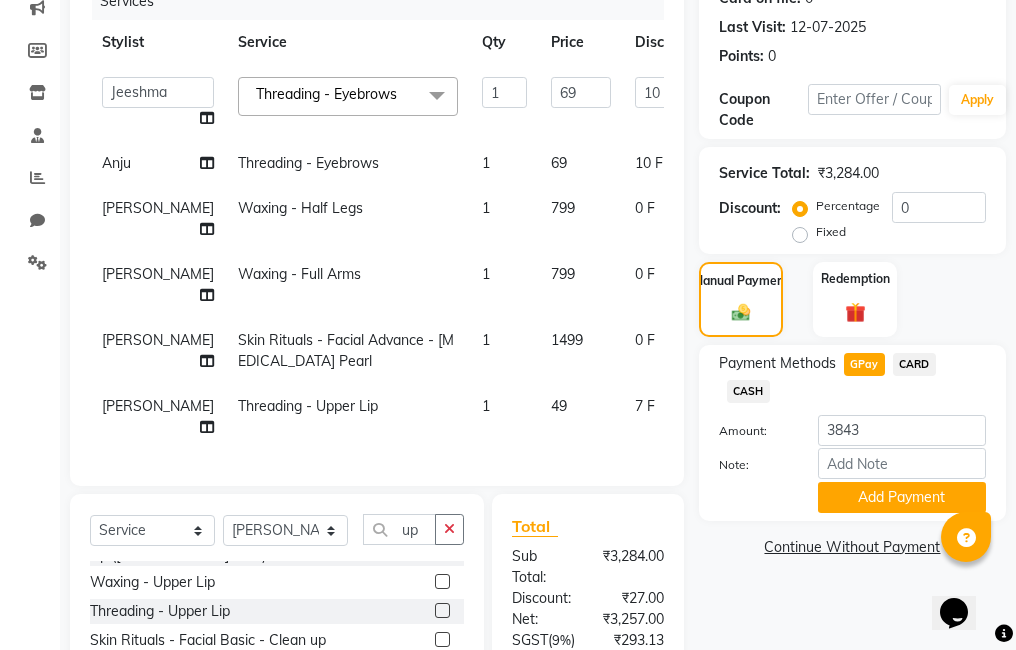 select on "67449" 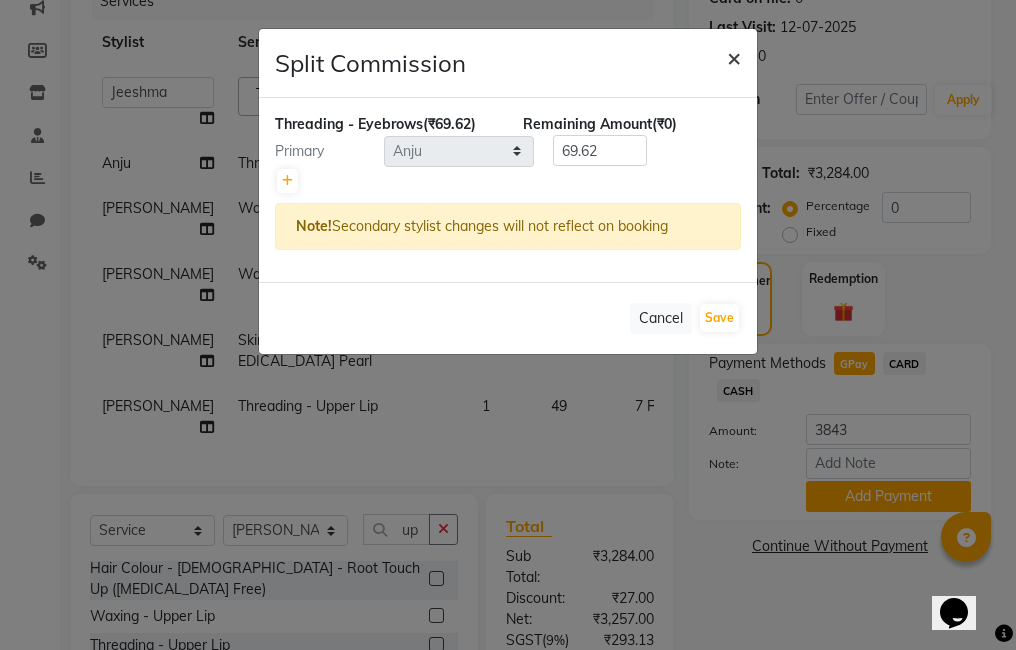 click on "×" 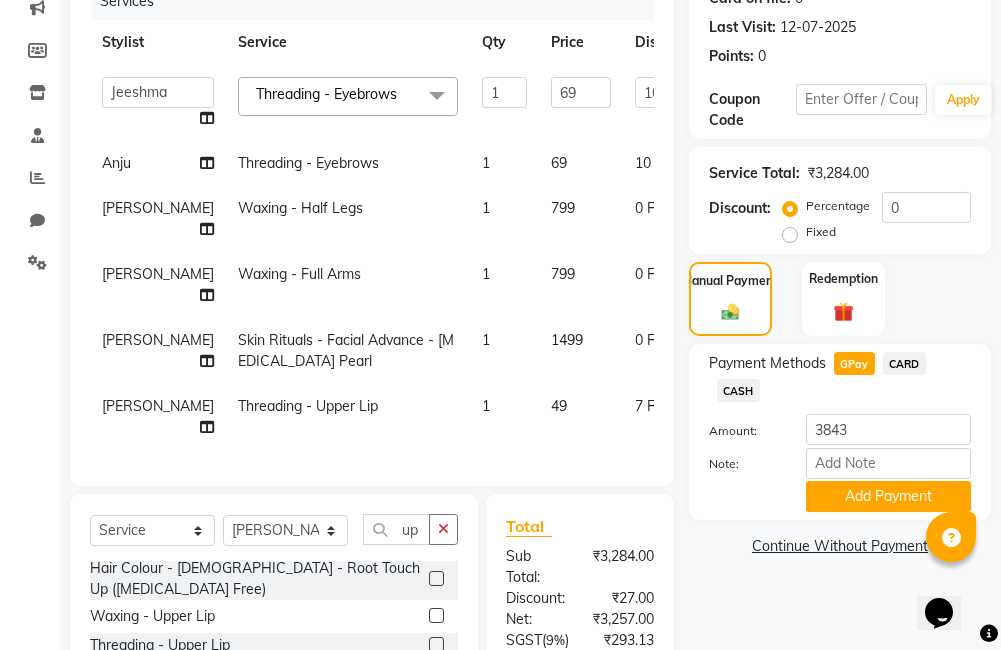 click on "Anju" 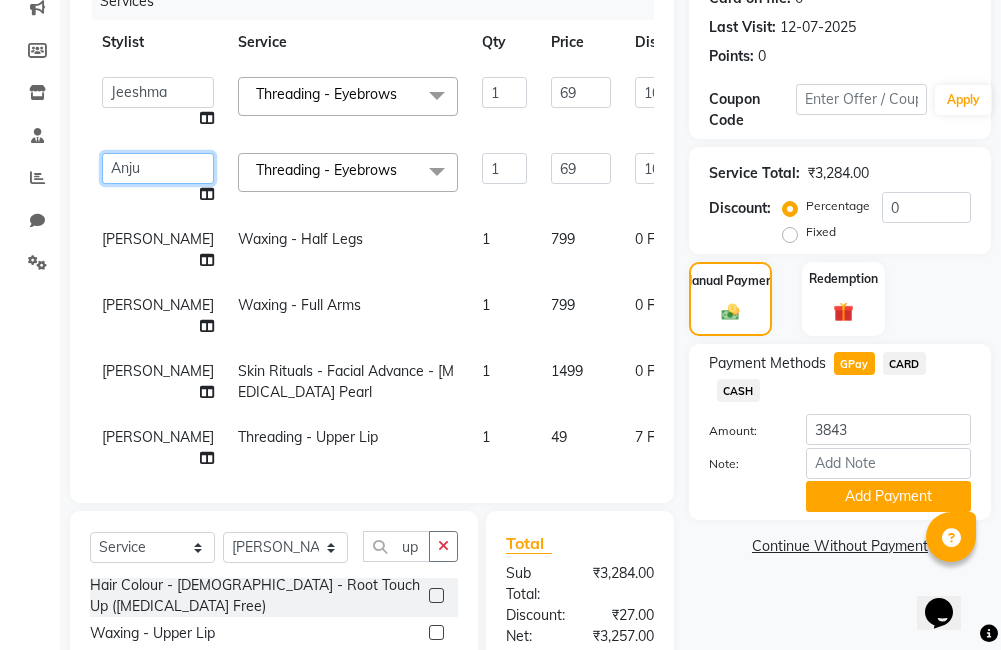 click on "Ajitha   Akshay   Amulie   Anju   Arun   Ashish   Irfan   Jeeshma   Krishna Priya   sharook   Shijo" 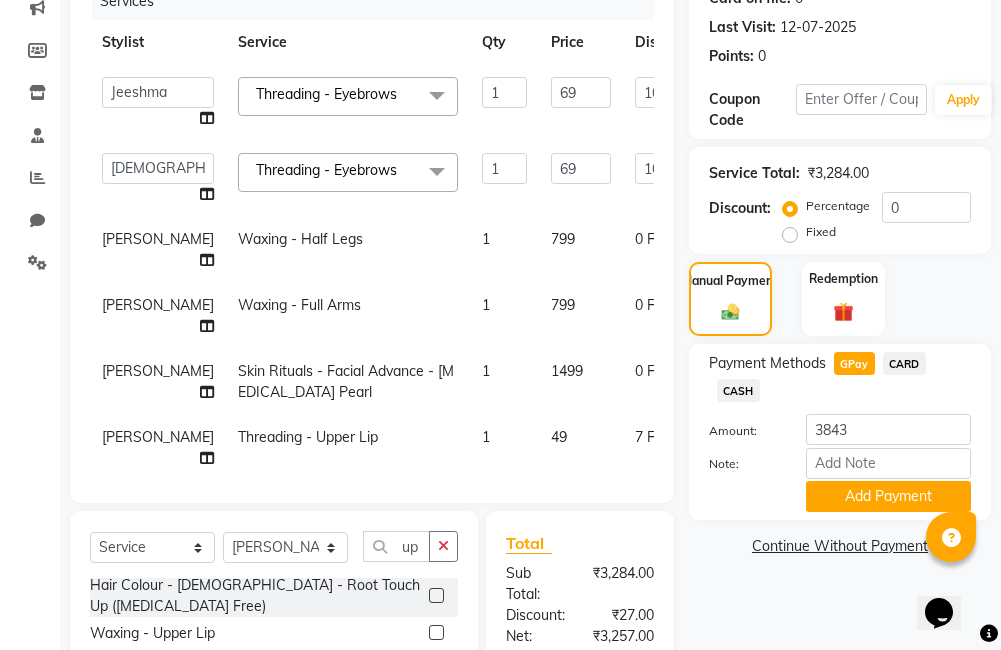 select on "85969" 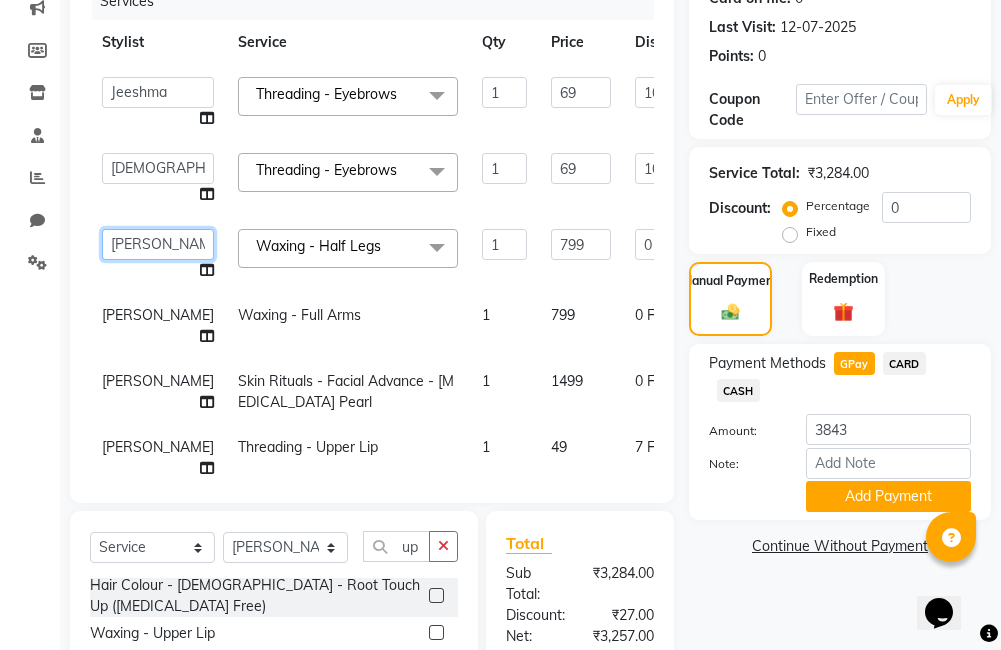 click on "Ajitha   Akshay   Amulie   Anju   Arun   Ashish   Irfan   Jeeshma   Krishna Priya   sharook   Shijo" 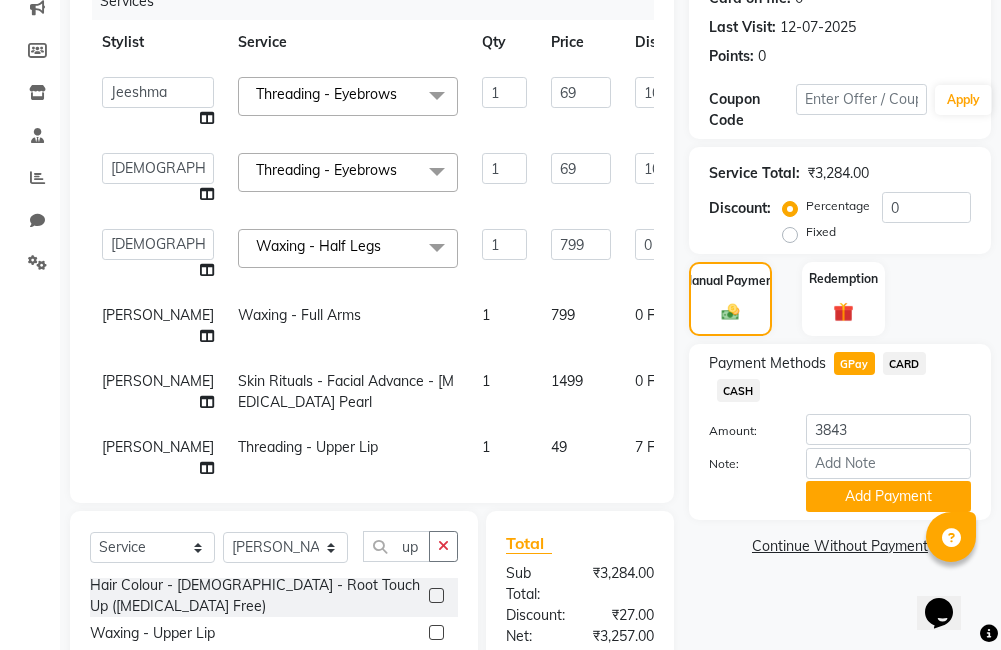 select on "85969" 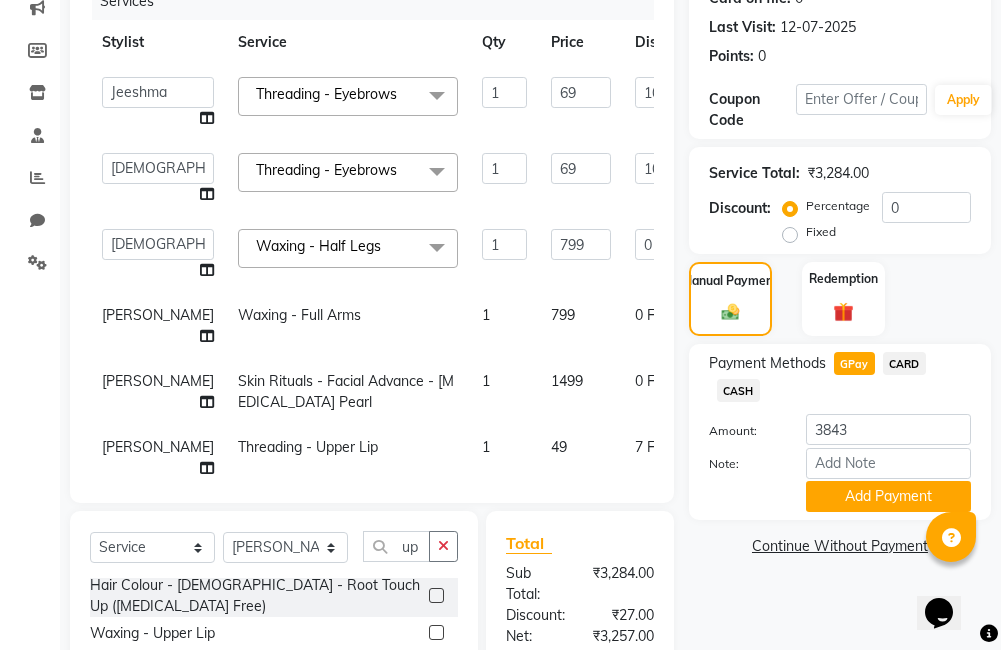 click on "[PERSON_NAME]" 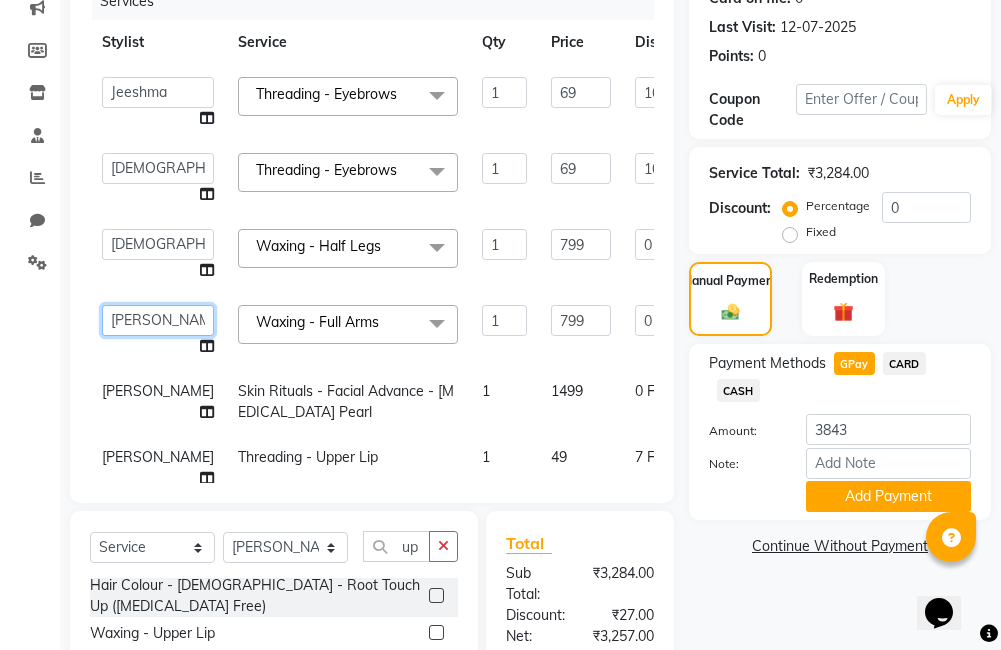 click on "Ajitha   Akshay   Amulie   Anju   Arun   Ashish   Irfan   Jeeshma   Krishna Priya   sharook   Shijo" 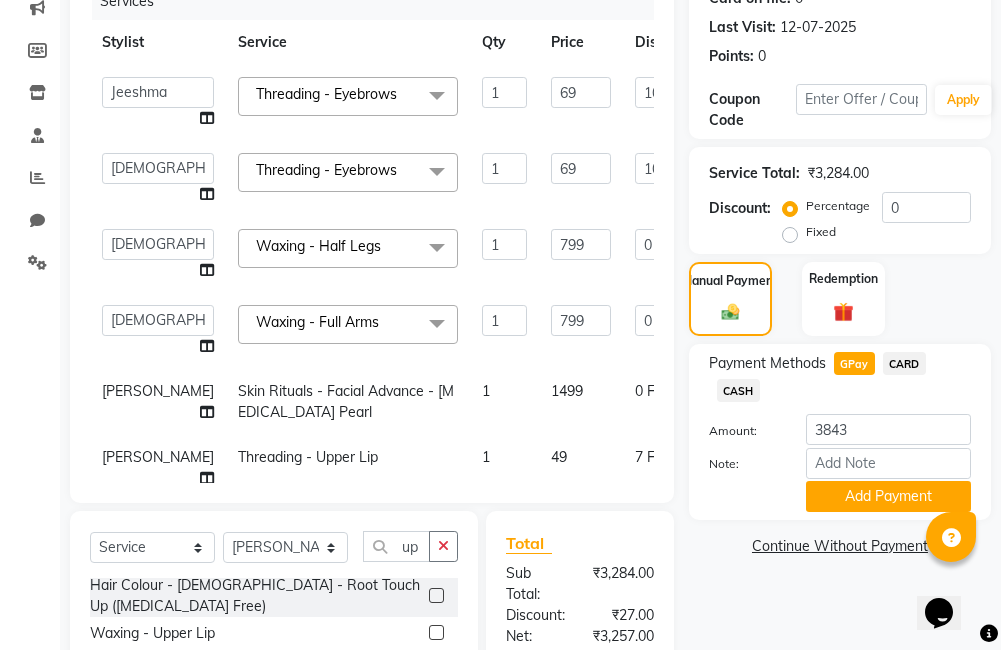 select on "85969" 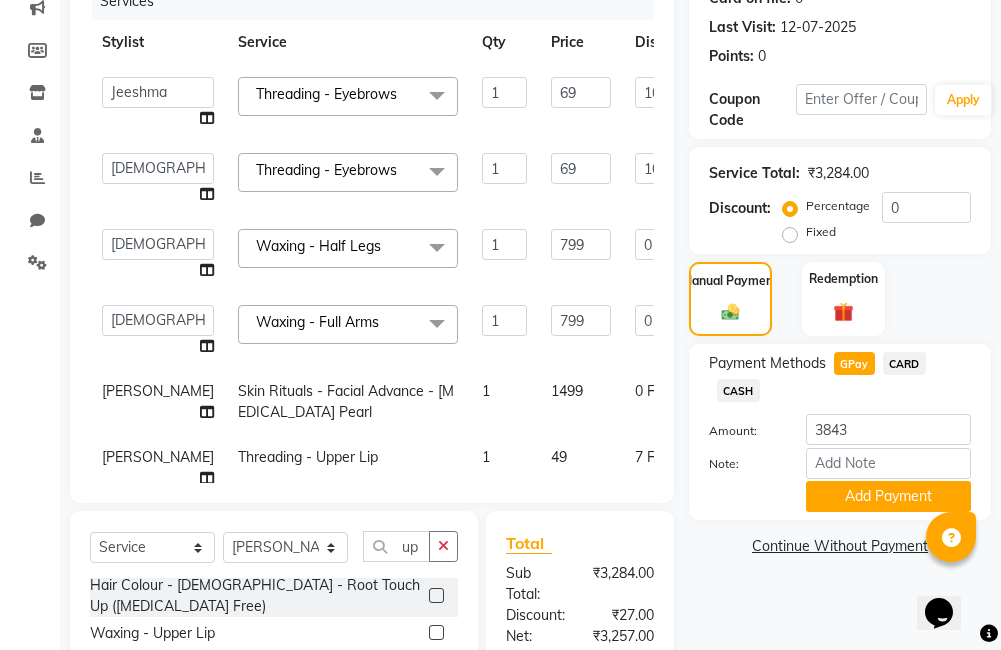 scroll, scrollTop: 49, scrollLeft: 0, axis: vertical 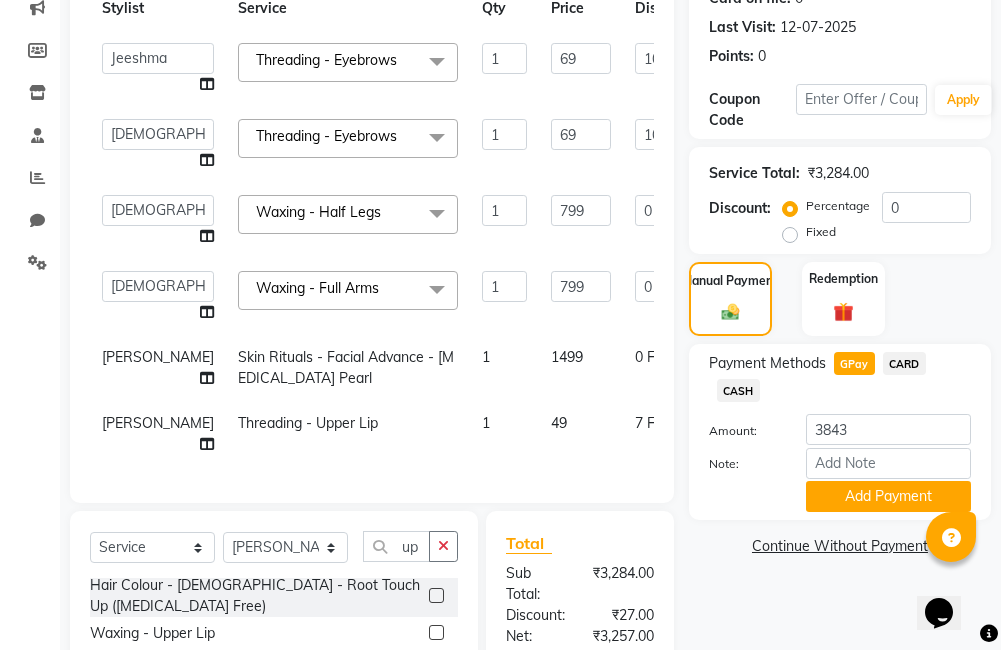 click on "[PERSON_NAME]" 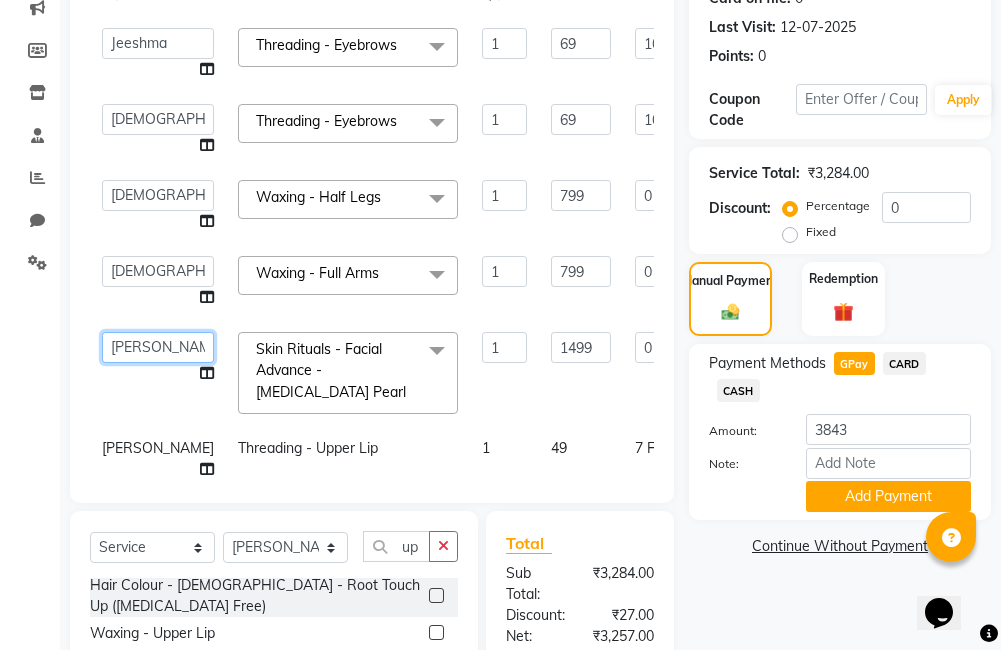 click on "Ajitha   Akshay   Amulie   Anju   Arun   Ashish   Irfan   Jeeshma   Krishna Priya   sharook   Shijo" 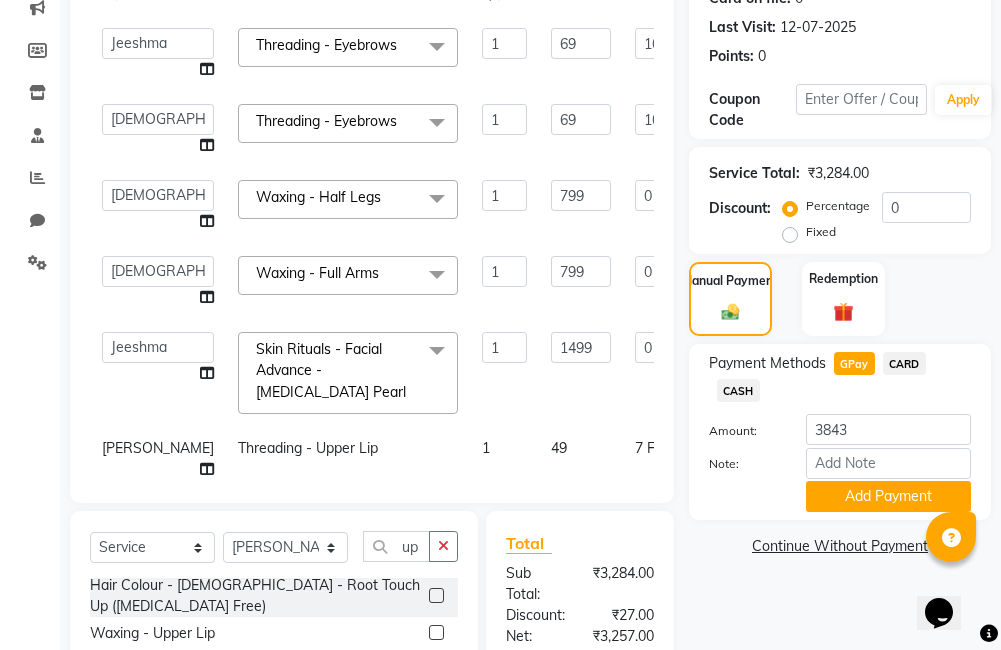 select on "67451" 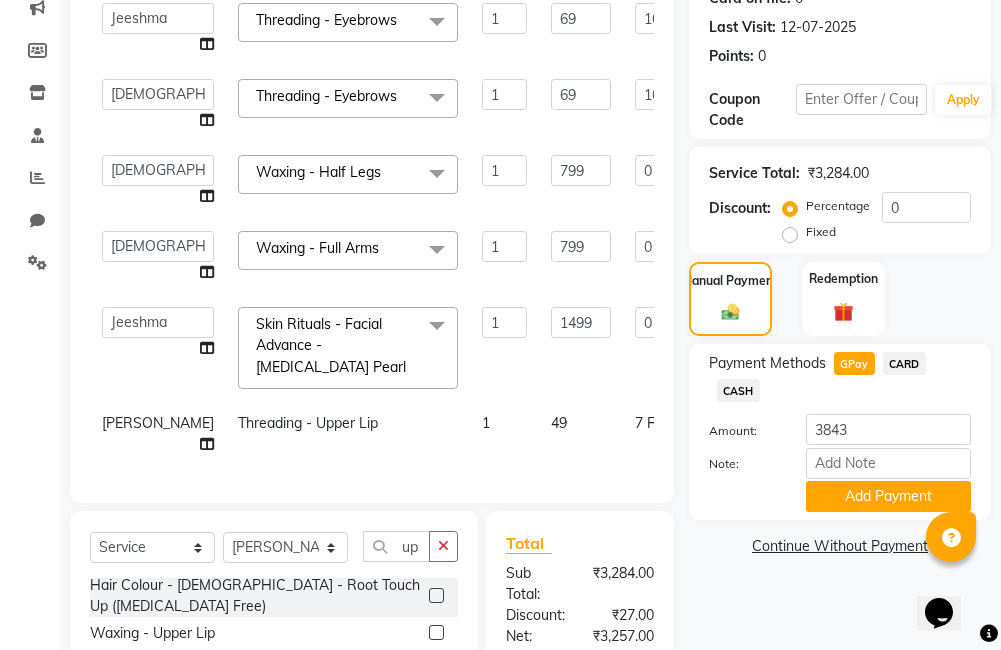 click on "[PERSON_NAME]" 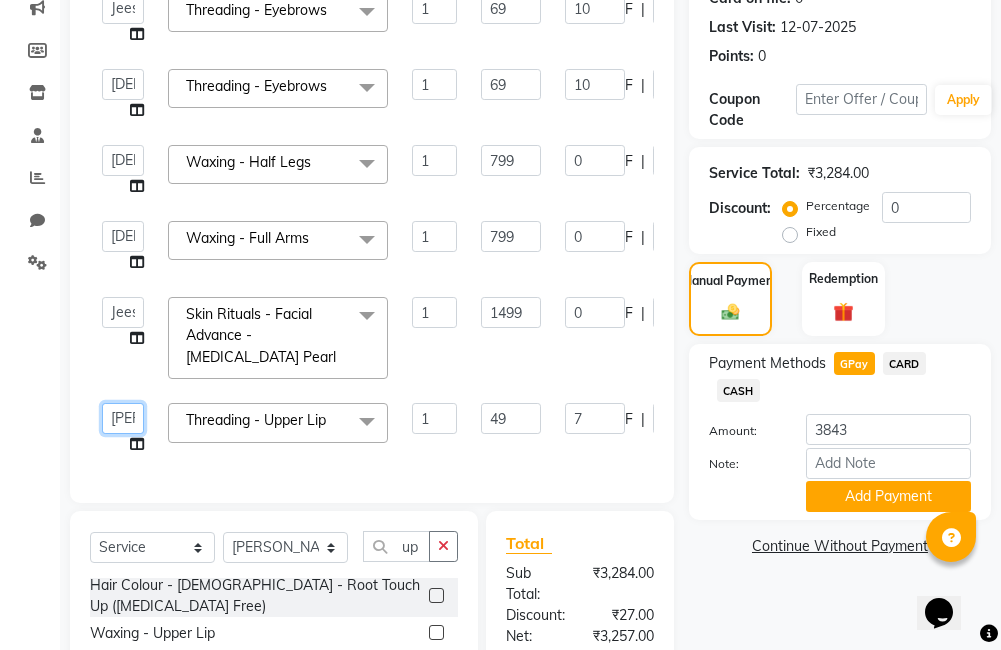 click on "Ajitha   Akshay   Amulie   Anju   Arun   Ashish   Irfan   Jeeshma   Krishna Priya   sharook   Shijo" 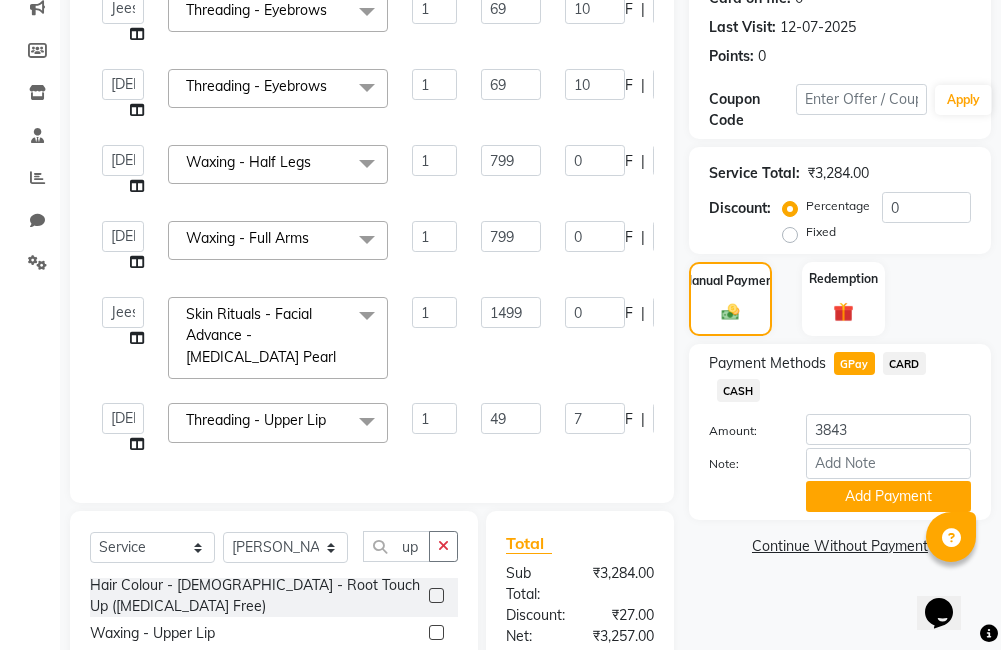 select on "85969" 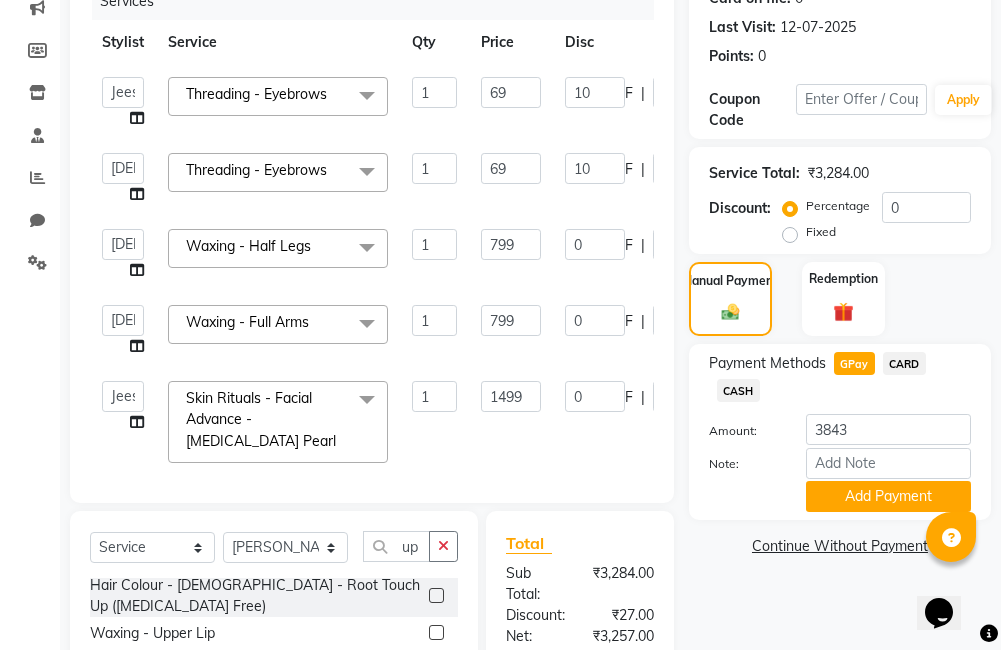 scroll, scrollTop: 1, scrollLeft: 0, axis: vertical 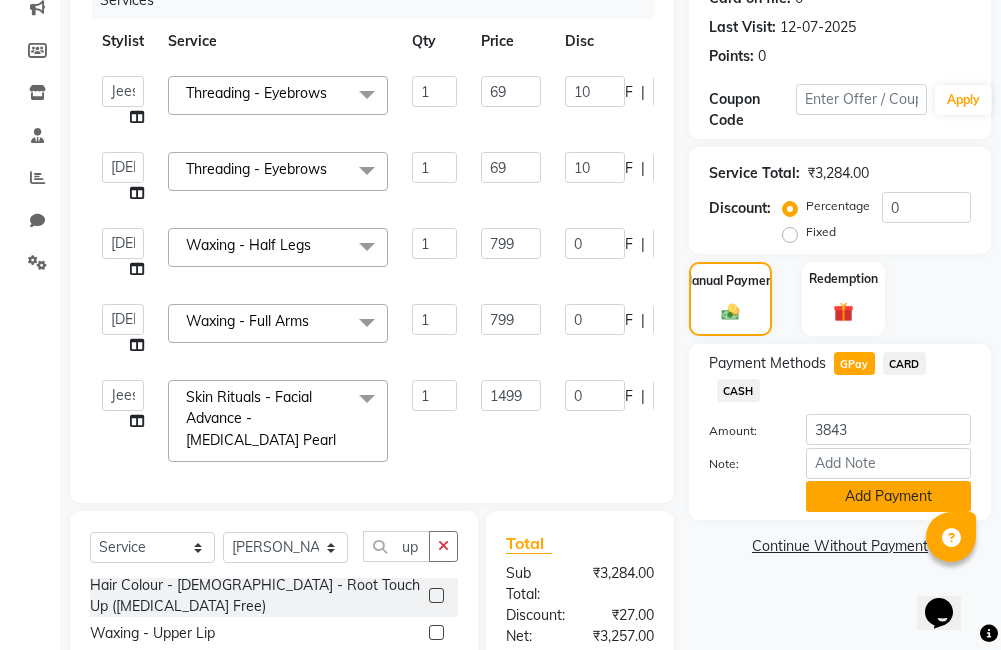 click on "Add Payment" 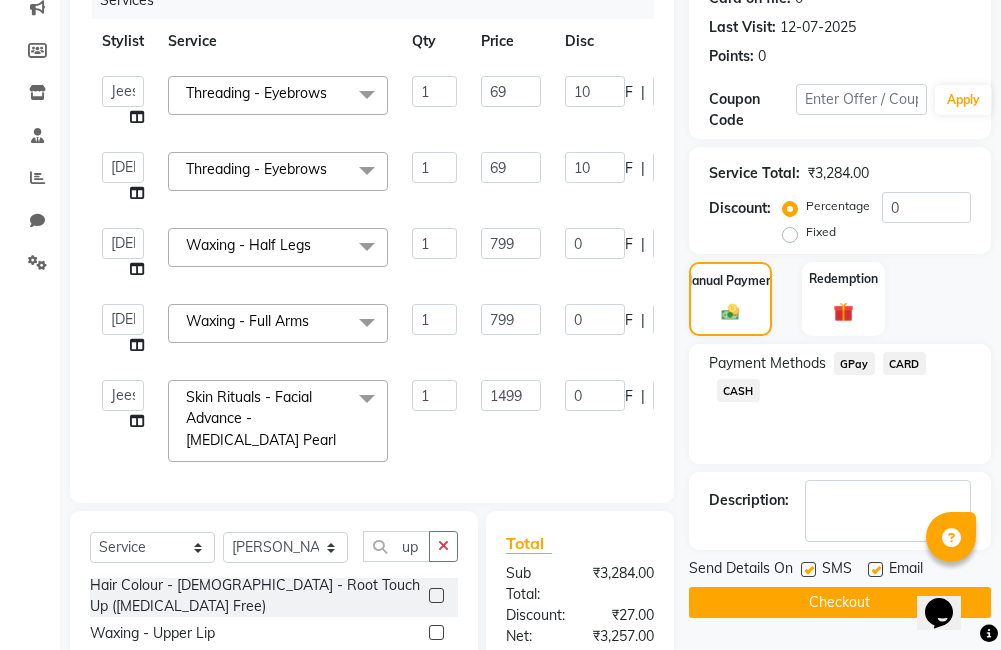 click on "Checkout" 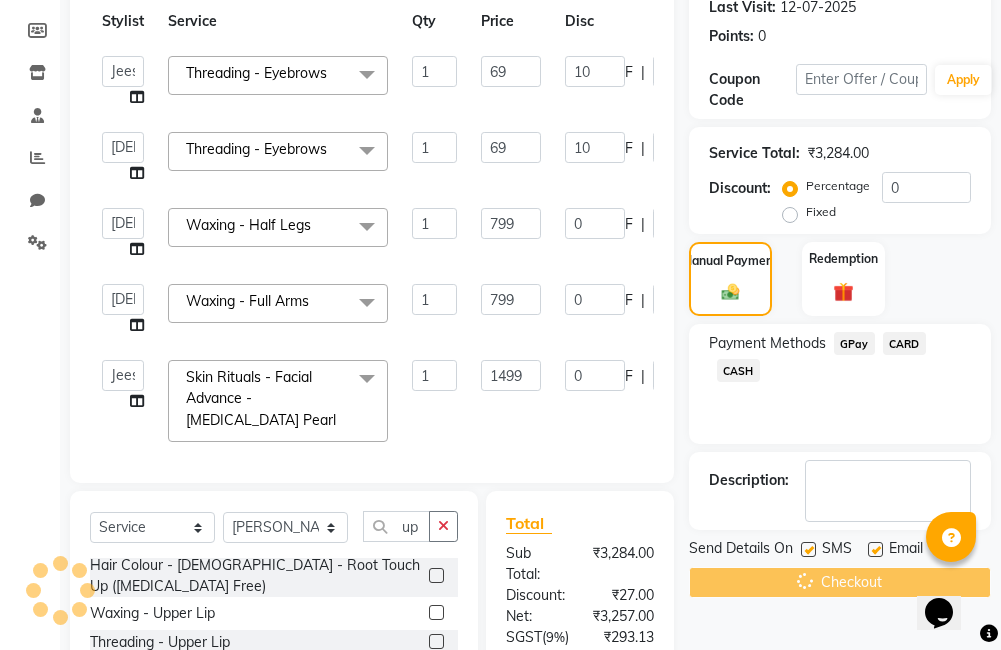 scroll, scrollTop: 417, scrollLeft: 0, axis: vertical 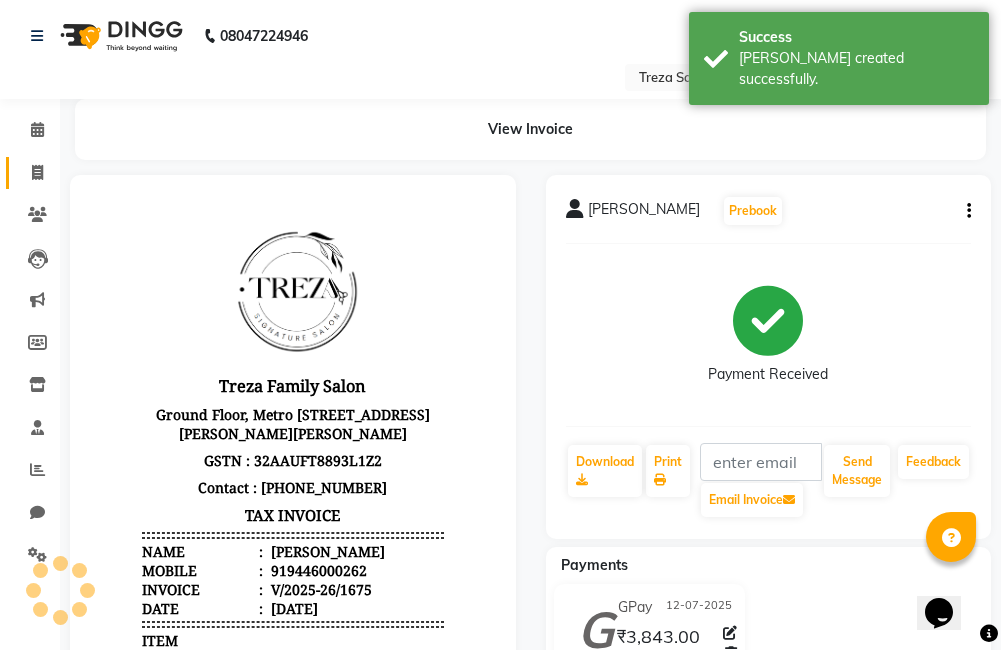 click 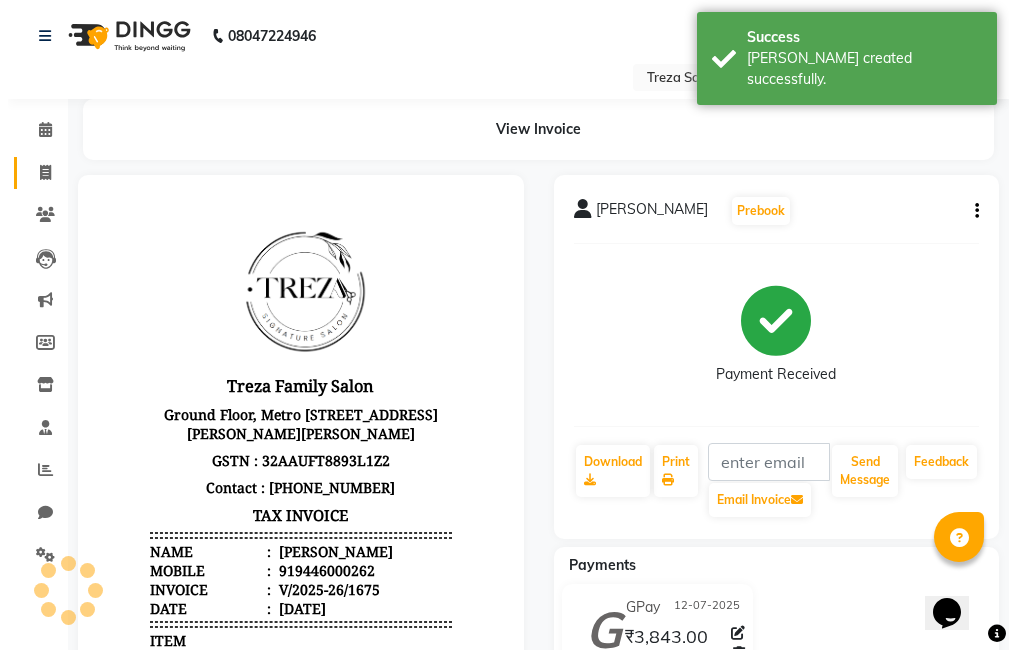 select on "service" 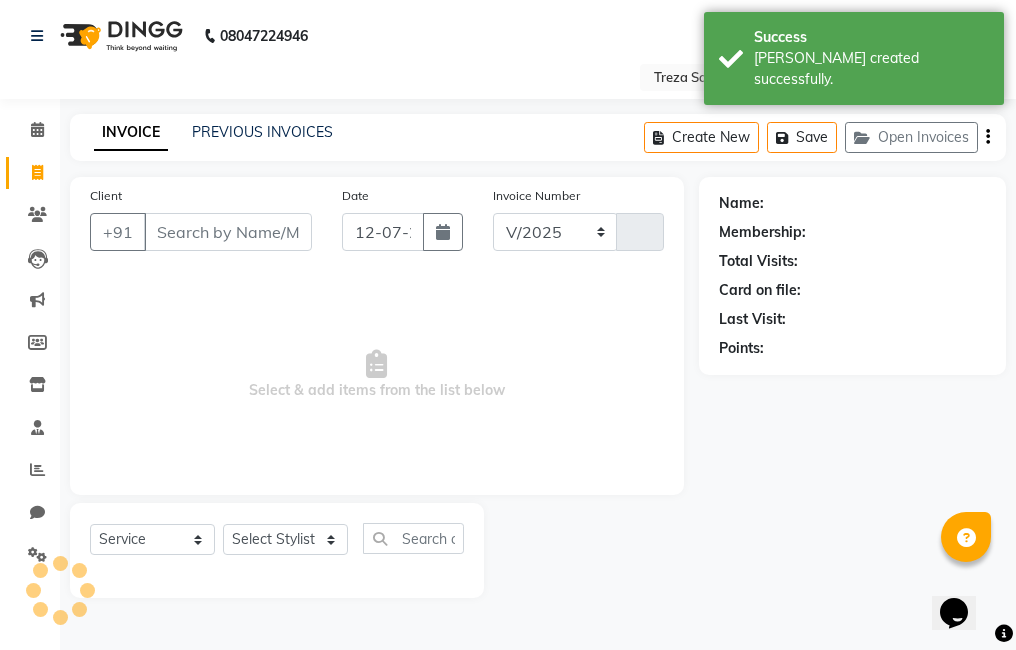 select on "7633" 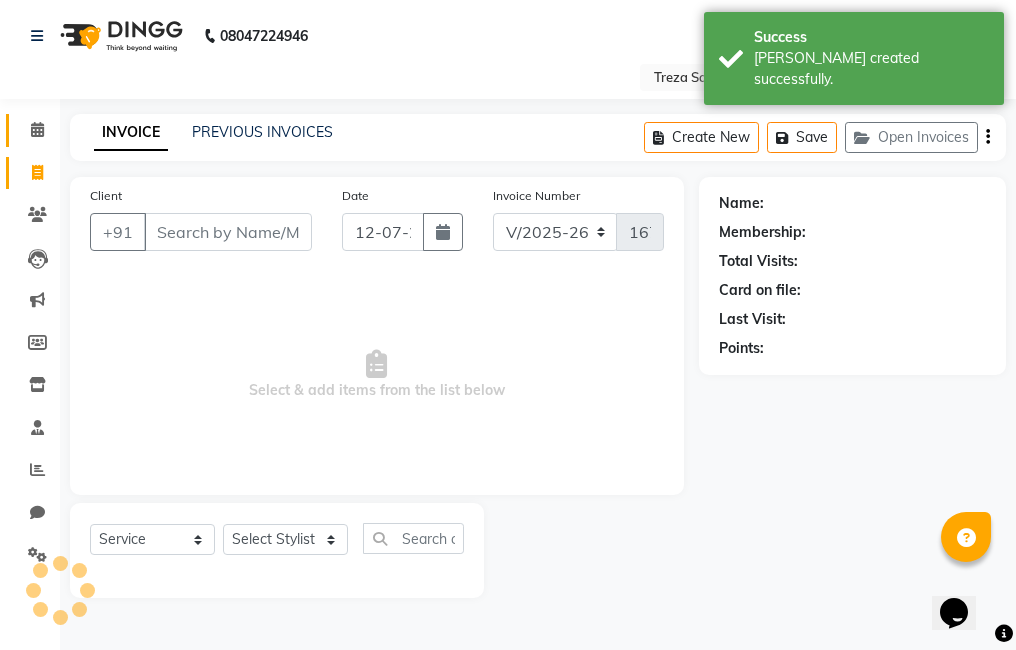 click on "Calendar" 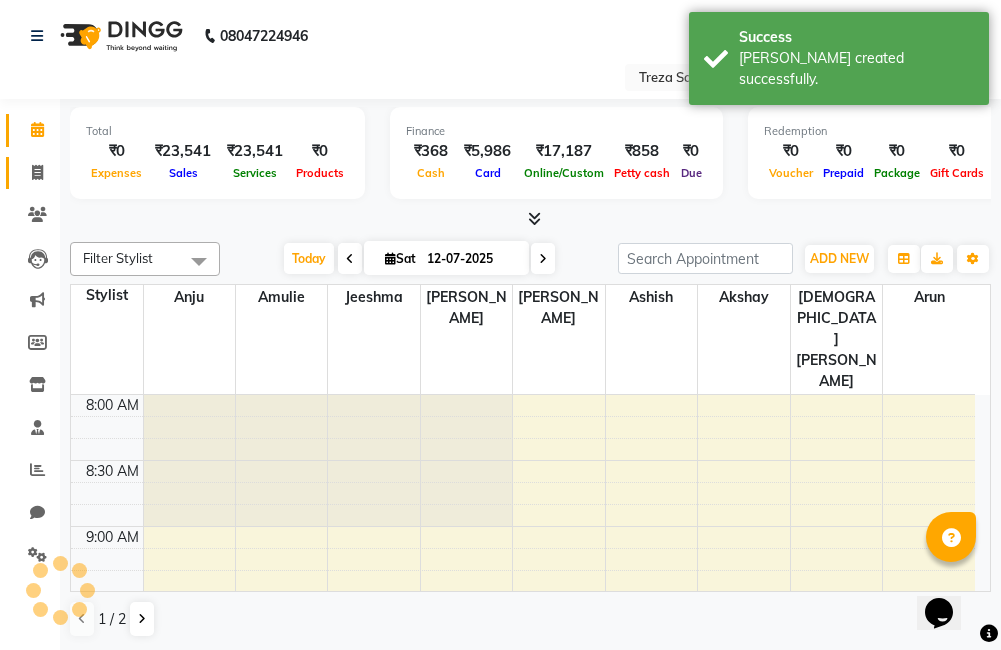 click 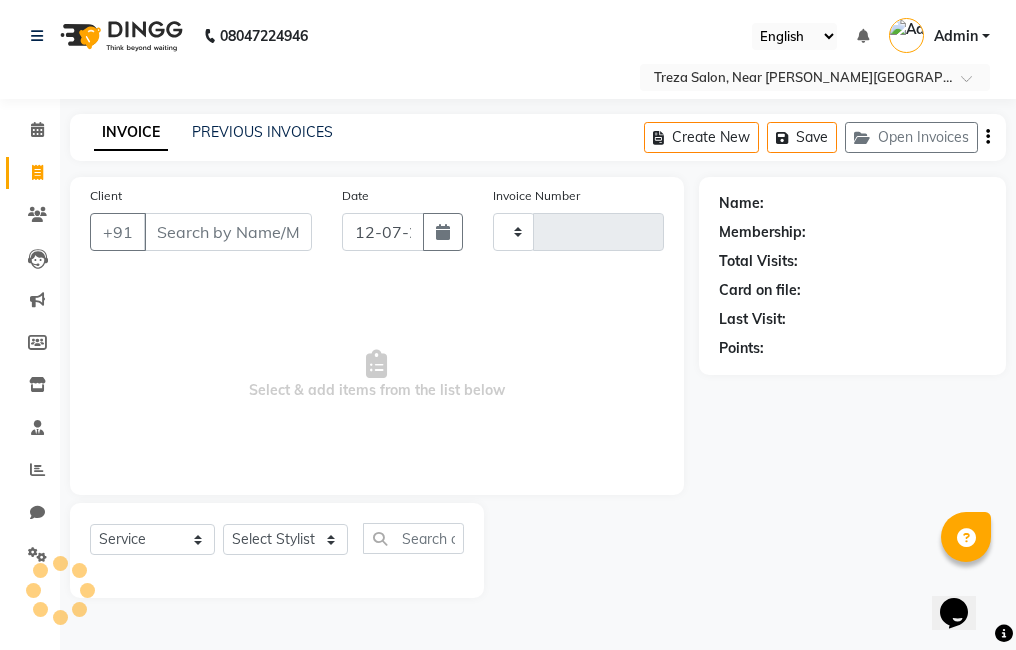 type on "1676" 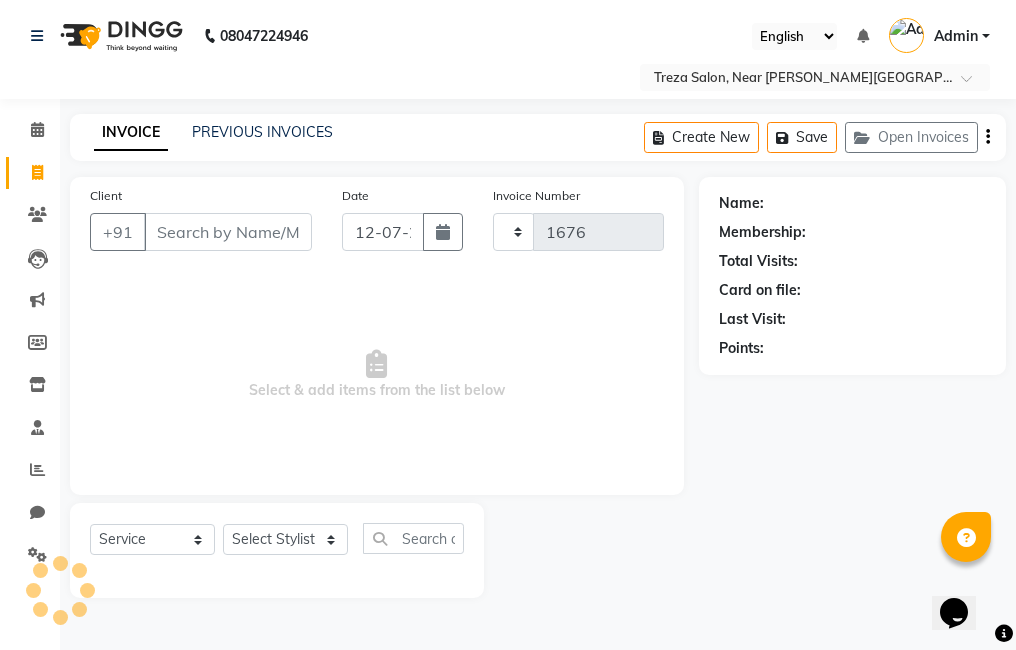 select on "7633" 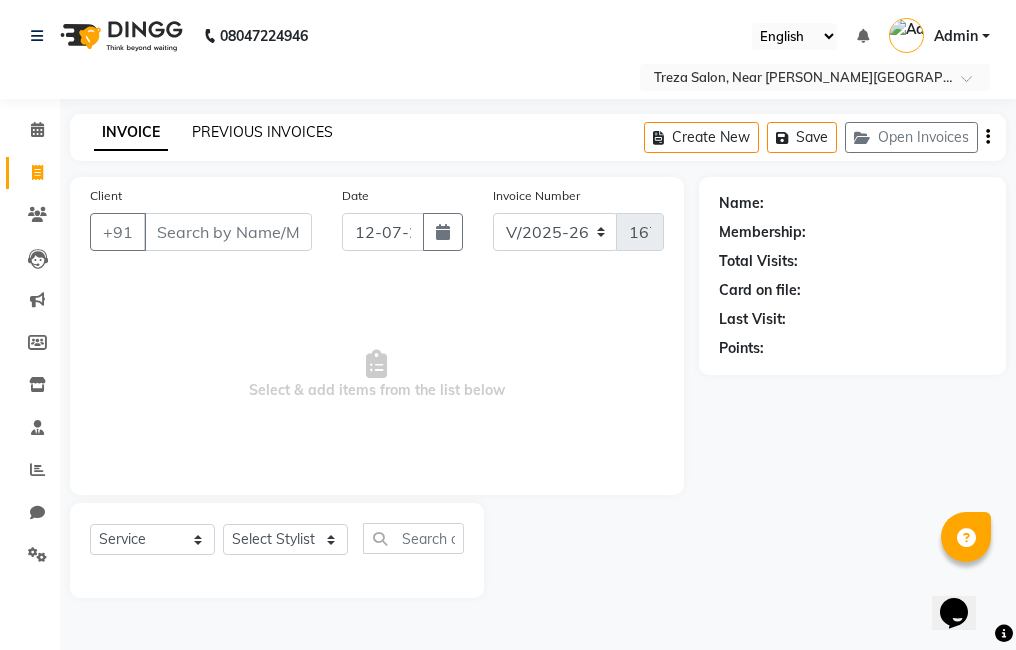 click on "PREVIOUS INVOICES" 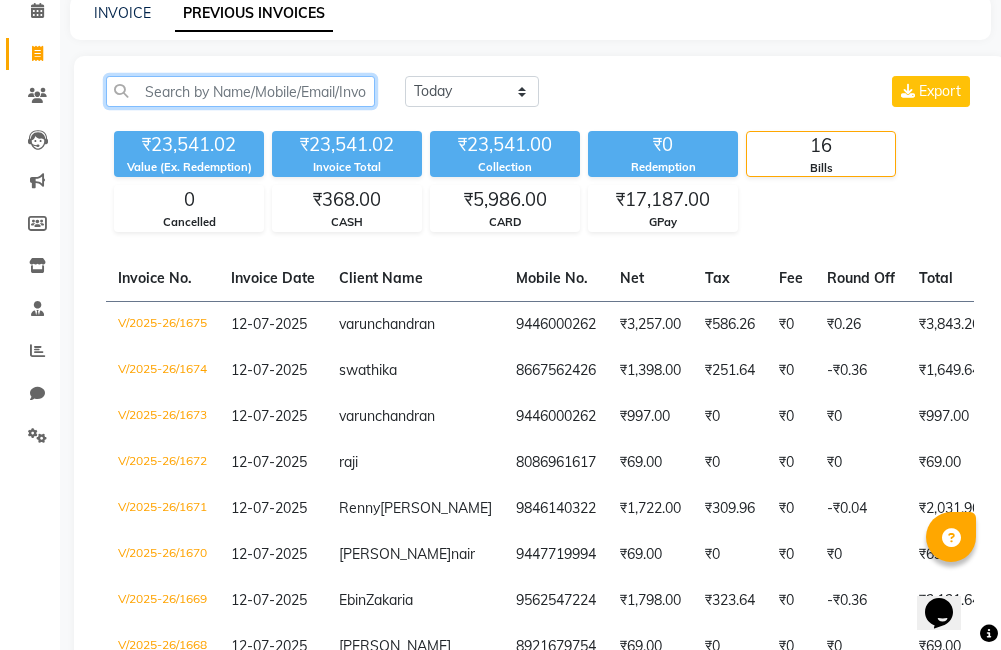 click 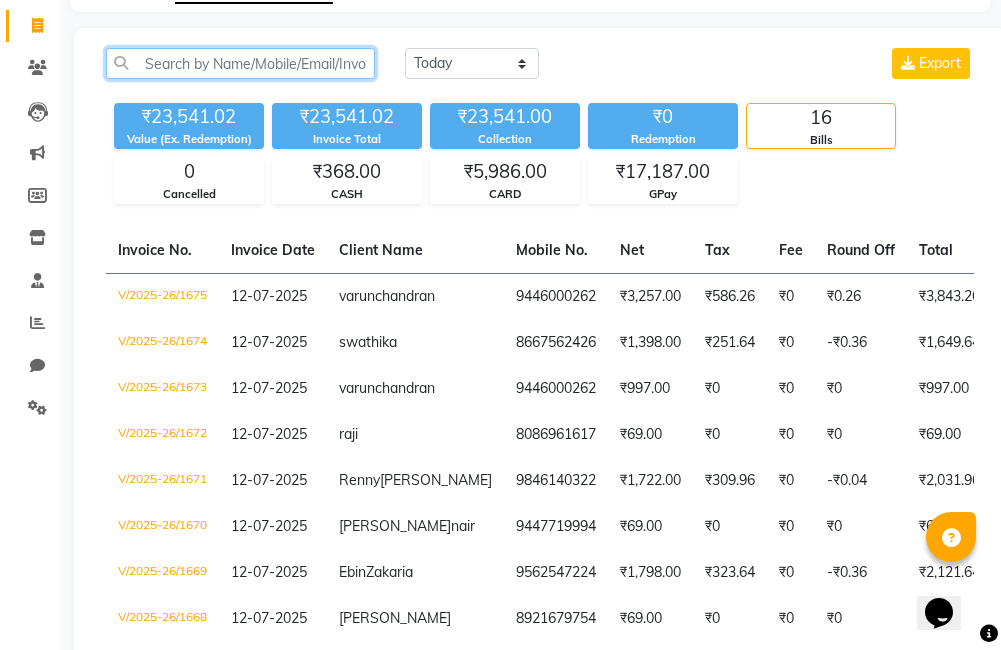 scroll, scrollTop: 140, scrollLeft: 0, axis: vertical 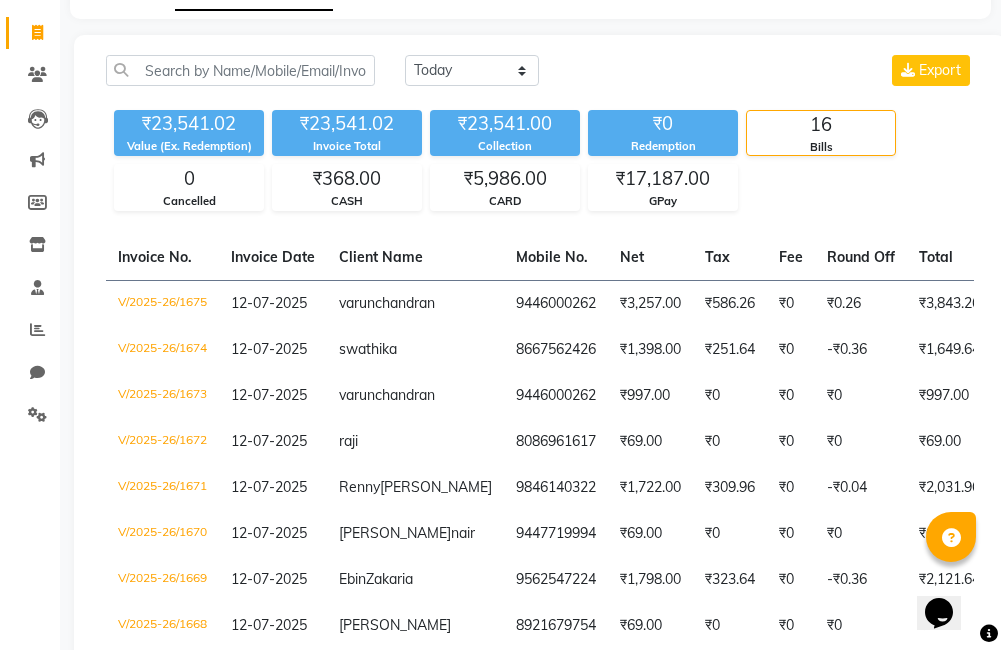 click on "Today Yesterday Custom Range Export" 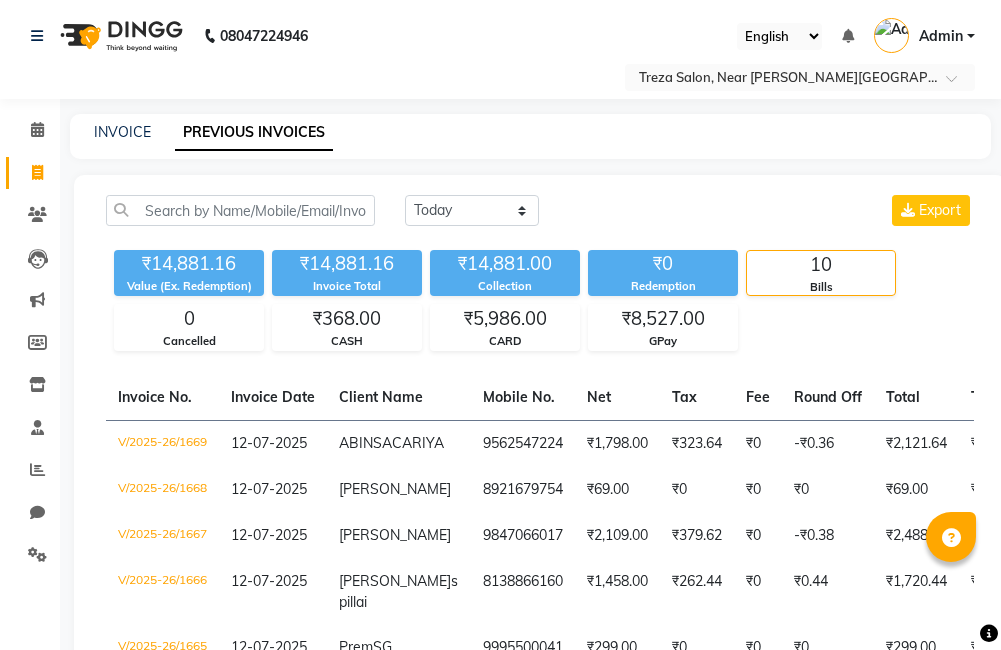 scroll, scrollTop: 0, scrollLeft: 0, axis: both 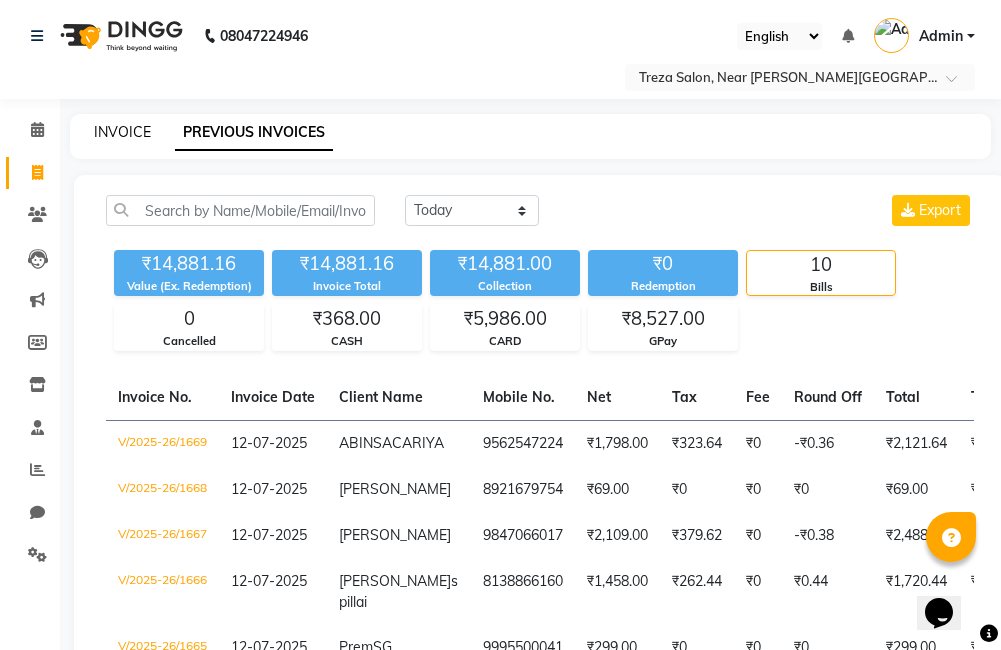 click on "INVOICE" 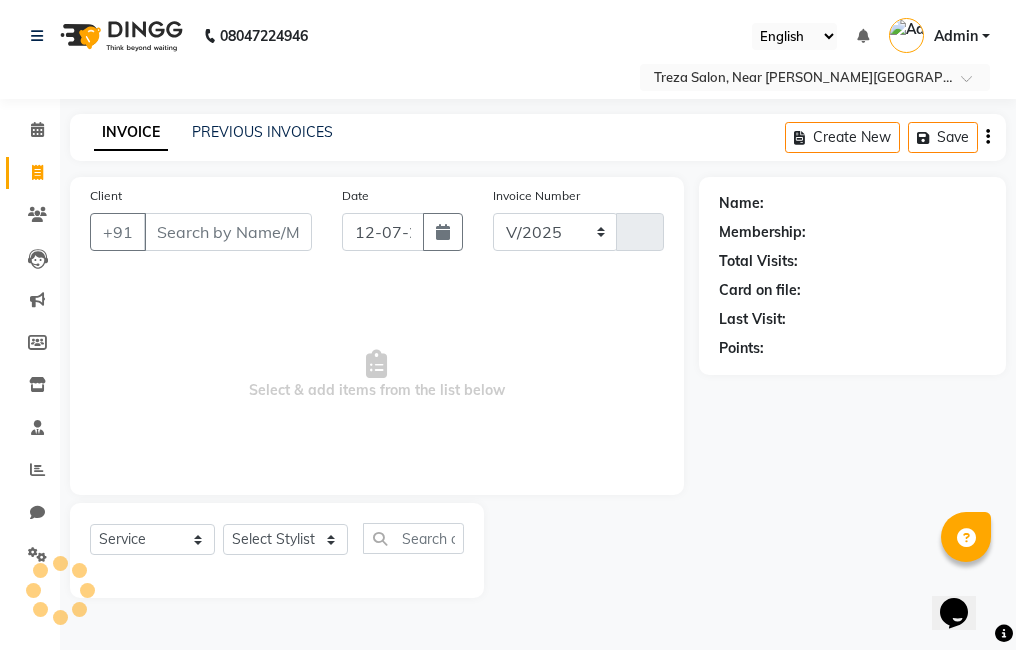 select on "7633" 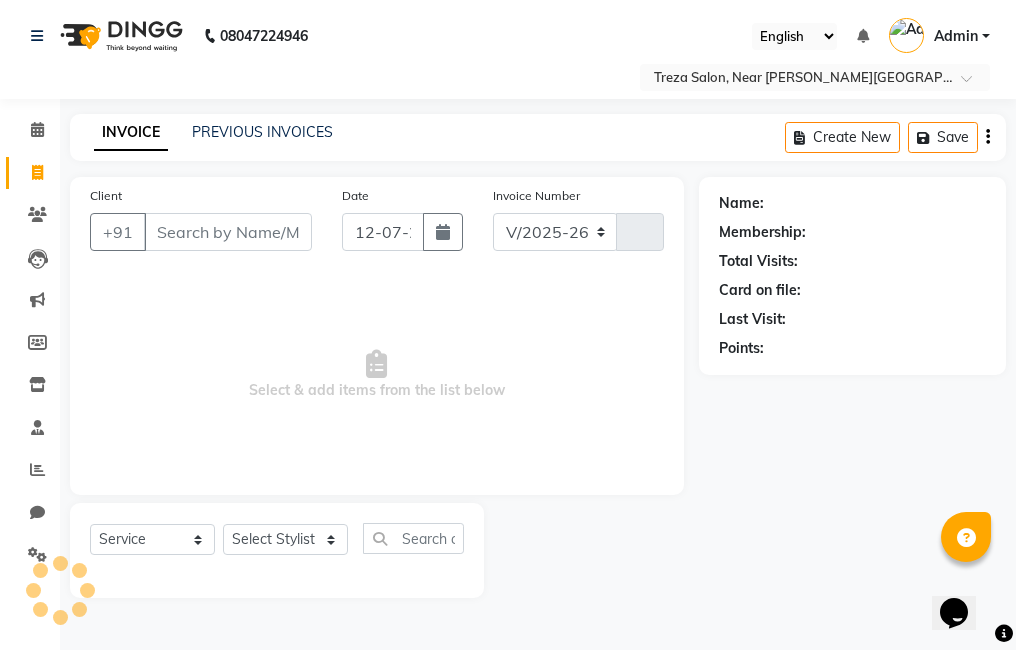 type on "1676" 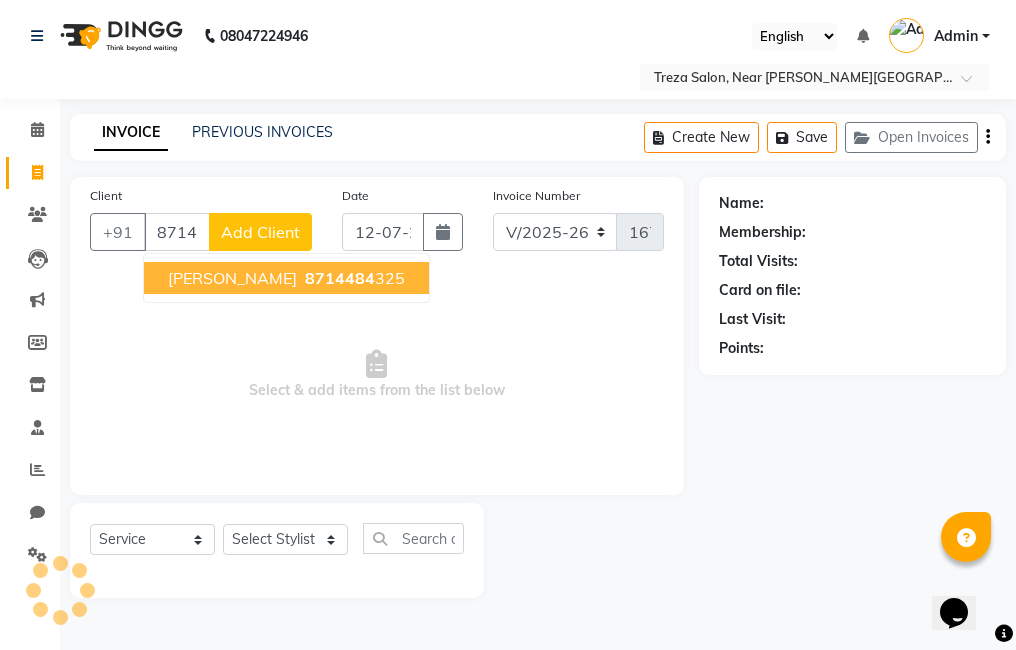 type on "8714484325" 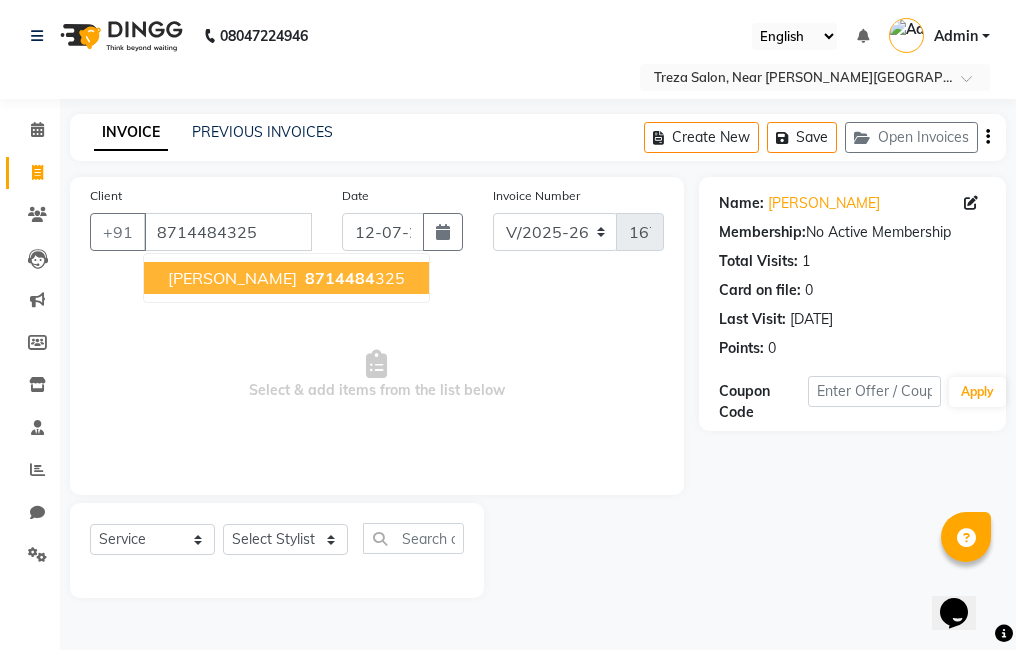 click on "8714484 325" at bounding box center [353, 278] 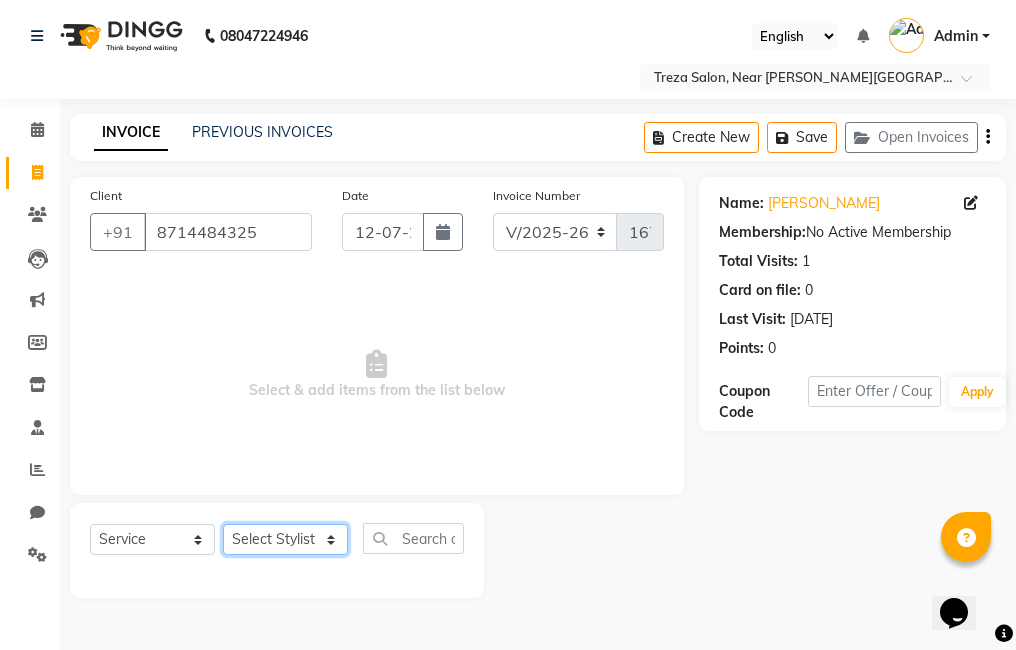 click on "Select Stylist [PERSON_NAME] Amulie Anju [PERSON_NAME] [PERSON_NAME] Jeeshma [PERSON_NAME] [PERSON_NAME] Shijo" 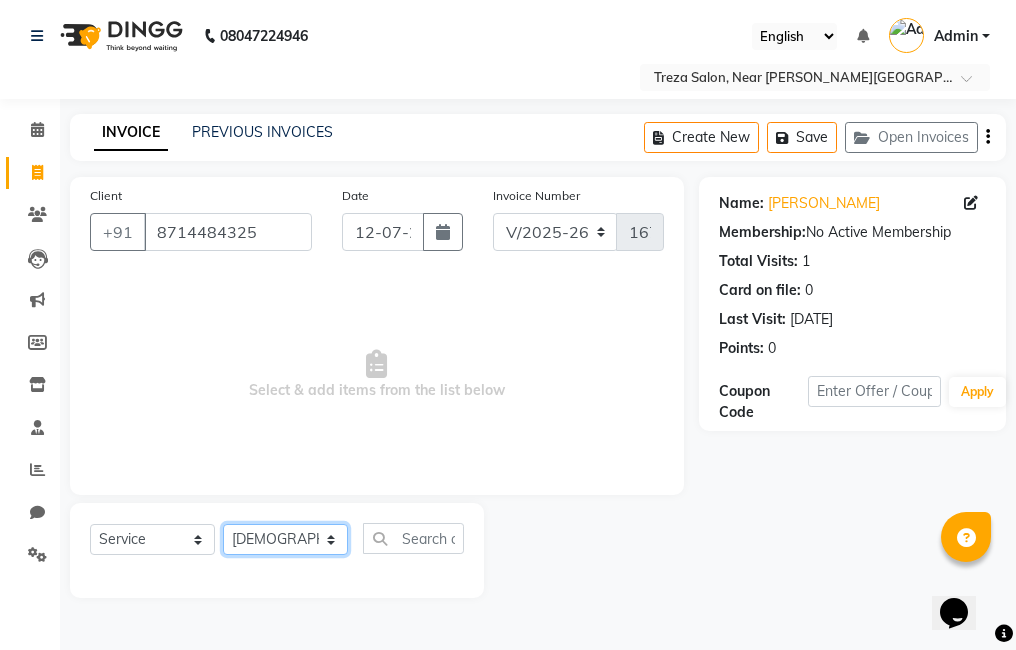 click on "Select Stylist [PERSON_NAME] Amulie Anju [PERSON_NAME] [PERSON_NAME] Jeeshma [PERSON_NAME] [PERSON_NAME] Shijo" 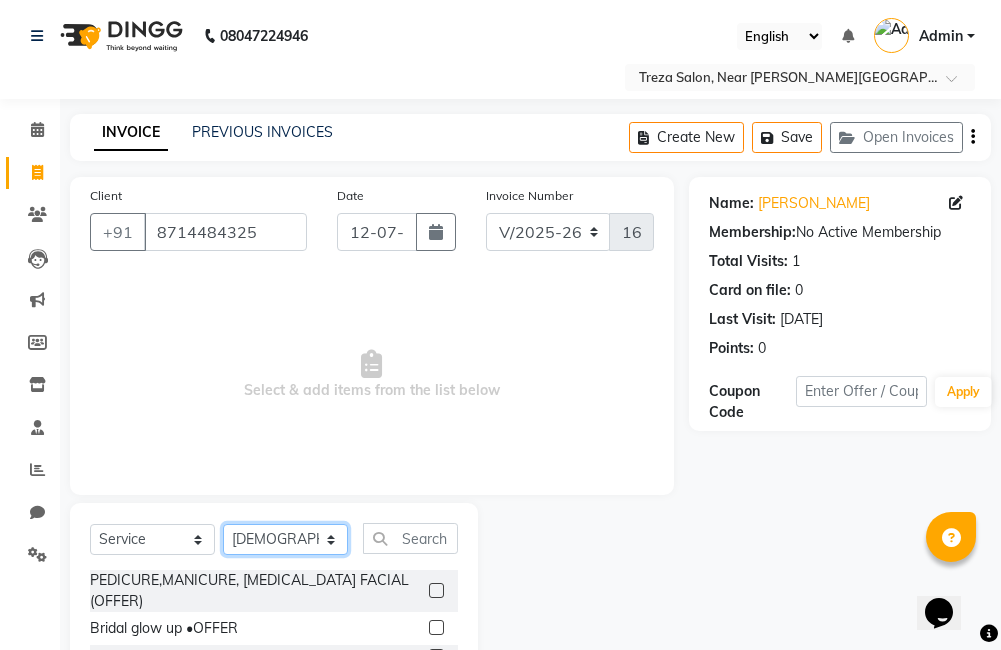 scroll, scrollTop: 178, scrollLeft: 0, axis: vertical 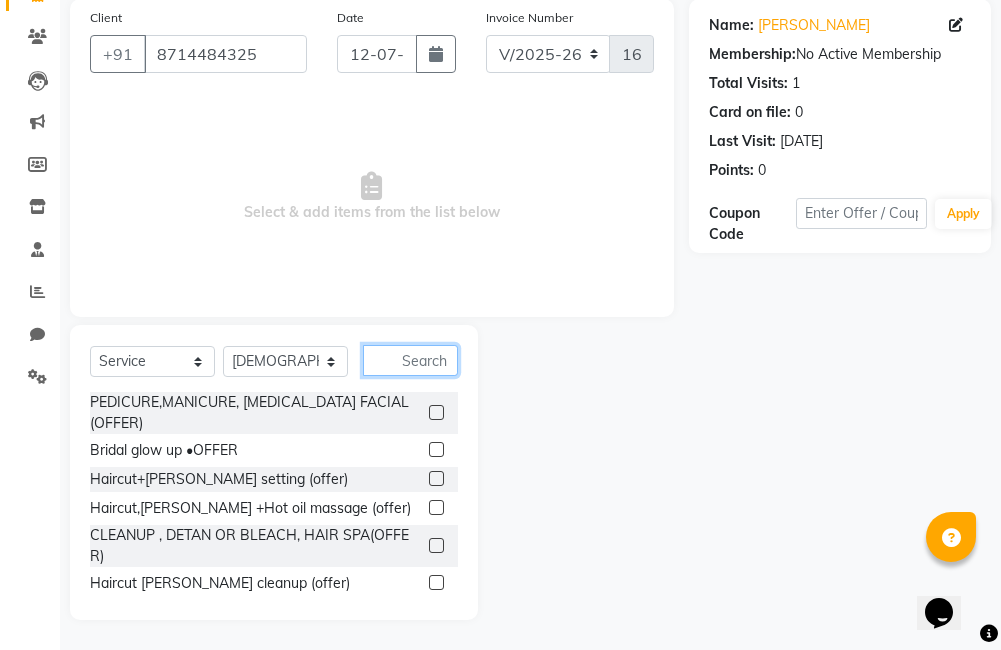 click 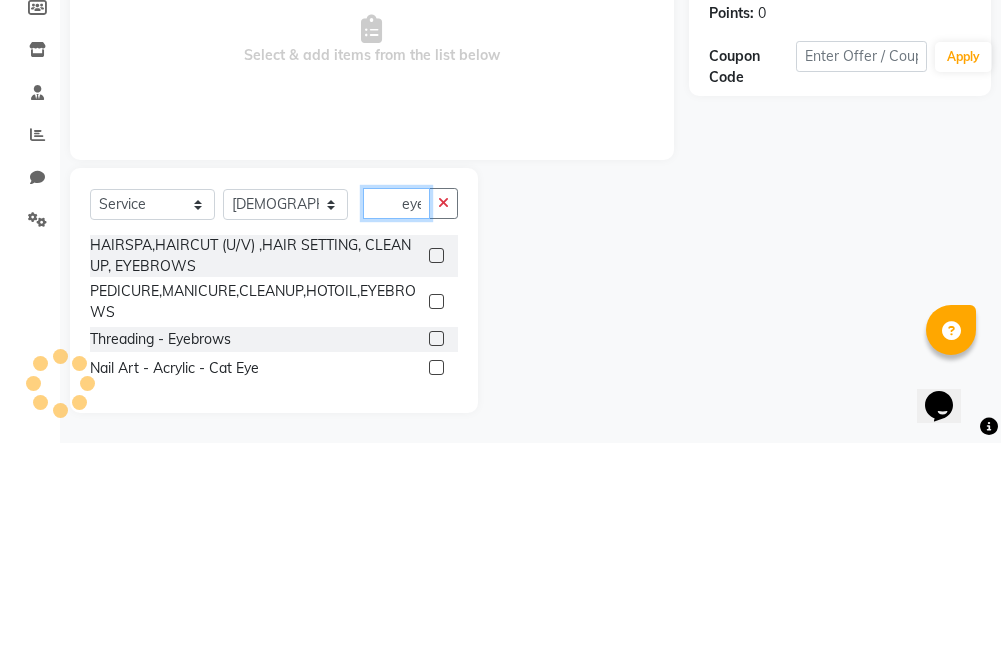 scroll, scrollTop: 128, scrollLeft: 0, axis: vertical 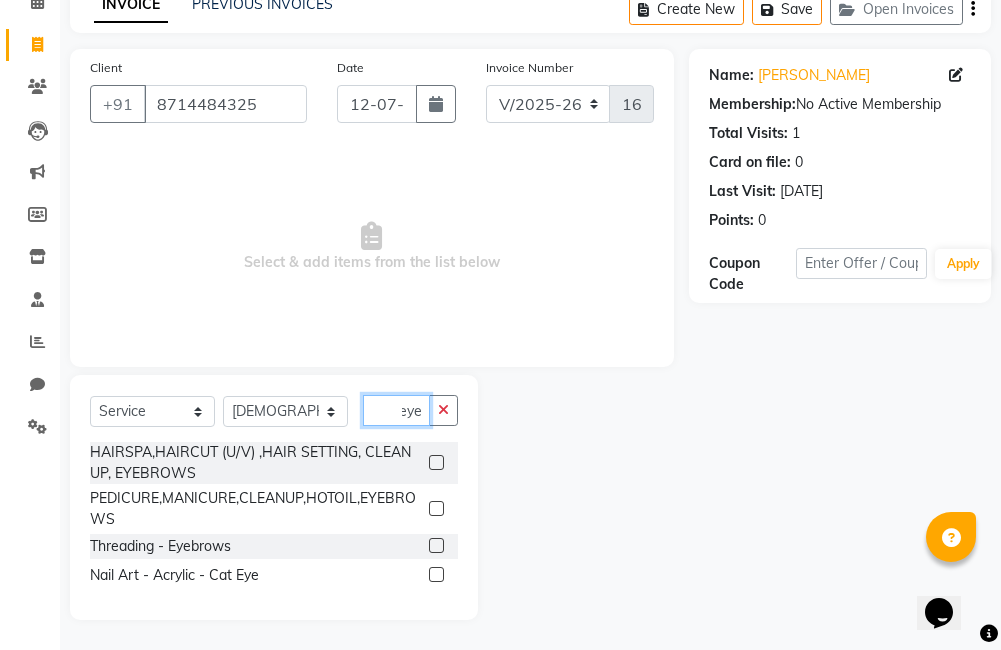 type on "eye" 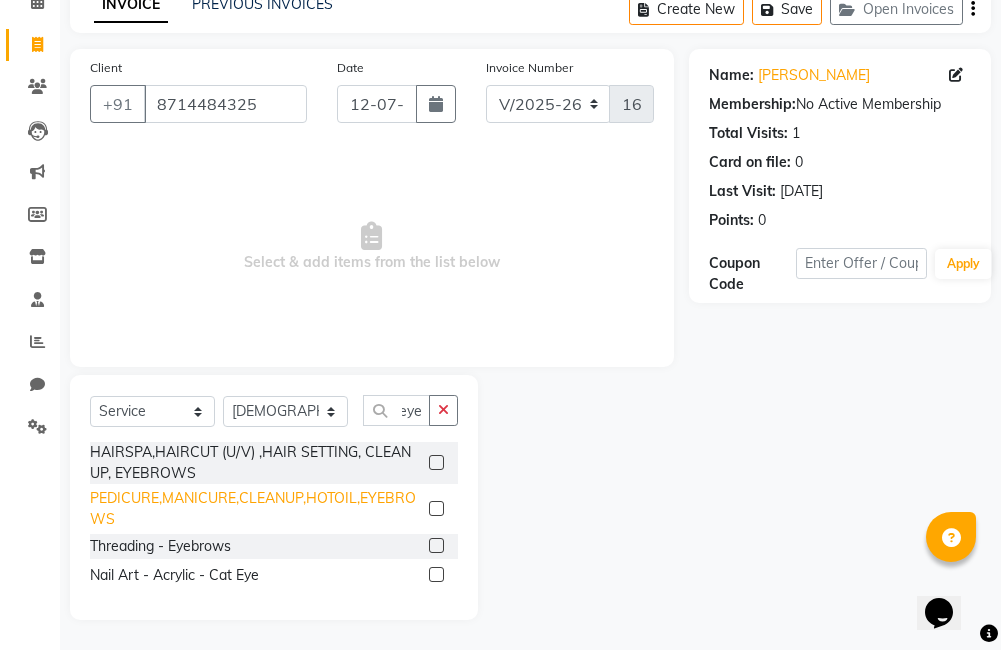 click on "PEDICURE,MANICURE,CLEANUP,HOTOIL,EYEBROWS" 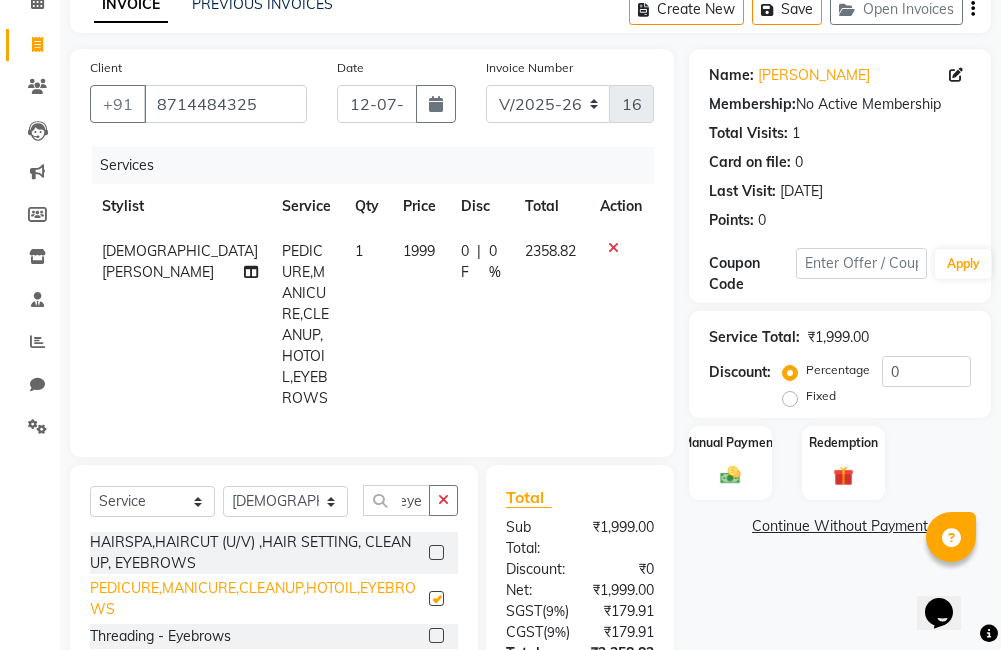 scroll, scrollTop: 0, scrollLeft: 0, axis: both 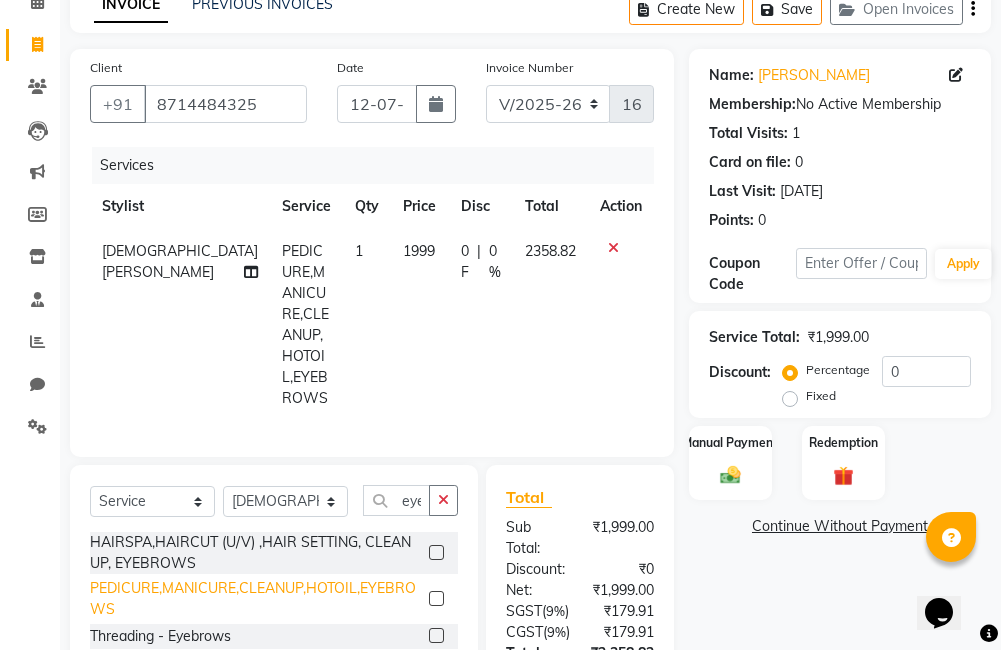 checkbox on "false" 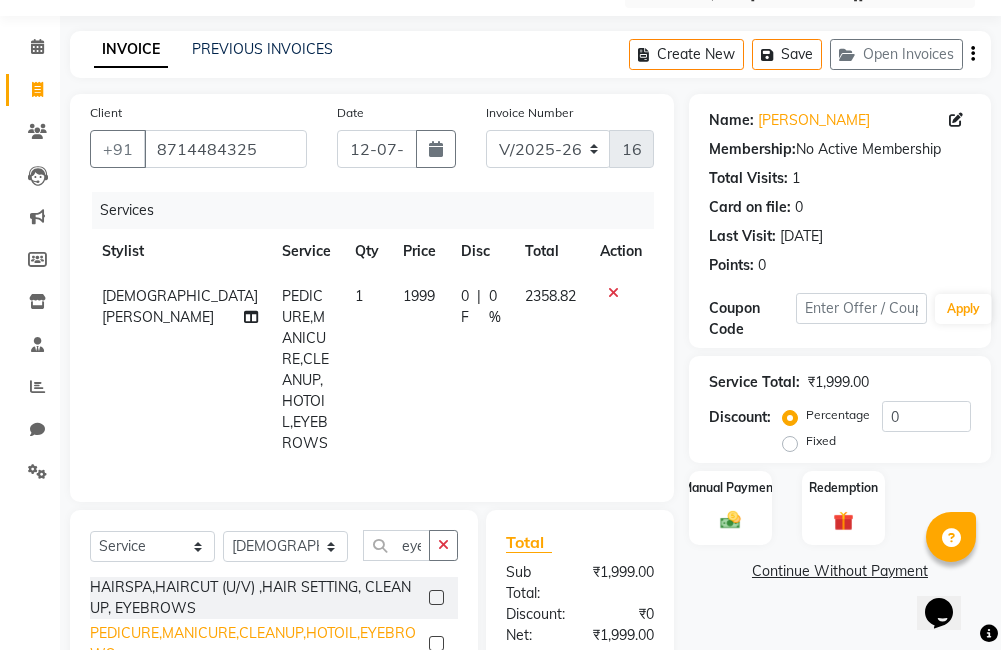 scroll, scrollTop: 0, scrollLeft: 0, axis: both 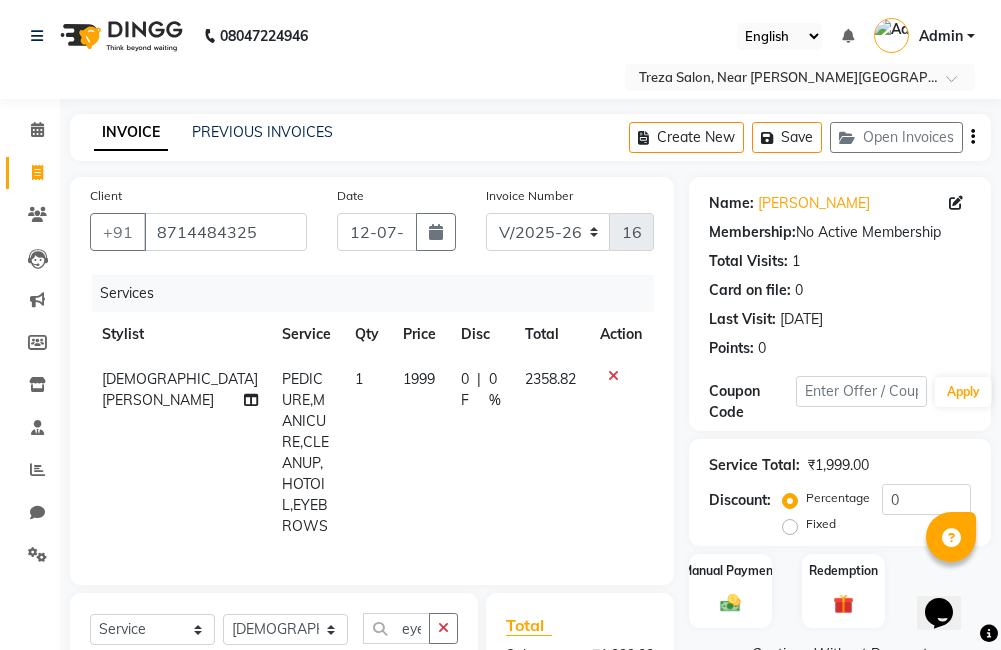 click 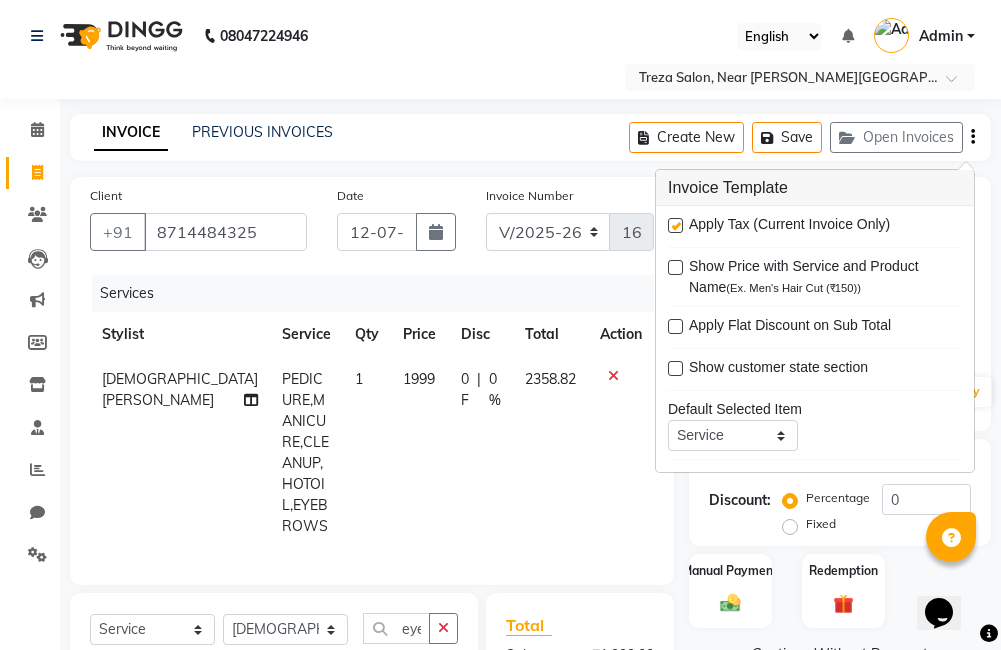 click at bounding box center [675, 225] 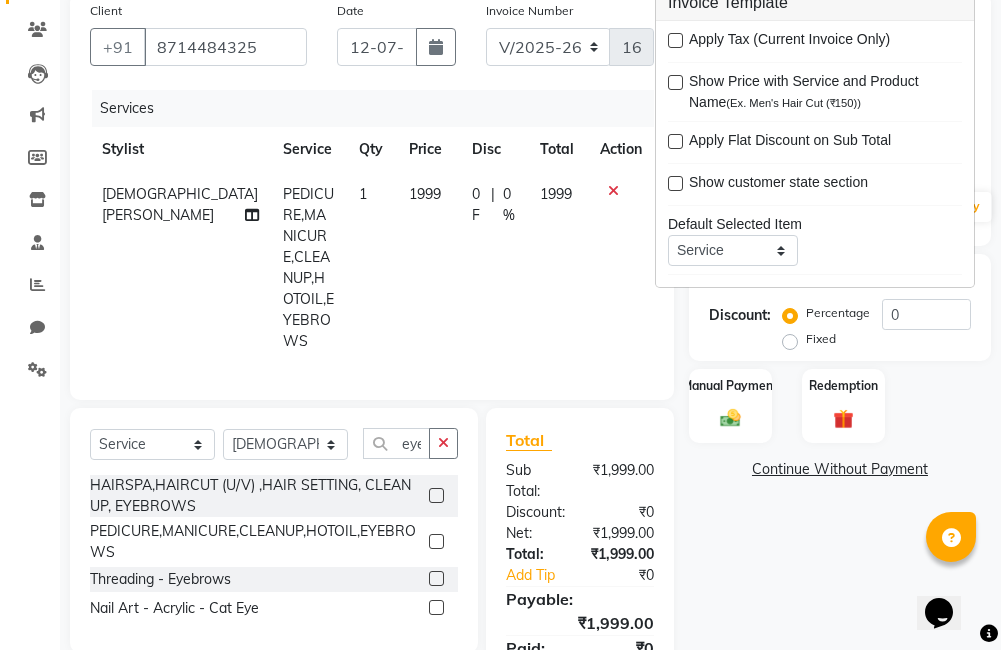 scroll, scrollTop: 229, scrollLeft: 0, axis: vertical 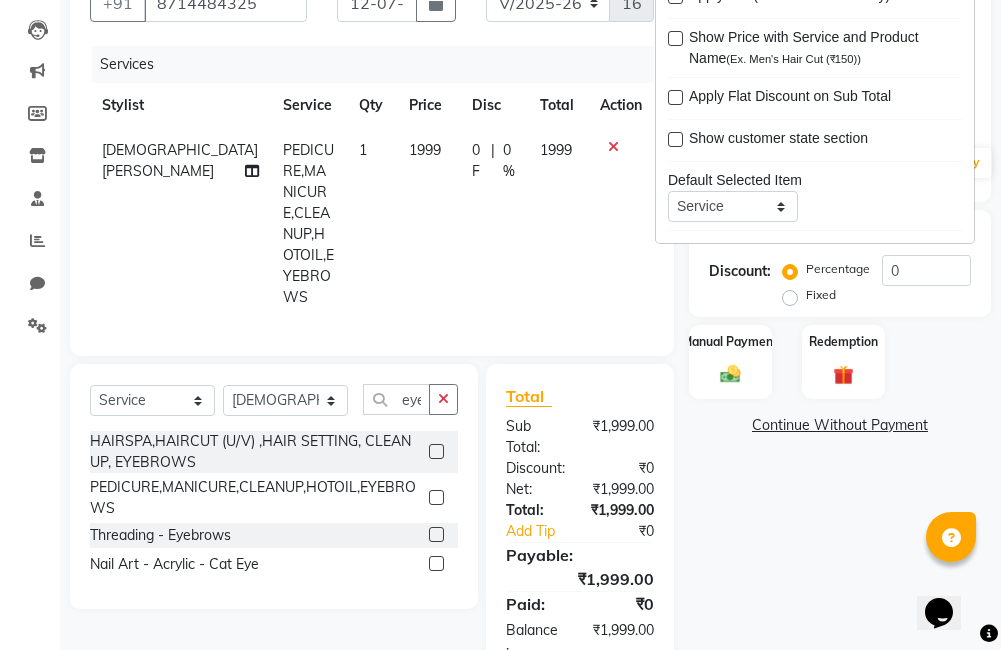 click 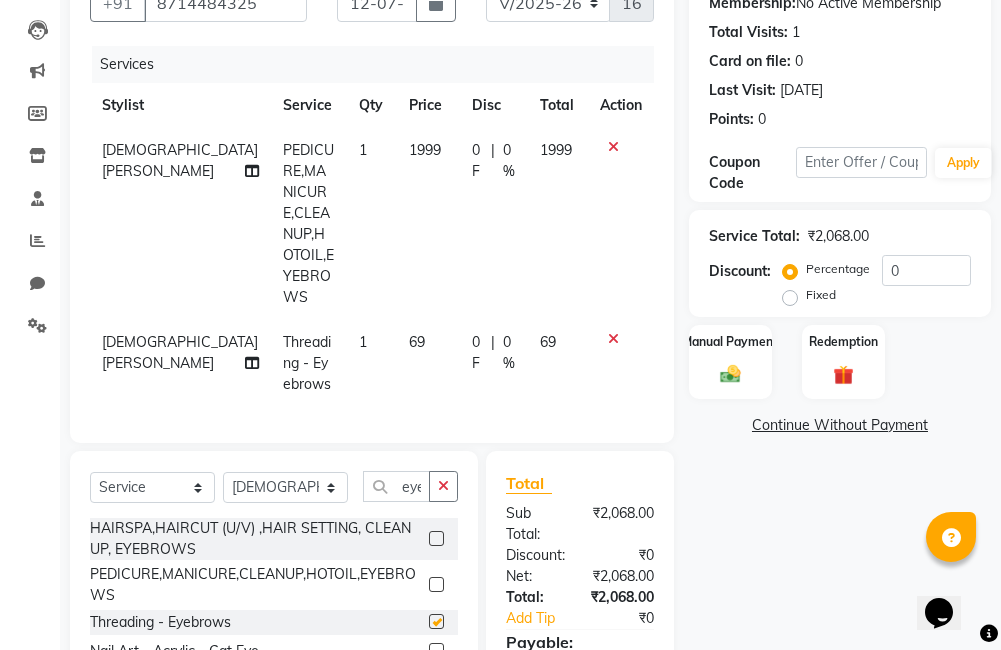 checkbox on "false" 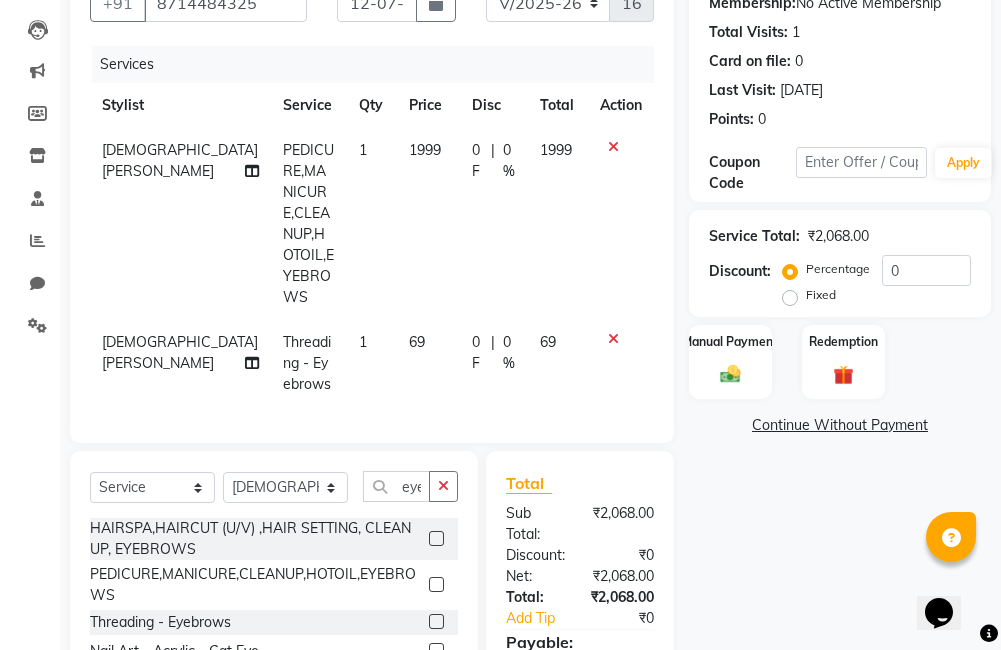 click 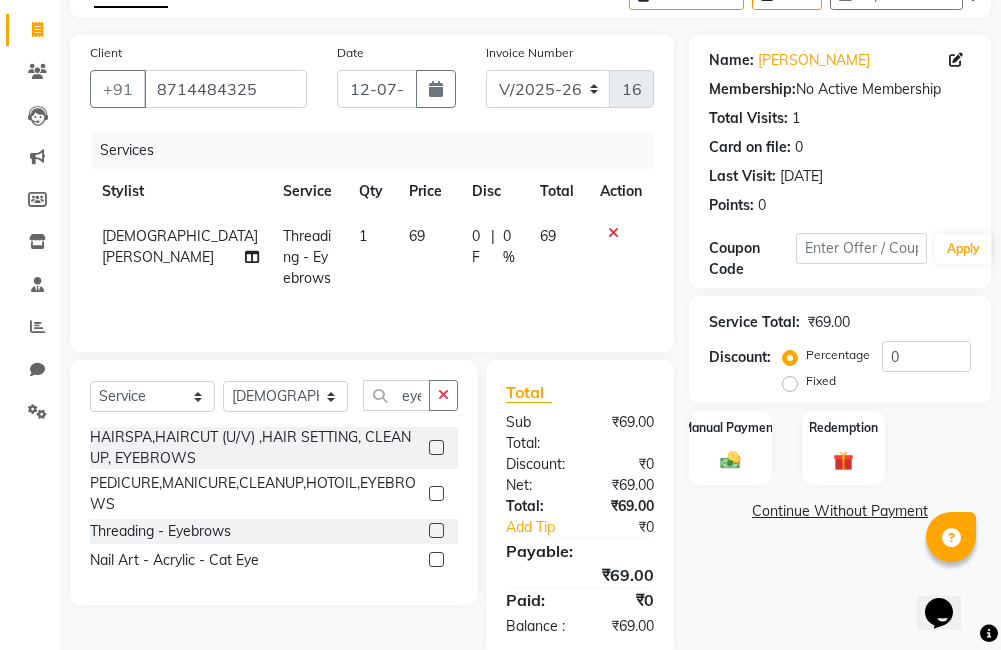 scroll, scrollTop: 177, scrollLeft: 0, axis: vertical 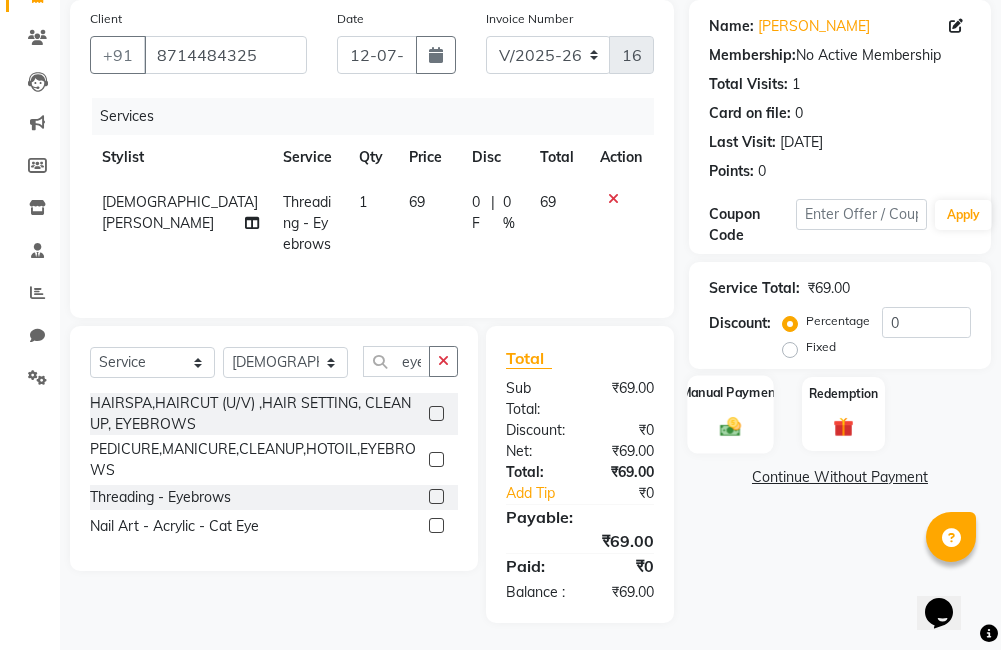 click on "Manual Payment" 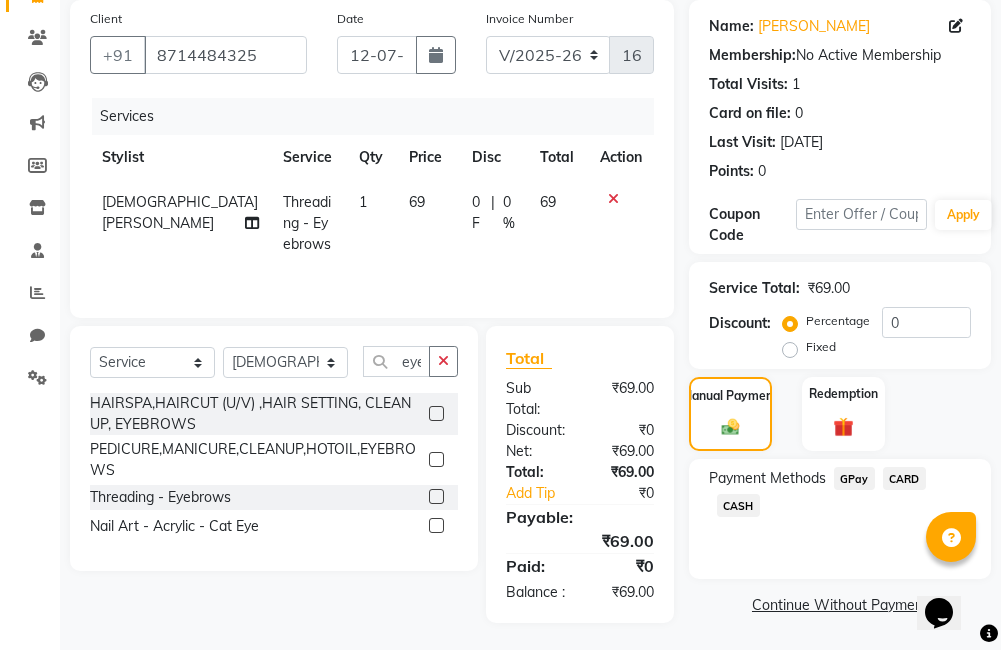 click on "GPay" 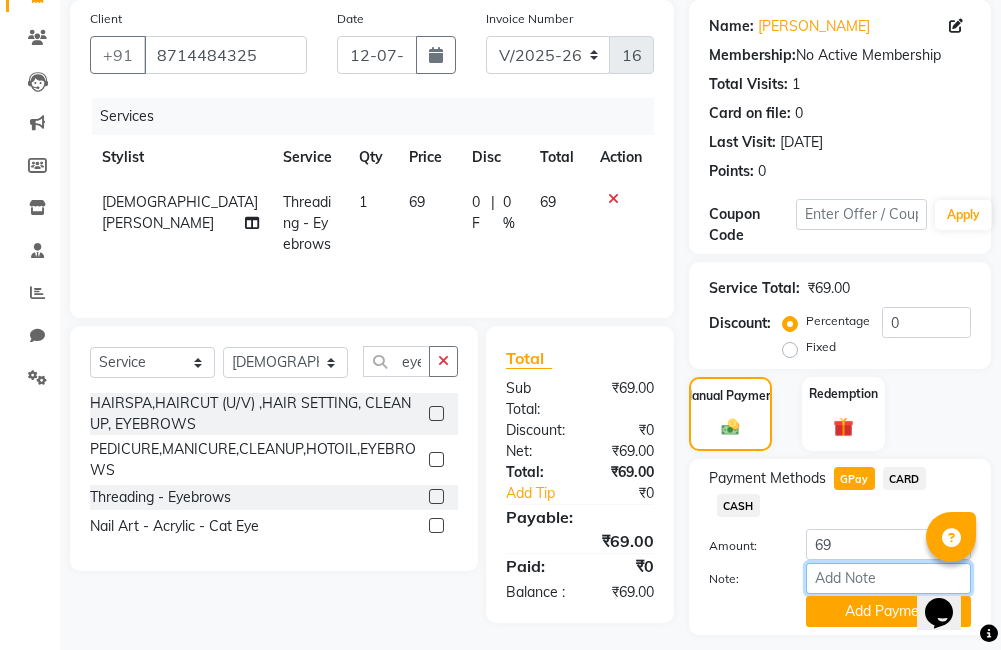 click on "Note:" at bounding box center (888, 578) 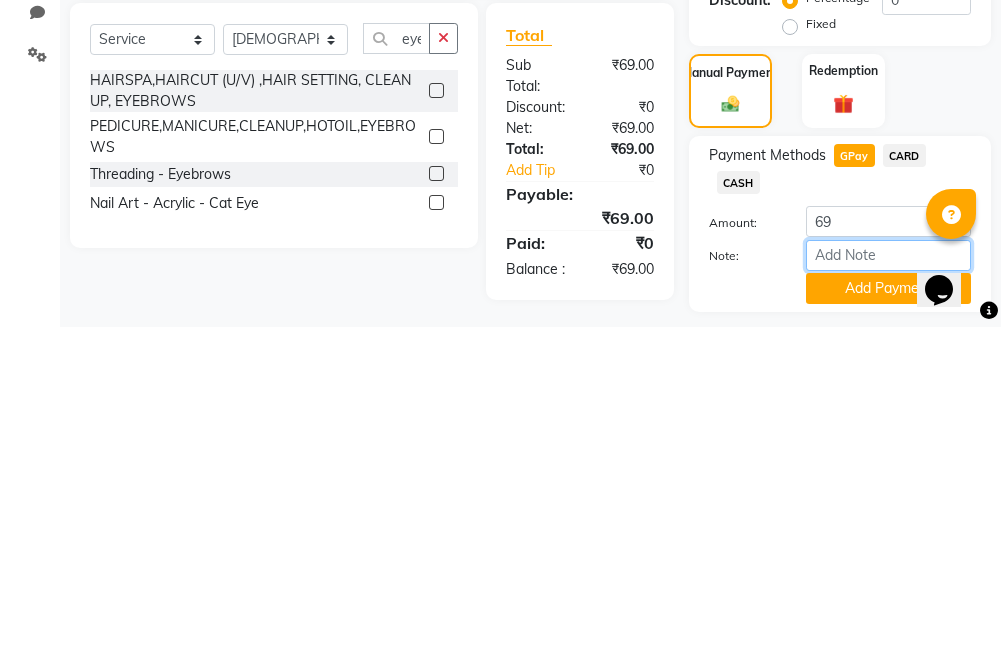 scroll, scrollTop: 233, scrollLeft: 0, axis: vertical 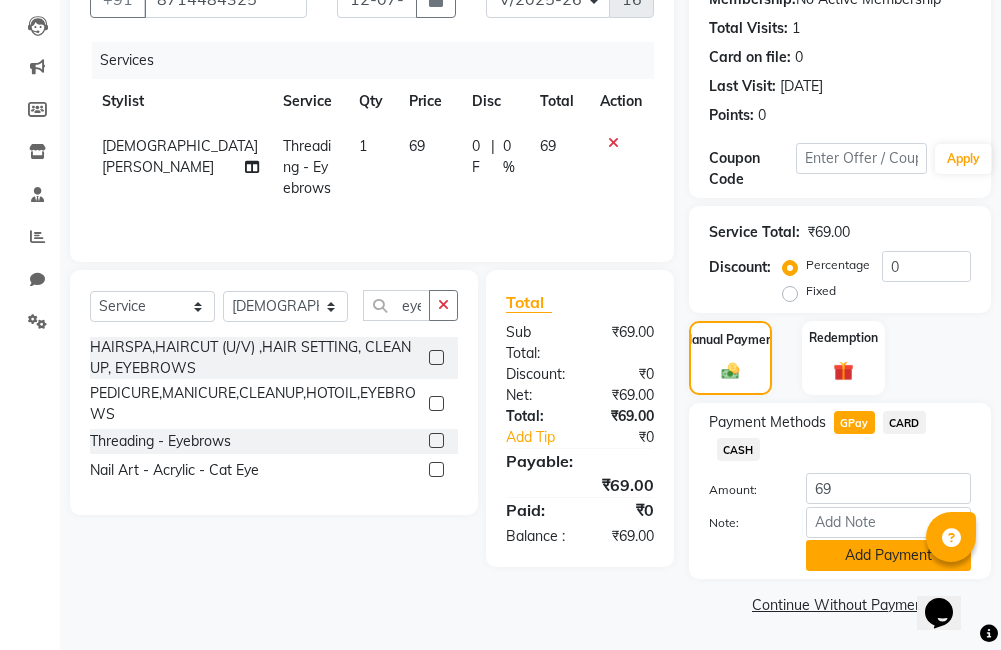 click on "Add Payment" 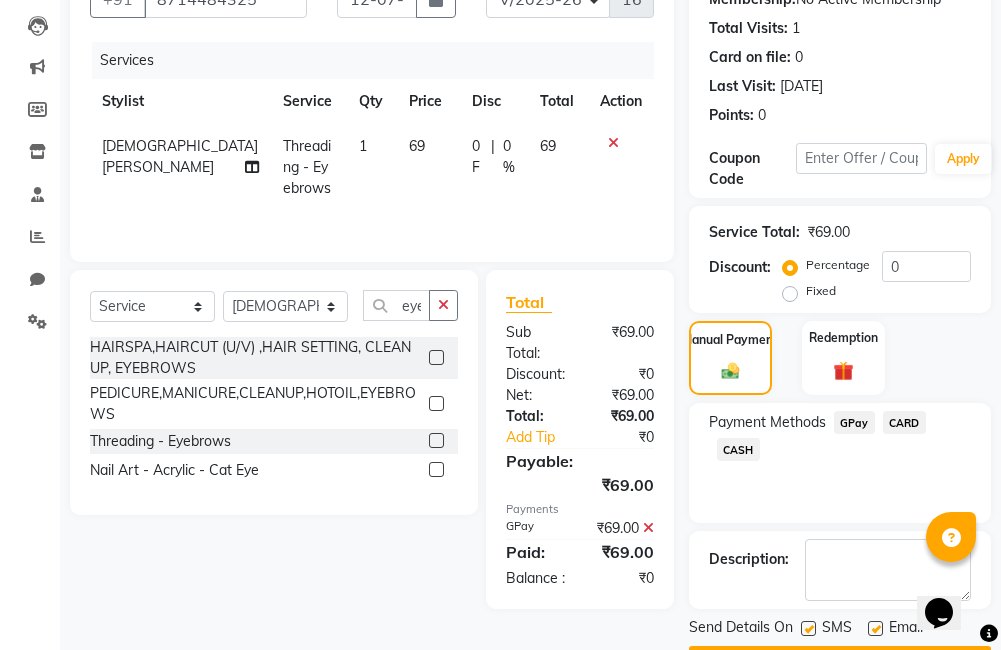scroll, scrollTop: 290, scrollLeft: 0, axis: vertical 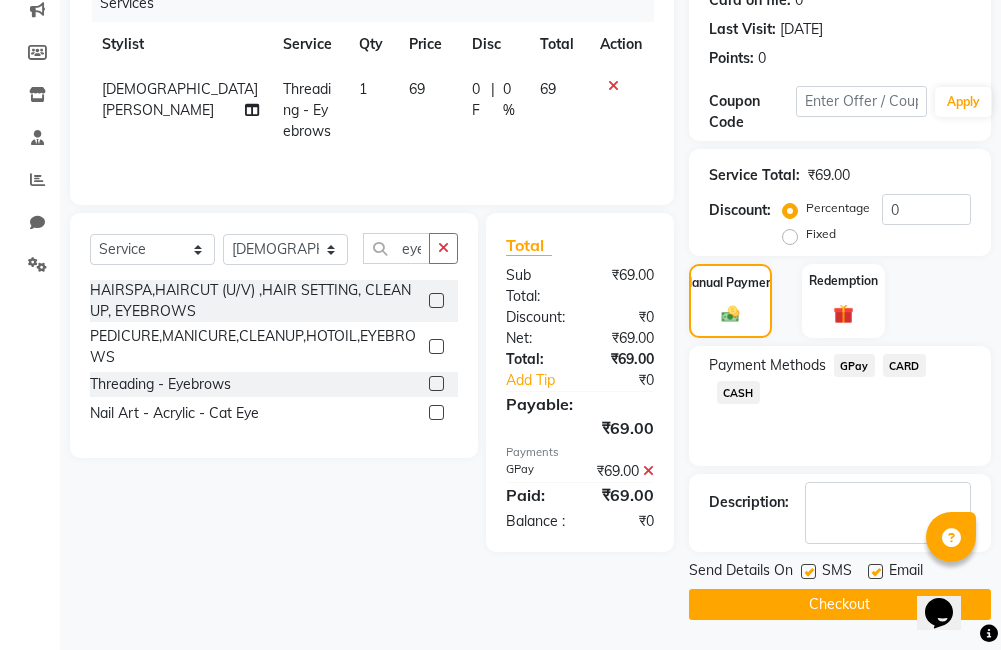 click on "Checkout" 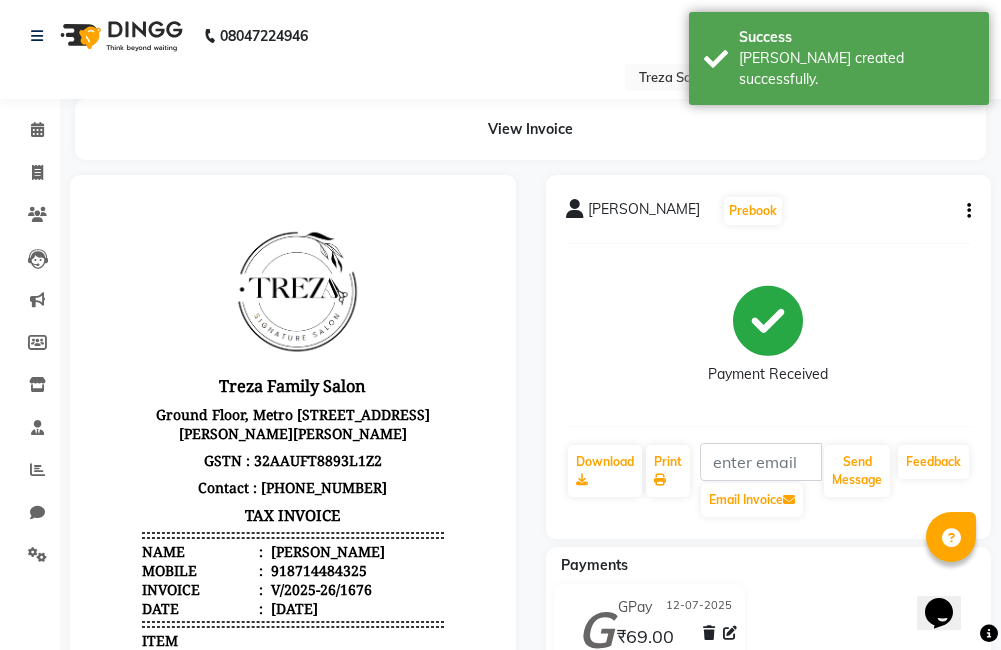 scroll, scrollTop: 0, scrollLeft: 0, axis: both 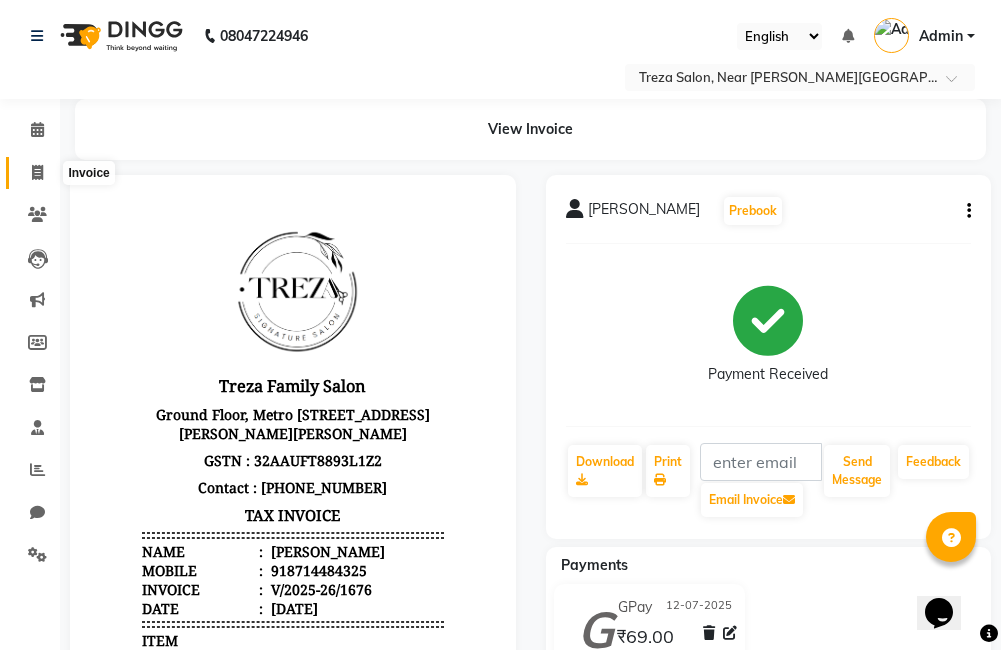 click 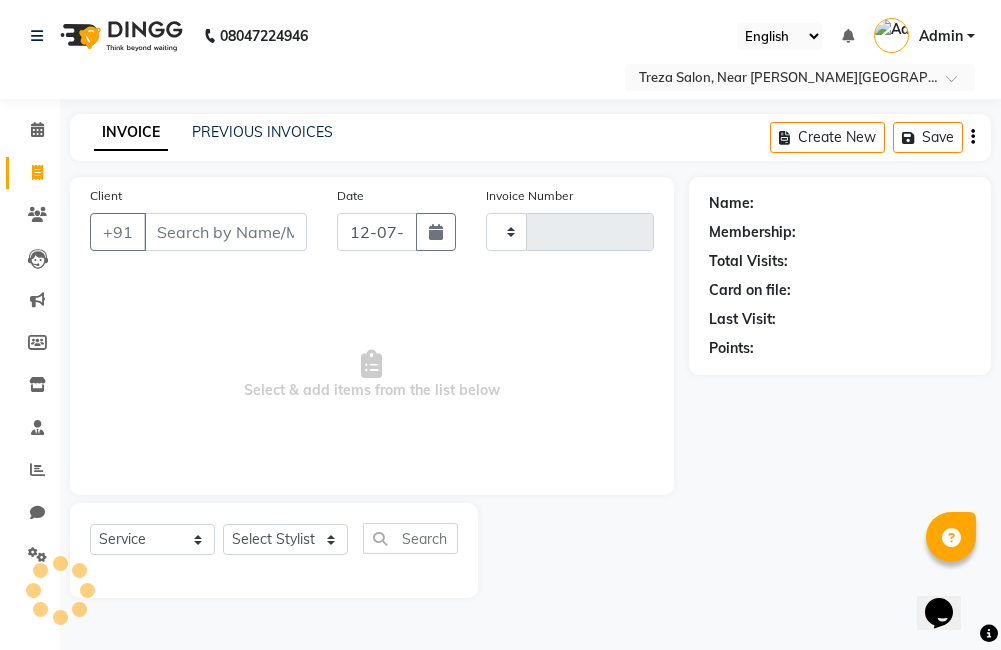 type on "1677" 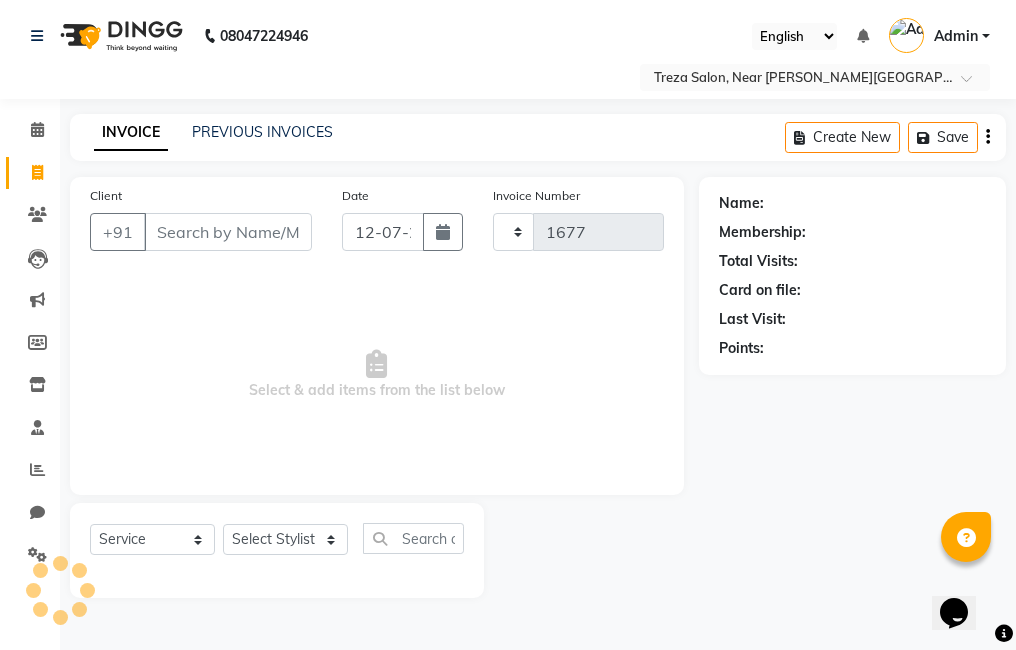 select on "7633" 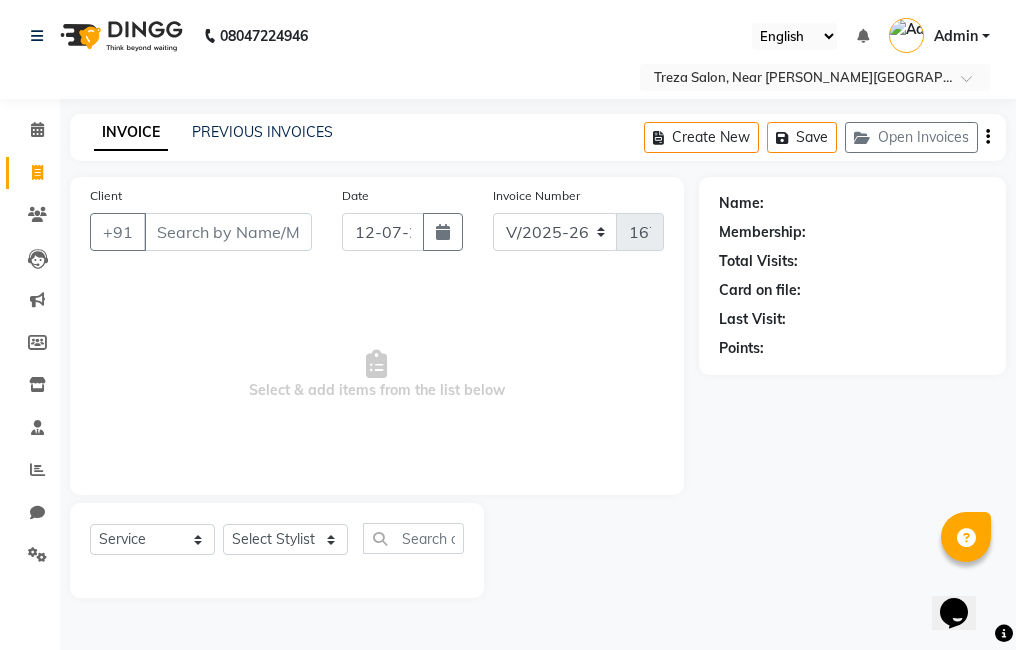 drag, startPoint x: 322, startPoint y: 518, endPoint x: 303, endPoint y: 552, distance: 38.948685 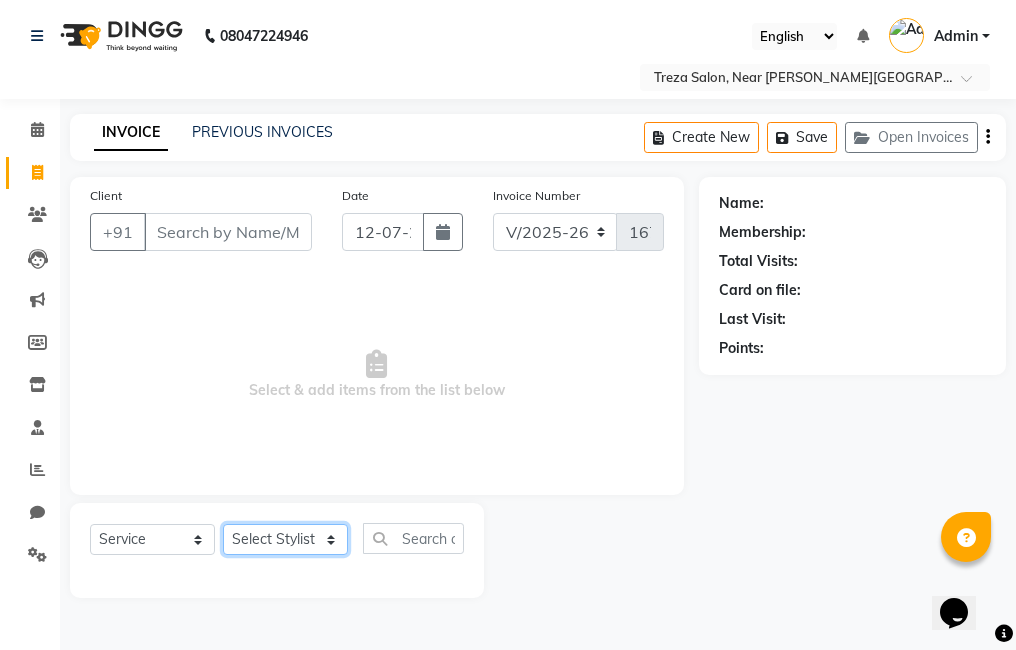 click on "Select Stylist Ajitha Akshay Amulie Anju Arun Ashish Irfan Jeeshma Krishna Priya sharook Shijo" 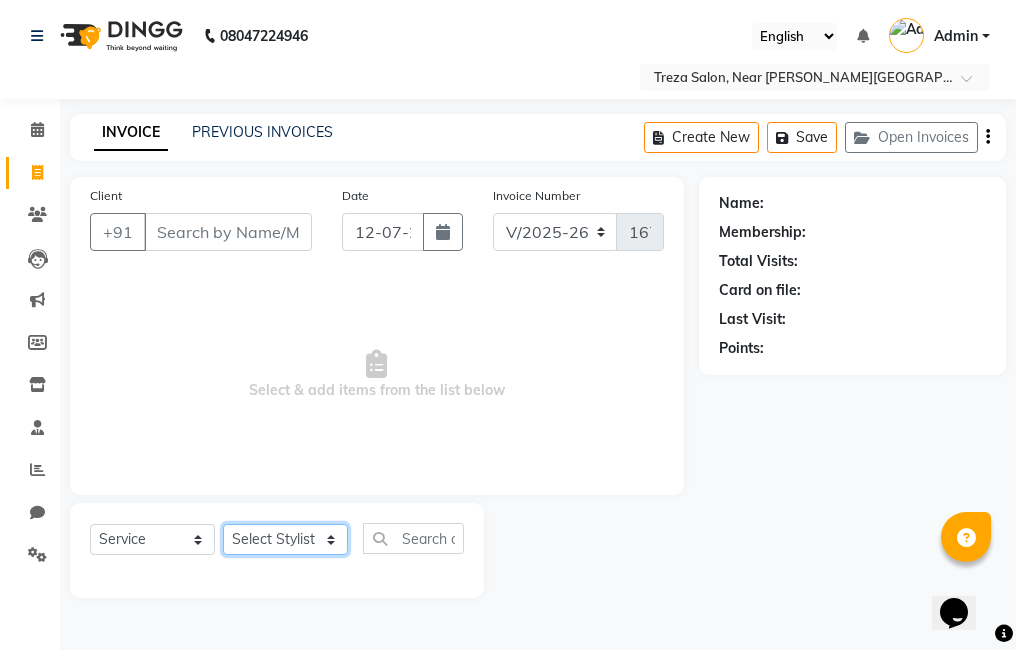 select on "67451" 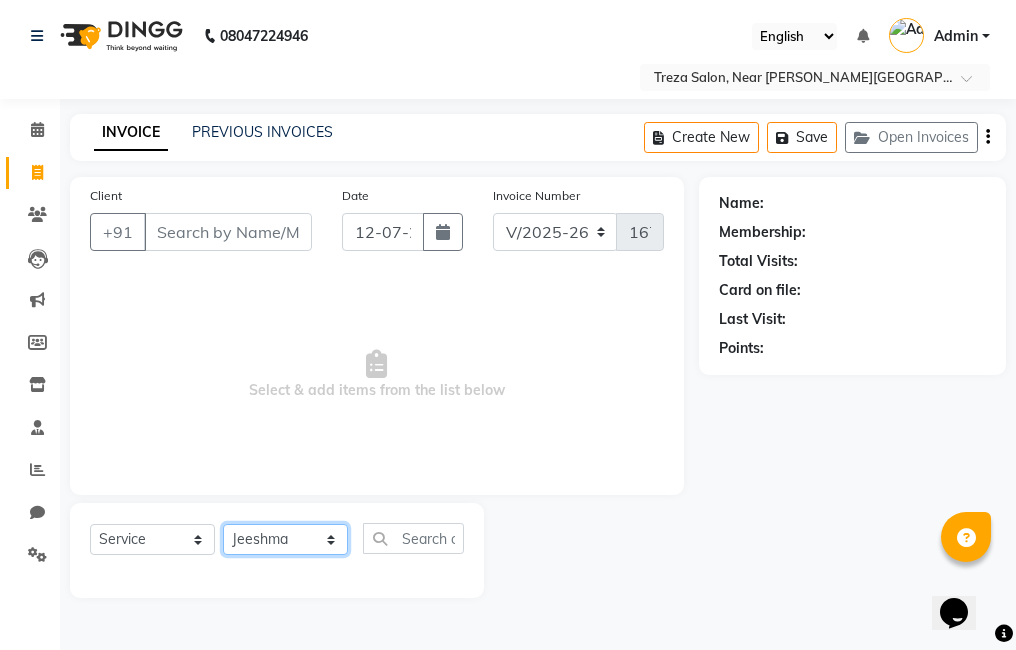 click on "Select Stylist Ajitha Akshay Amulie Anju Arun Ashish Irfan Jeeshma Krishna Priya sharook Shijo" 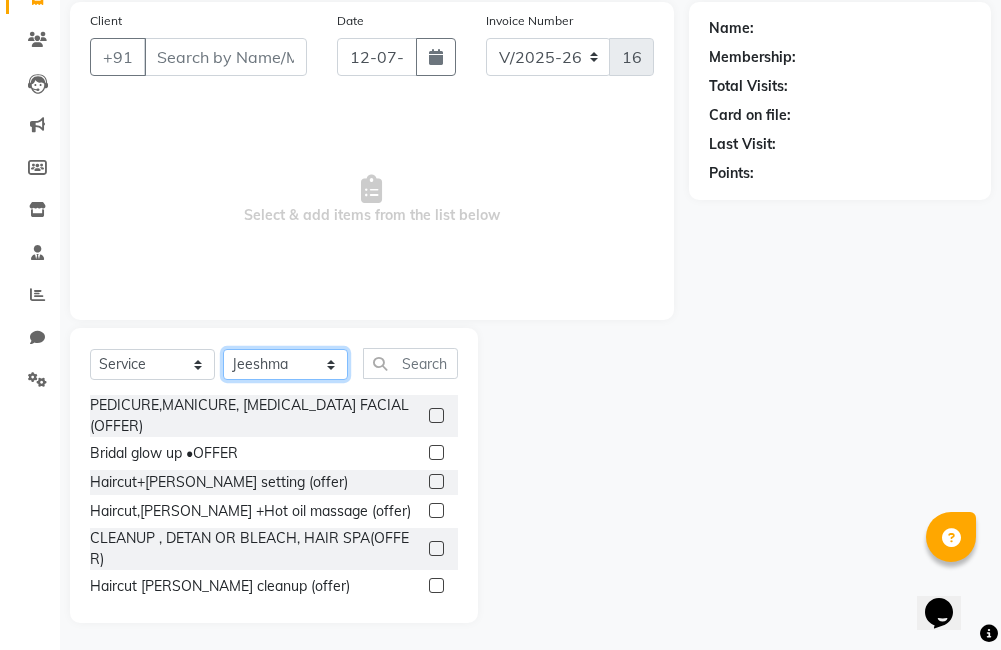scroll, scrollTop: 178, scrollLeft: 0, axis: vertical 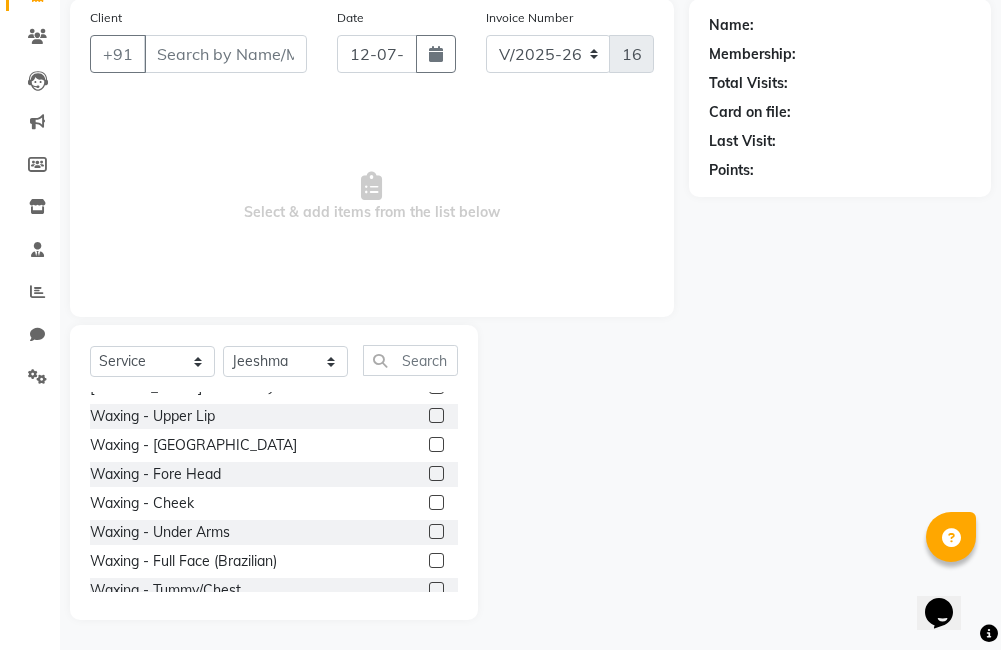 click 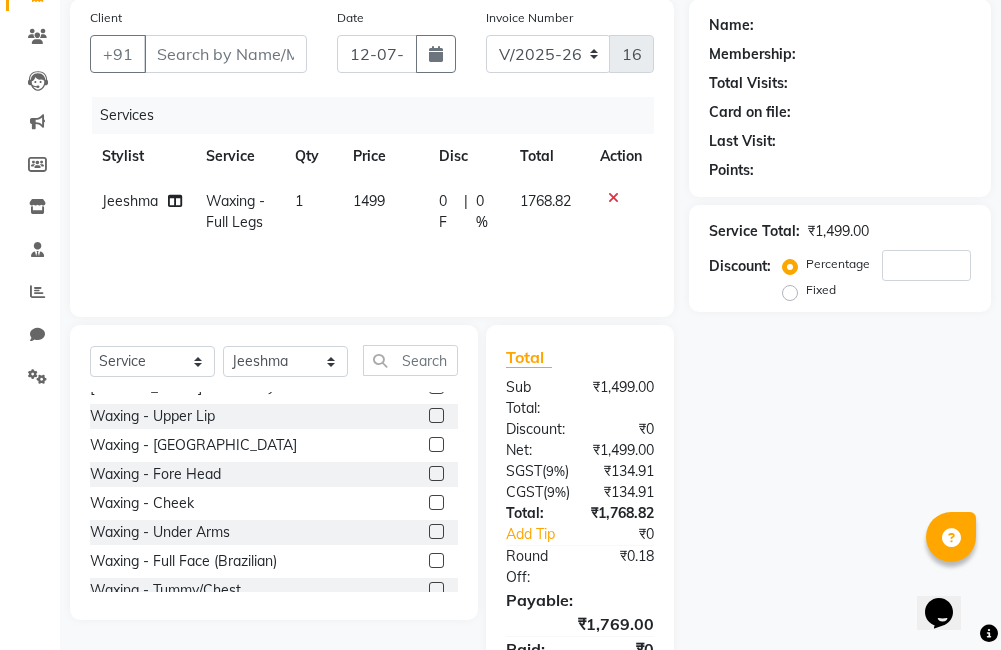 checkbox on "false" 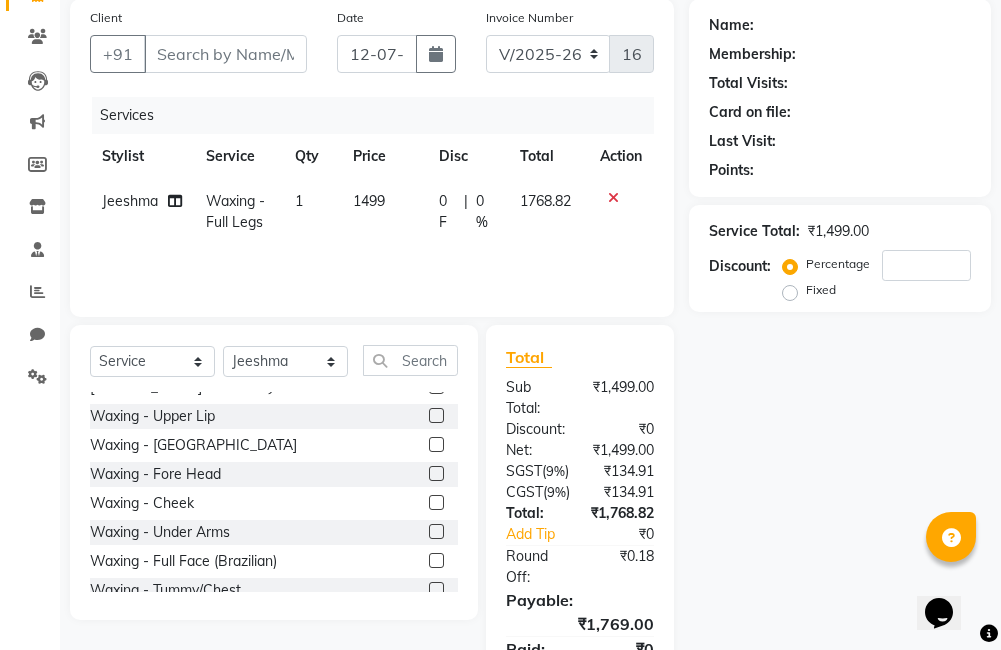 click 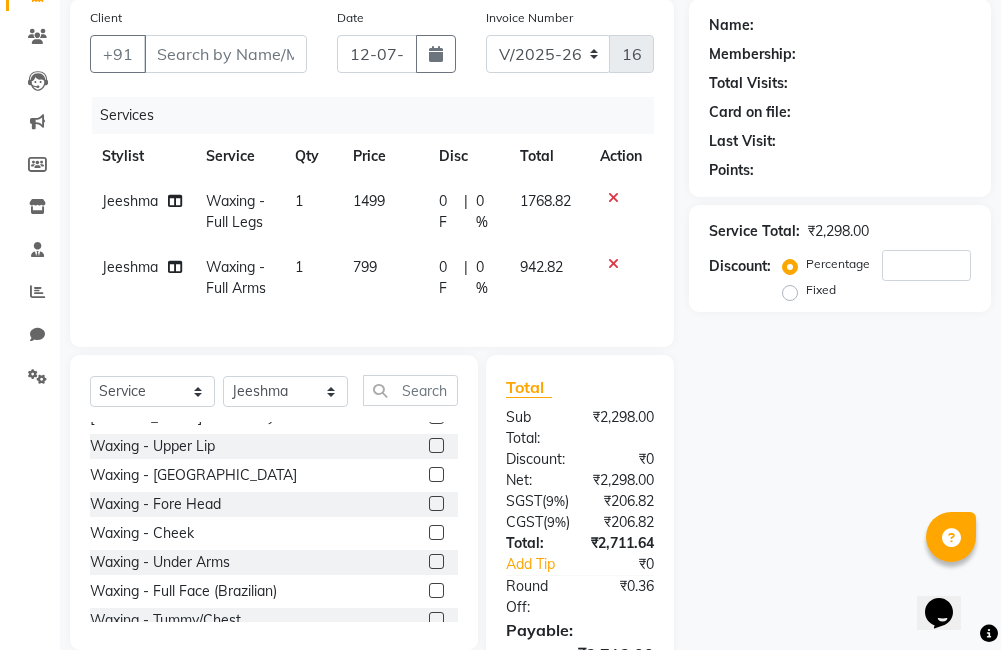 checkbox on "false" 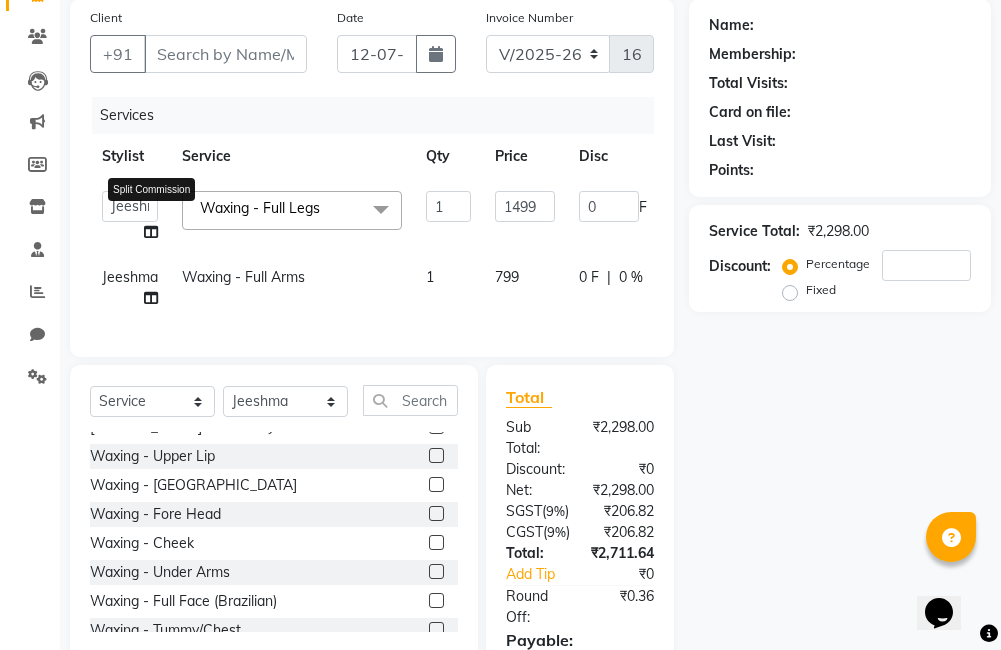click 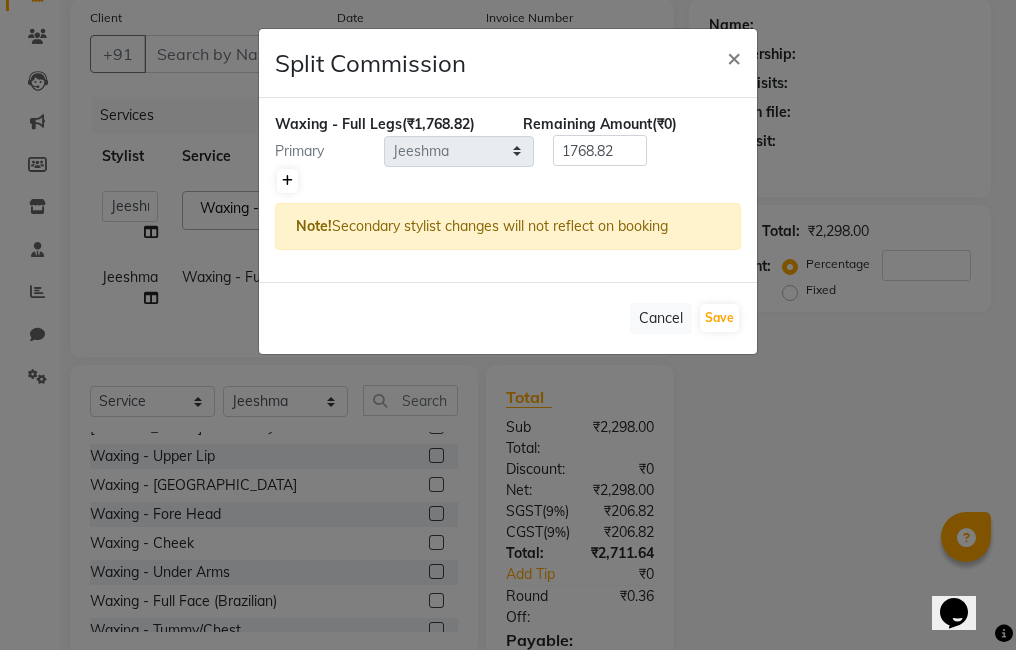 click 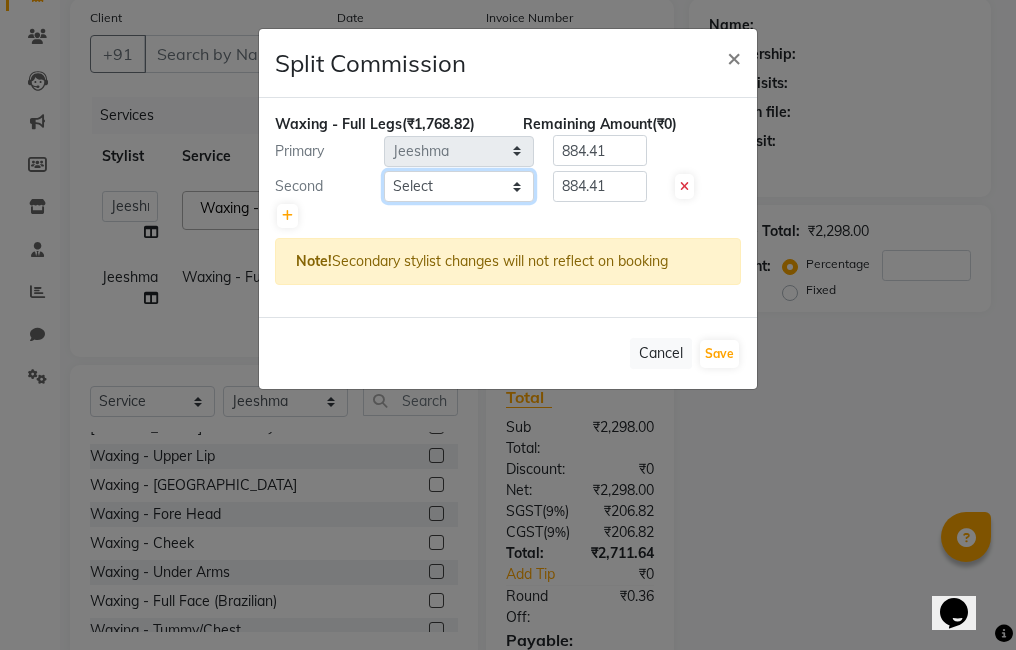 click on "Select  Ajitha   Akshay   Amulie   Anju   Arun   Ashish   Irfan   Jeeshma   Krishna Priya   sharook   Shijo" 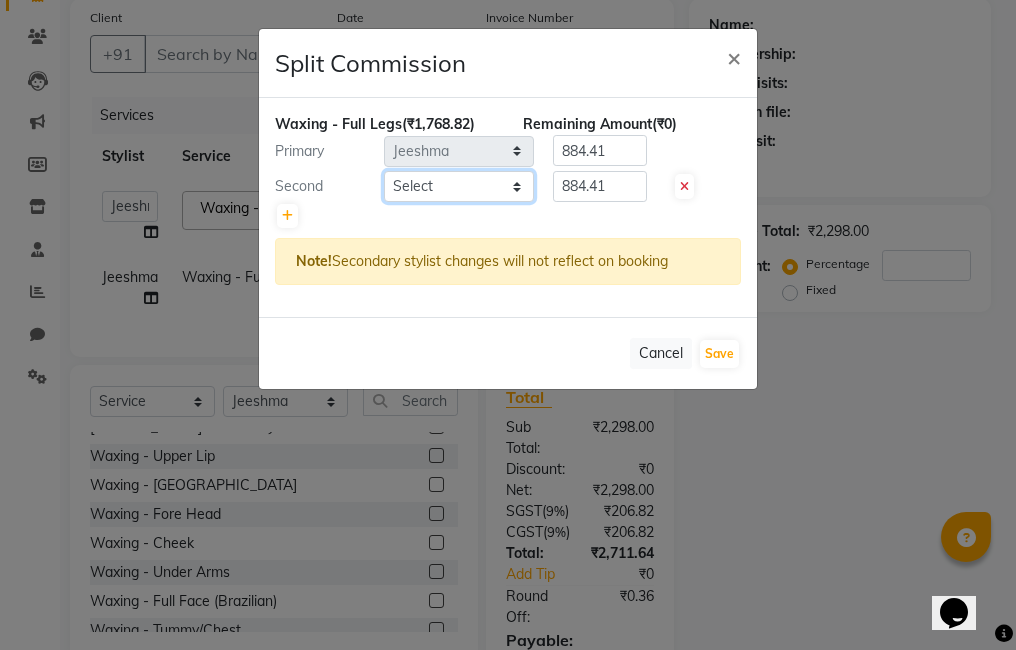 select on "67450" 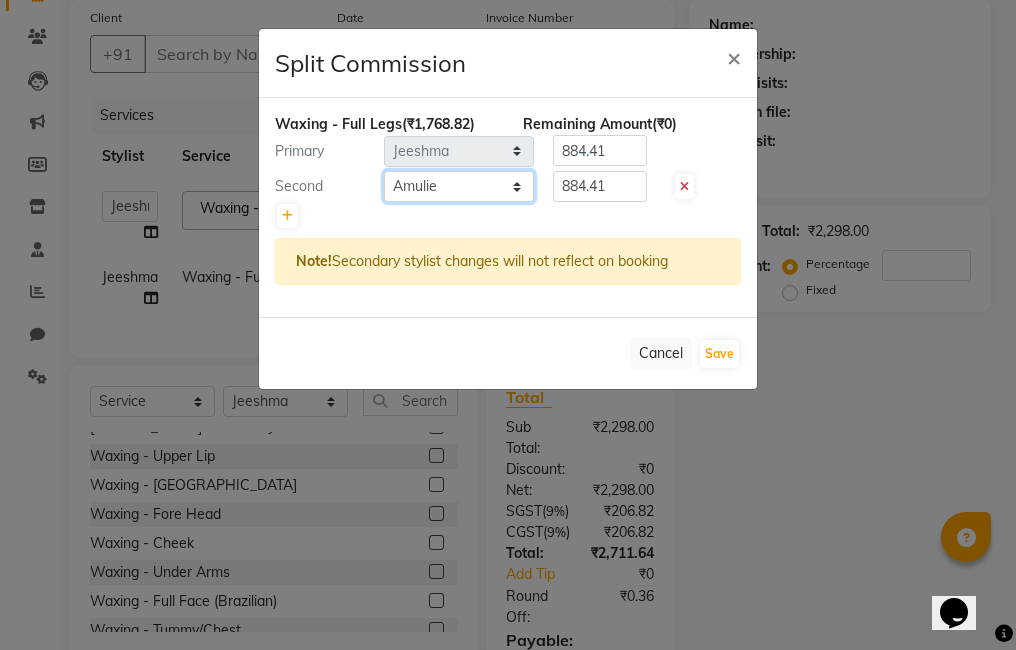 click on "Select  Ajitha   Akshay   Amulie   Anju   Arun   Ashish   Irfan   Jeeshma   Krishna Priya   sharook   Shijo" 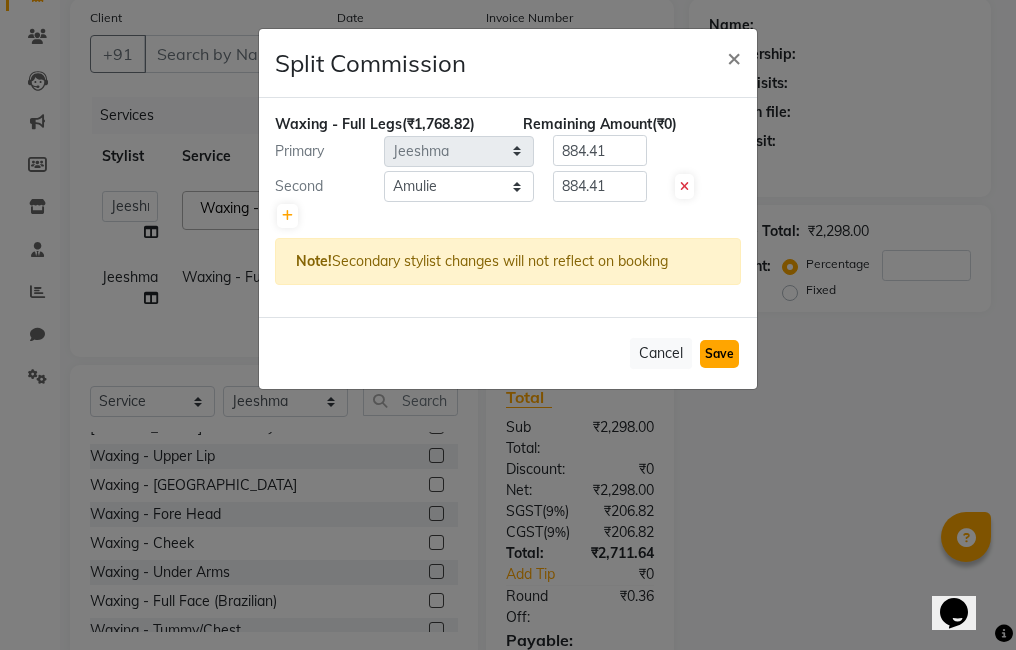 click on "Save" 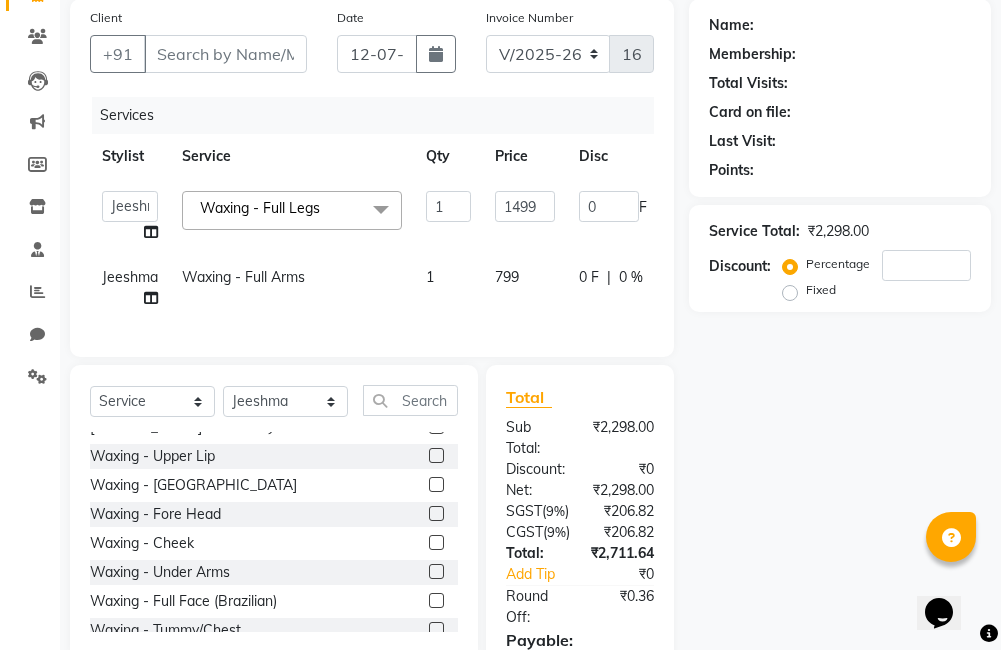 click on "Jeeshma" 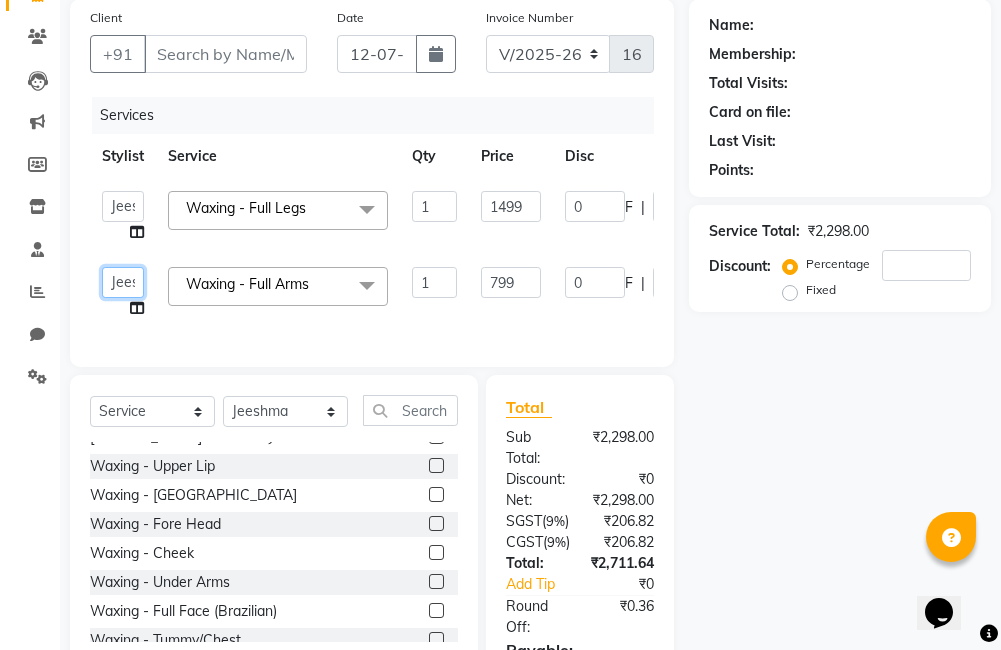 click on "Ajitha   Akshay   Amulie   Anju   Arun   Ashish   Irfan   Jeeshma   Krishna Priya   sharook   Shijo" 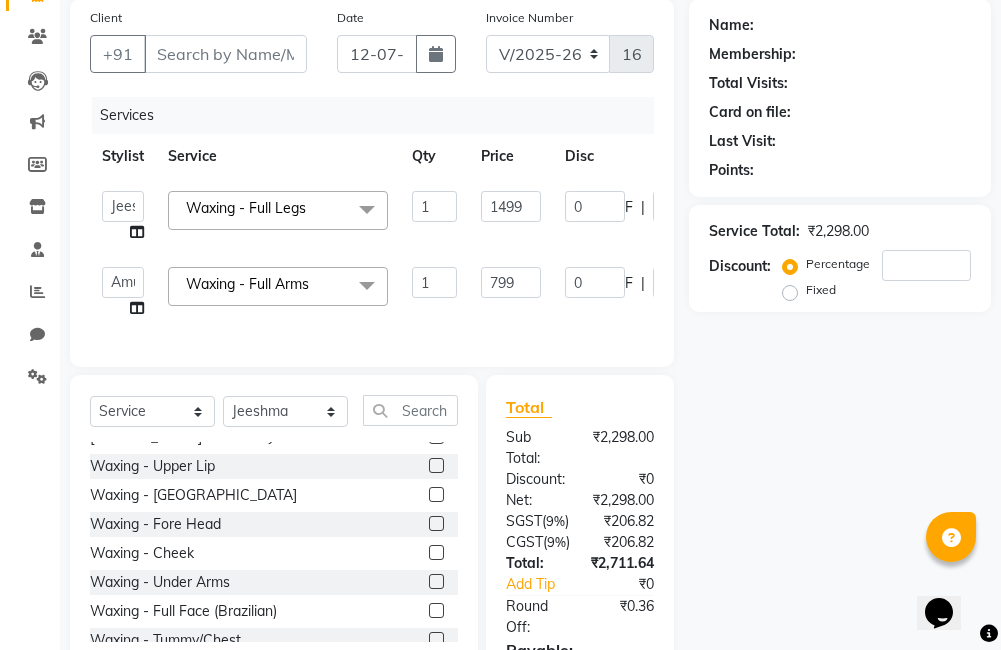 select on "67450" 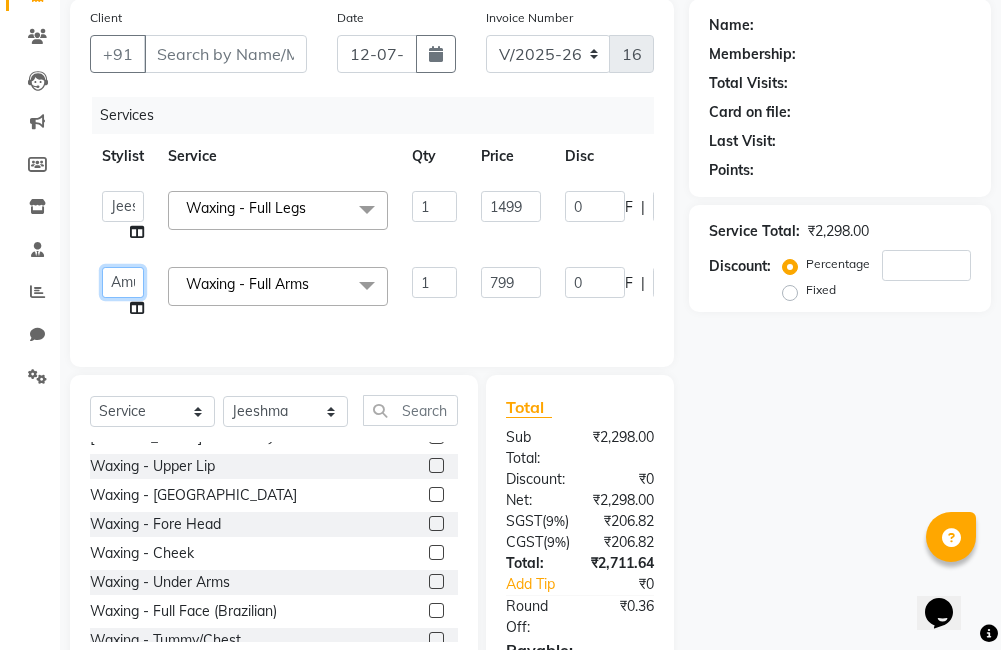 click on "Ajitha   Akshay   Amulie   Anju   Arun   Ashish   Irfan   Jeeshma   Krishna Priya   sharook   Shijo" 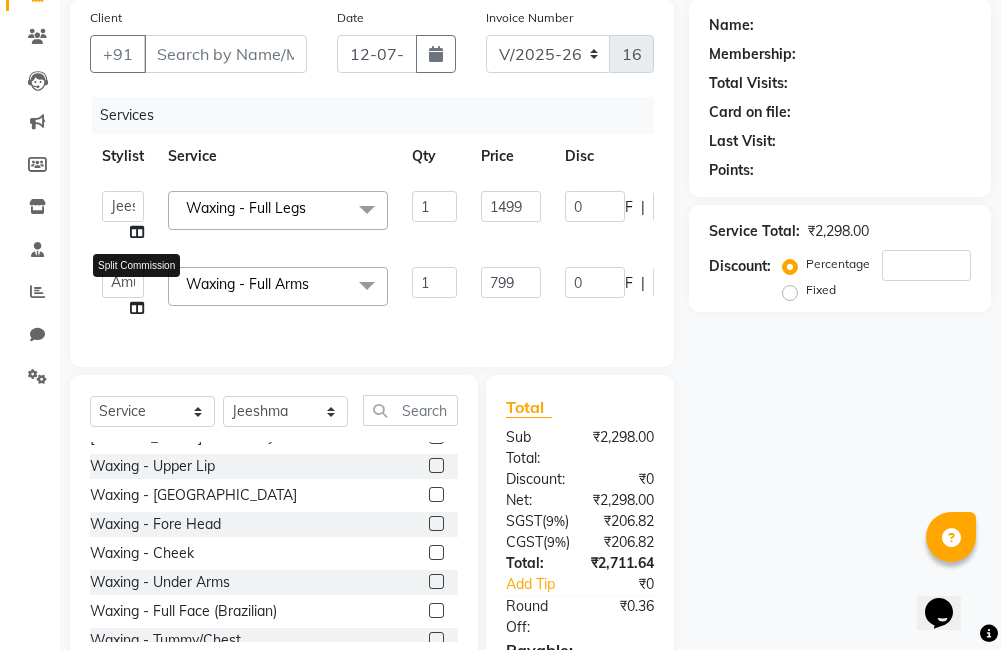 click on "Ajitha   Akshay   Amulie   Anju   Arun   Ashish   Irfan   Jeeshma   Krishna Priya   sharook   Shijo  Split Commission" 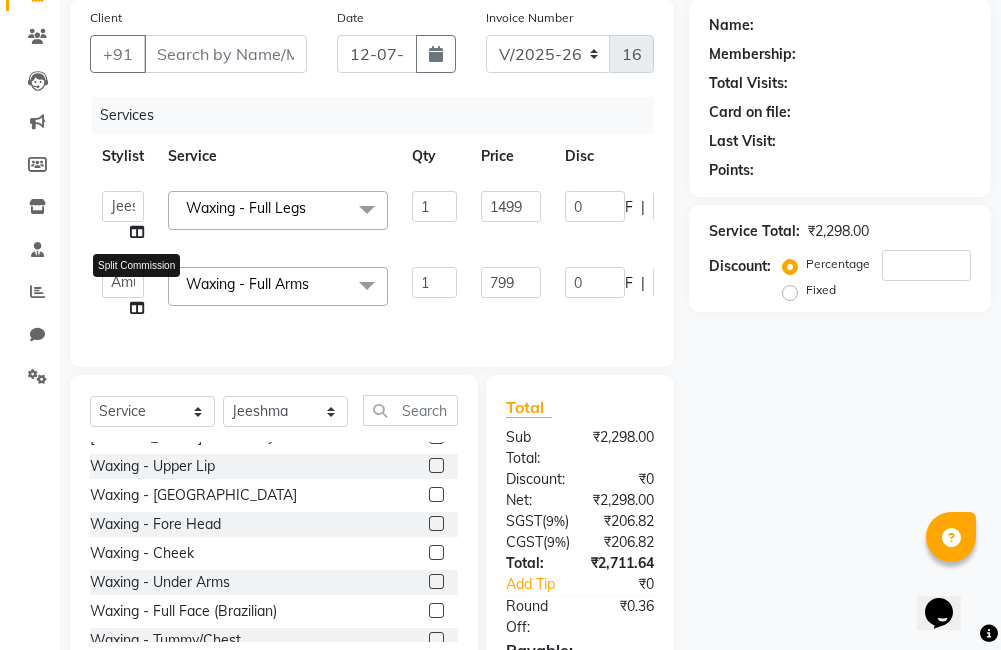 select on "67450" 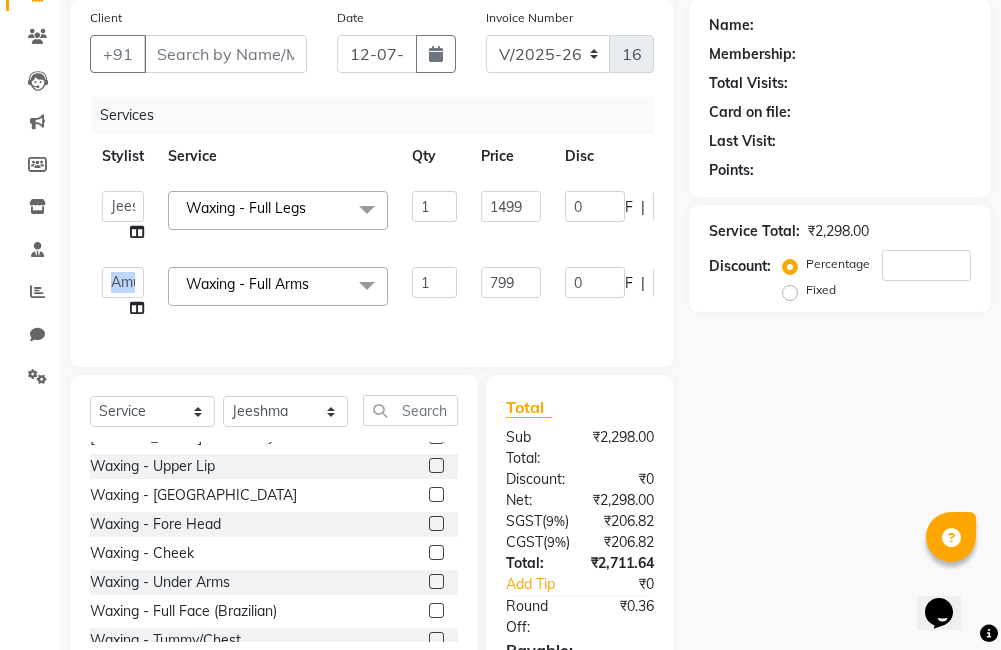click 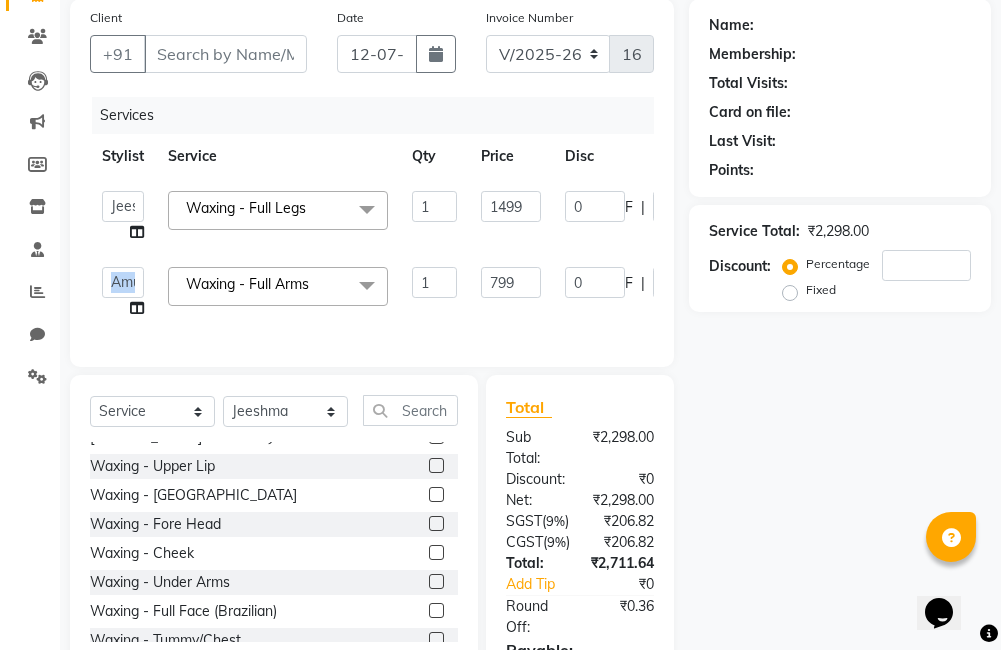 select on "67450" 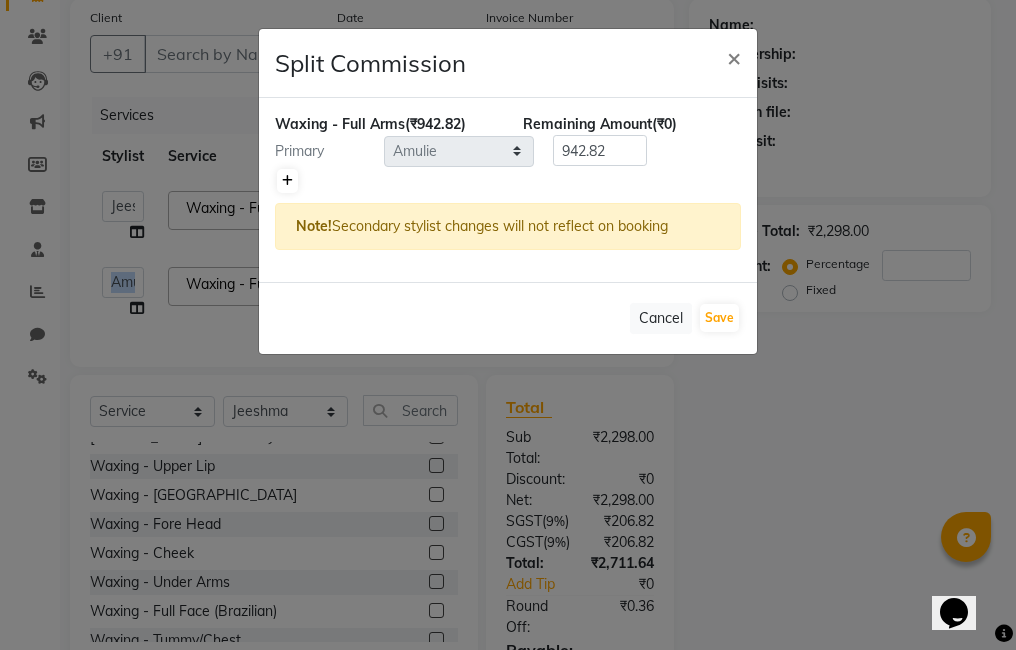 click 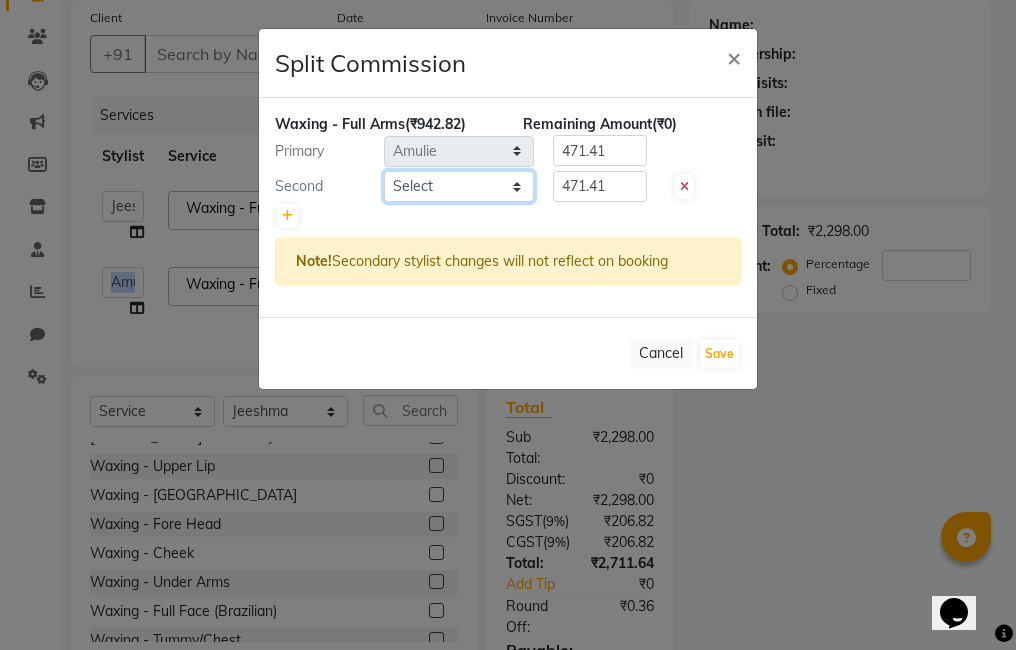 click on "Select  Ajitha   Akshay   Amulie   Anju   Arun   Ashish   Irfan   Jeeshma   Krishna Priya   sharook   Shijo" 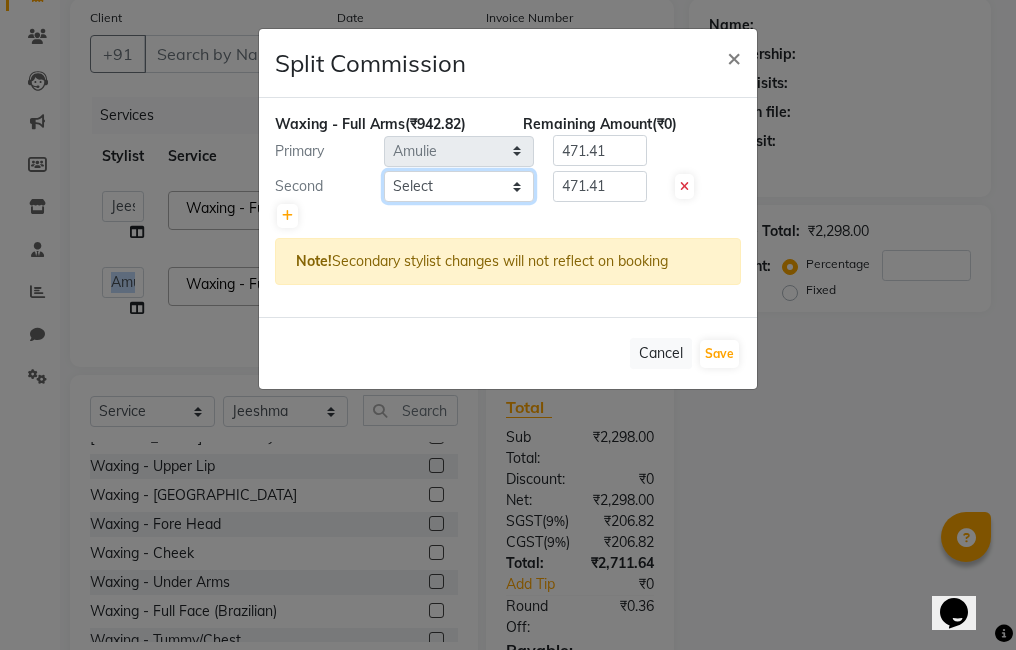 select on "67451" 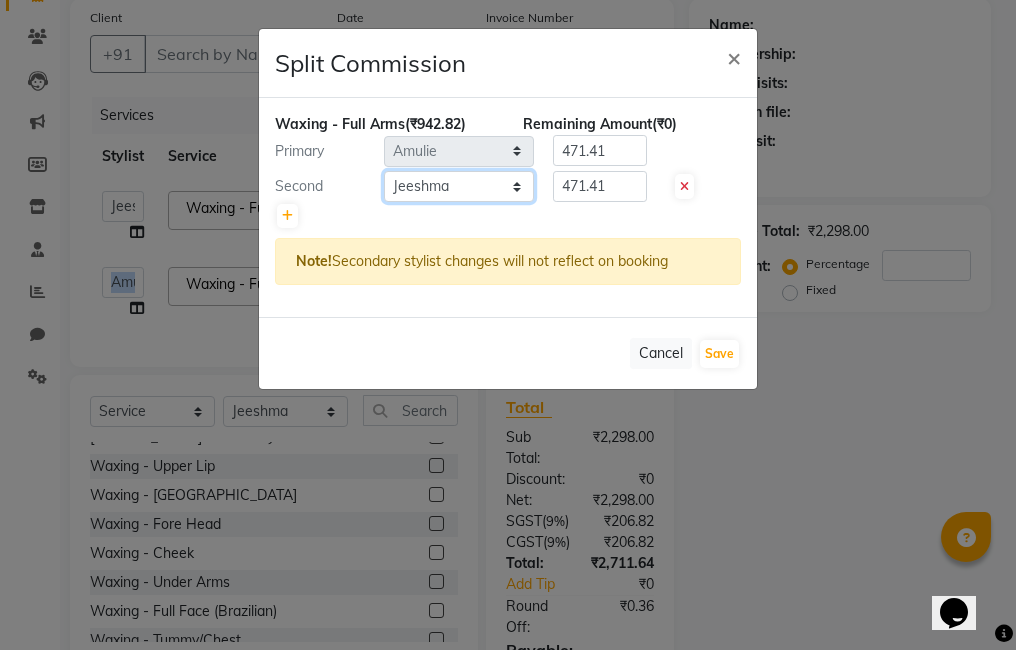 click on "Select  Ajitha   Akshay   Amulie   Anju   Arun   Ashish   Irfan   Jeeshma   Krishna Priya   sharook   Shijo" 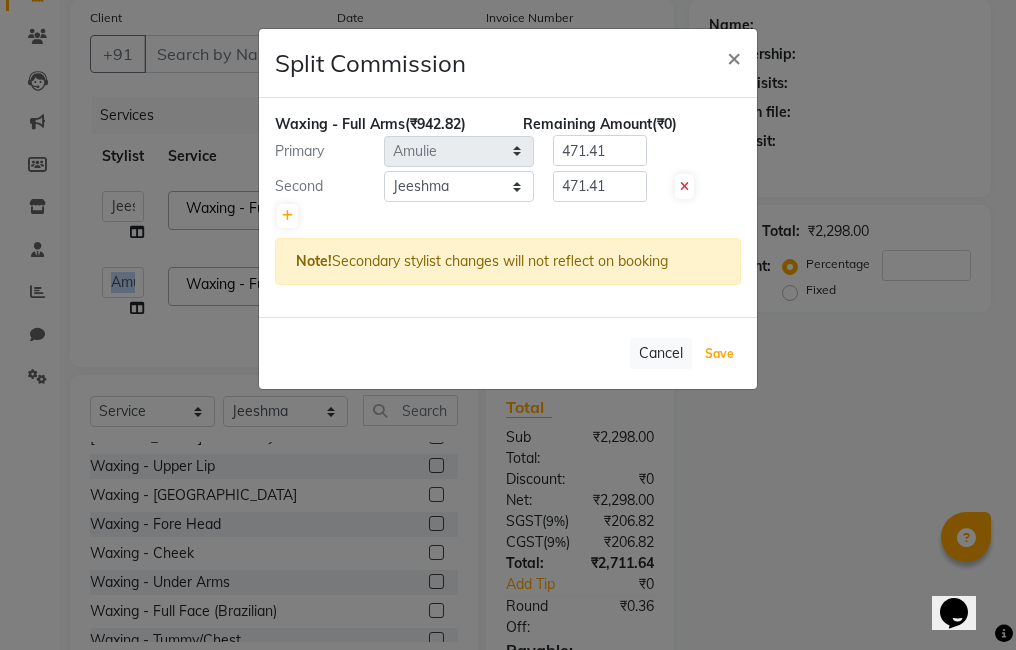 click on "Save" 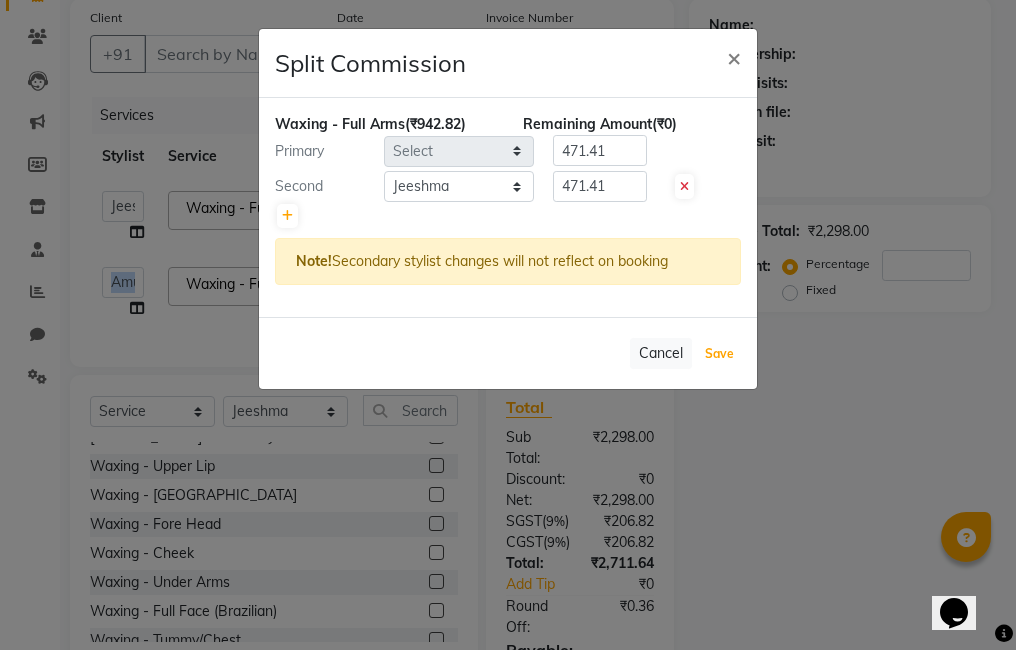 type 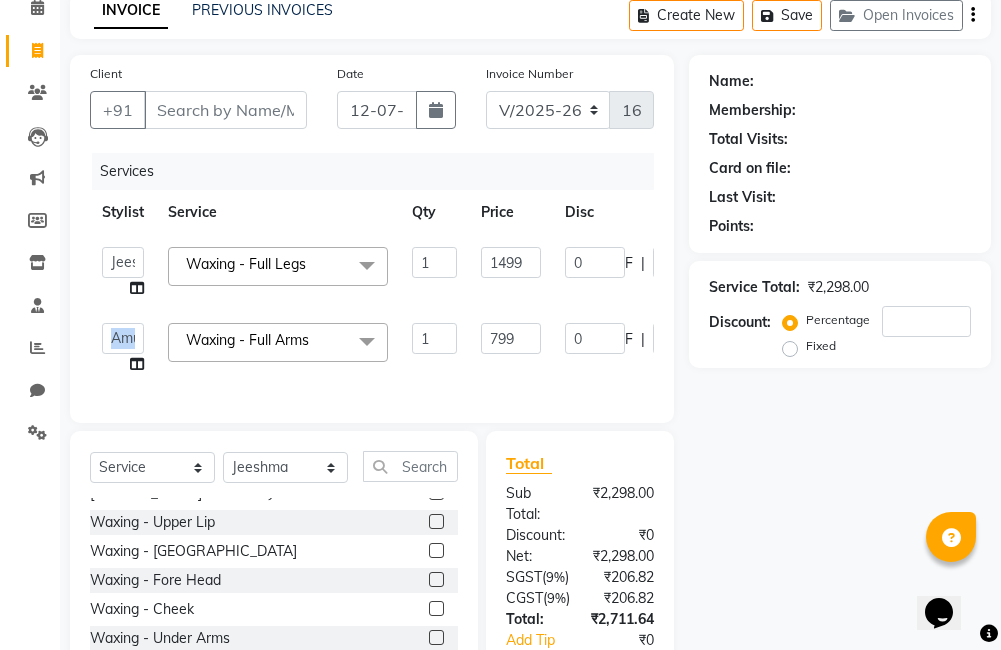 scroll, scrollTop: 0, scrollLeft: 0, axis: both 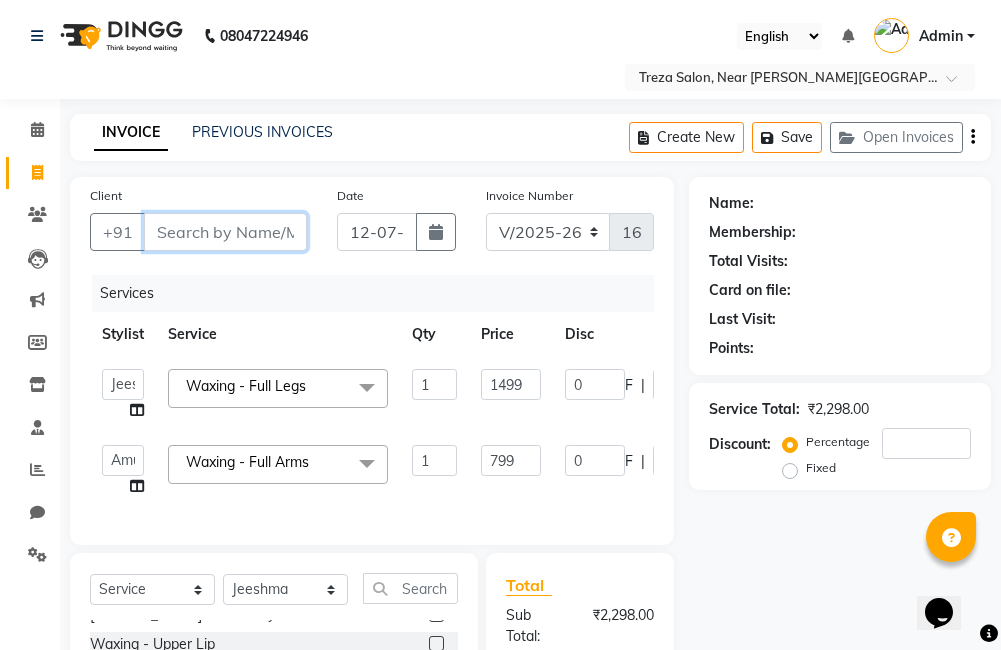 click on "Client" at bounding box center [225, 232] 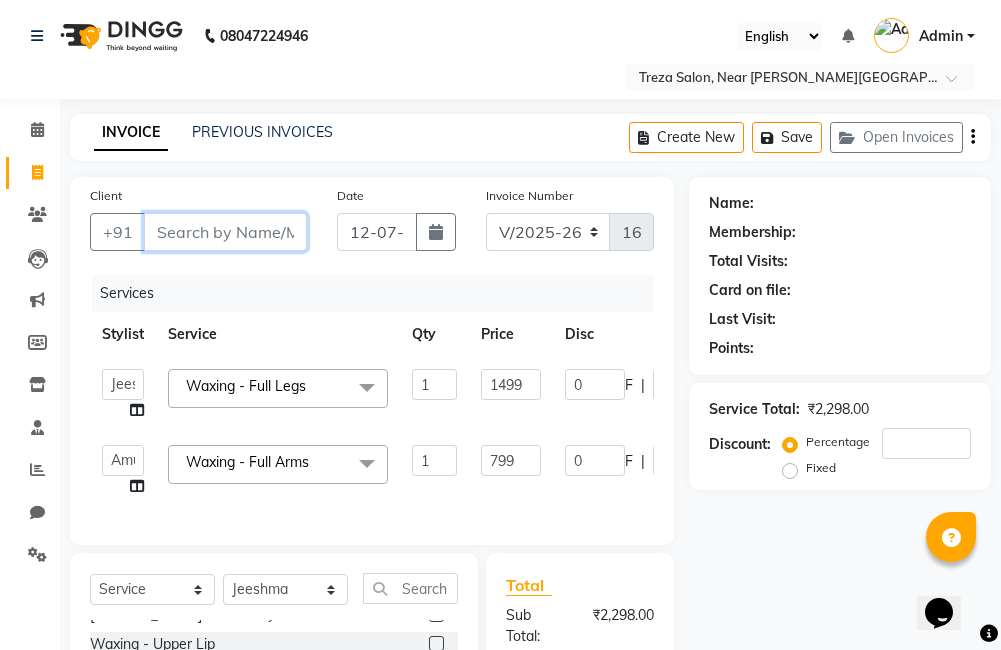 type on "9" 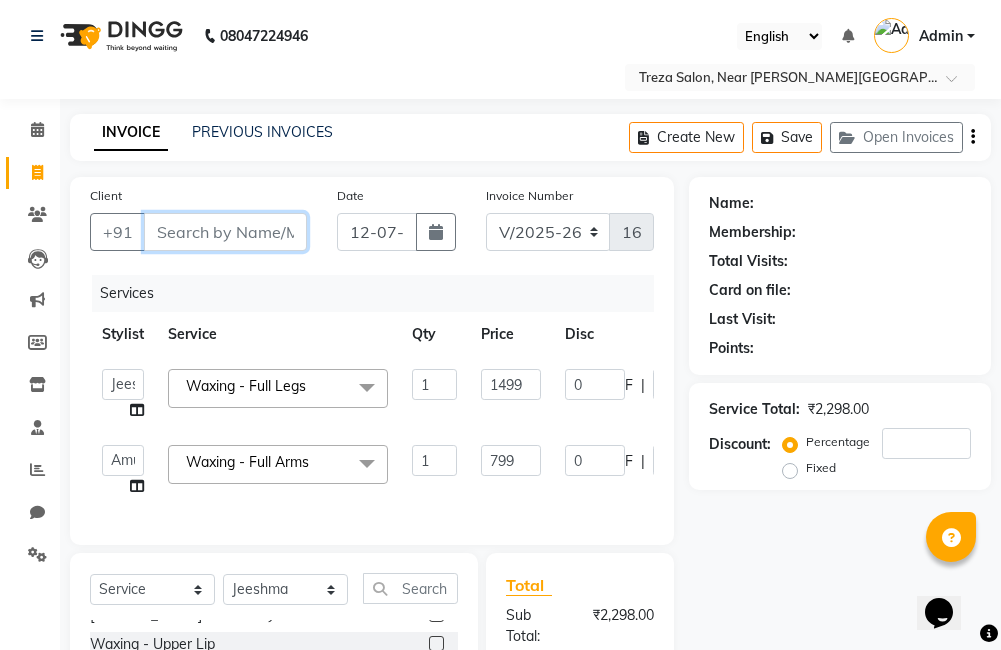 type on "0" 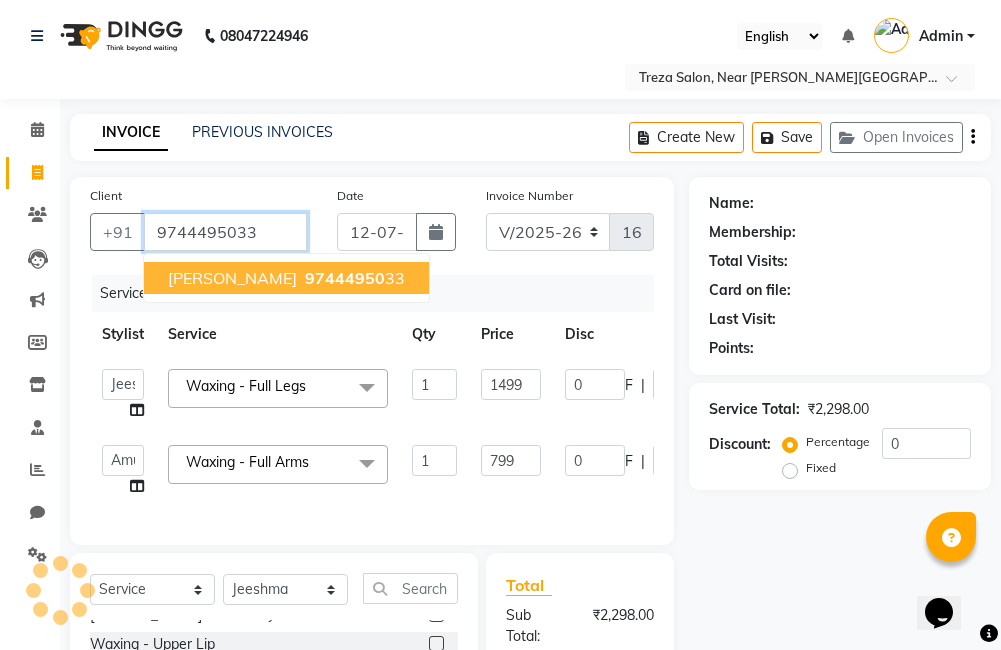 type on "9744495033" 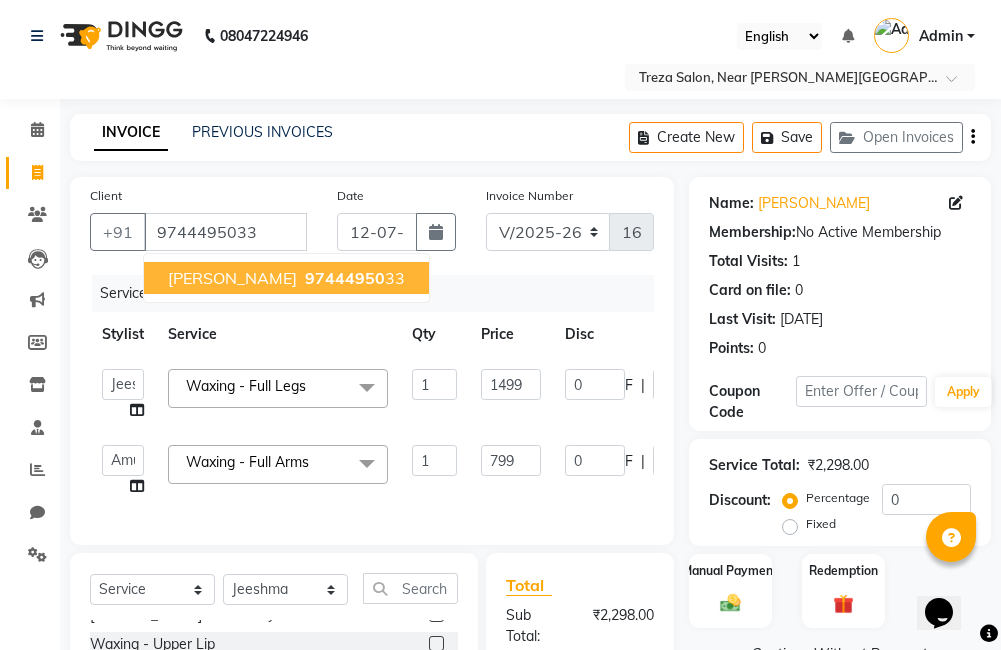 click on "97444950" at bounding box center (345, 278) 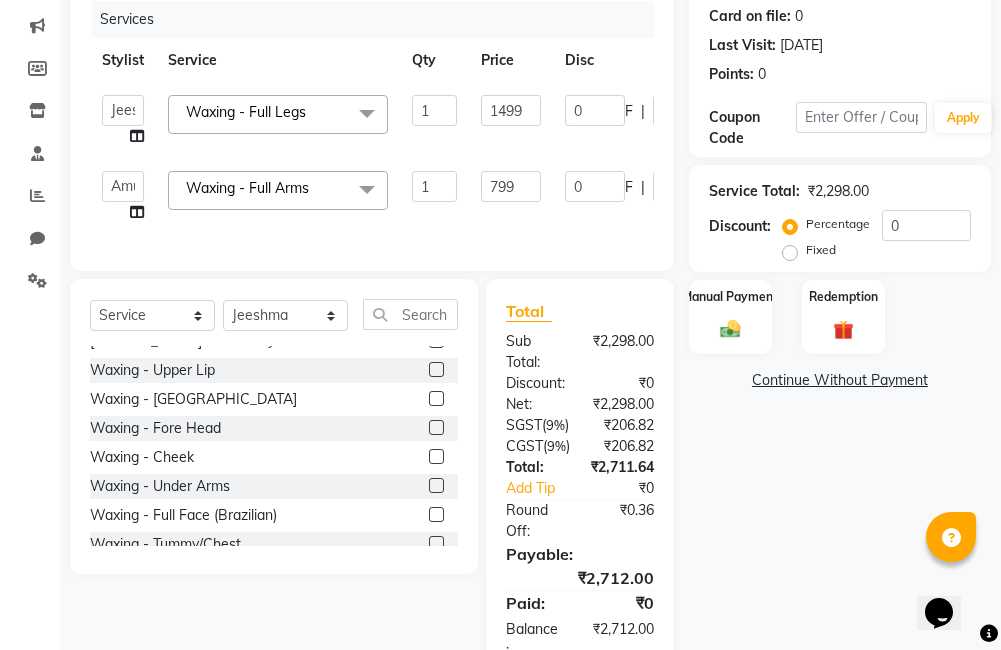 scroll, scrollTop: 278, scrollLeft: 0, axis: vertical 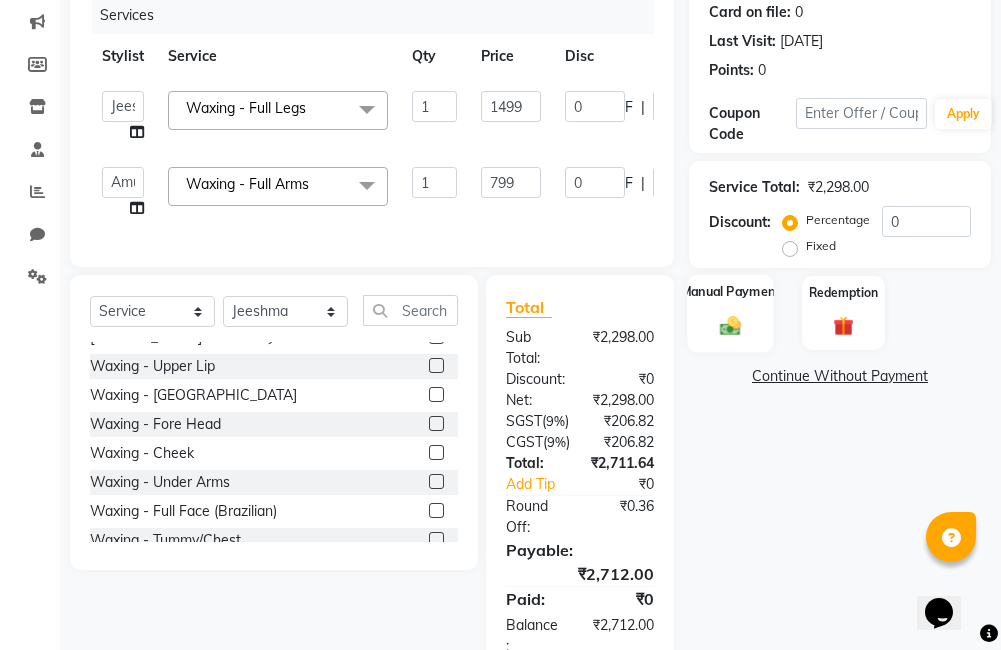 click on "Manual Payment" 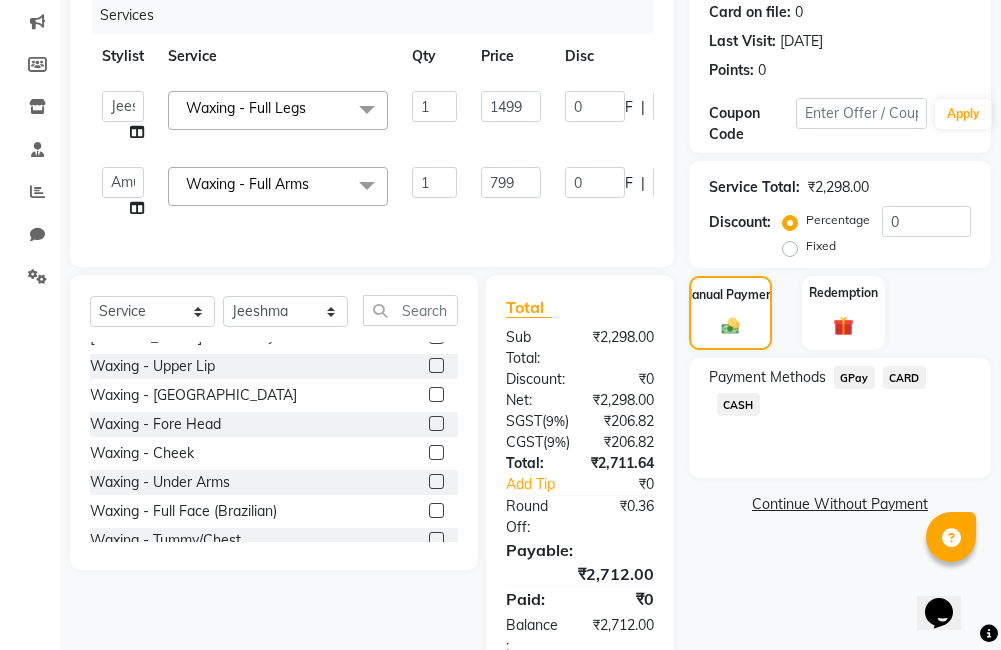 click on "GPay" 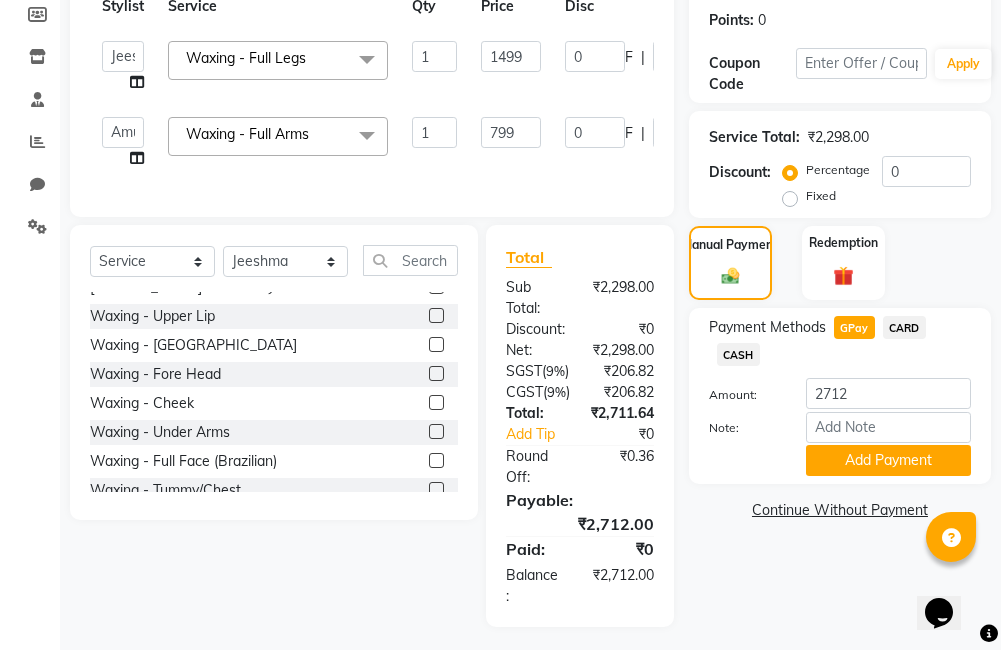 scroll, scrollTop: 392, scrollLeft: 0, axis: vertical 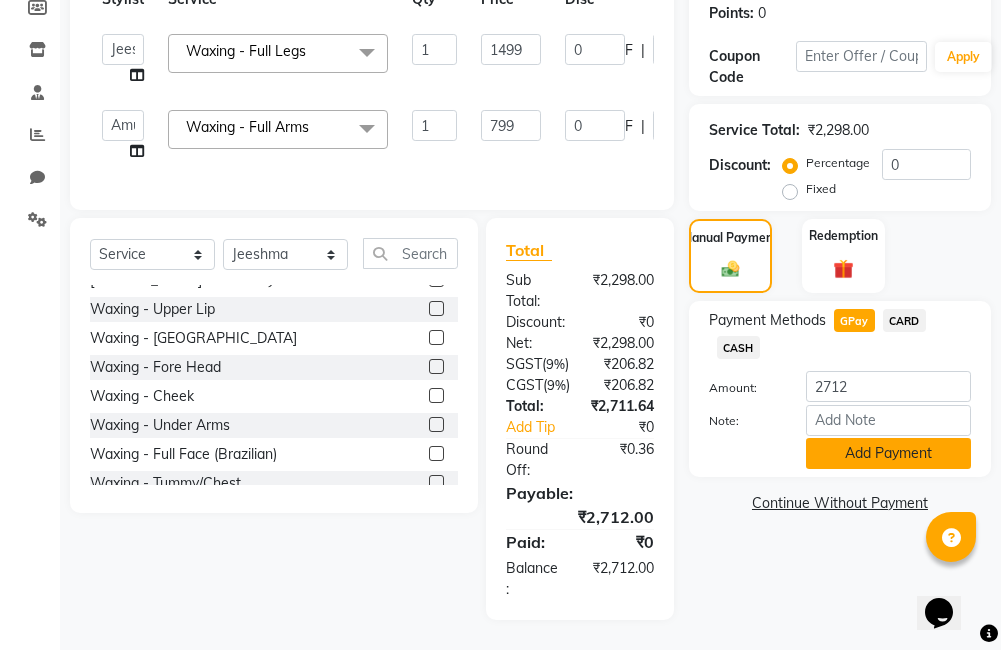 click on "Add Payment" 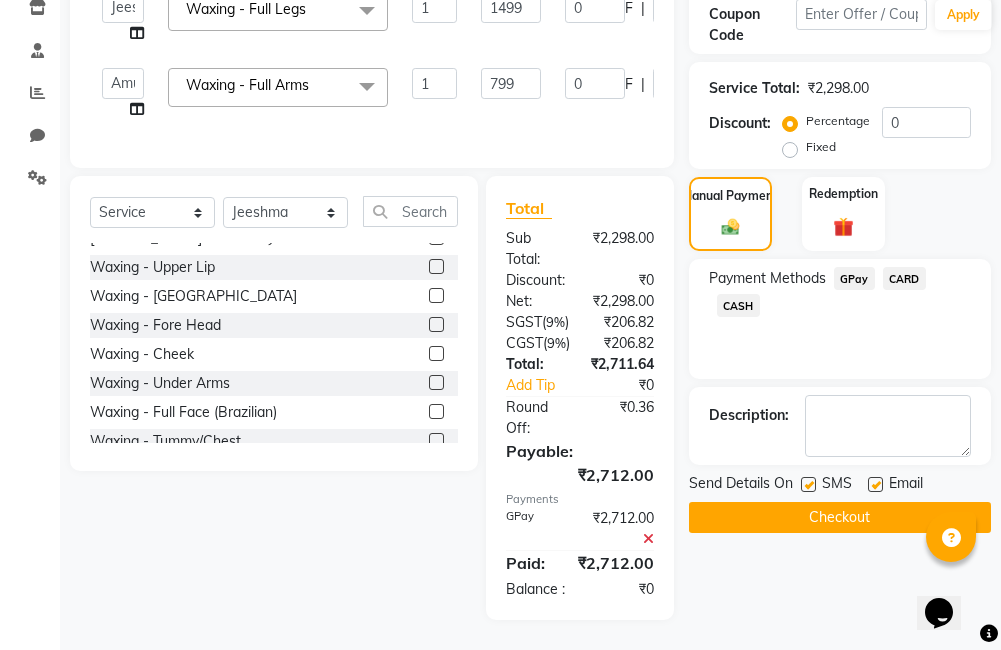 scroll, scrollTop: 452, scrollLeft: 0, axis: vertical 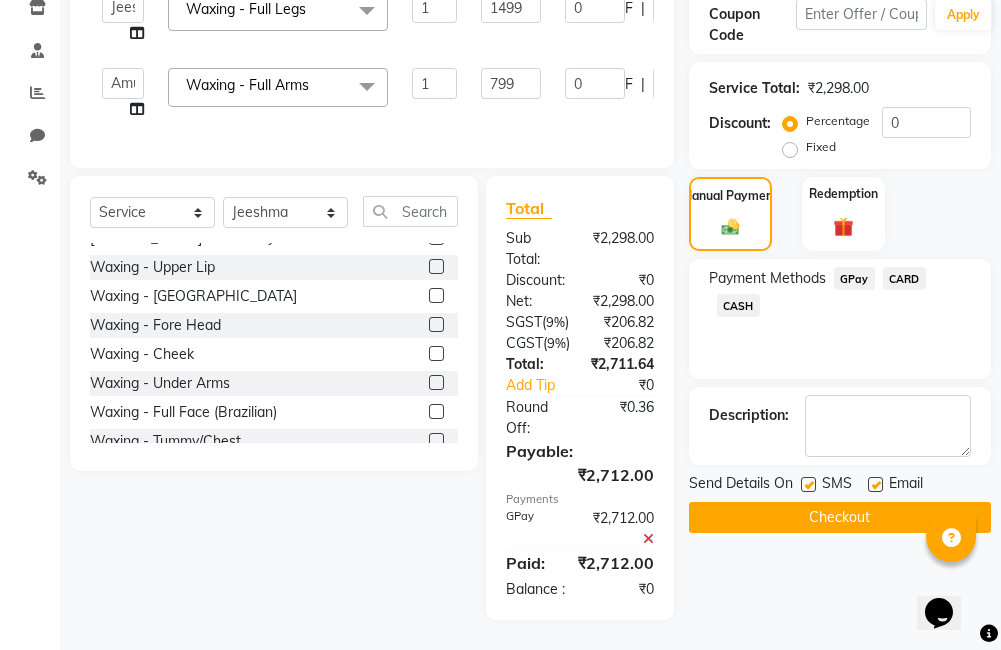 click on "Checkout" 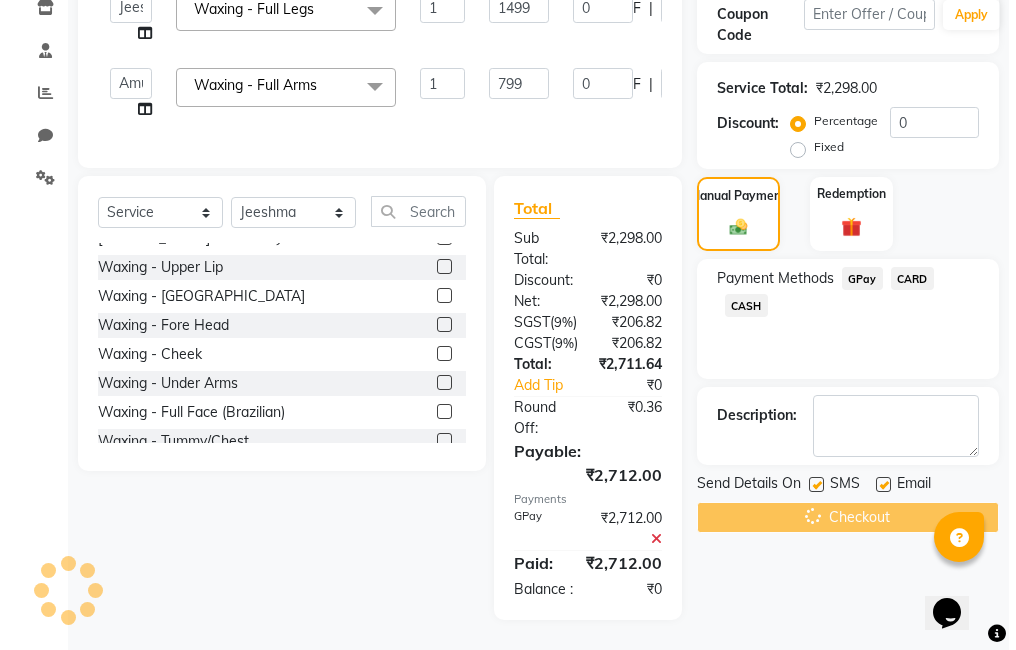 scroll, scrollTop: 0, scrollLeft: 0, axis: both 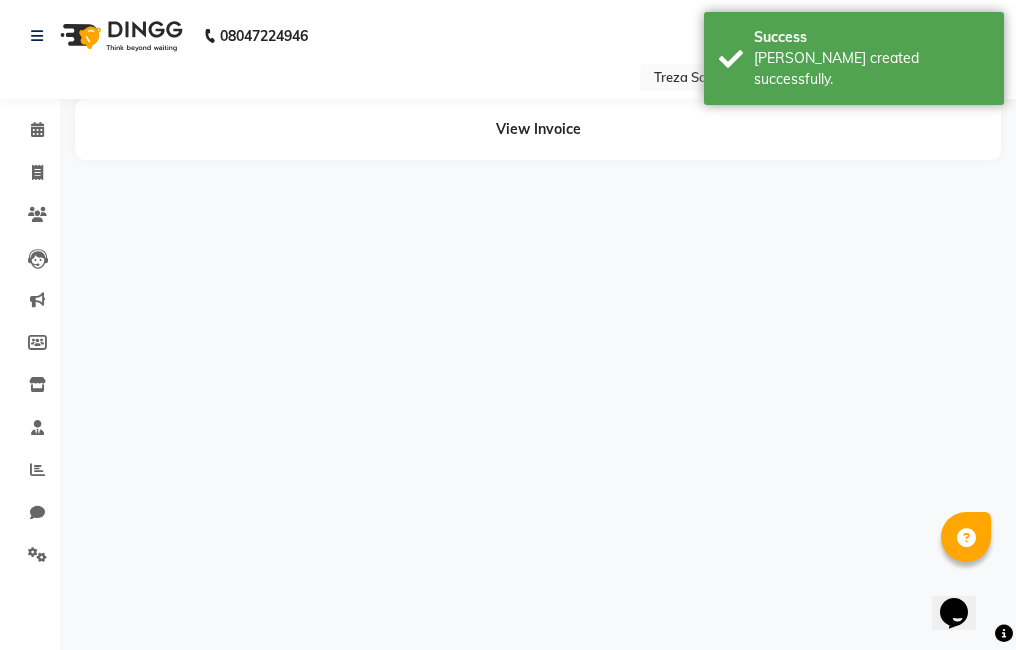 select on "67451" 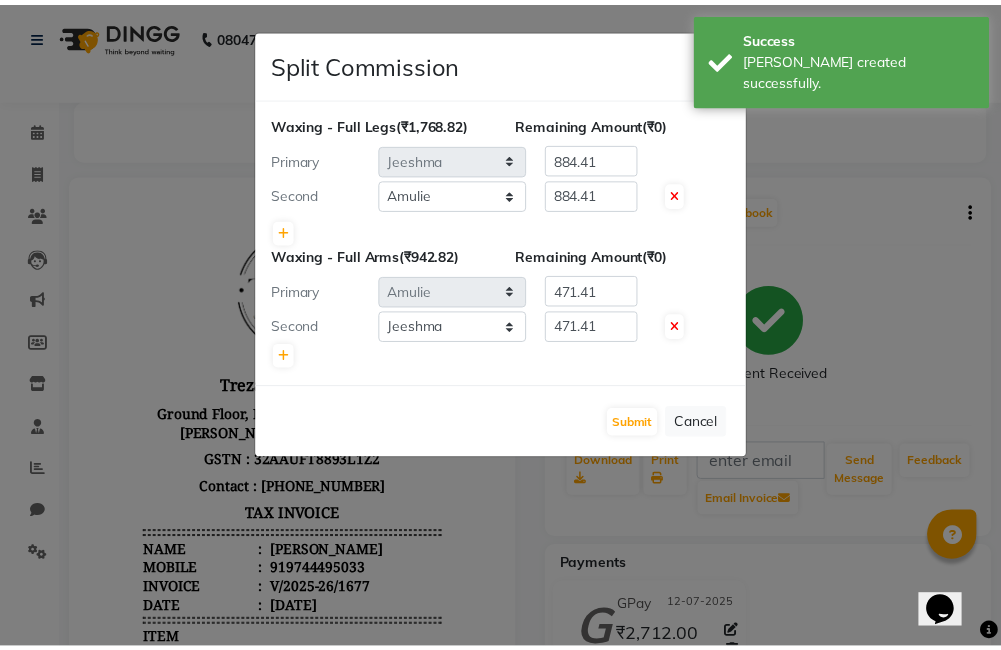 scroll, scrollTop: 0, scrollLeft: 0, axis: both 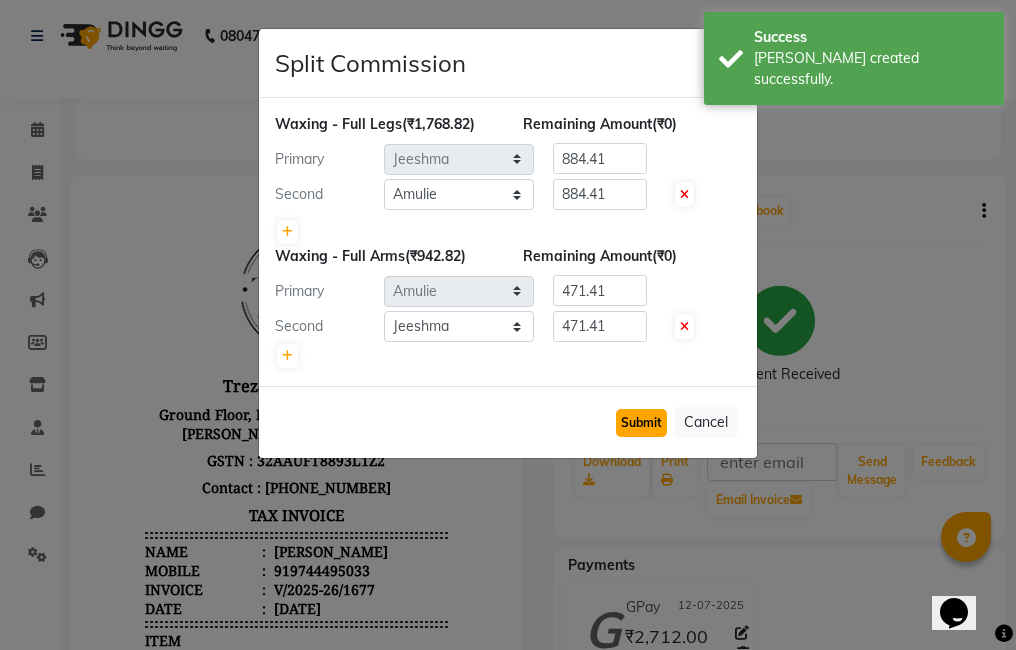 click on "Submit" 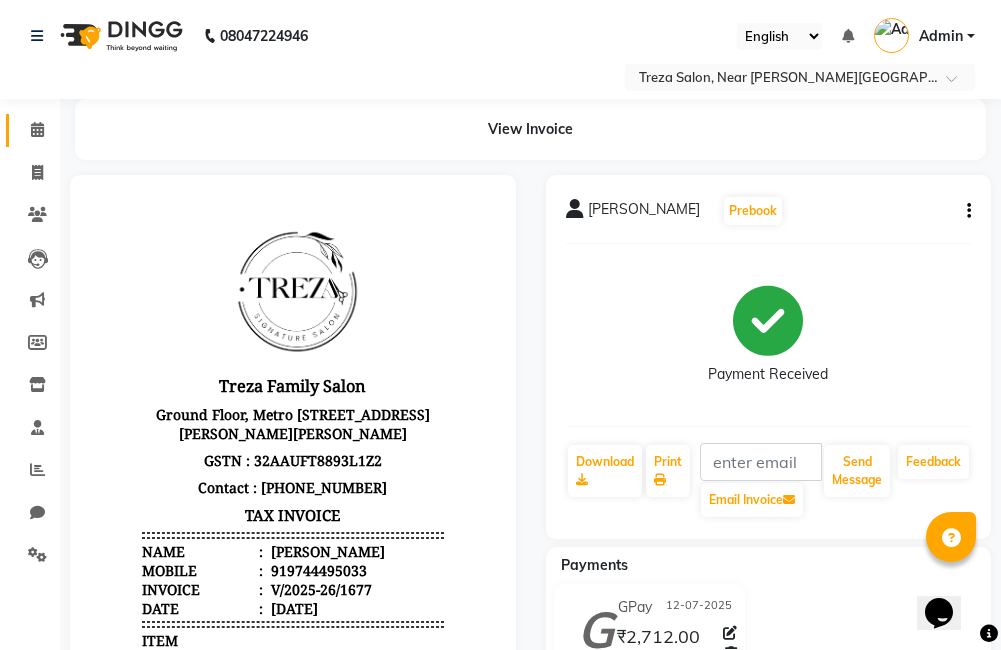 click 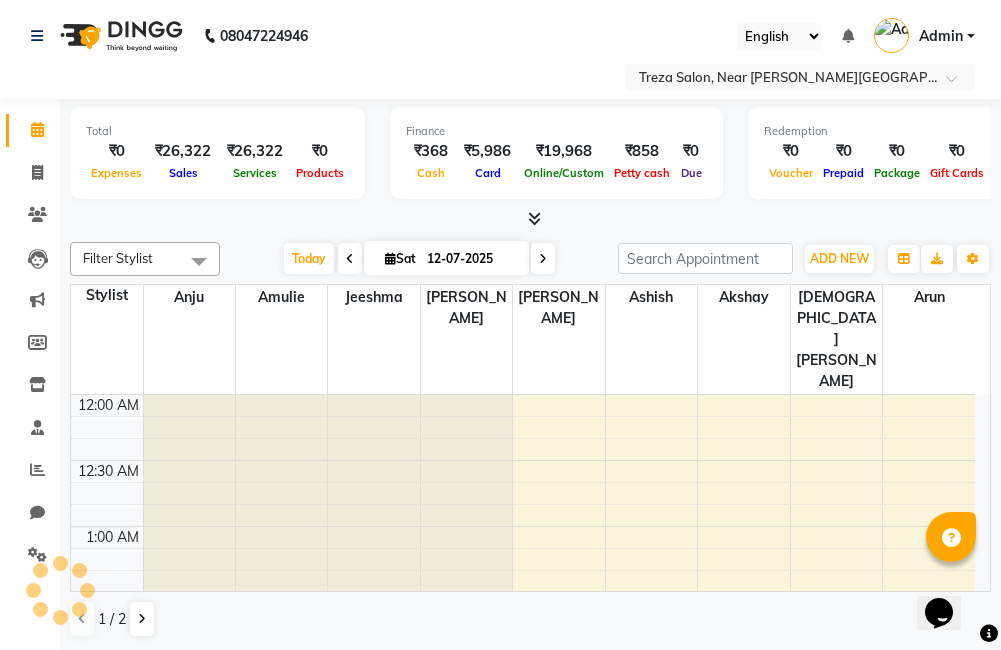 scroll, scrollTop: 793, scrollLeft: 0, axis: vertical 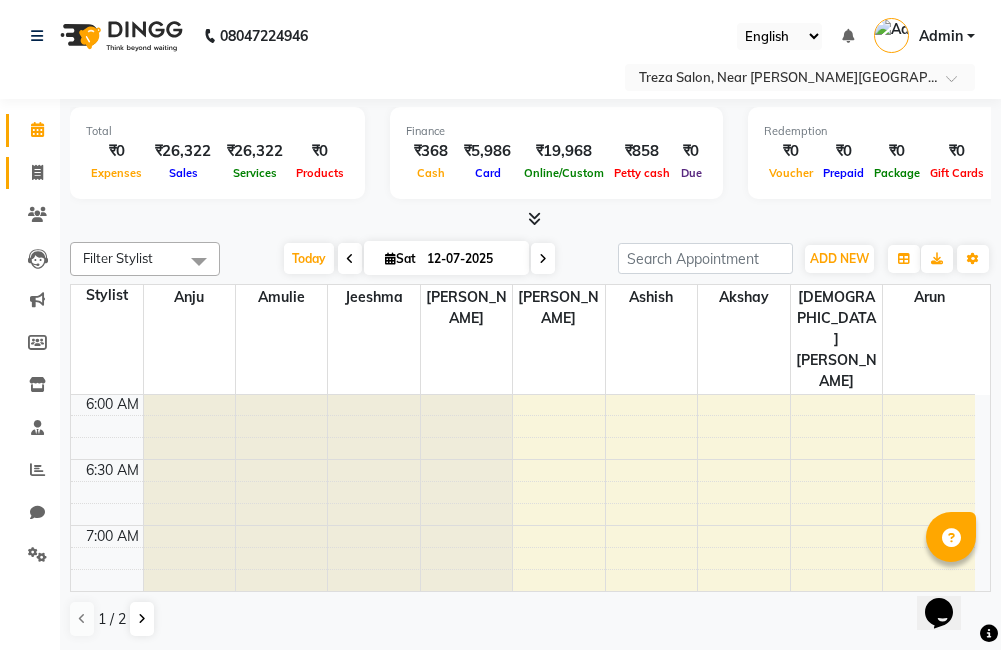click 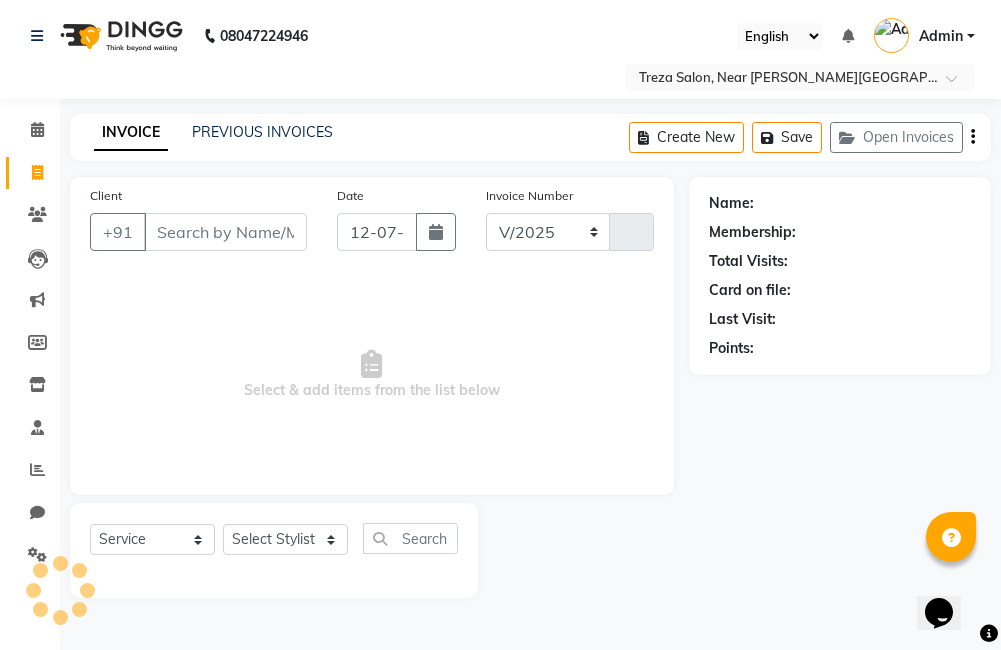 select on "7633" 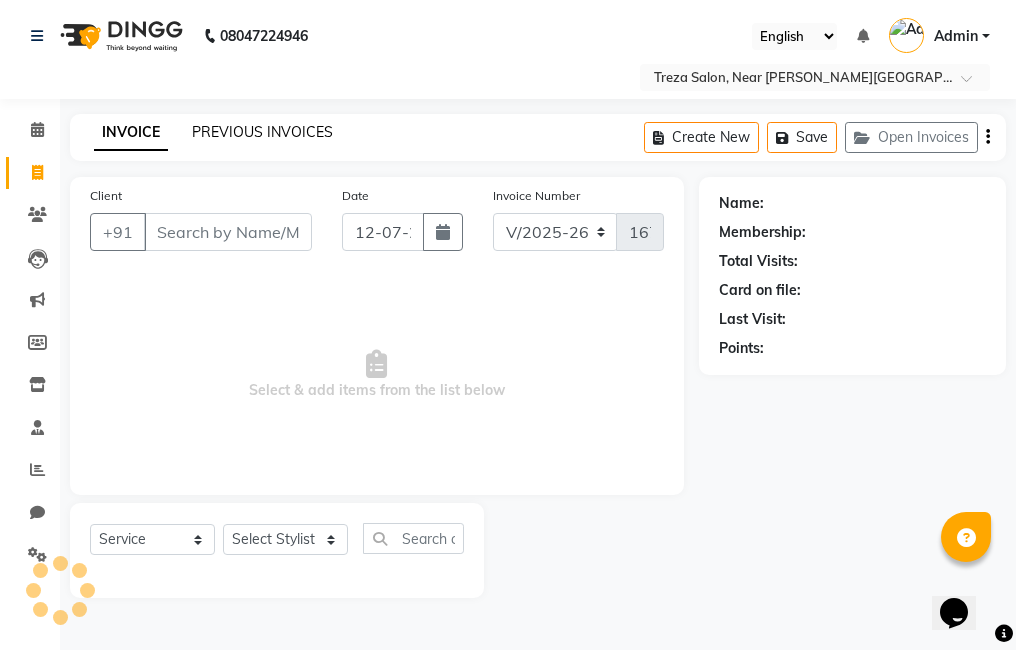 click on "PREVIOUS INVOICES" 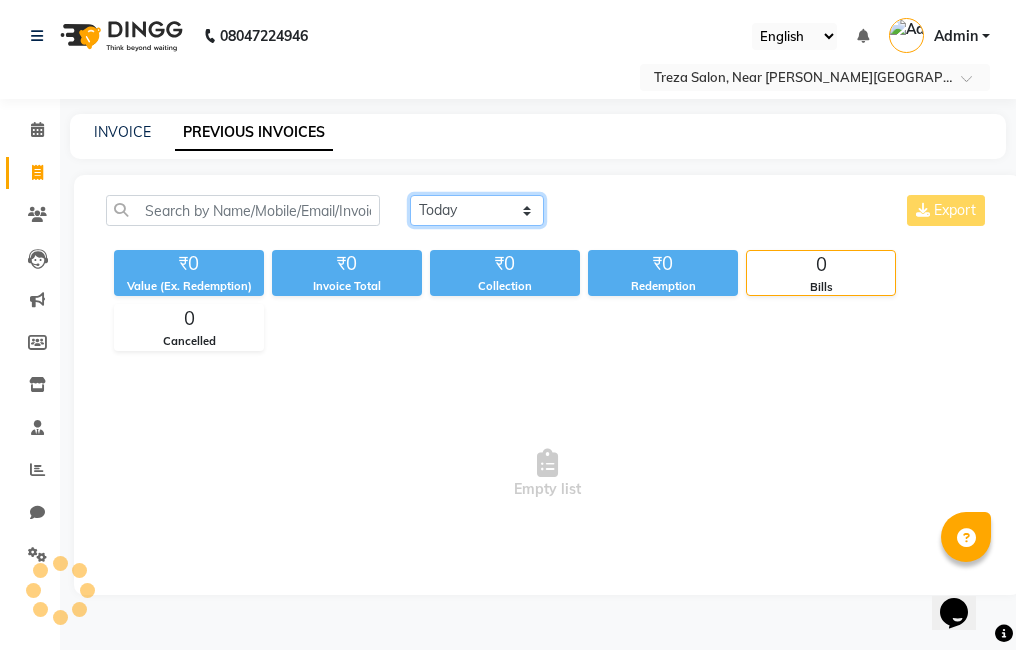 click on "Today Yesterday Custom Range" 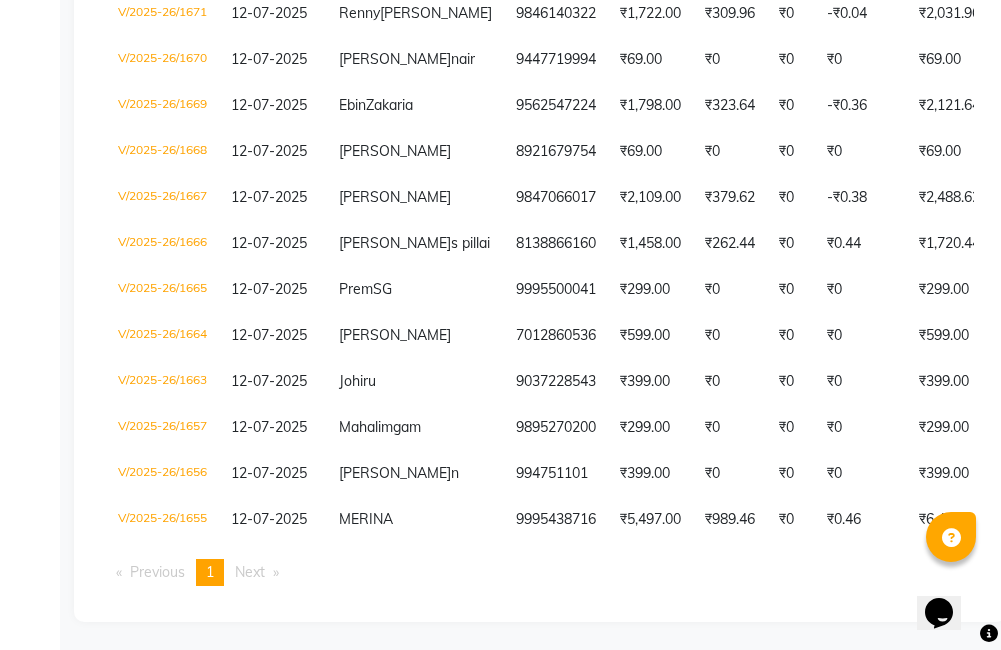 scroll, scrollTop: 803, scrollLeft: 0, axis: vertical 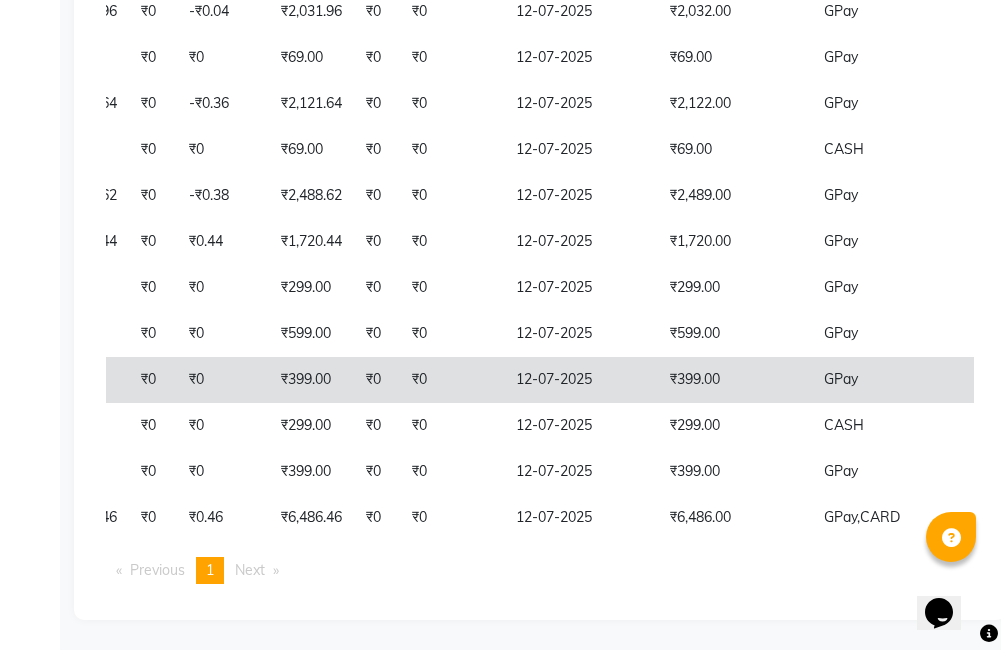 click on "GPay" 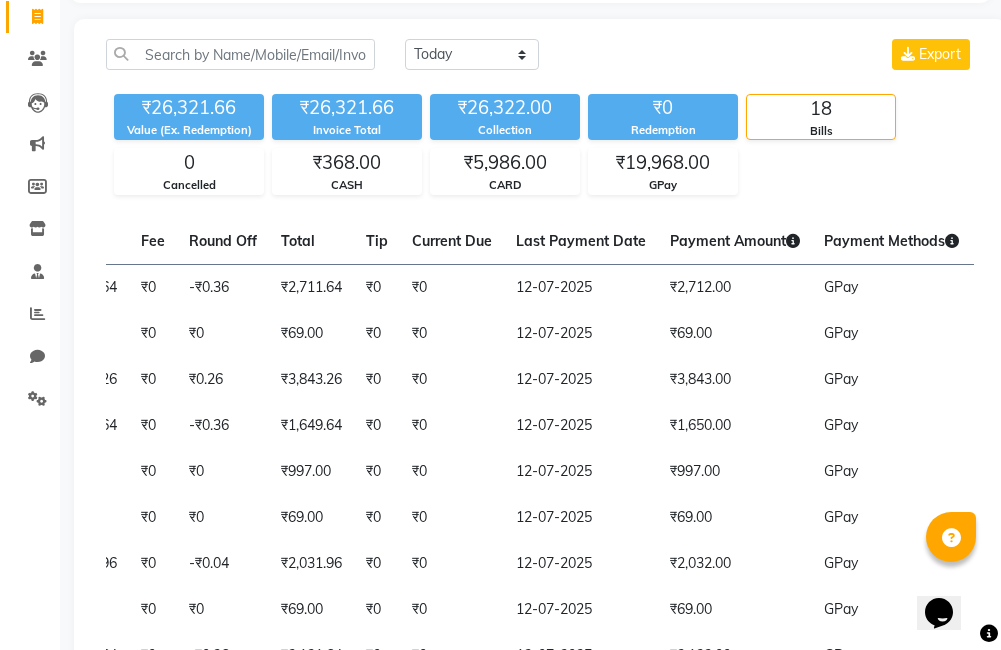 scroll, scrollTop: 0, scrollLeft: 0, axis: both 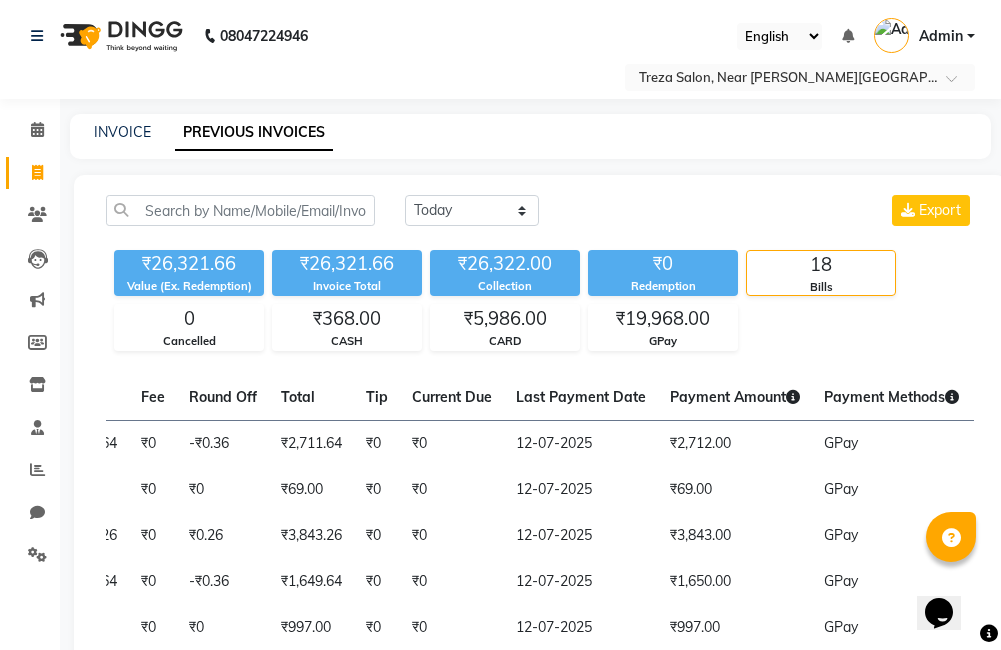 click 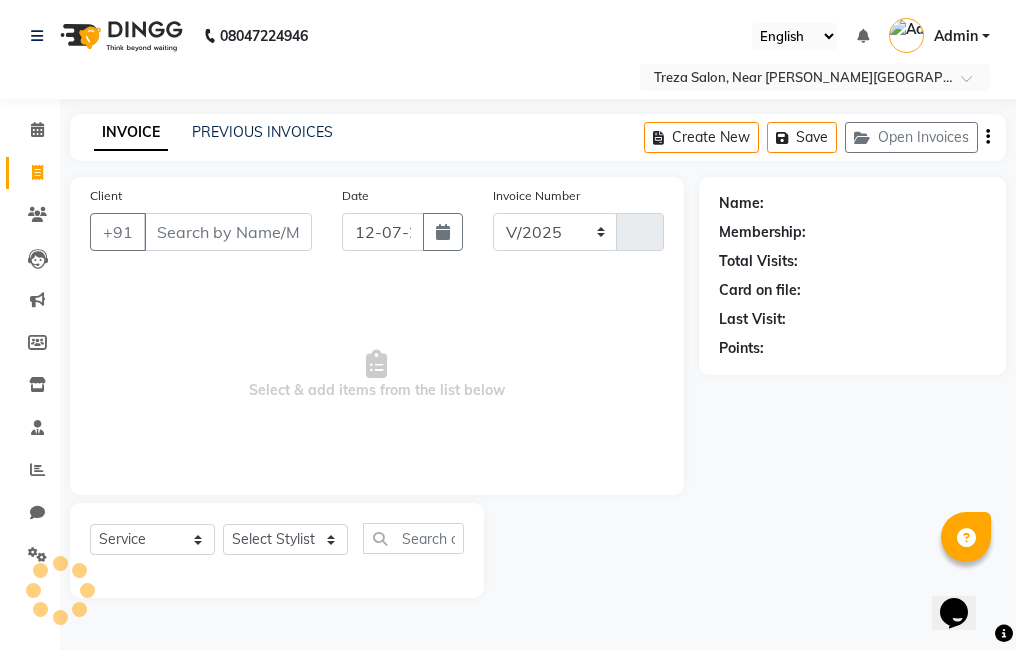 select on "7633" 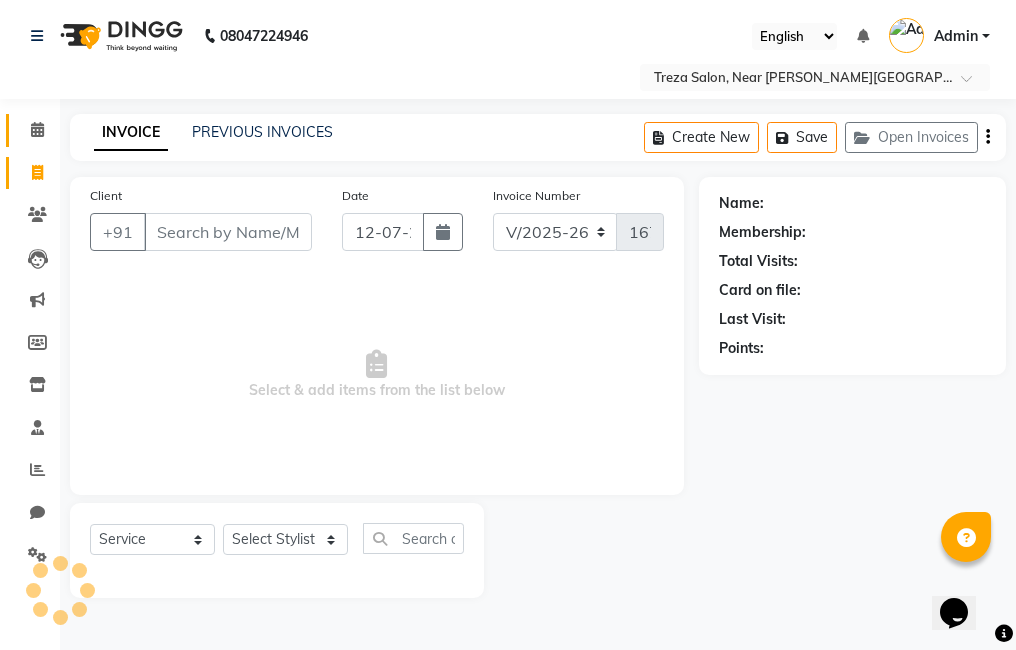 click 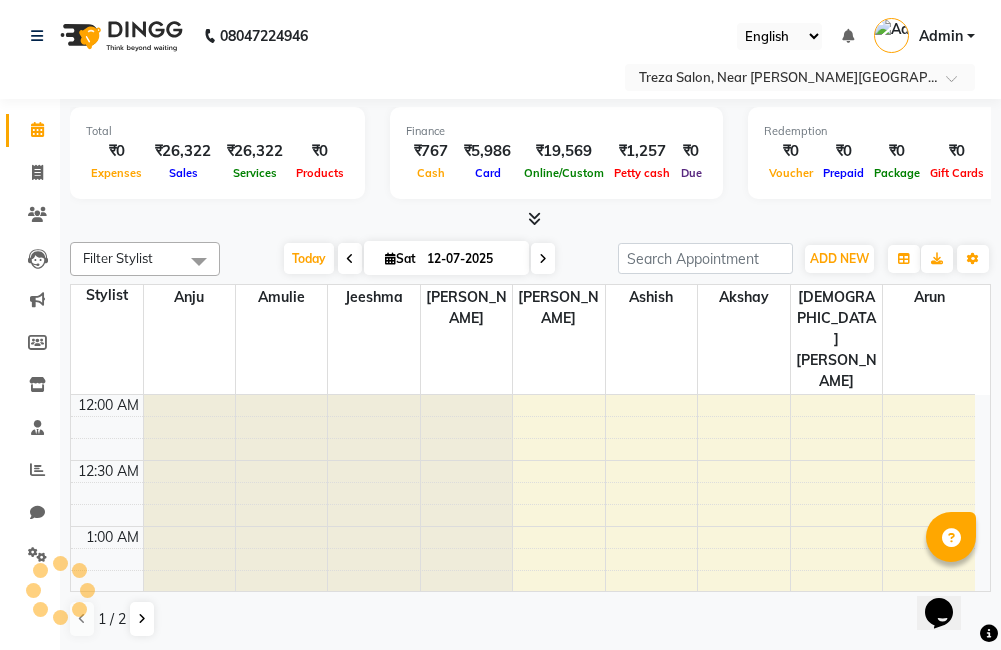scroll, scrollTop: 793, scrollLeft: 0, axis: vertical 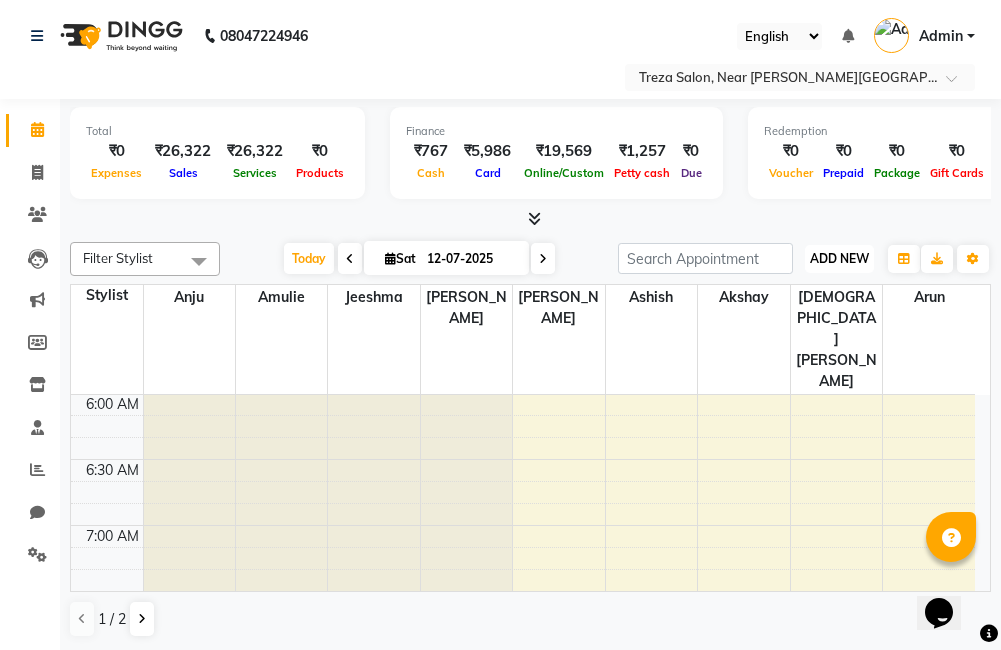click on "ADD NEW" at bounding box center [839, 258] 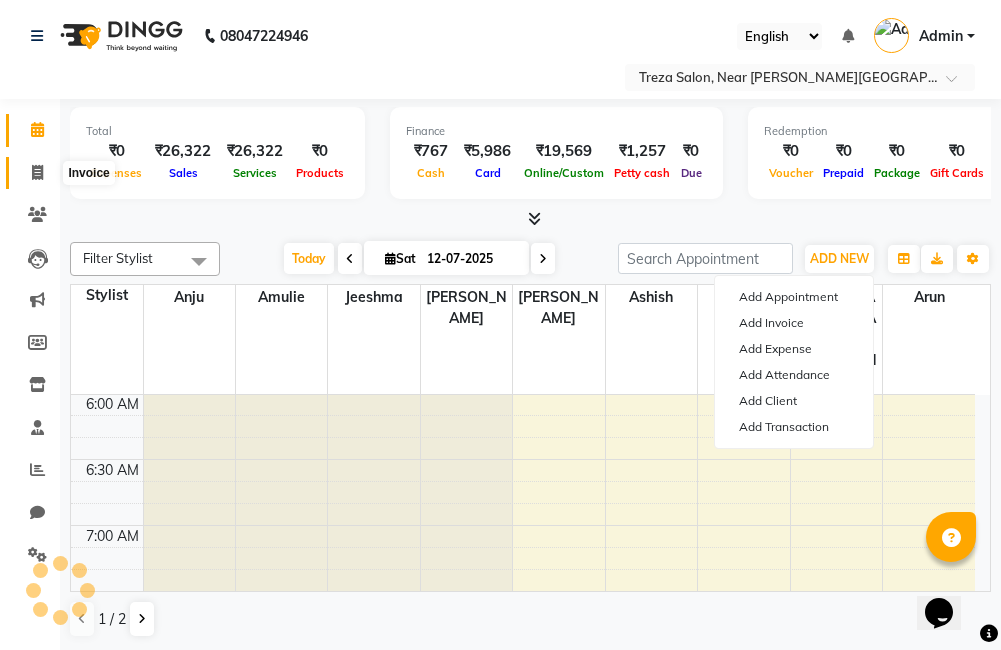 click 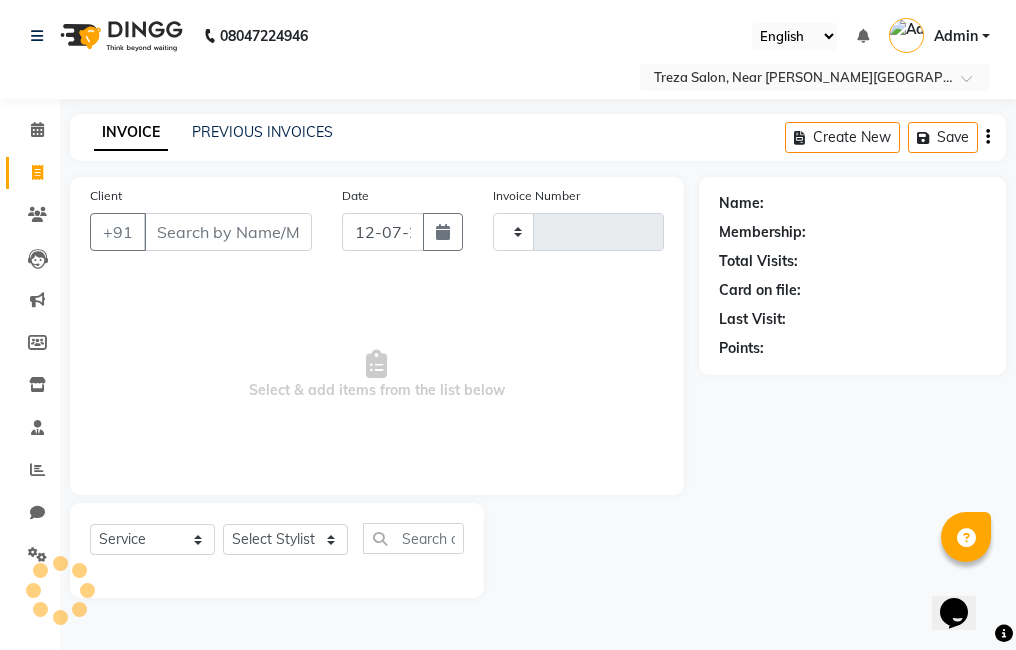 type on "1678" 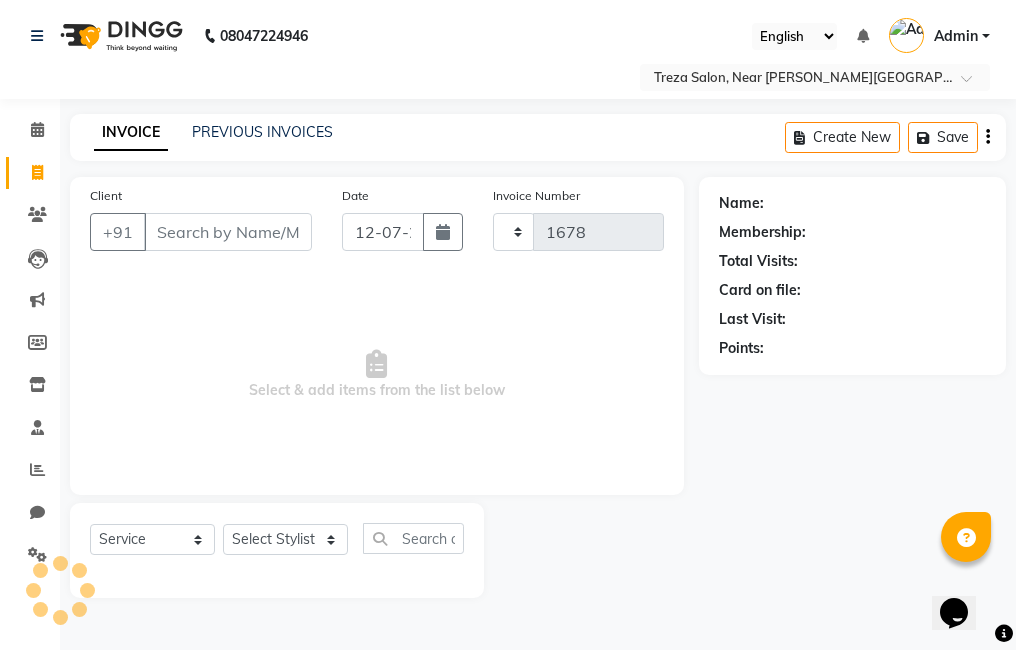 select on "7633" 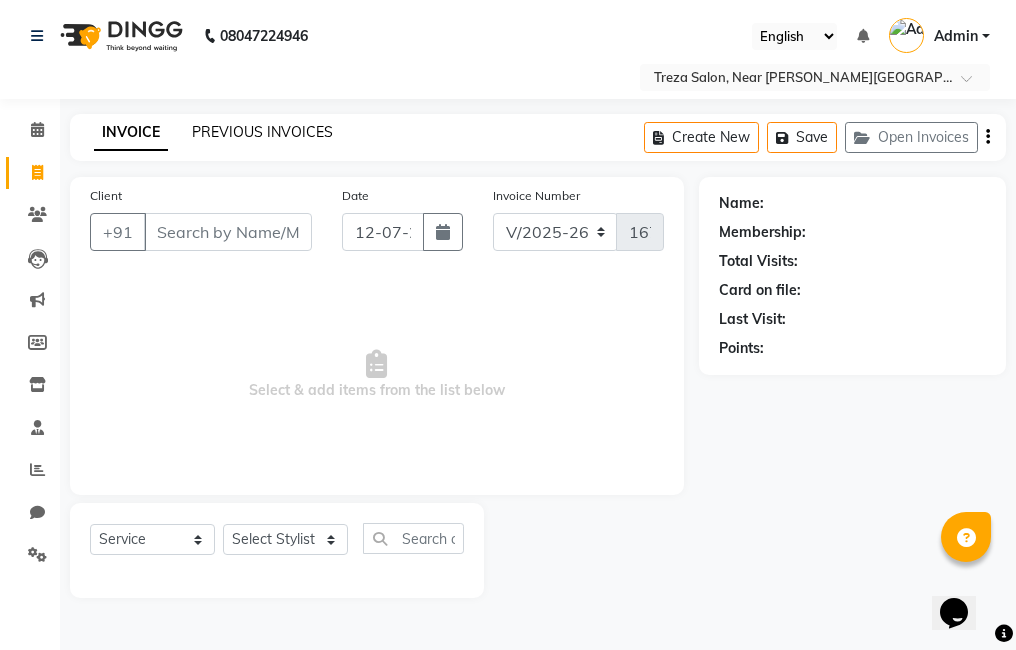 click on "PREVIOUS INVOICES" 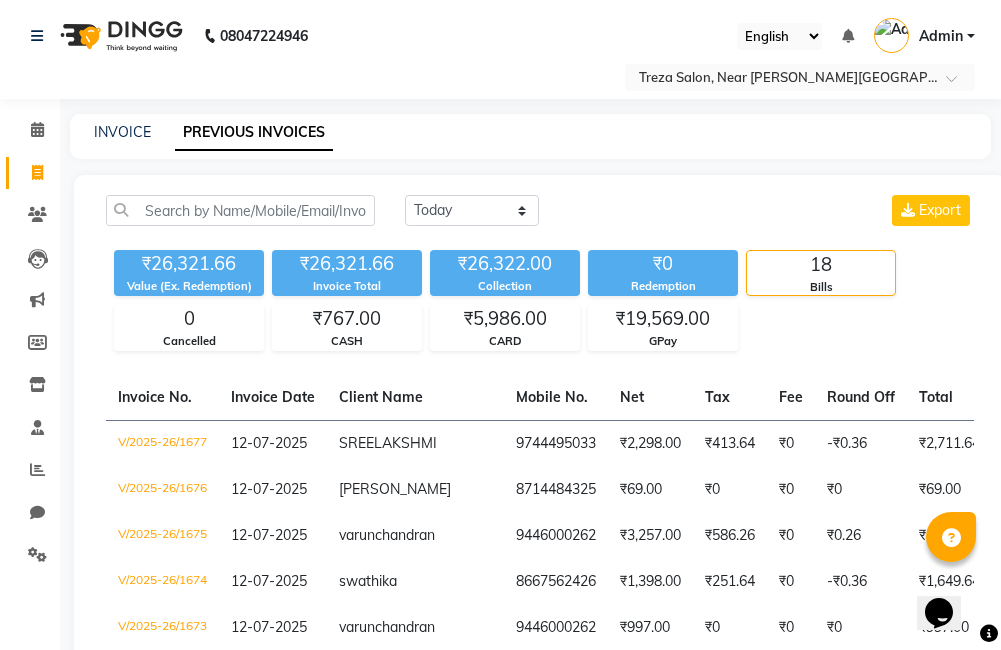 scroll, scrollTop: 800, scrollLeft: 0, axis: vertical 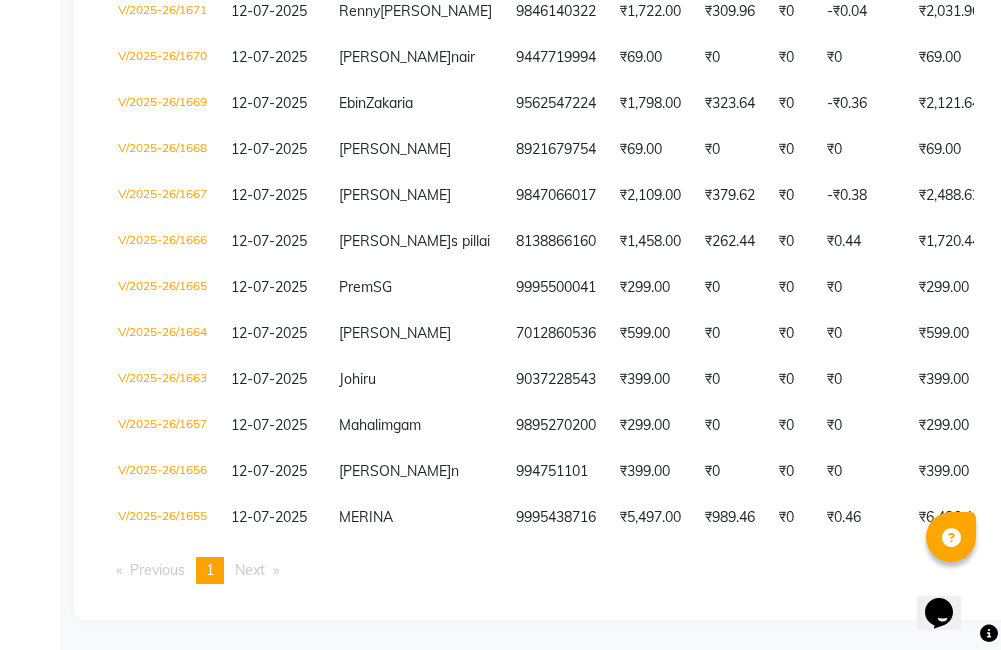 click on "Invoice No.   Invoice Date   Client Name   Mobile No.   Net   Tax   Fee   Round Off   Total   Tip   Current Due   Last Payment Date   Payment Amount   Payment Methods   Cancel Reason   Status   V/2025-26/1677  12-07-2025 SREE  LAKSHMI 9744495033 ₹2,298.00 ₹413.64  ₹0  -₹0.36 ₹2,711.64 ₹0 ₹0 12-07-2025 ₹2,712.00  GPay - PAID  V/2025-26/1676  12-07-2025 anandh   8714484325 ₹69.00 ₹0  ₹0  ₹0 ₹69.00 ₹0 ₹0 12-07-2025 ₹69.00  GPay - PAID  V/2025-26/1675  12-07-2025 varun  chandran 9446000262 ₹3,257.00 ₹586.26  ₹0  ₹0.26 ₹3,843.26 ₹0 ₹0 12-07-2025 ₹3,843.00  GPay - PAID  V/2025-26/1674  12-07-2025 swathika   8667562426 ₹1,398.00 ₹251.64  ₹0  -₹0.36 ₹1,649.64 ₹0 ₹0 12-07-2025 ₹1,650.00  GPay - PAID  V/2025-26/1673  12-07-2025 varun  chandran 9446000262 ₹997.00 ₹0  ₹0  ₹0 ₹997.00 ₹0 ₹0 12-07-2025 ₹997.00  GPay - PAID  V/2025-26/1672  12-07-2025 raji   8086961617 ₹69.00 ₹0  ₹0  ₹0 ₹69.00 ₹0 ₹0 12-07-2025 ₹69.00  GPay - PAID" 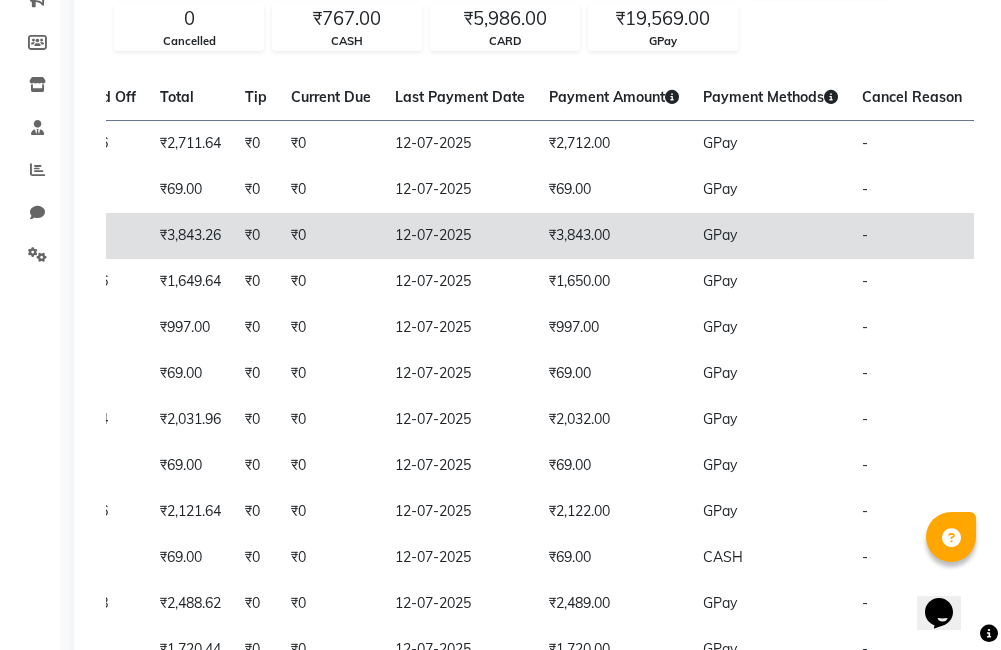 scroll, scrollTop: 0, scrollLeft: 0, axis: both 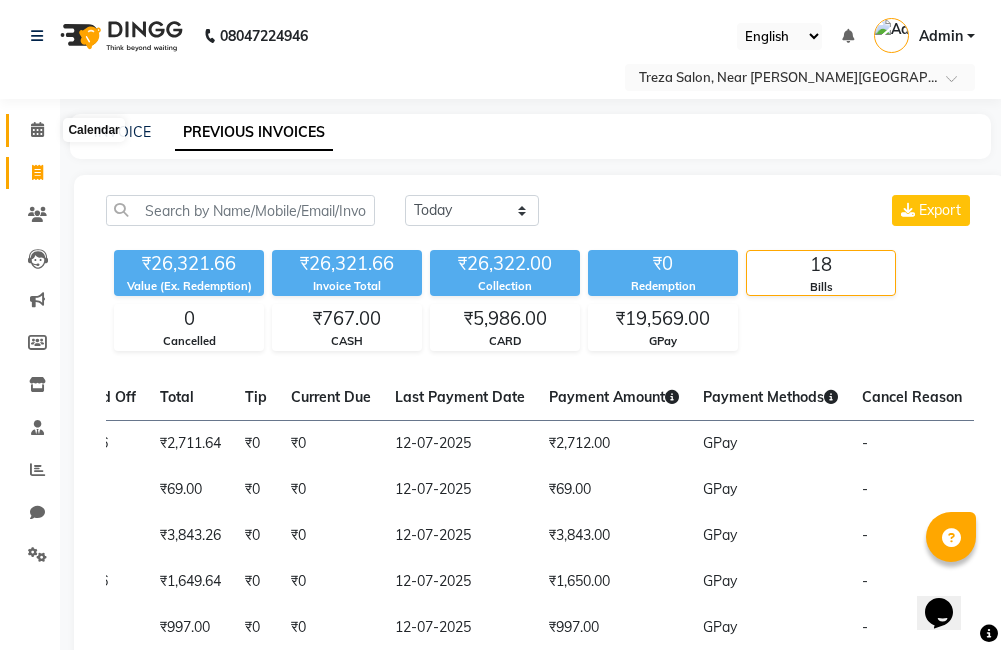 click 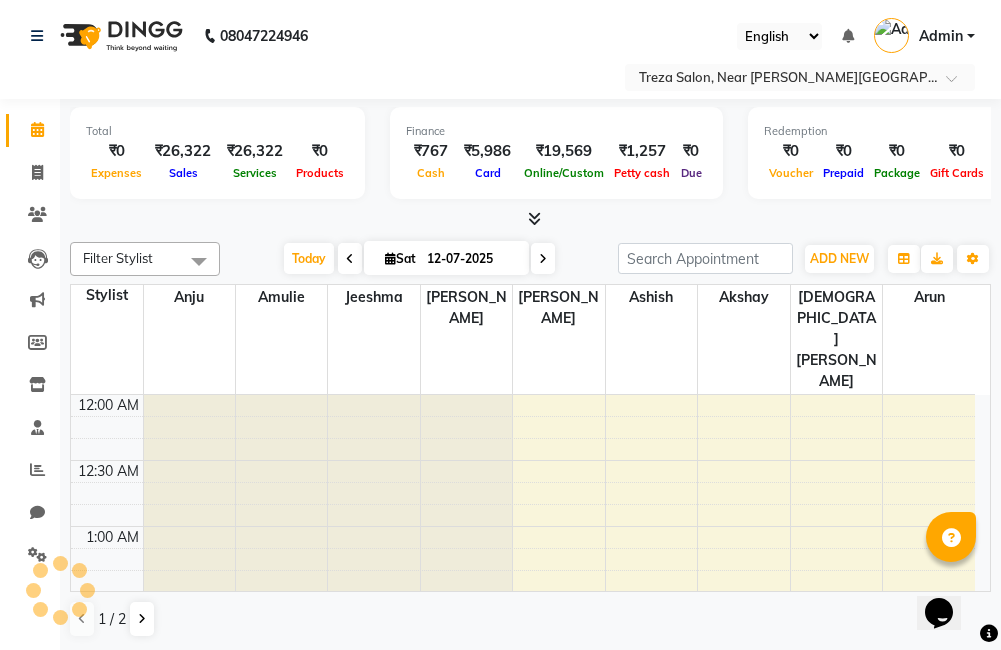 scroll, scrollTop: 0, scrollLeft: 0, axis: both 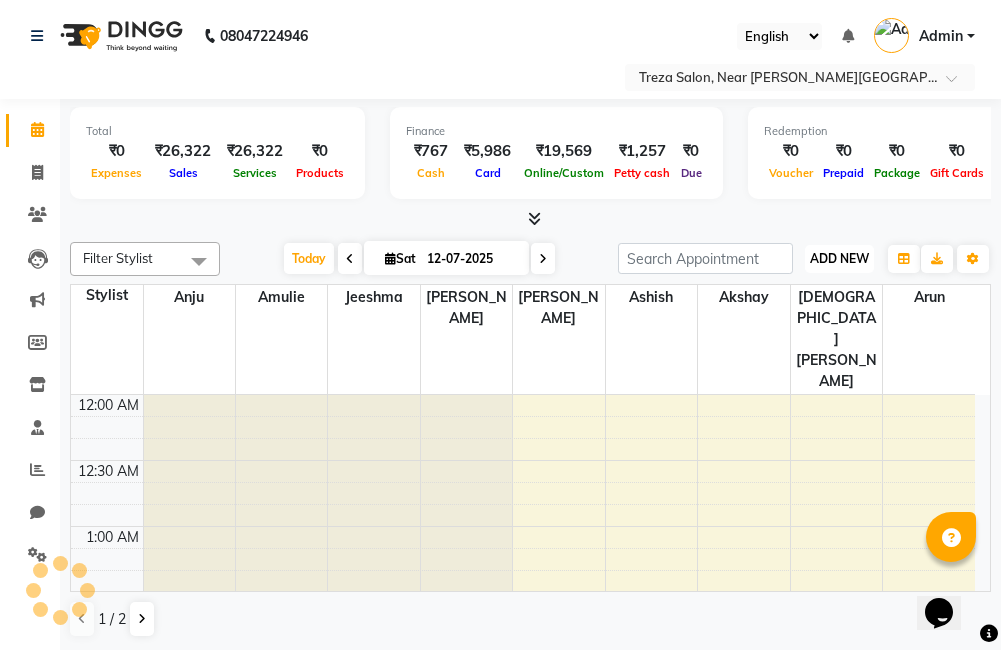 click on "ADD NEW" at bounding box center [839, 258] 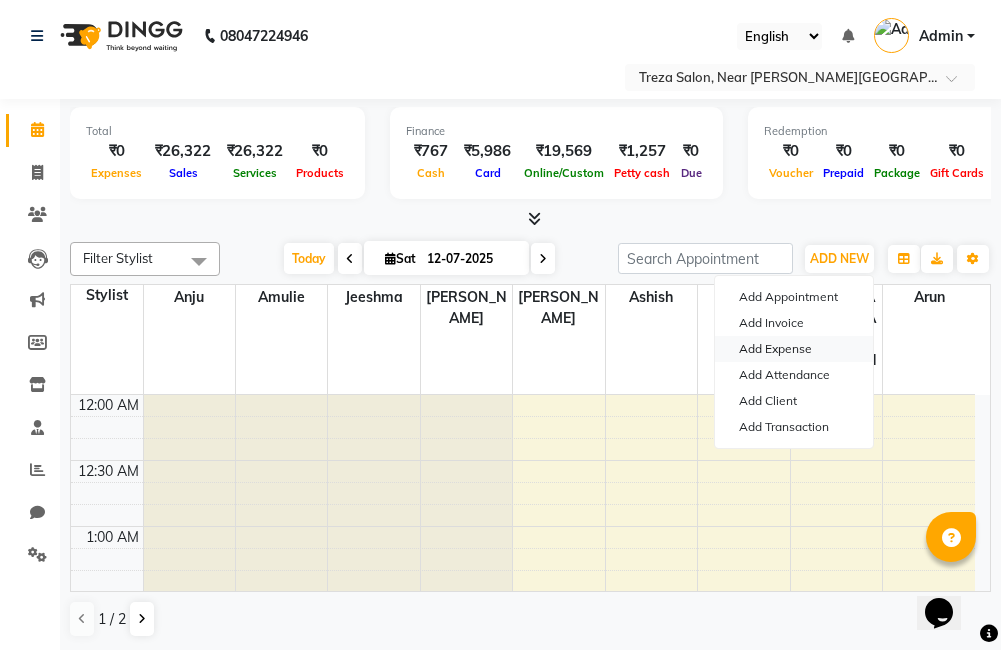 click on "Add Expense" at bounding box center [794, 349] 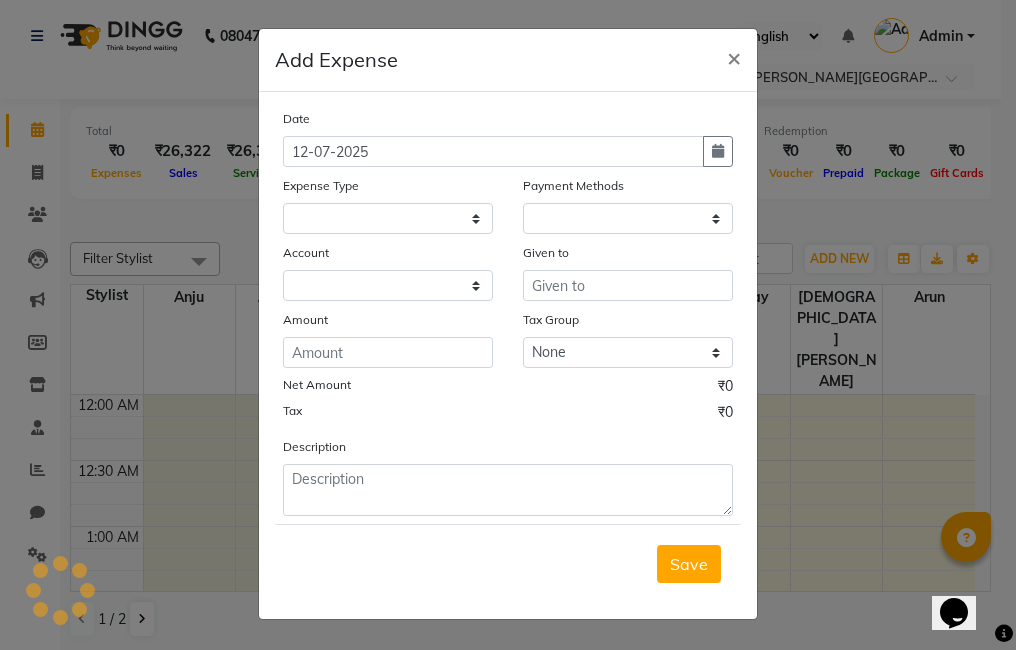 select on "1" 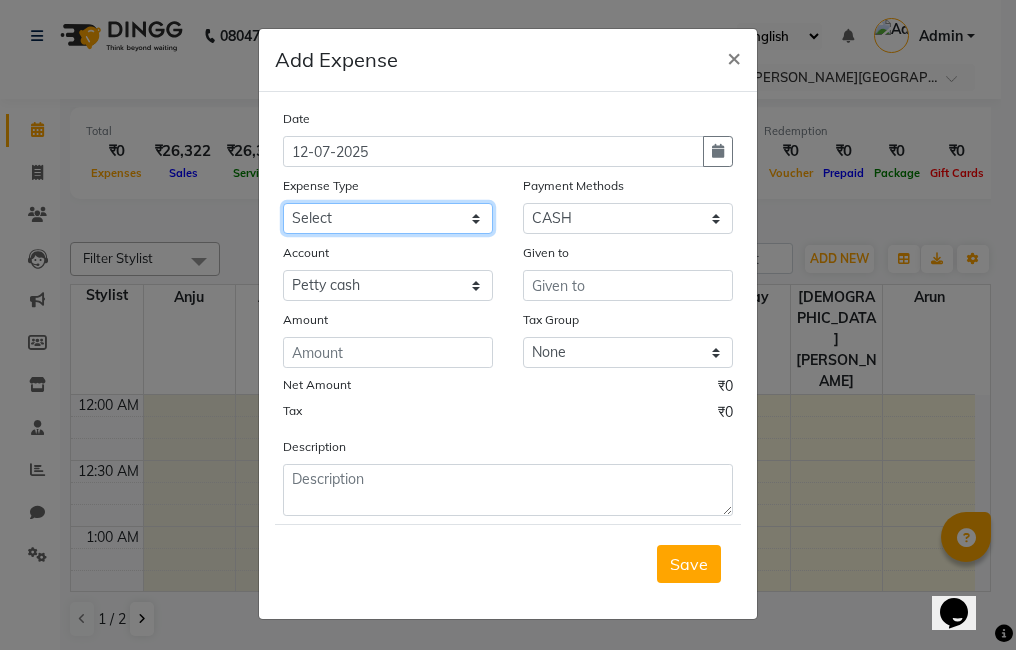 click on "Select Advance Salary Bank charges Car maintenance  Cash transfer to bank Cash transfer to hub Client Snacks Clinical charges Equipment foil paper Fuel Govt fee harpic Incentive Insurance International purchase Loan Repayment Maintenance Marketing milk Miscellaneous MRA Other over time cash over time cash Pantry Product Rent Salary Staff Snacks Tax Tea & Refreshment Utilities Utilities water can room water can salon" 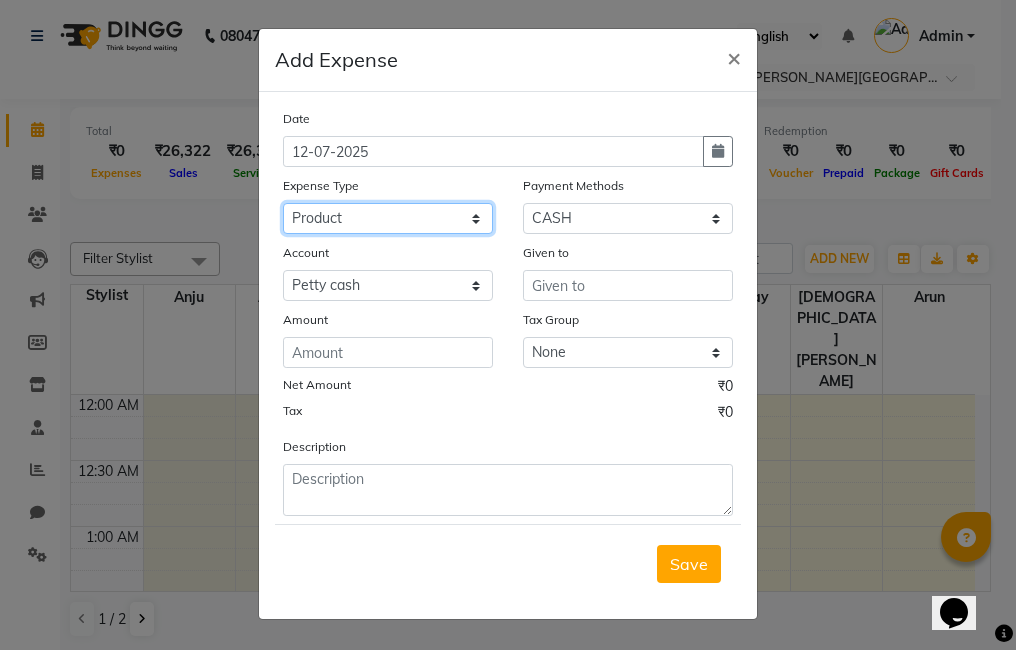 click on "Select Advance Salary Bank charges Car maintenance  Cash transfer to bank Cash transfer to hub Client Snacks Clinical charges Equipment foil paper Fuel Govt fee harpic Incentive Insurance International purchase Loan Repayment Maintenance Marketing milk Miscellaneous MRA Other over time cash over time cash Pantry Product Rent Salary Staff Snacks Tax Tea & Refreshment Utilities Utilities water can room water can salon" 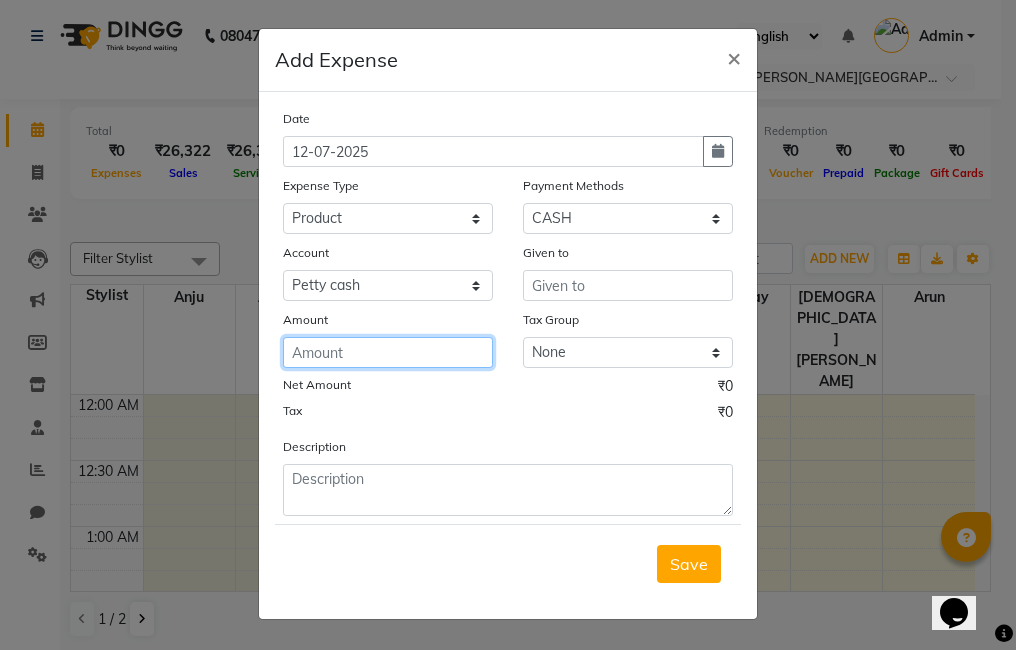 click 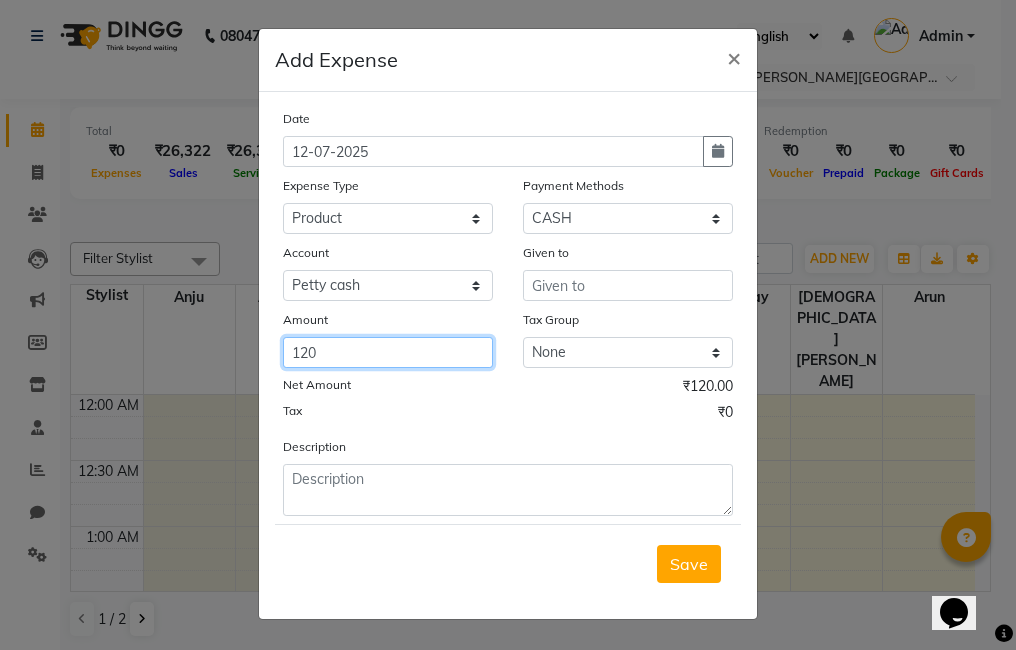 type on "120" 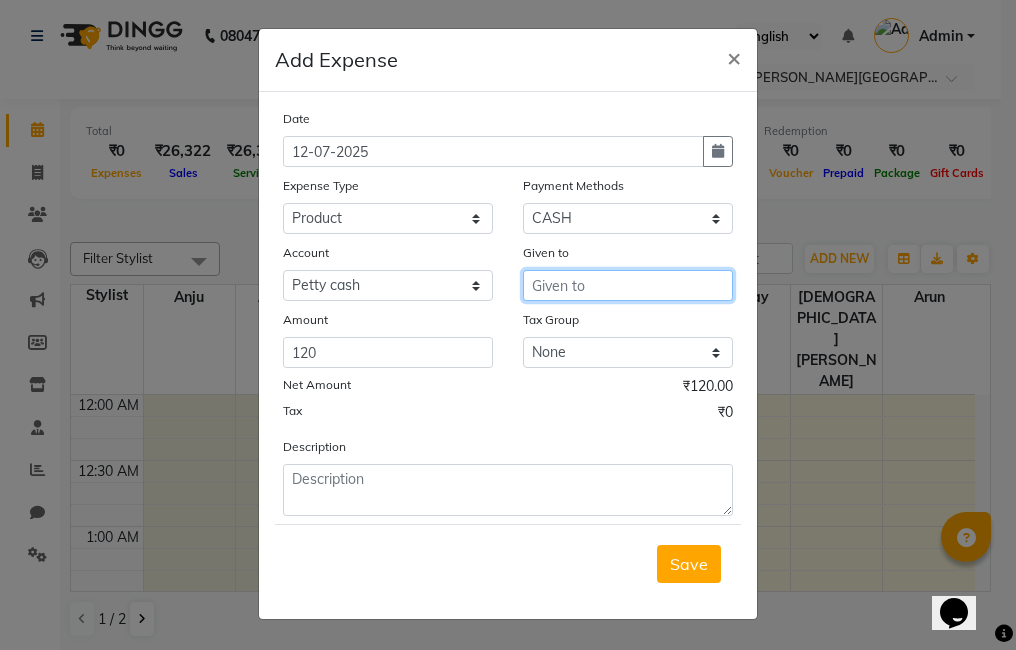 click at bounding box center (628, 285) 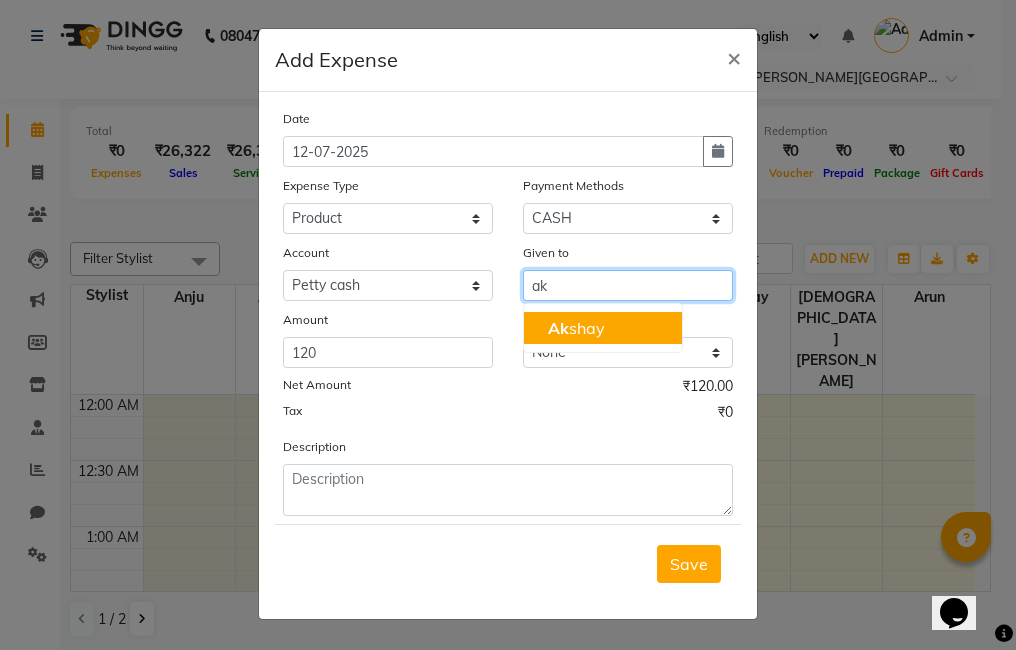 click on "Ak shay" at bounding box center (603, 328) 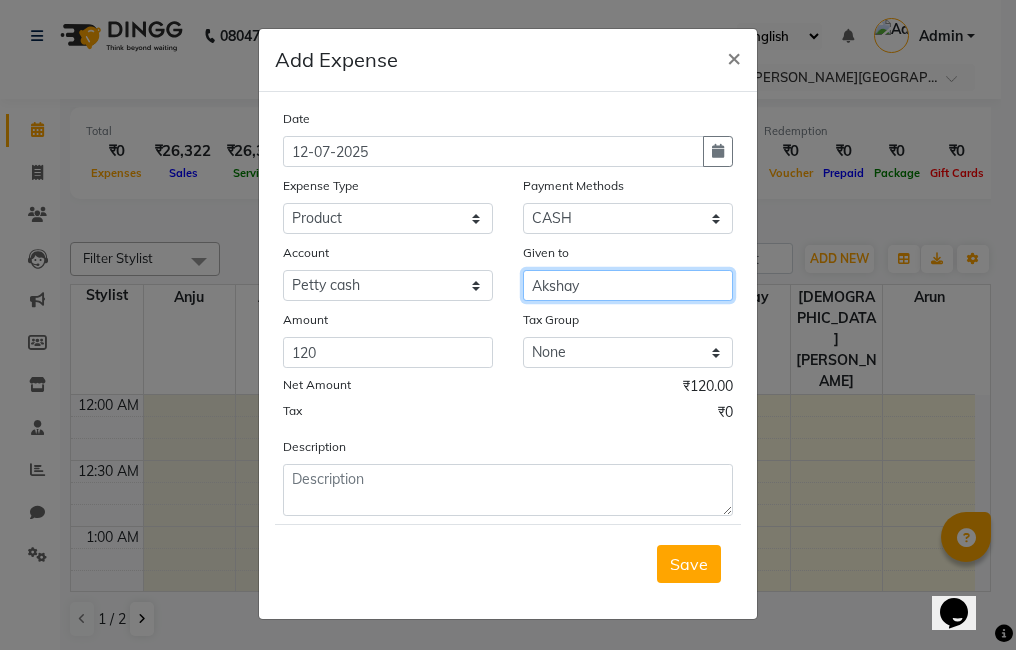 type on "Akshay" 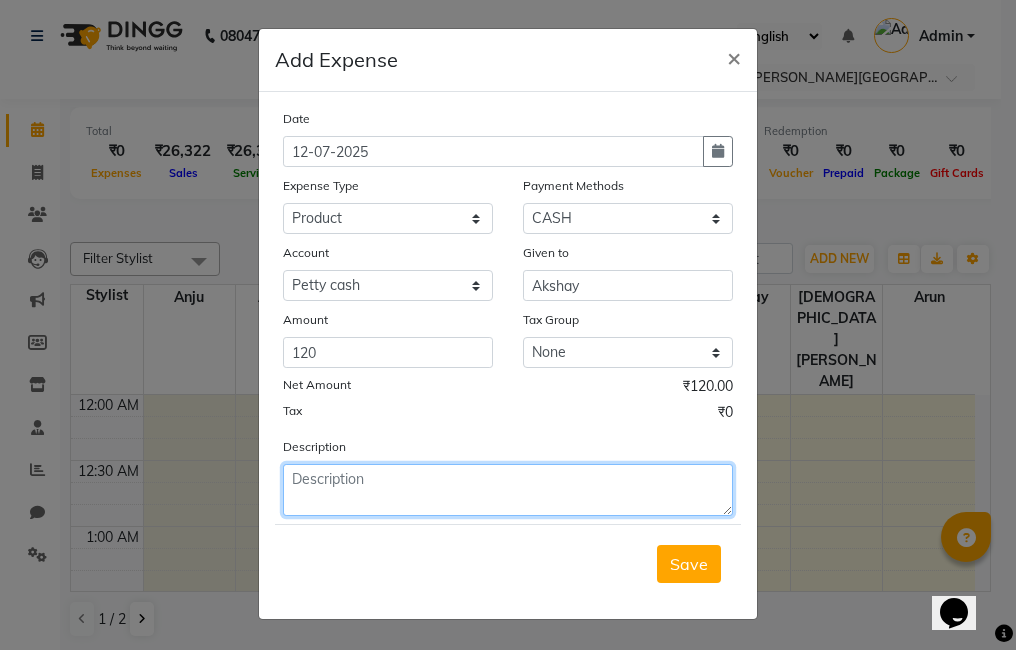 click 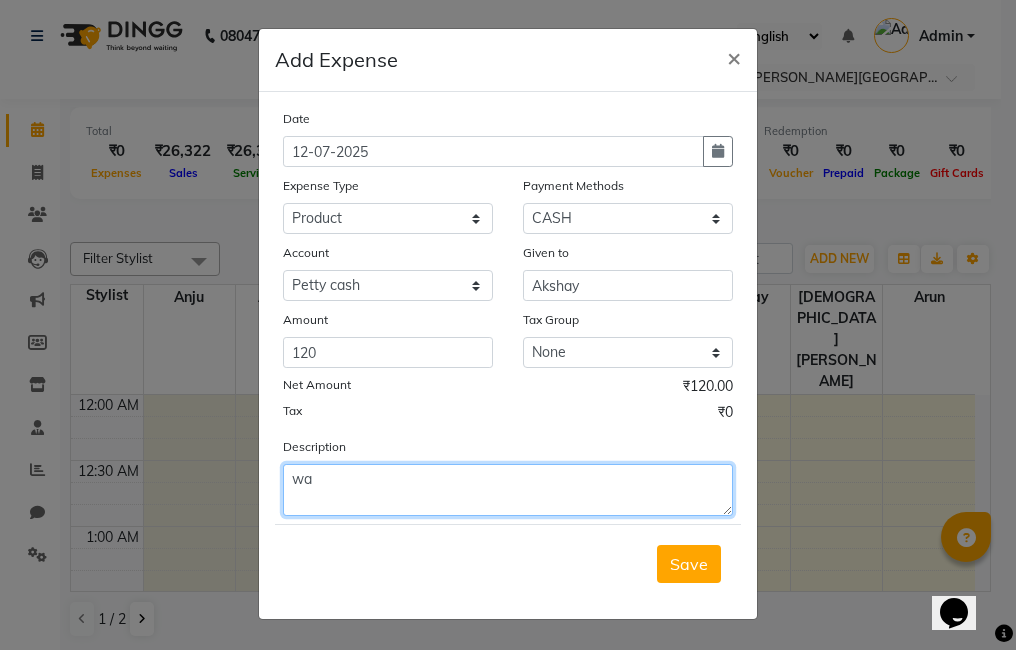 type on "w" 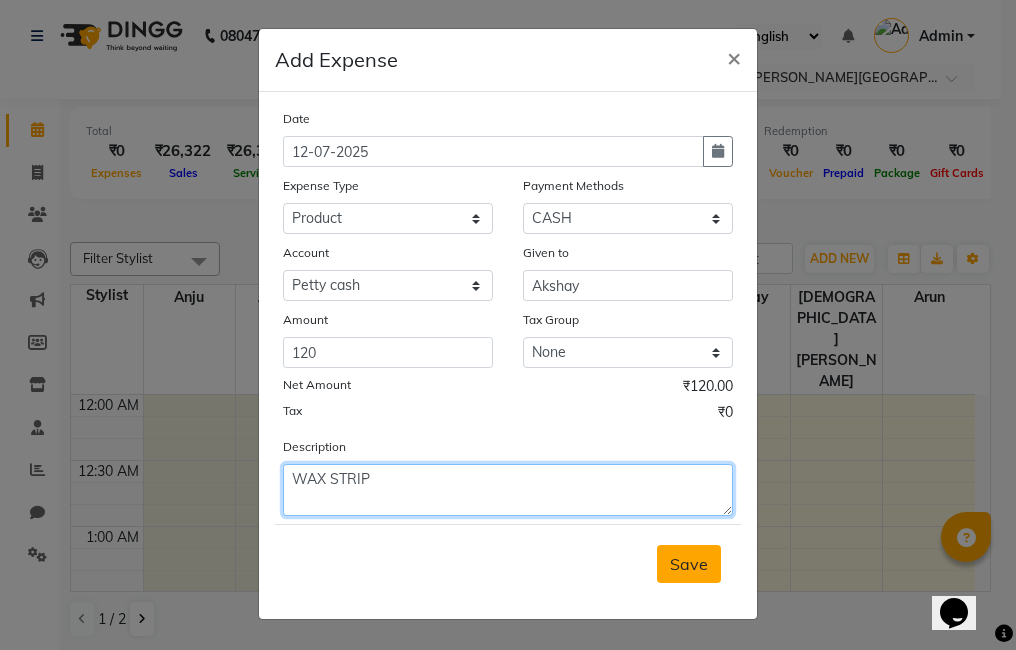 type on "WAX STRIP" 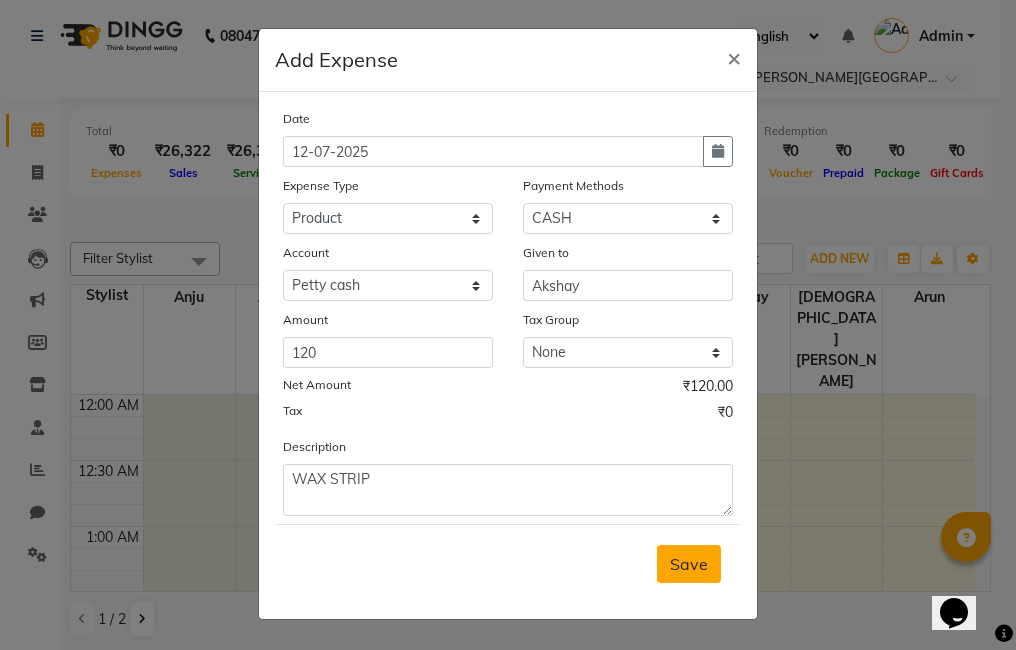 click on "Save" at bounding box center (689, 564) 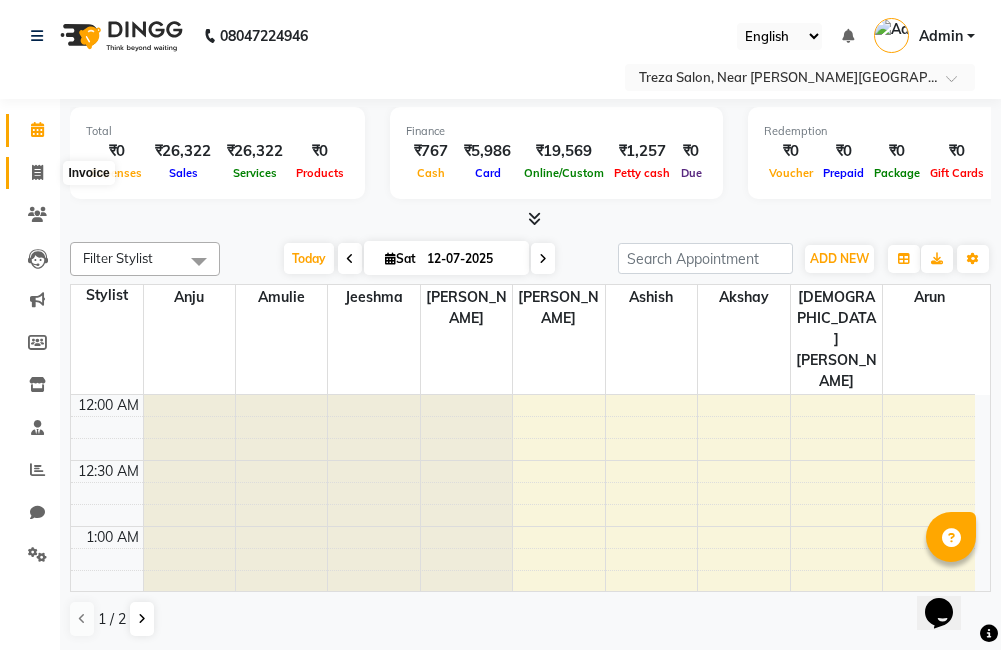 click 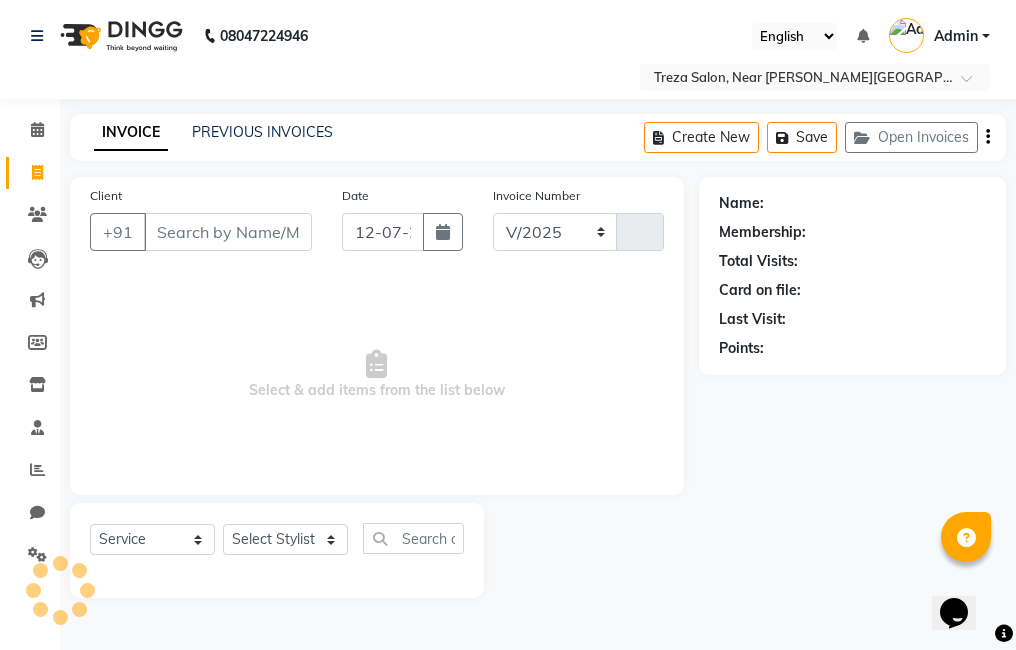 select on "7633" 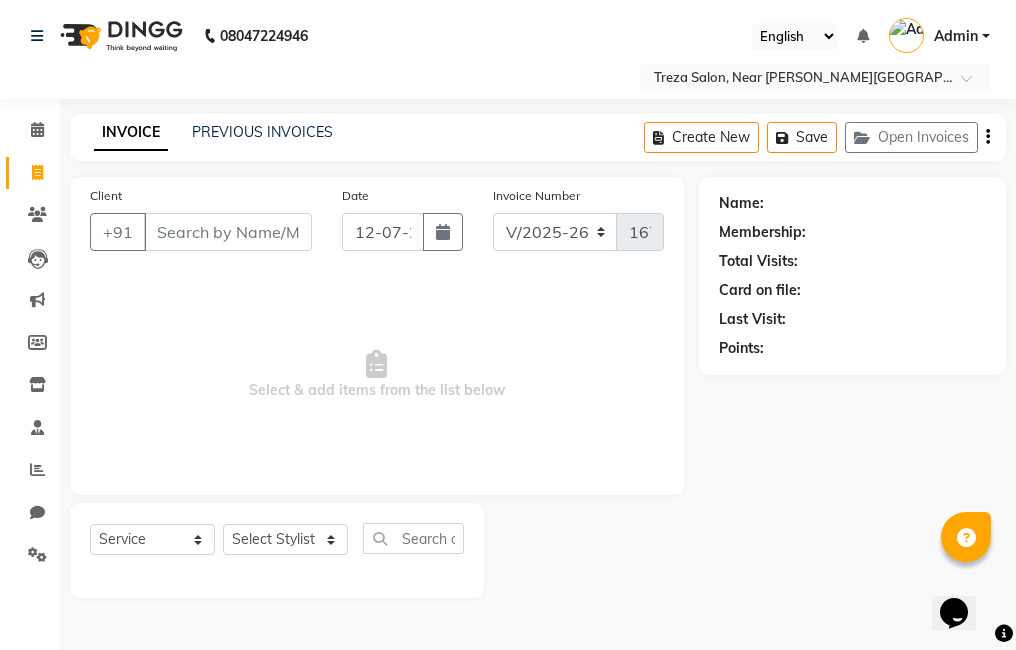 click on "Select  Service  Product  Membership  Package Voucher Prepaid Gift Card  Select Stylist" 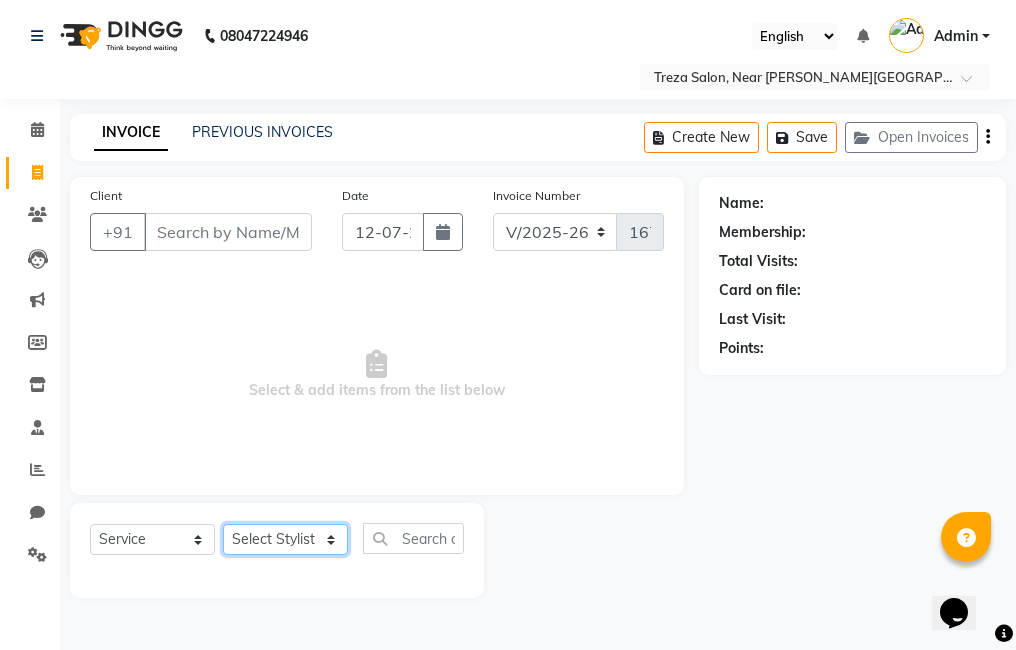 click on "Select Stylist Ajitha Akshay Amulie Anju Arun Ashish Irfan Jeeshma Krishna Priya sharook Shijo" 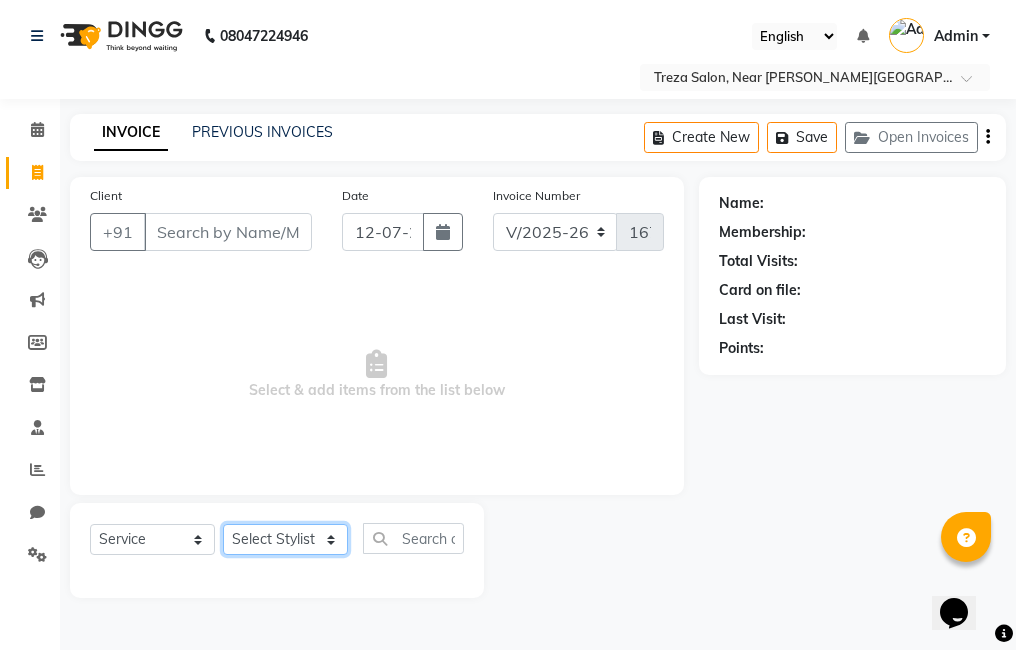 select on "67450" 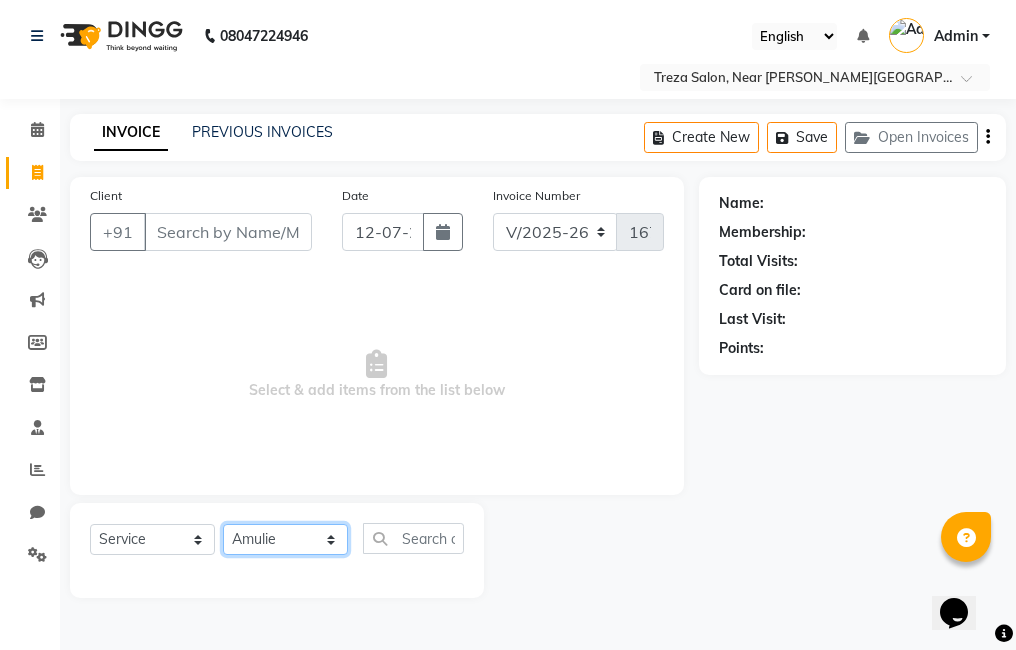 click on "Select Stylist Ajitha Akshay Amulie Anju Arun Ashish Irfan Jeeshma Krishna Priya sharook Shijo" 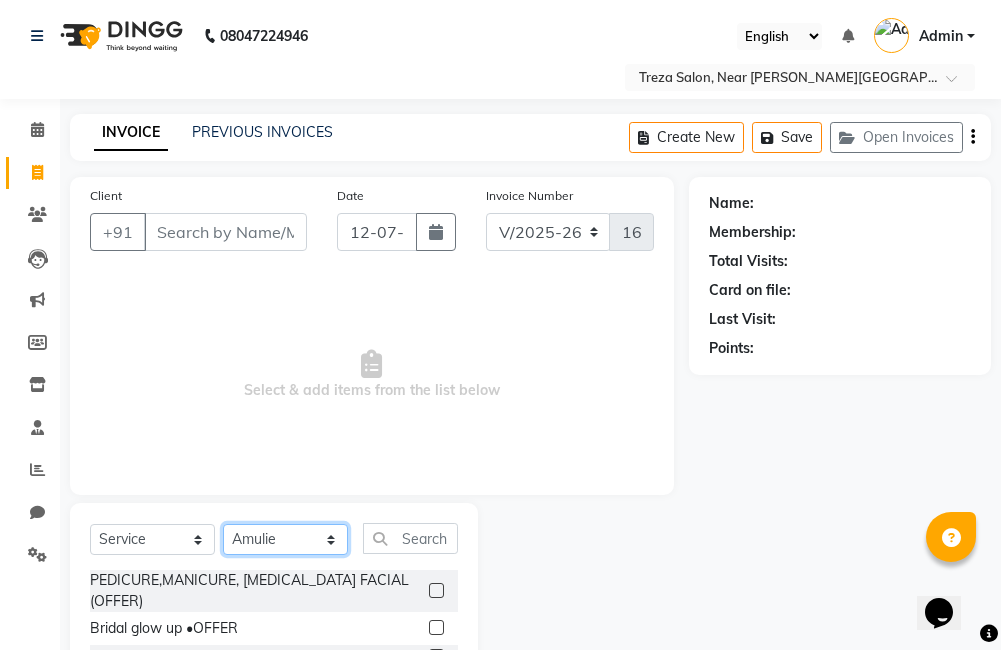 scroll, scrollTop: 178, scrollLeft: 0, axis: vertical 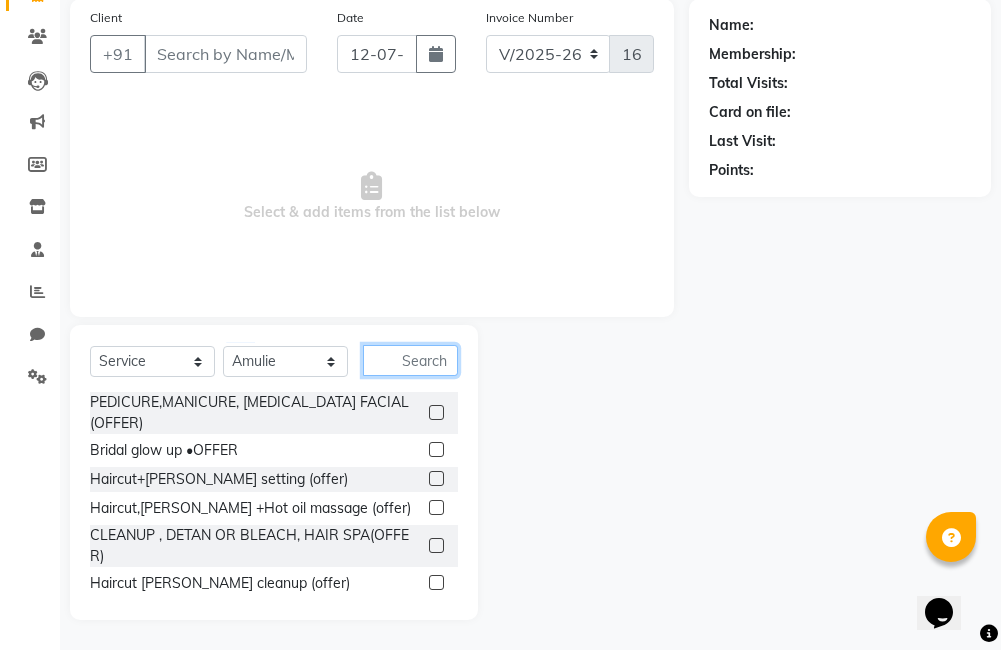 click 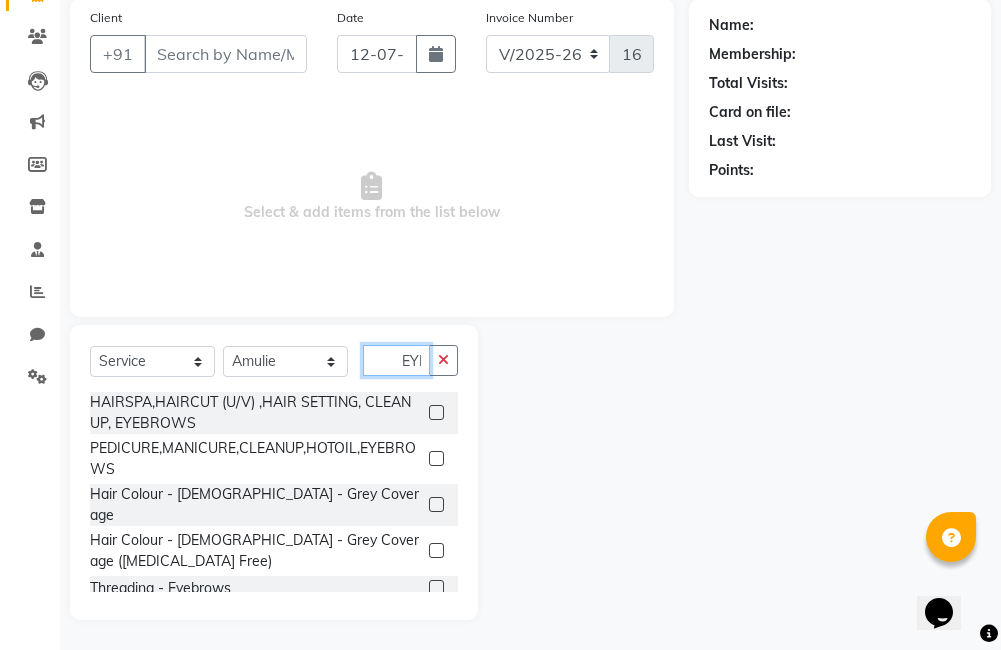 scroll, scrollTop: 0, scrollLeft: 5, axis: horizontal 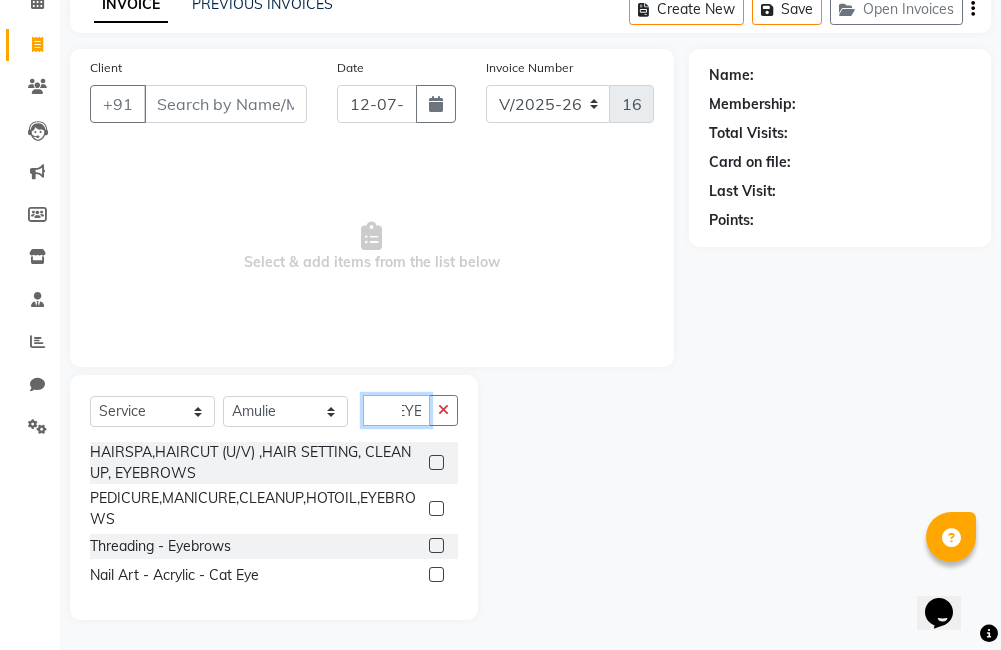 type on "EYE" 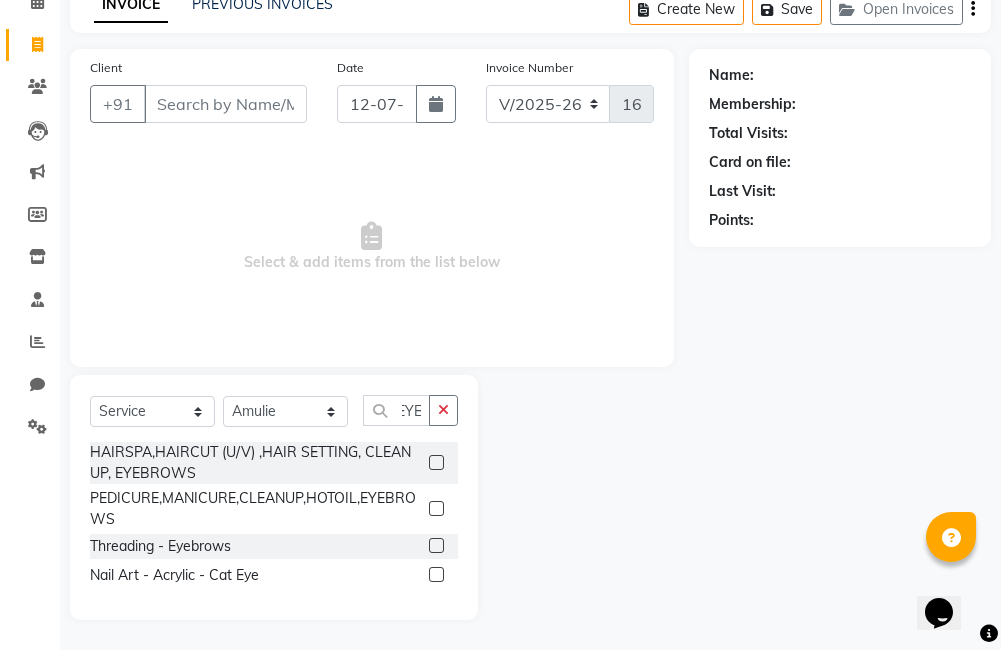 scroll, scrollTop: 0, scrollLeft: 0, axis: both 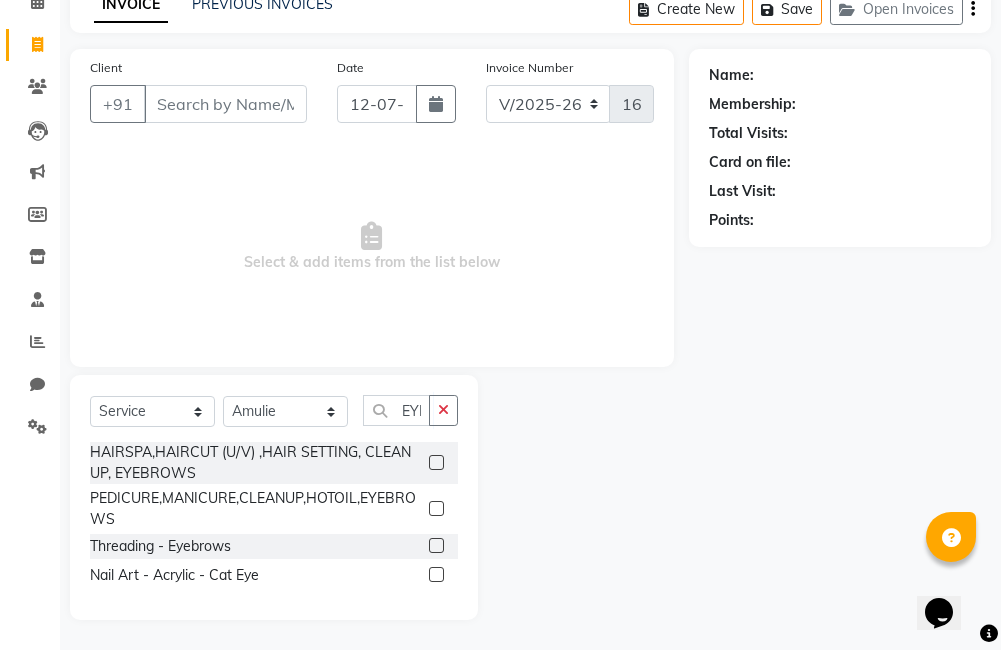click 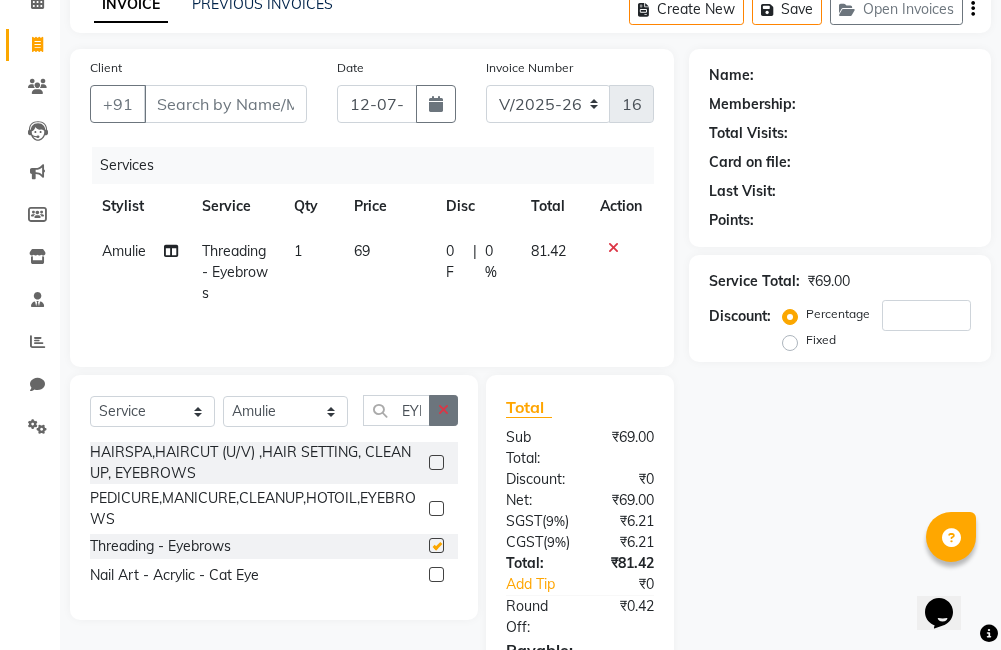 checkbox on "false" 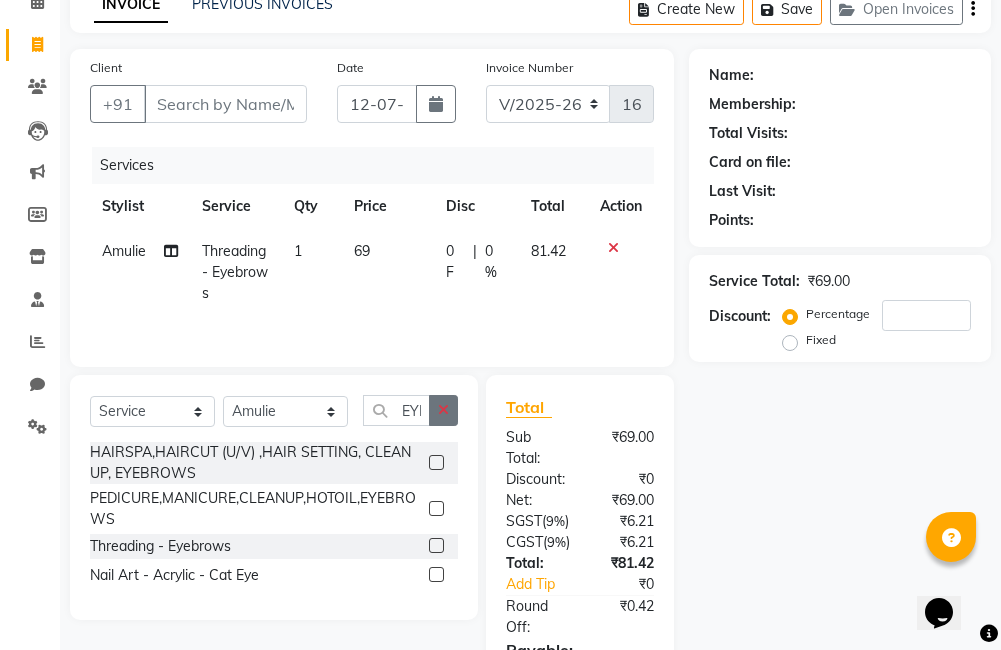 click 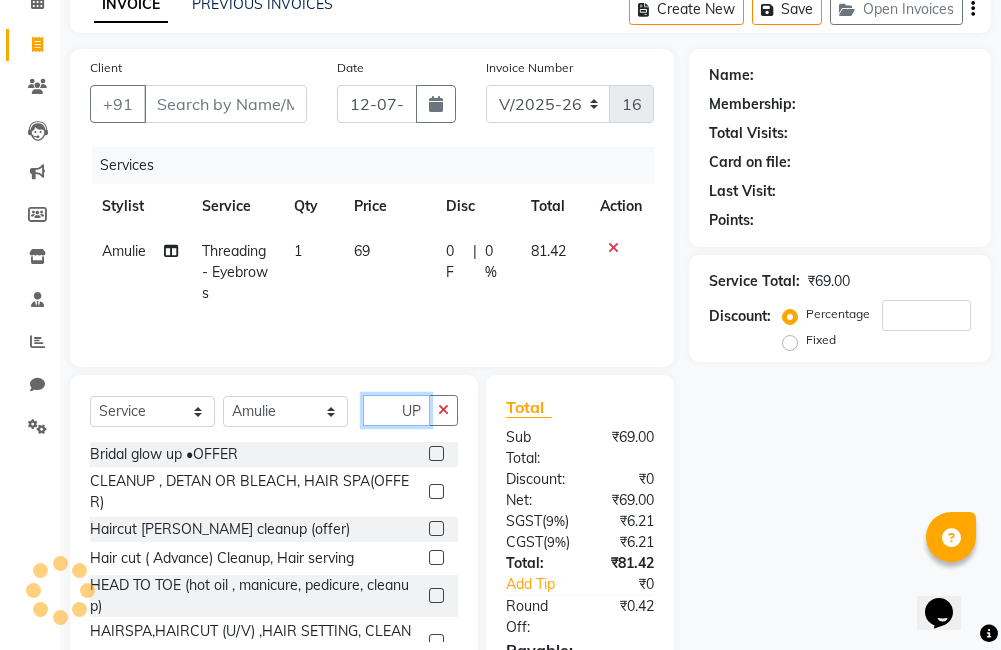 scroll, scrollTop: 0, scrollLeft: 9, axis: horizontal 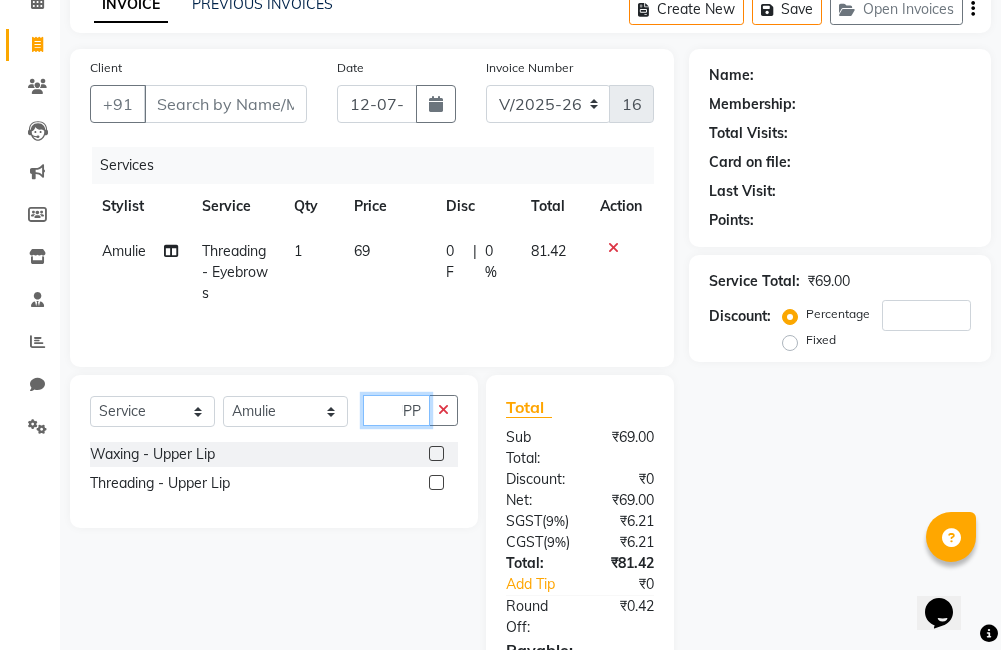 type on "UPP" 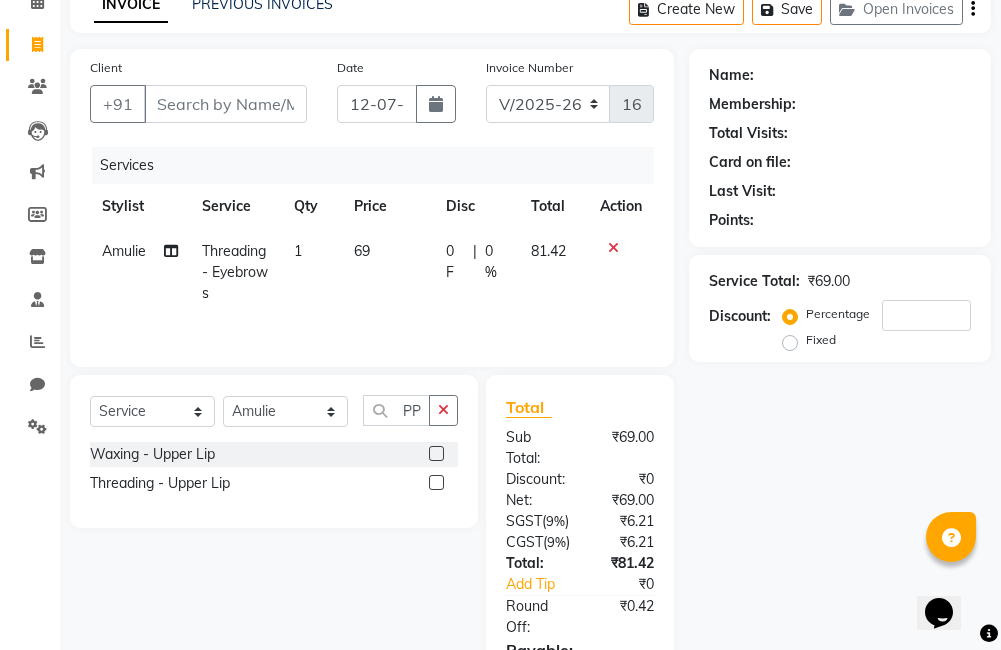 scroll, scrollTop: 0, scrollLeft: 0, axis: both 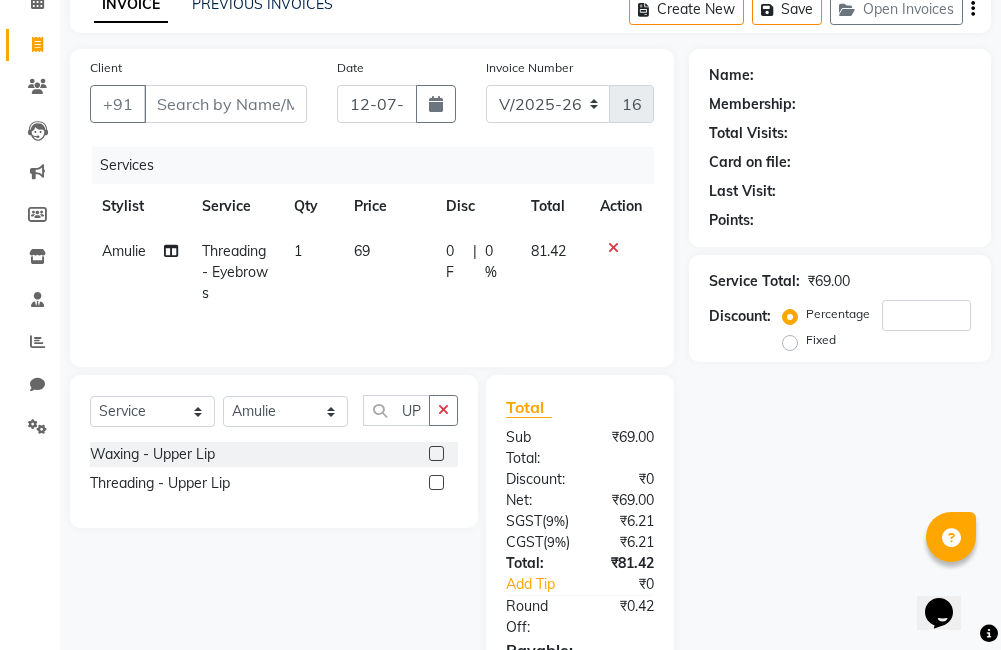 click 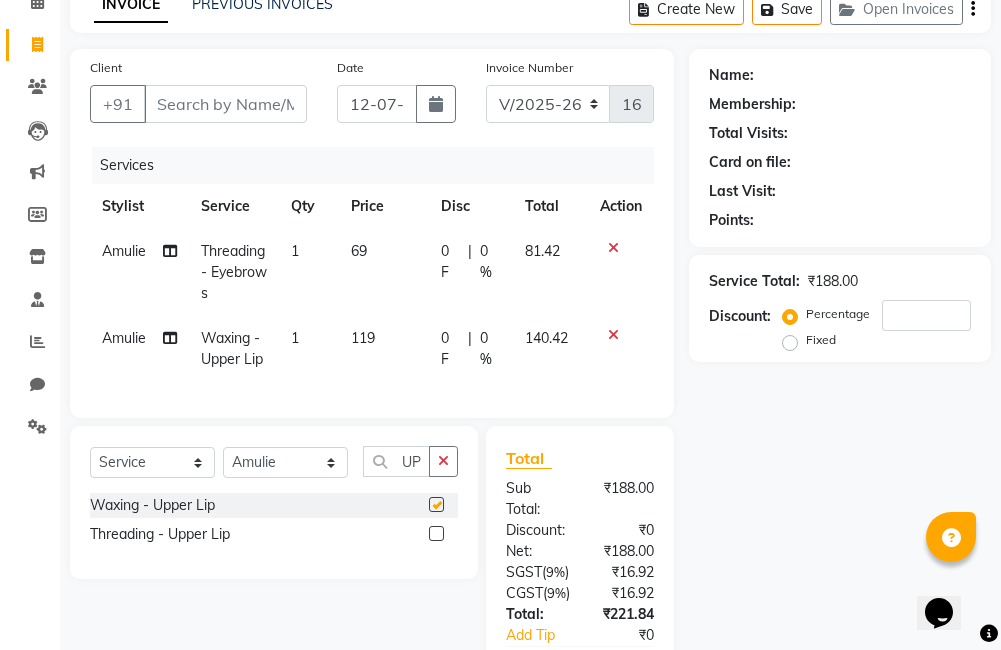 checkbox on "false" 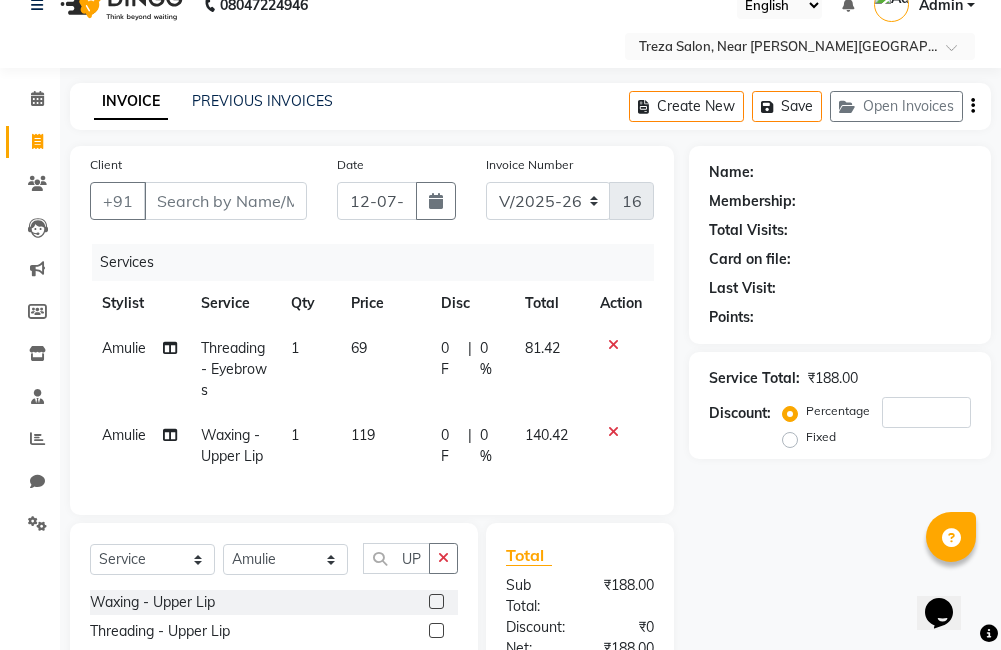 scroll, scrollTop: 28, scrollLeft: 0, axis: vertical 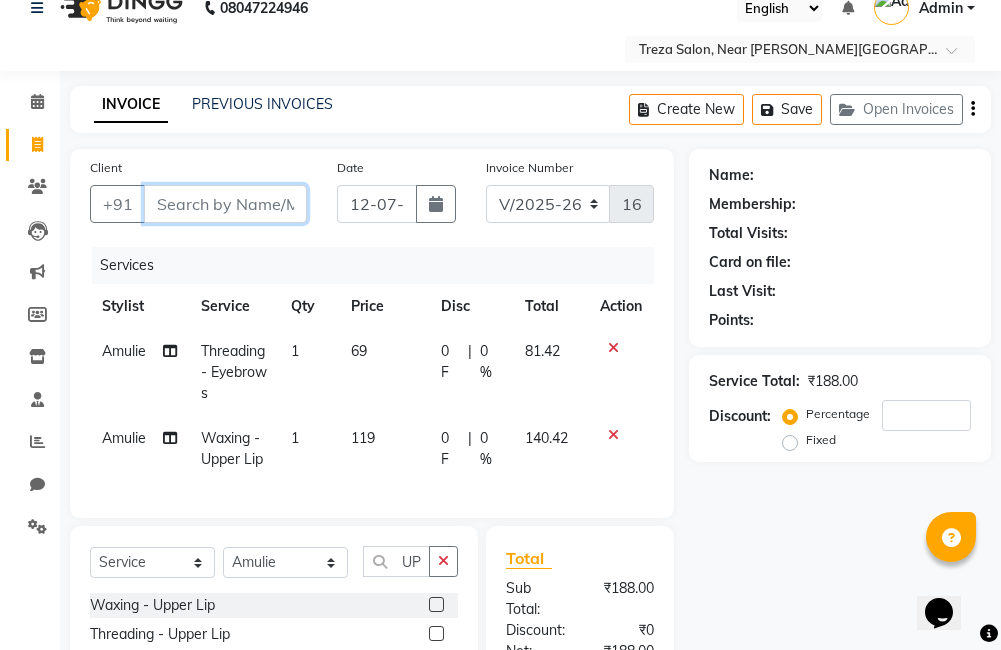 click on "Client" at bounding box center [225, 204] 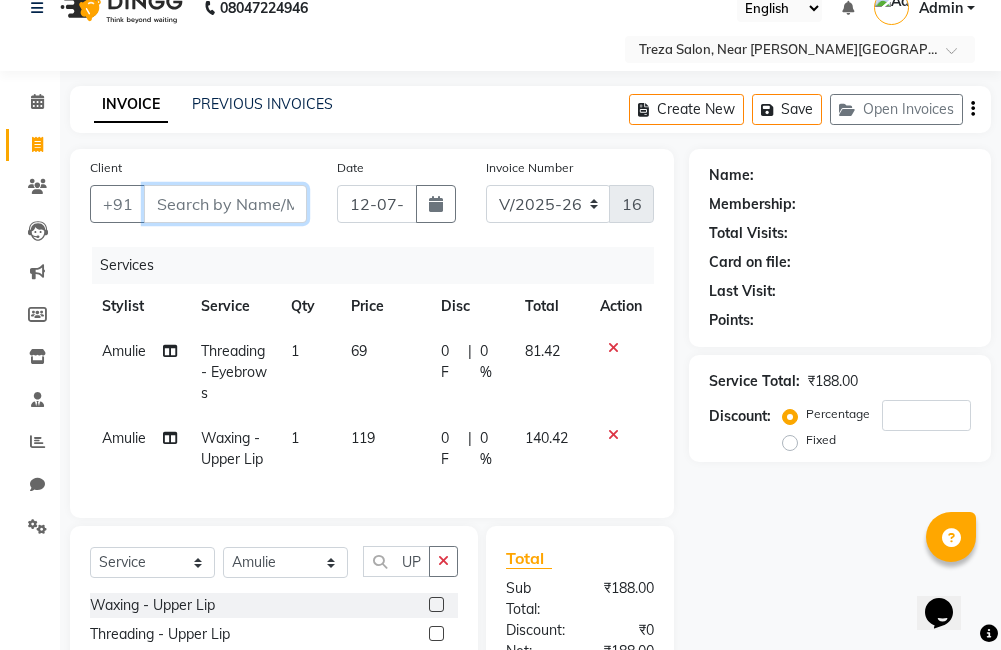 type on "8" 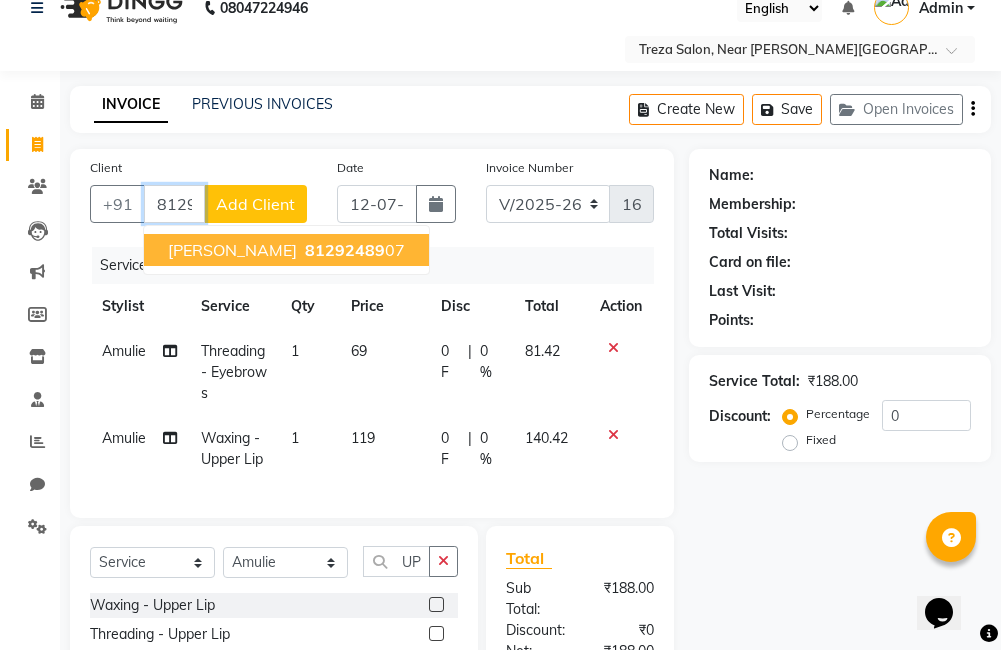 click on "81292489" at bounding box center (345, 250) 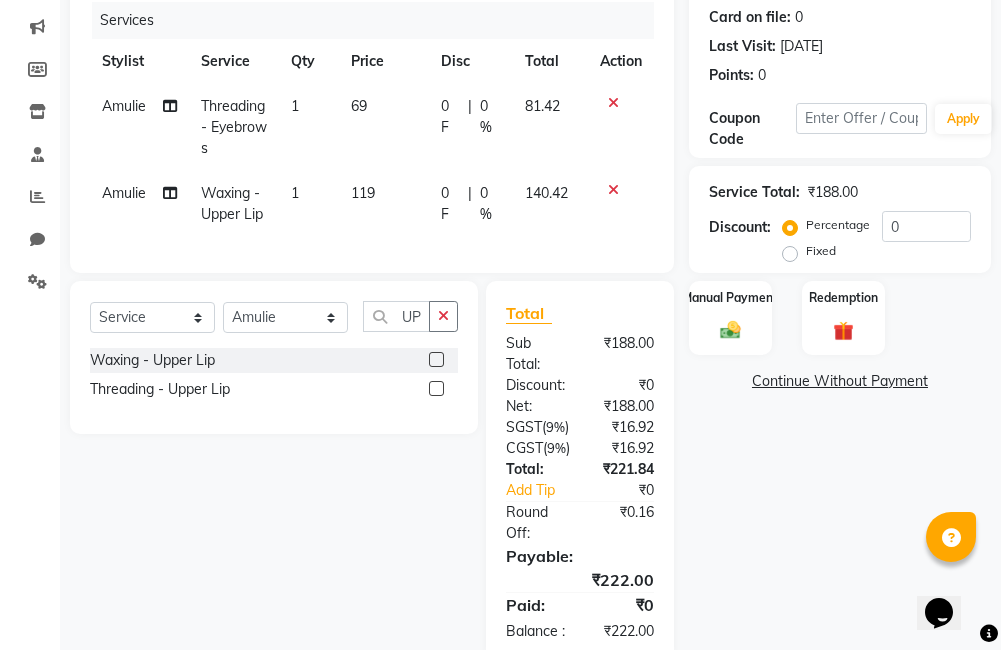 scroll, scrollTop: 272, scrollLeft: 0, axis: vertical 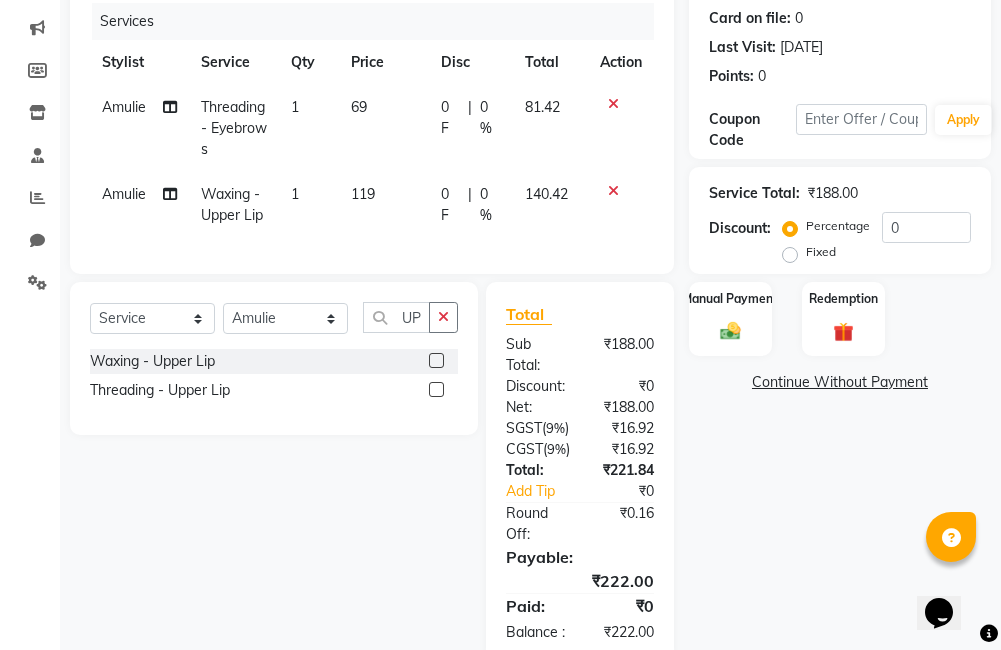 click on "69" 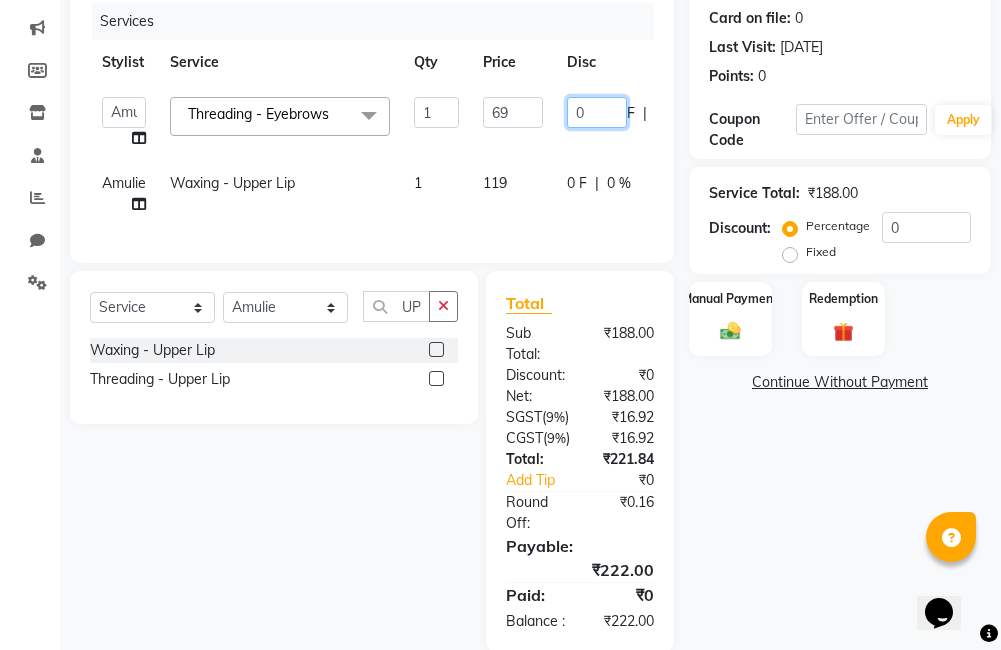 click on "0" 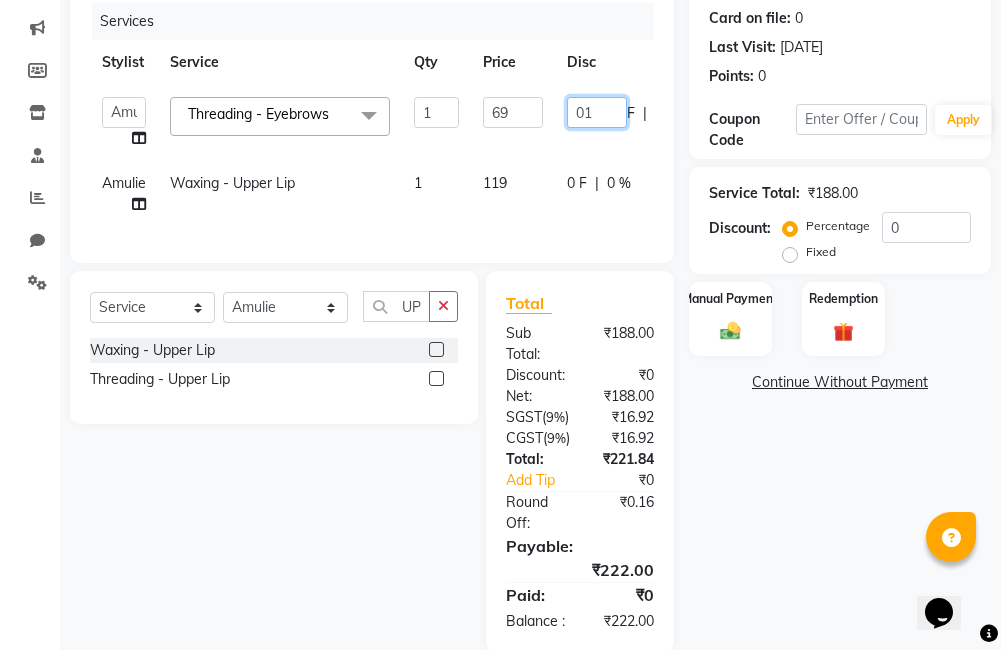 type on "010" 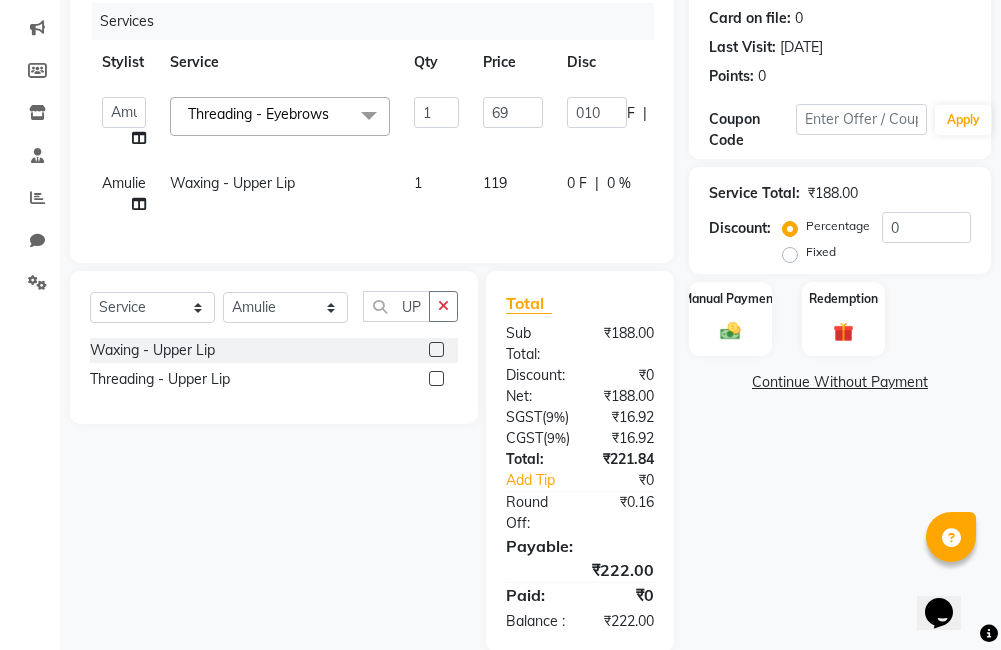click on "Name: Liya Bobvs Membership:  No Active Membership  Total Visits:  2 Card on file:  0 Last Visit:   25-05-2025 Points:   0  Coupon Code Apply Service Total:  ₹188.00  Discount:  Percentage   Fixed  0 Manual Payment Redemption  Continue Without Payment" 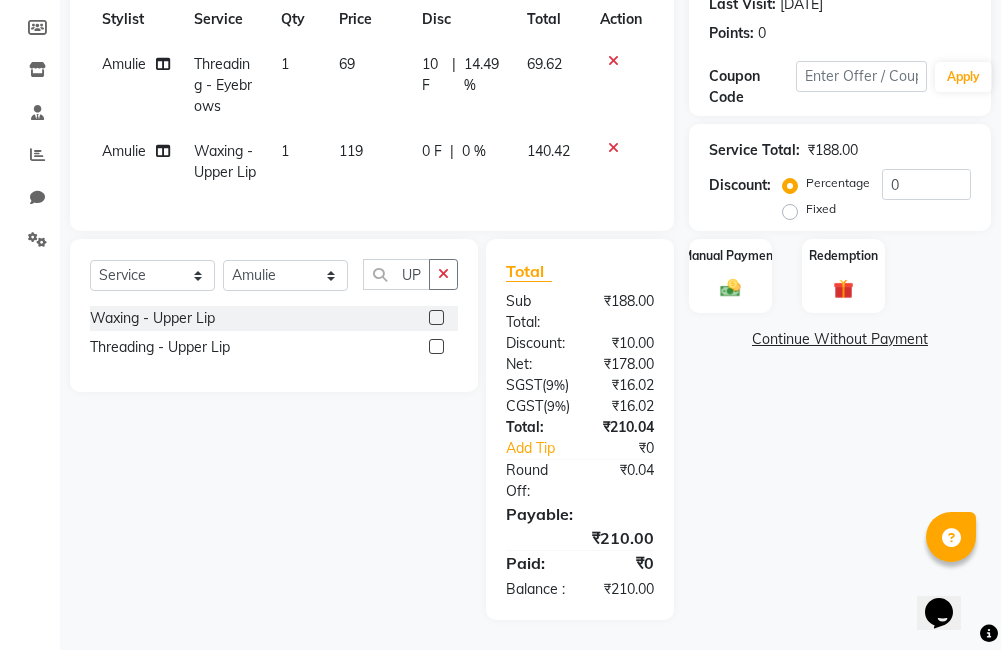 scroll, scrollTop: 414, scrollLeft: 0, axis: vertical 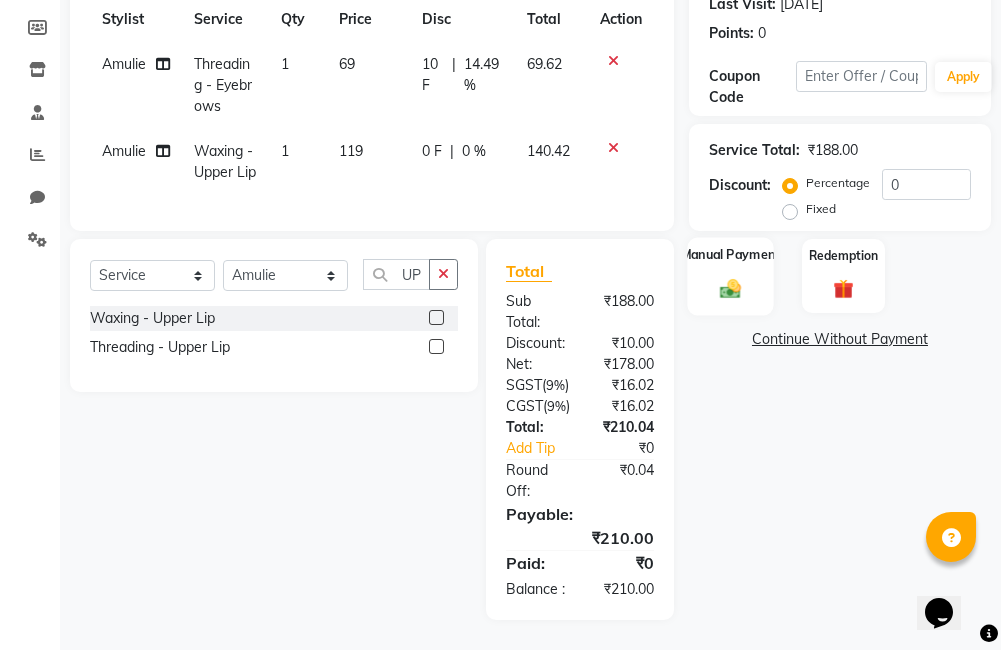 click on "Manual Payment" 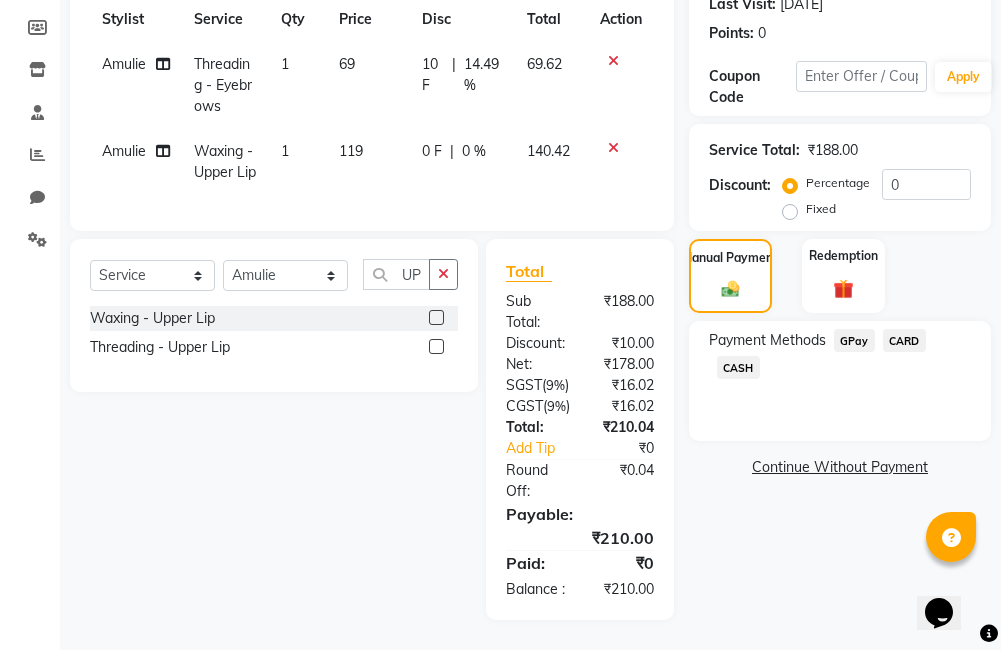 click on "GPay" 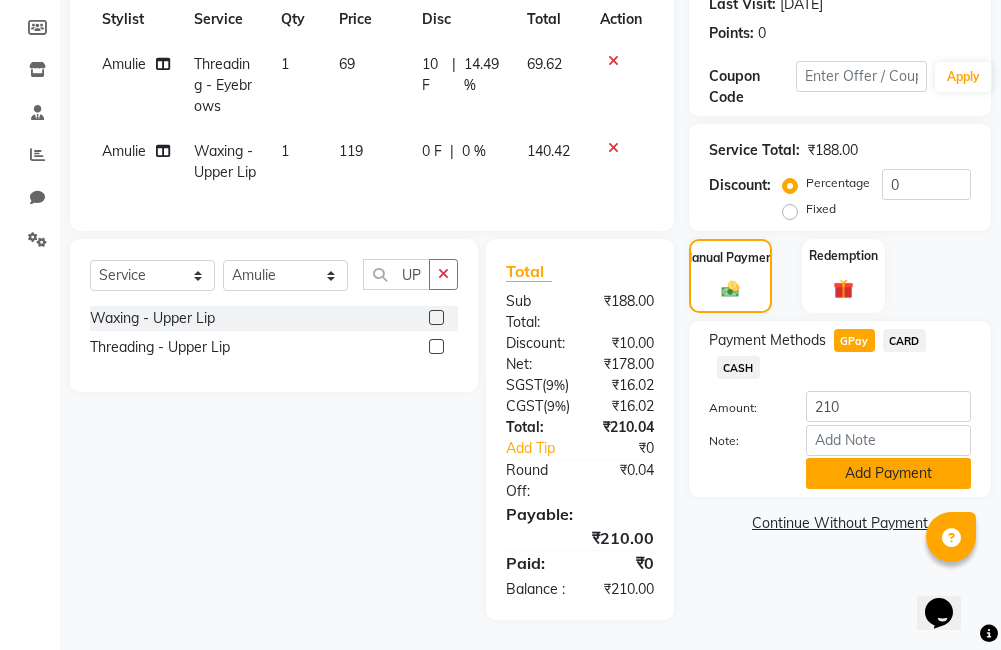 click on "Add Payment" 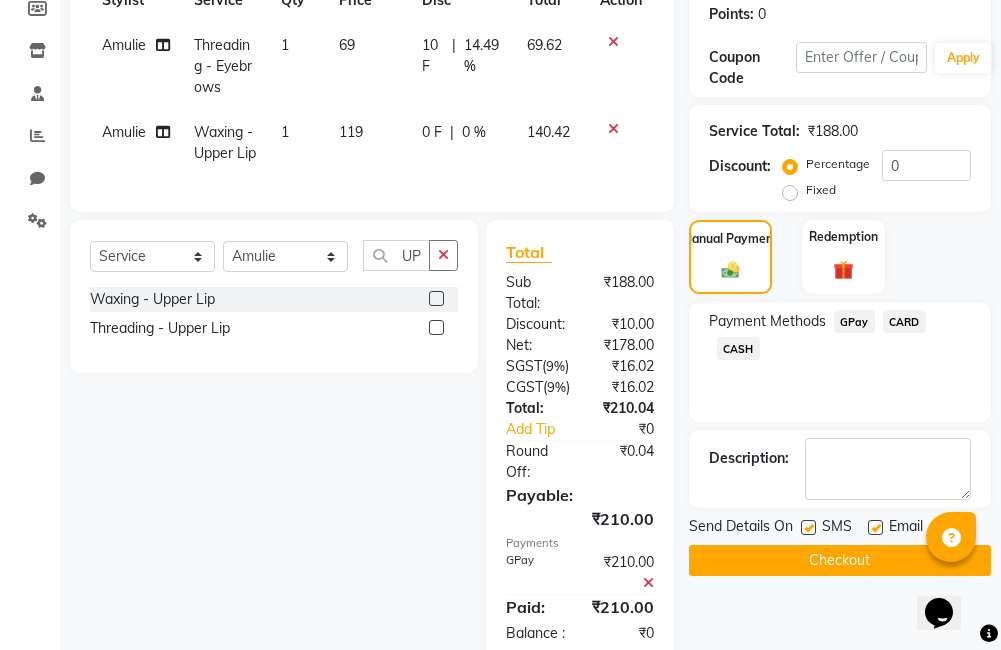 scroll, scrollTop: 335, scrollLeft: 0, axis: vertical 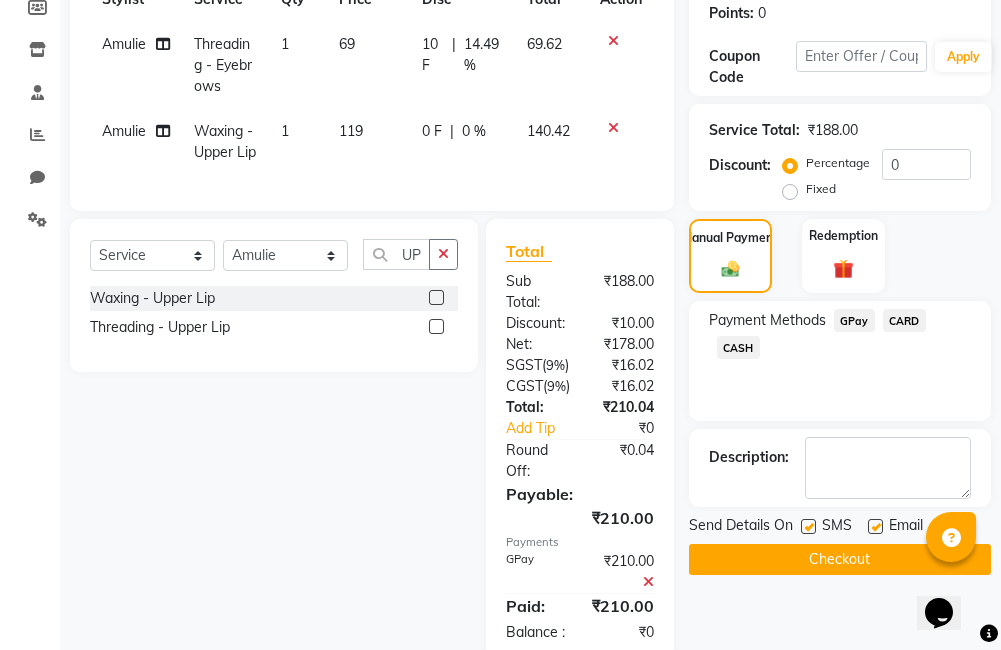 click on "Checkout" 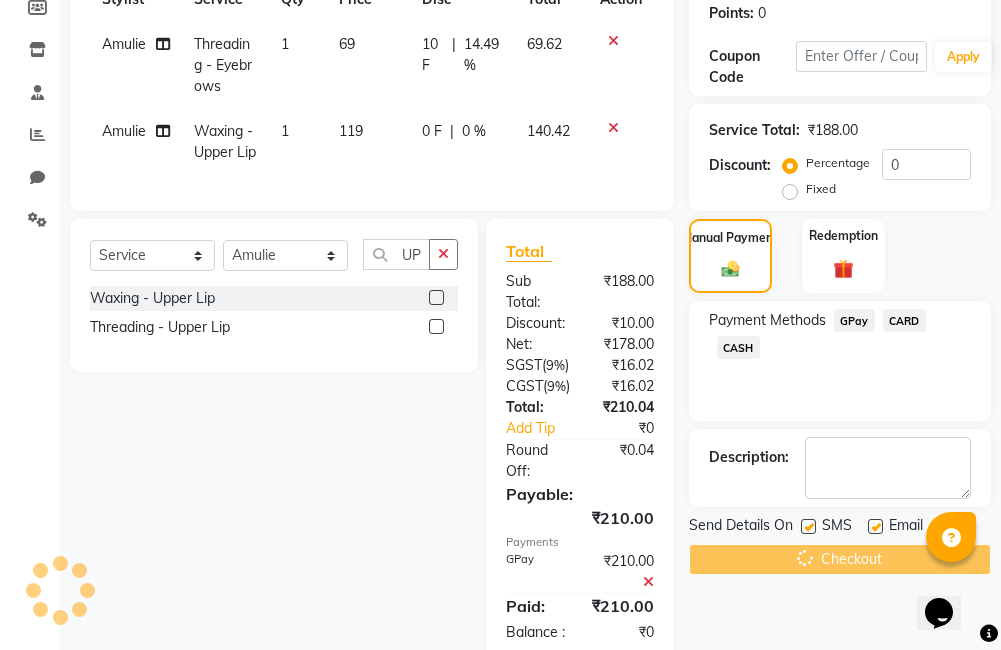 scroll, scrollTop: 0, scrollLeft: 0, axis: both 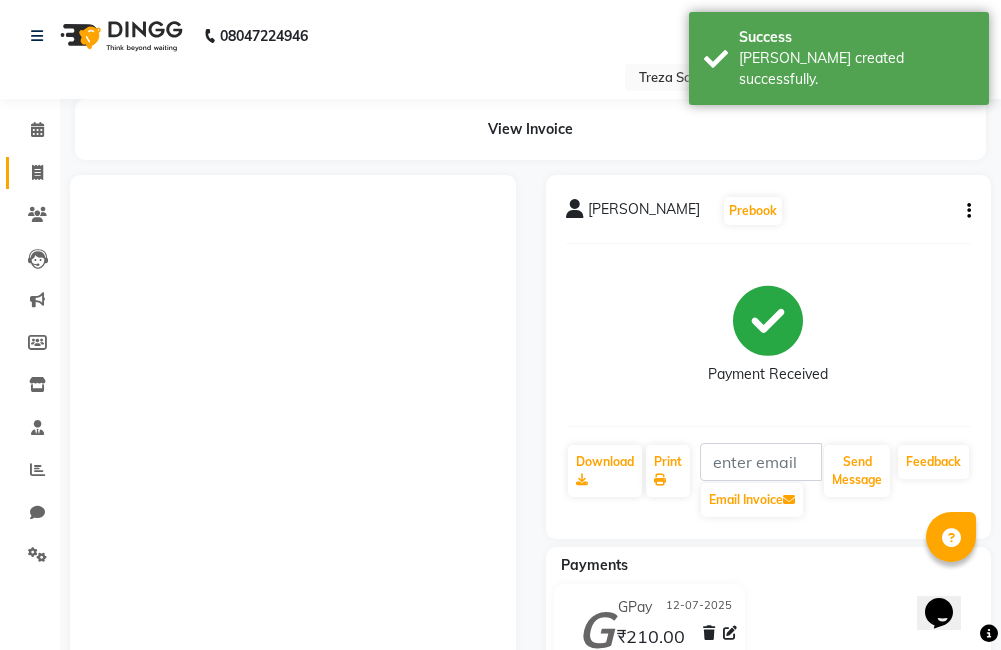 click on "Invoice" 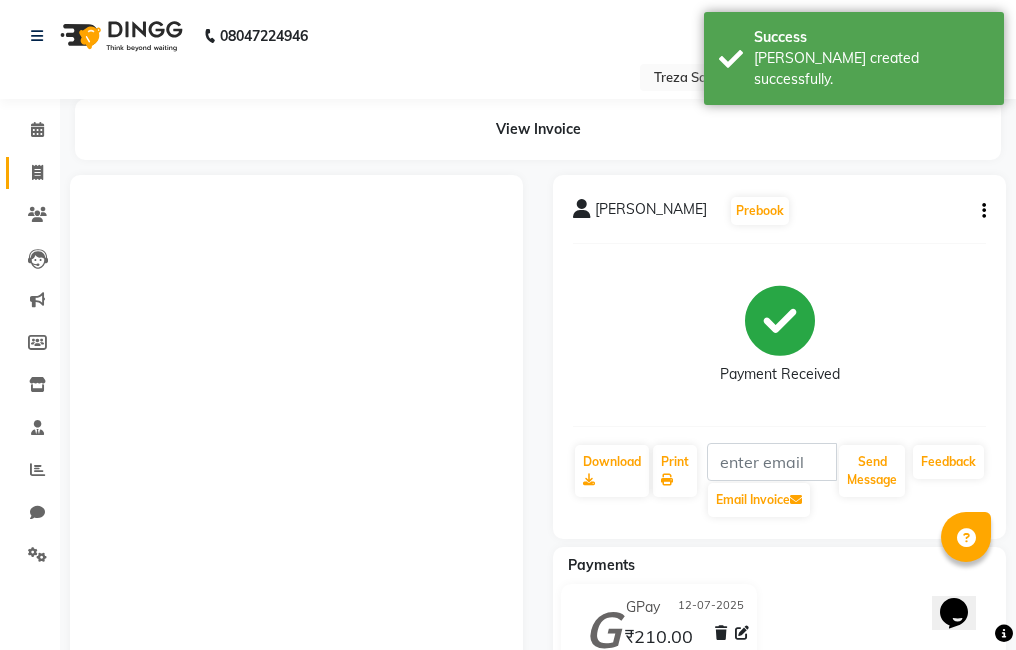 select on "service" 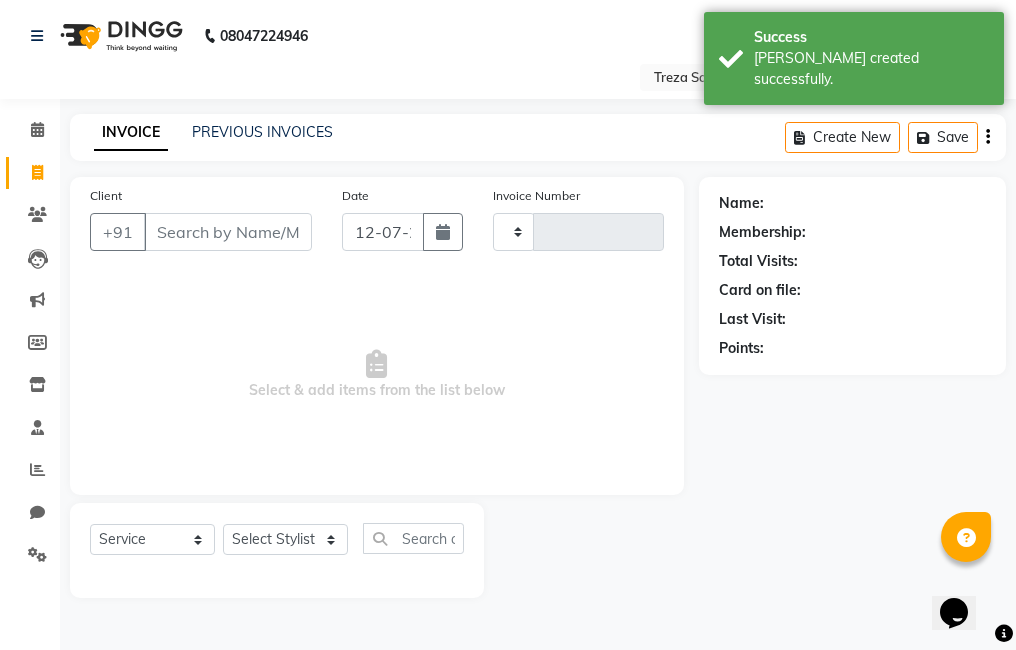 type on "1679" 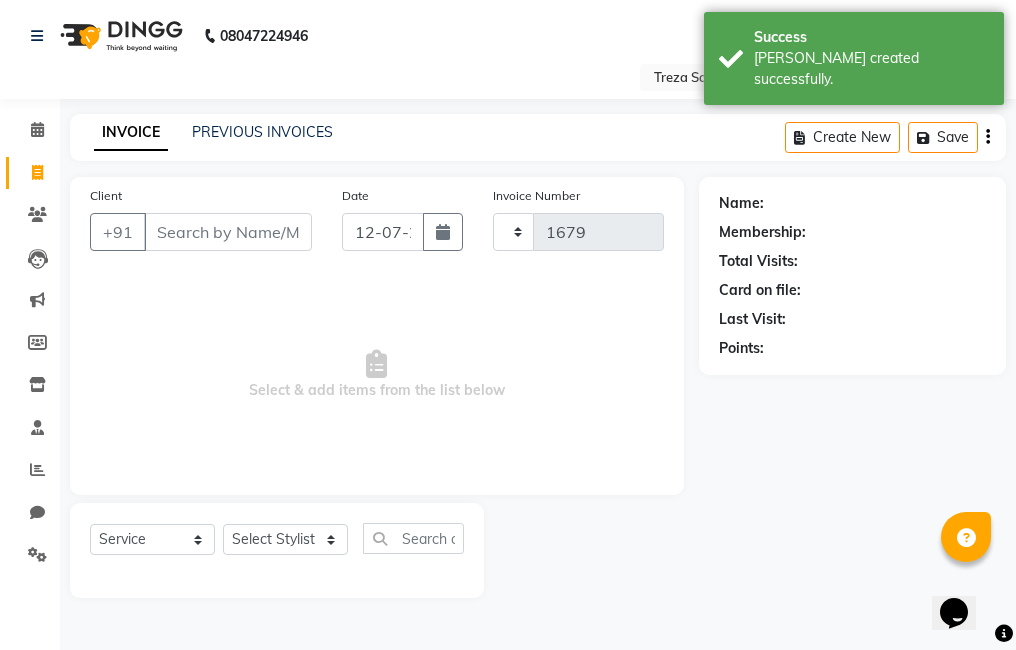 select on "7633" 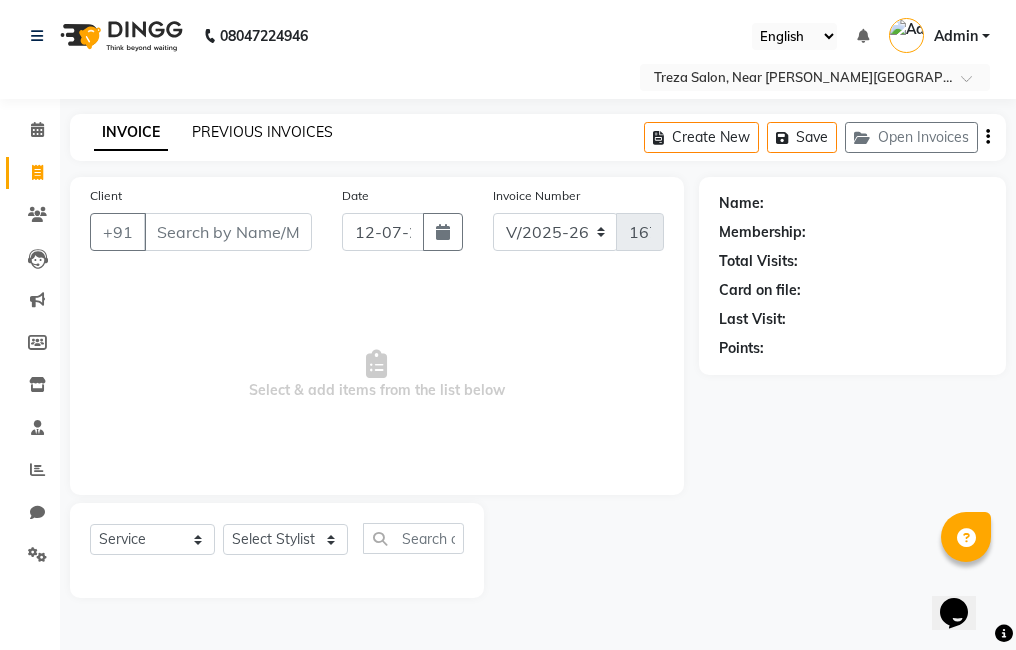 click on "PREVIOUS INVOICES" 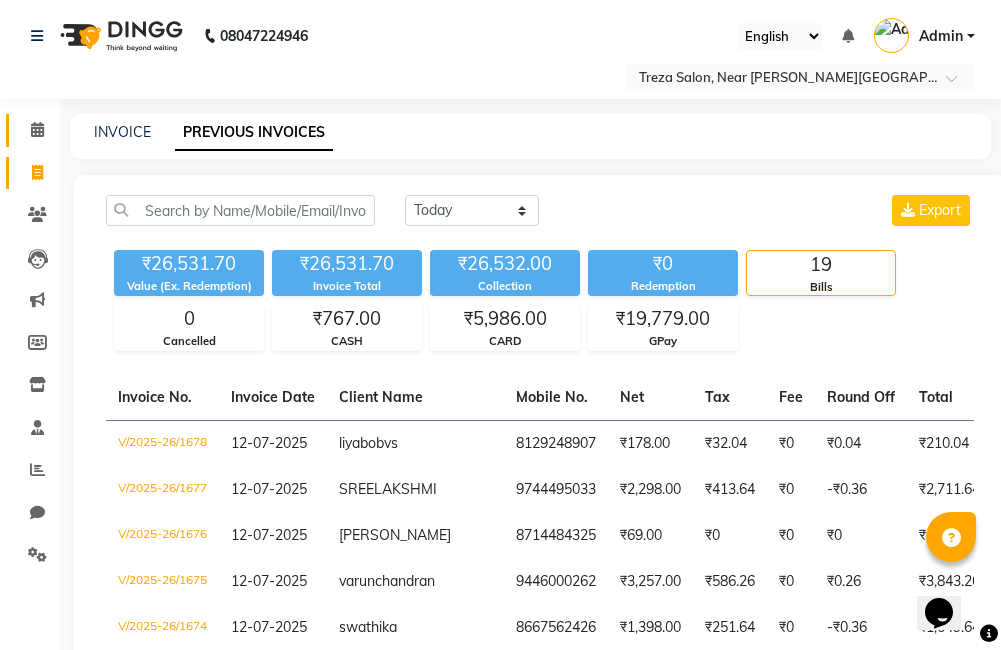 click 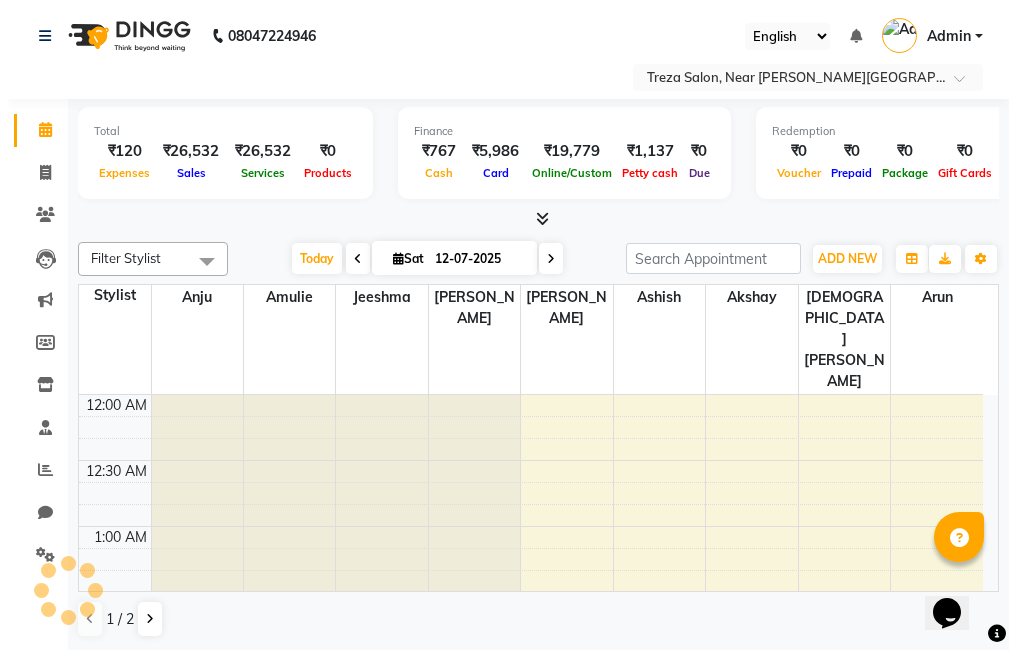 scroll, scrollTop: 793, scrollLeft: 0, axis: vertical 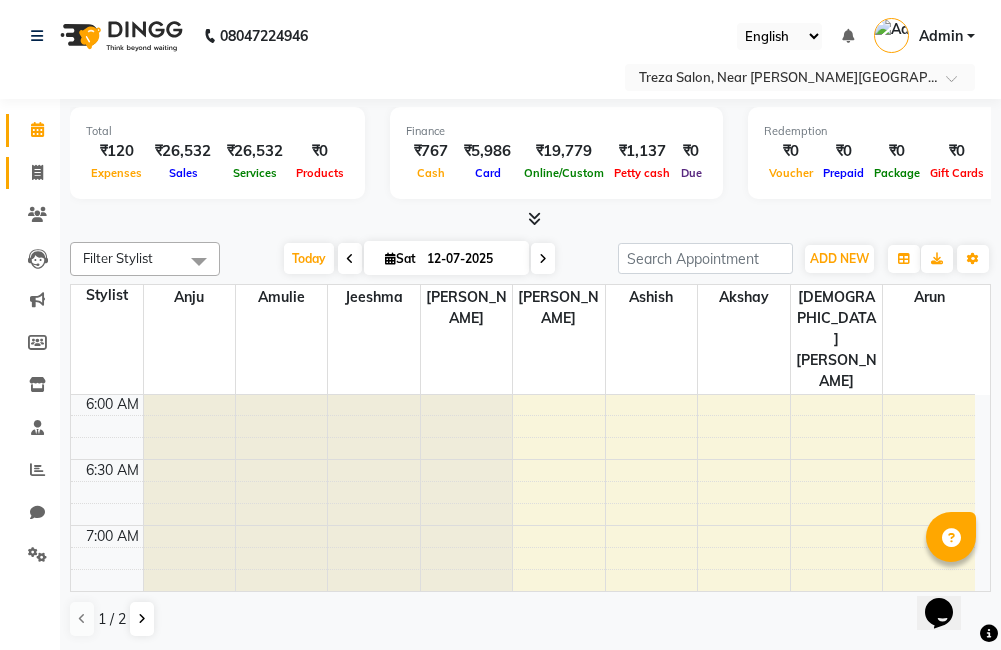 click 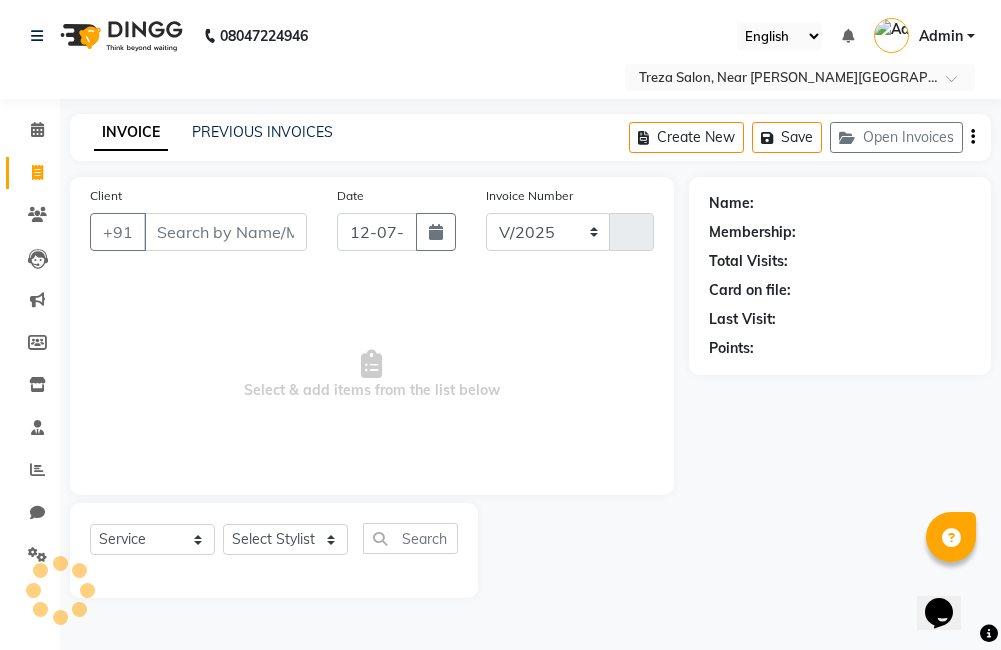 select on "7633" 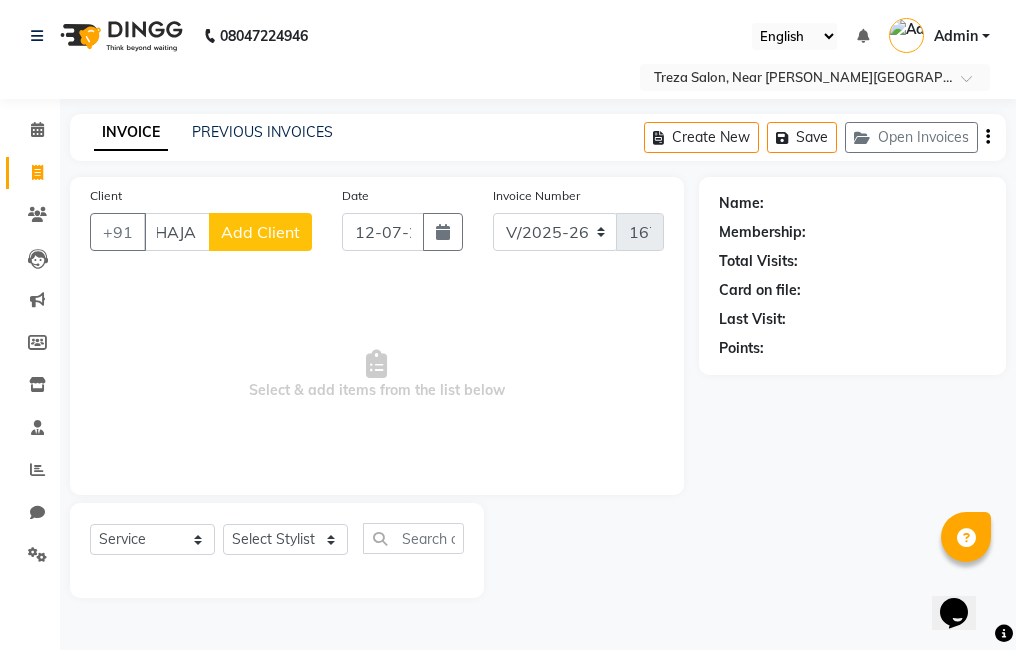 scroll, scrollTop: 0, scrollLeft: 0, axis: both 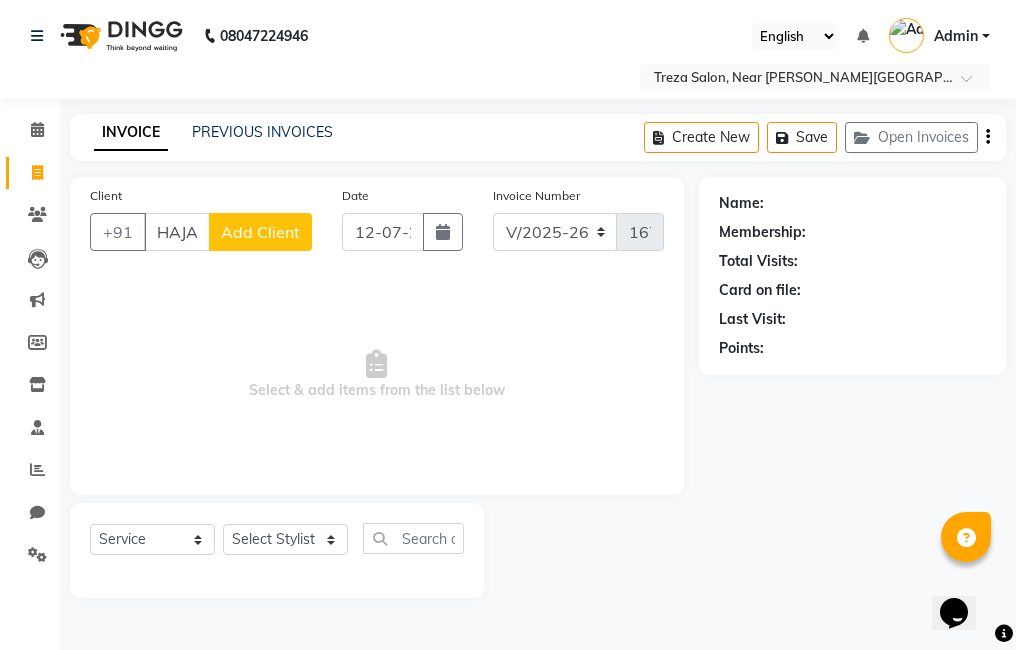 type on "HAJANA" 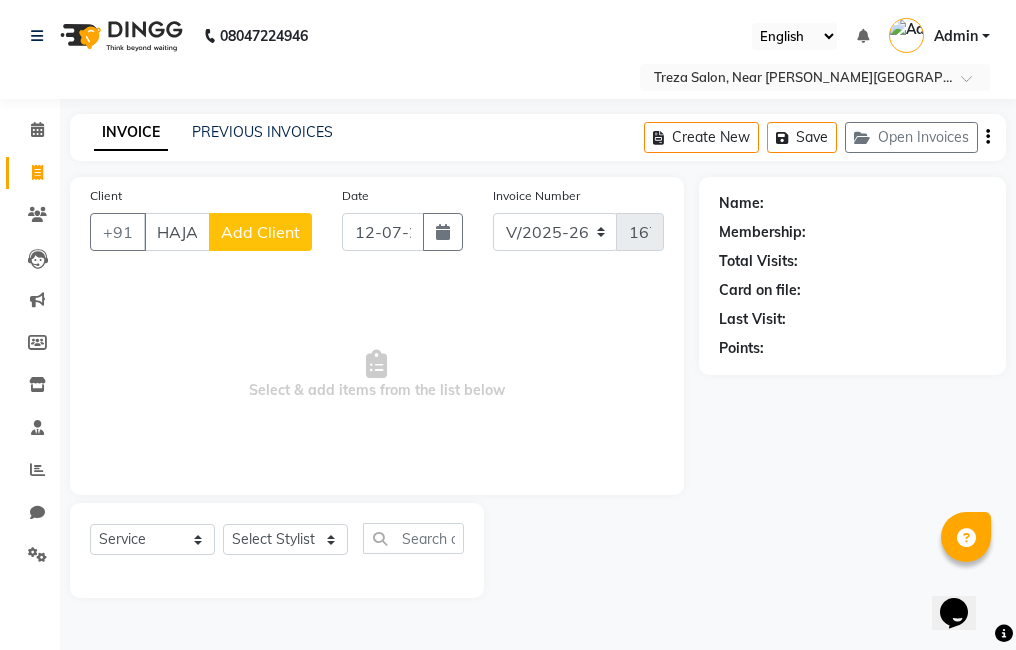 click on "Add Client" 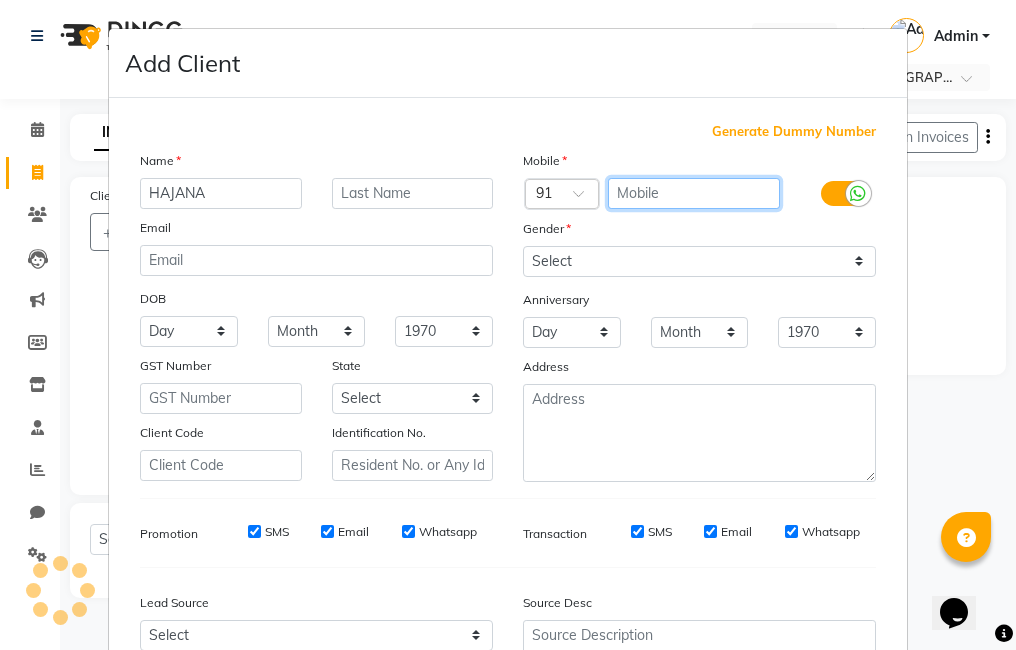 click at bounding box center (694, 193) 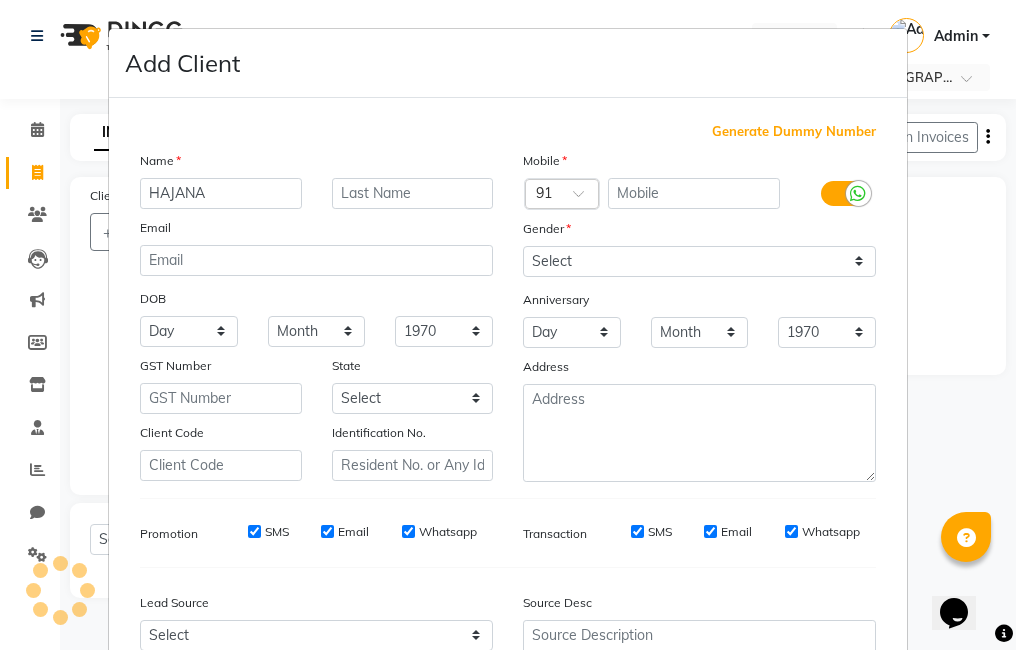 click on "Generate Dummy Number" at bounding box center [794, 132] 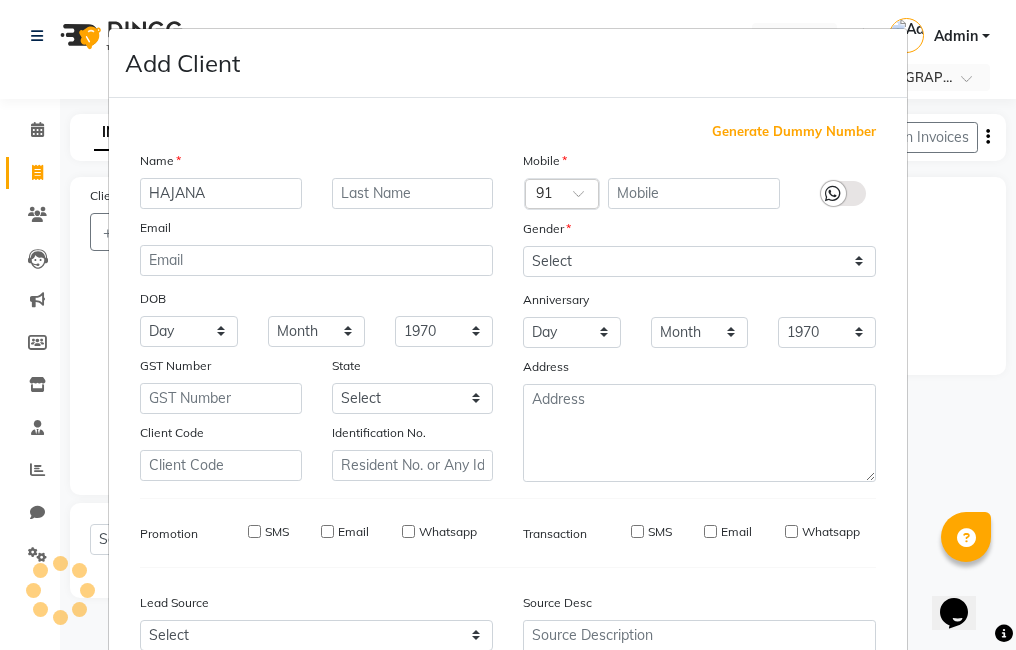 type on "1337900000097" 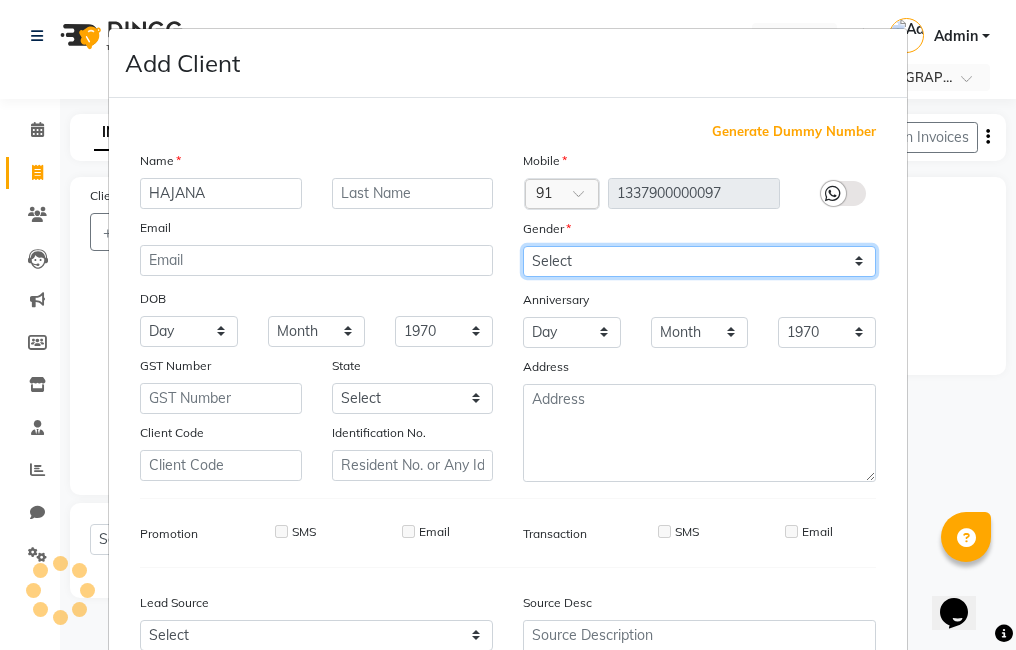 click on "Select Male Female Other Prefer Not To Say" at bounding box center [699, 261] 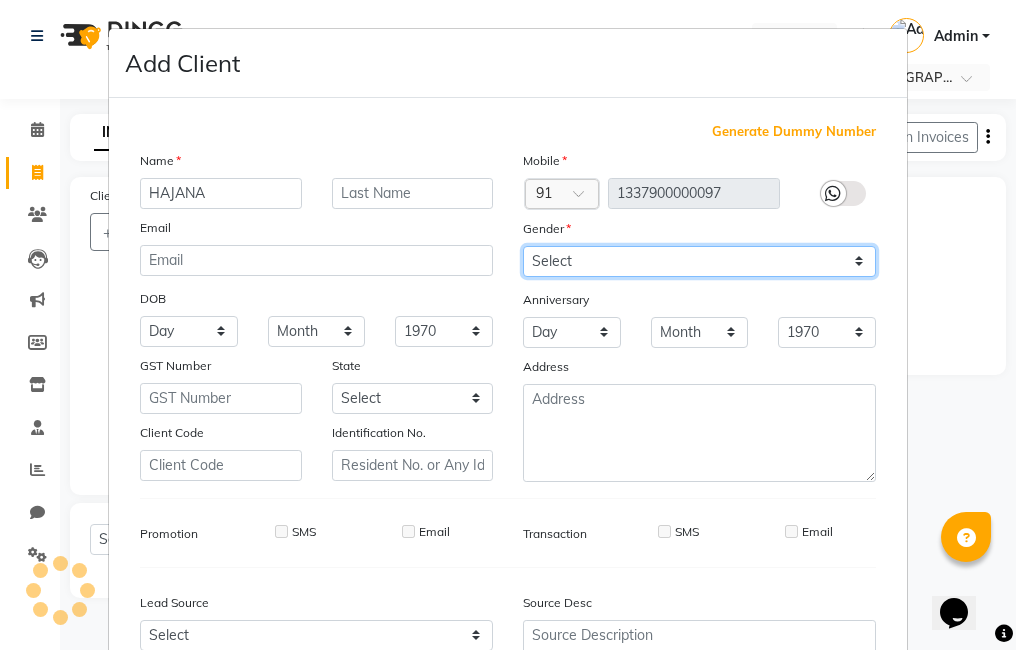 click on "Select Male Female Other Prefer Not To Say" at bounding box center [699, 261] 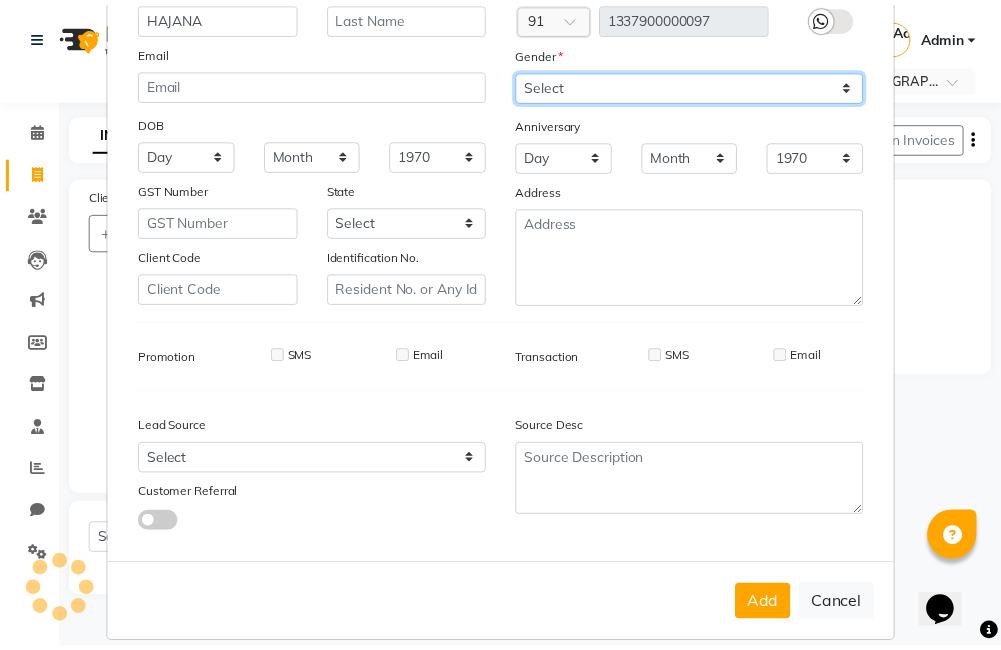 scroll, scrollTop: 181, scrollLeft: 0, axis: vertical 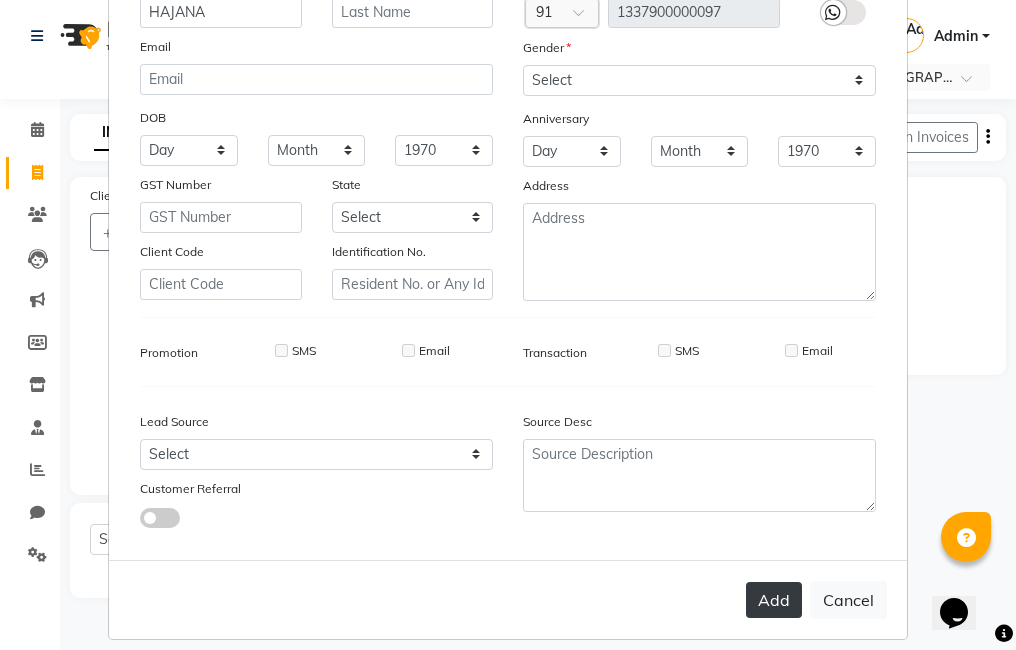 click on "Add" at bounding box center [774, 600] 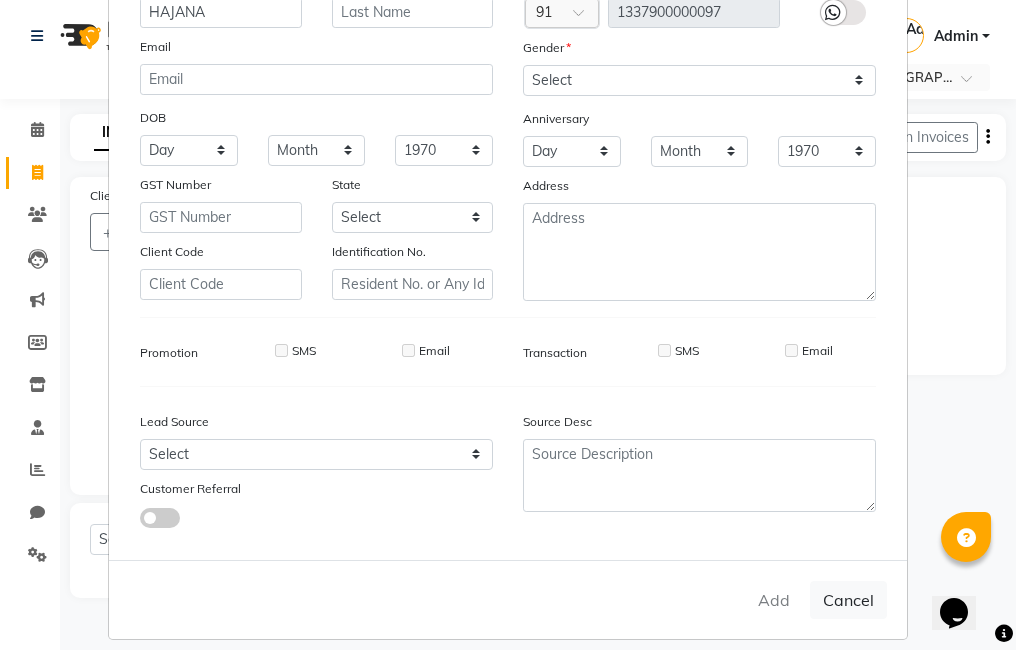 type on "1337900000097" 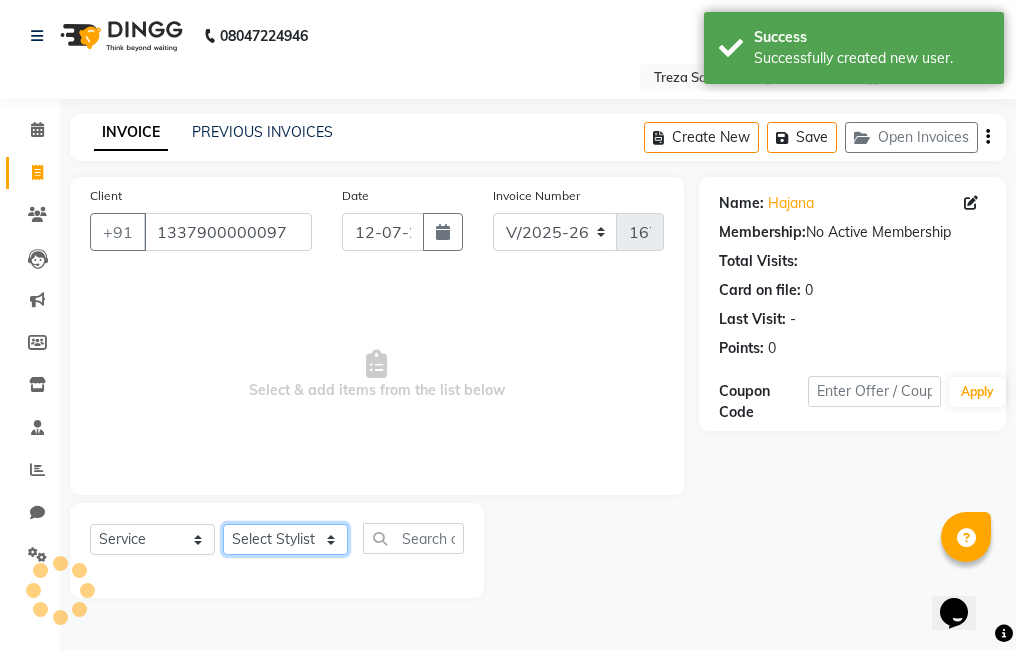 click on "Select Stylist Ajitha Akshay Amulie Anju Arun Ashish Irfan Jeeshma Krishna Priya sharook Shijo" 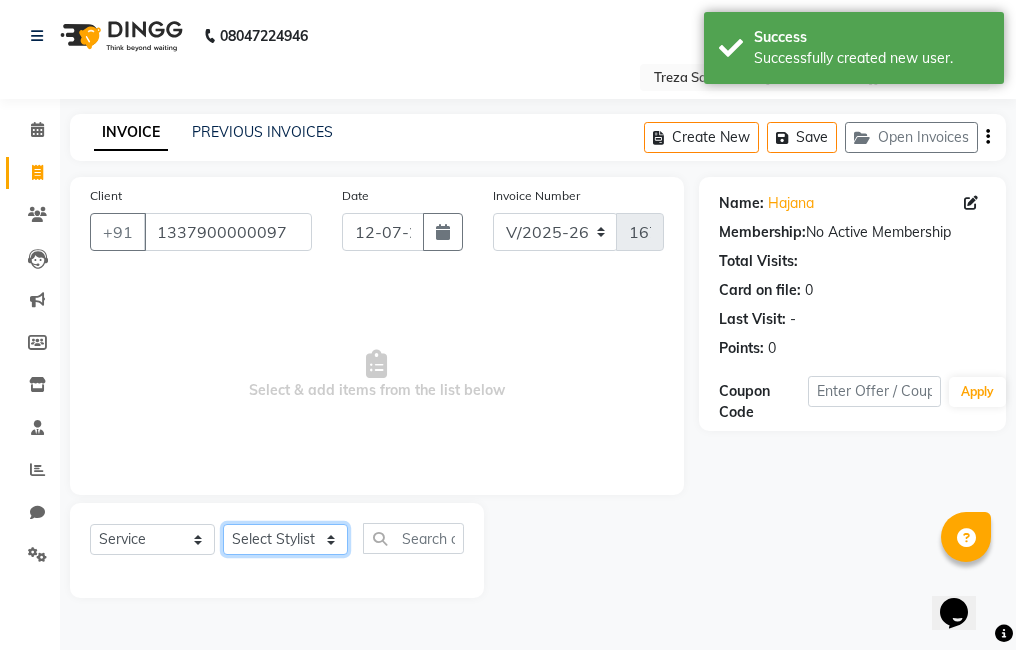select on "85969" 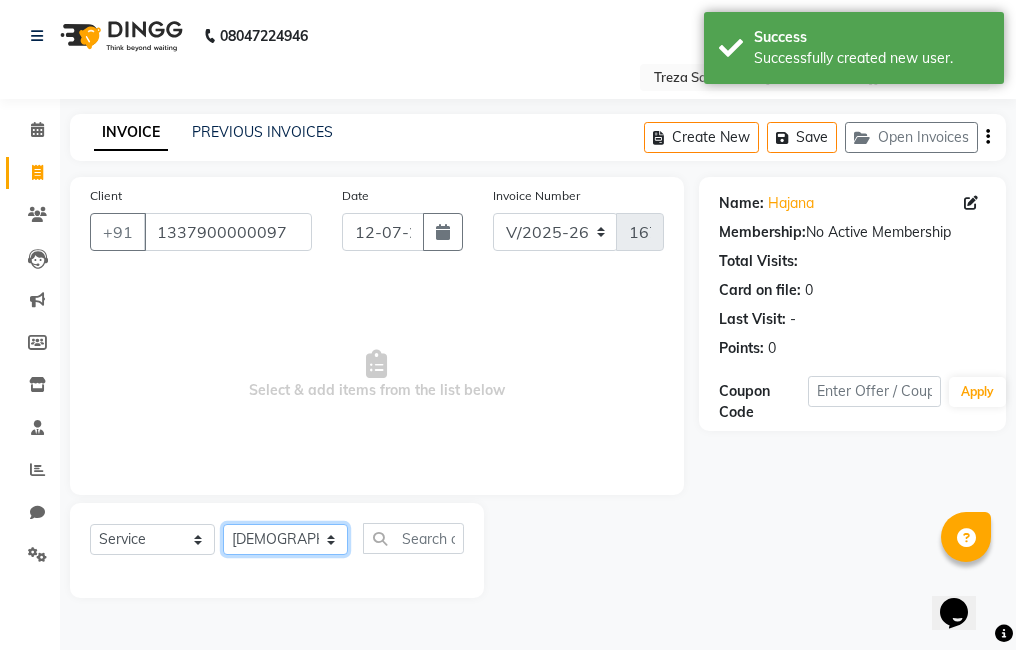 click on "Select Stylist Ajitha Akshay Amulie Anju Arun Ashish Irfan Jeeshma Krishna Priya sharook Shijo" 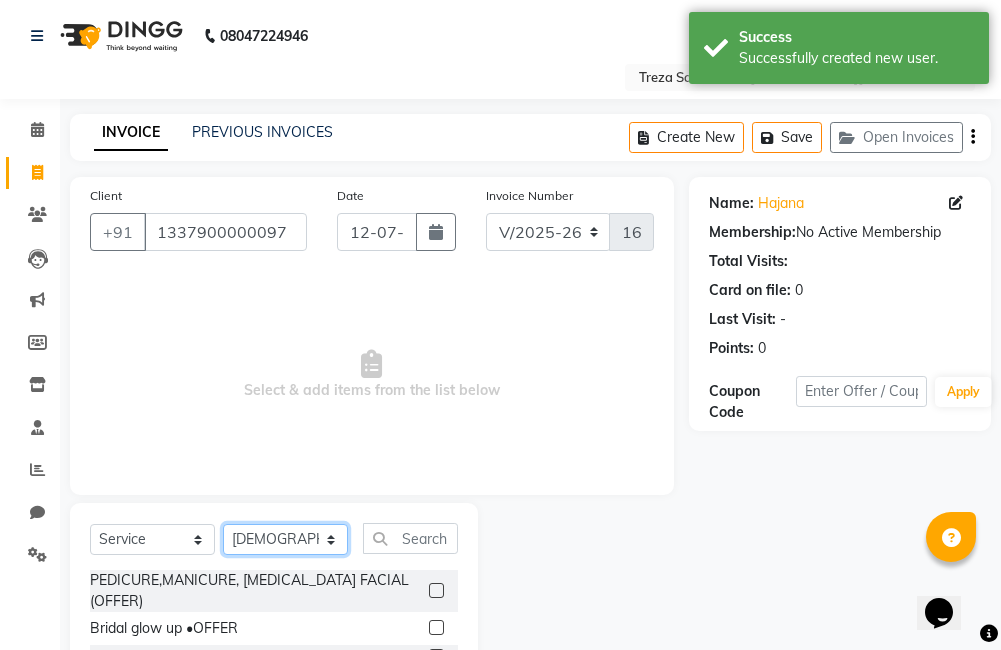 scroll, scrollTop: 178, scrollLeft: 0, axis: vertical 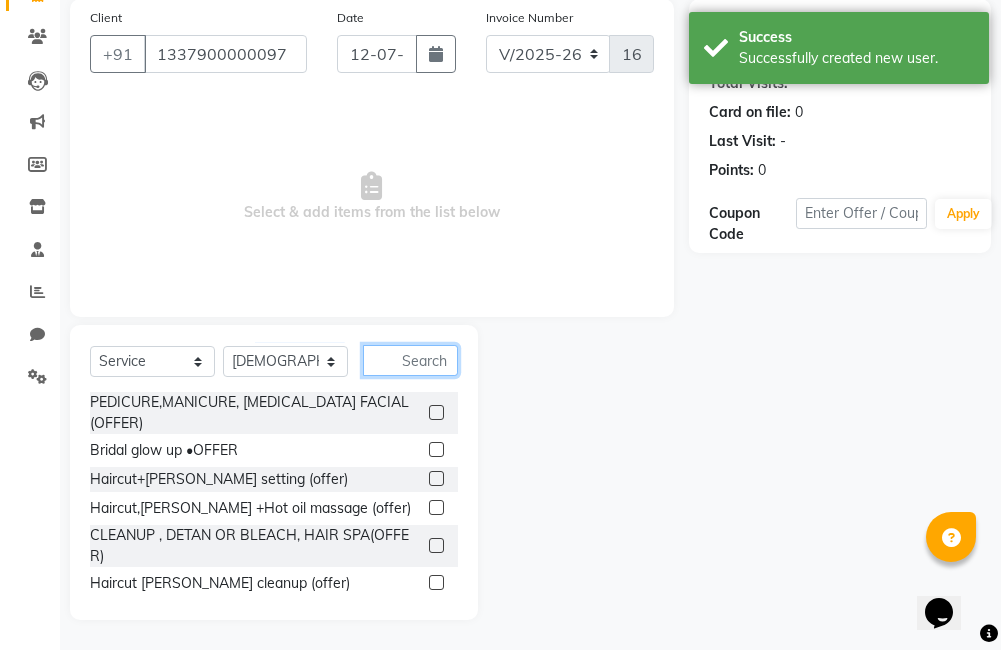 click 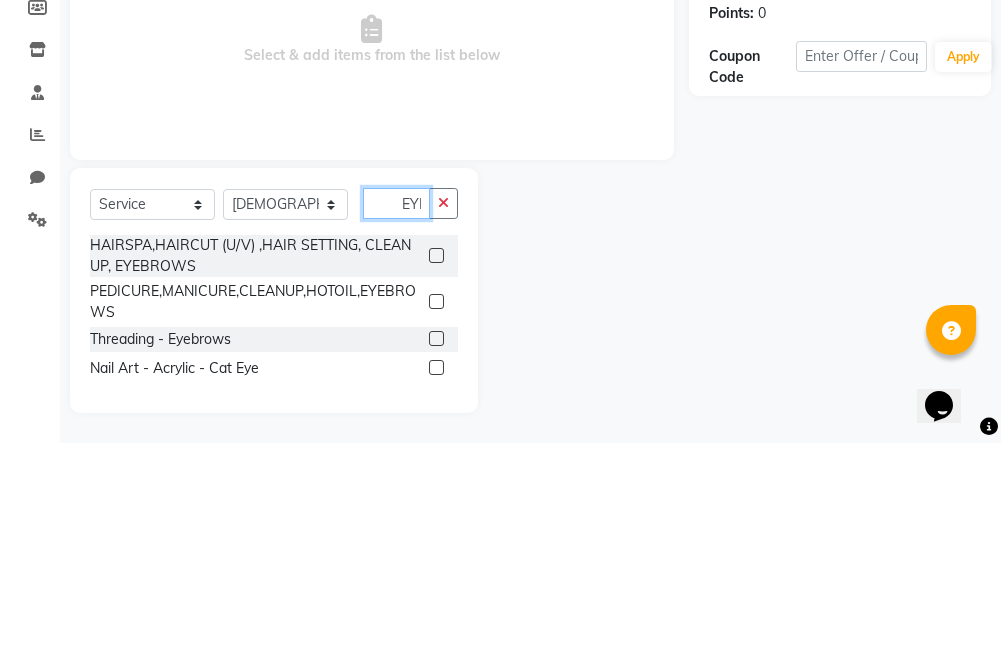 scroll, scrollTop: 128, scrollLeft: 0, axis: vertical 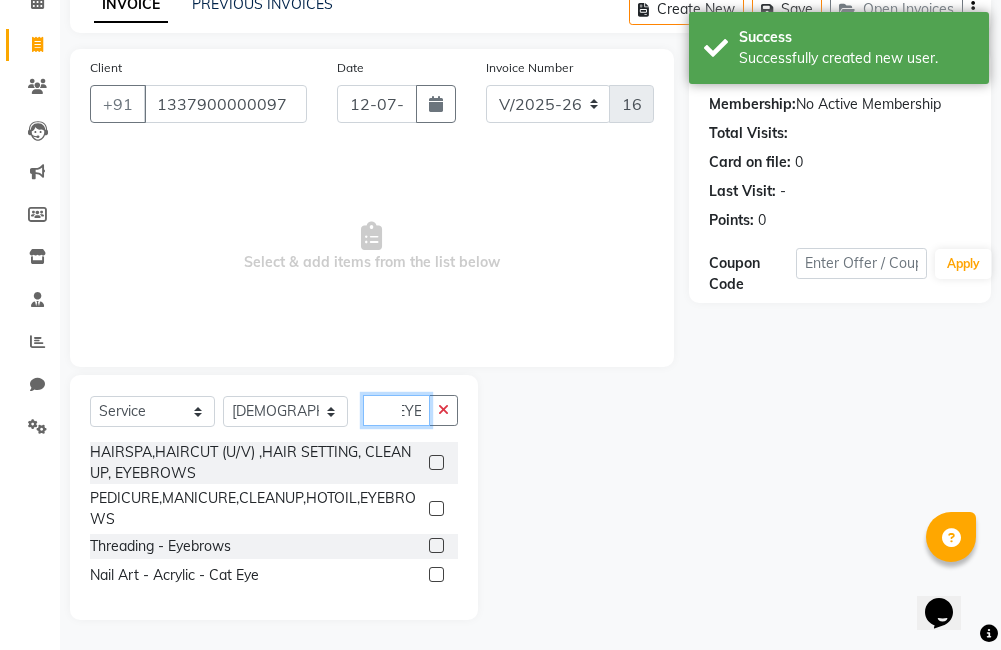 type on "EYE" 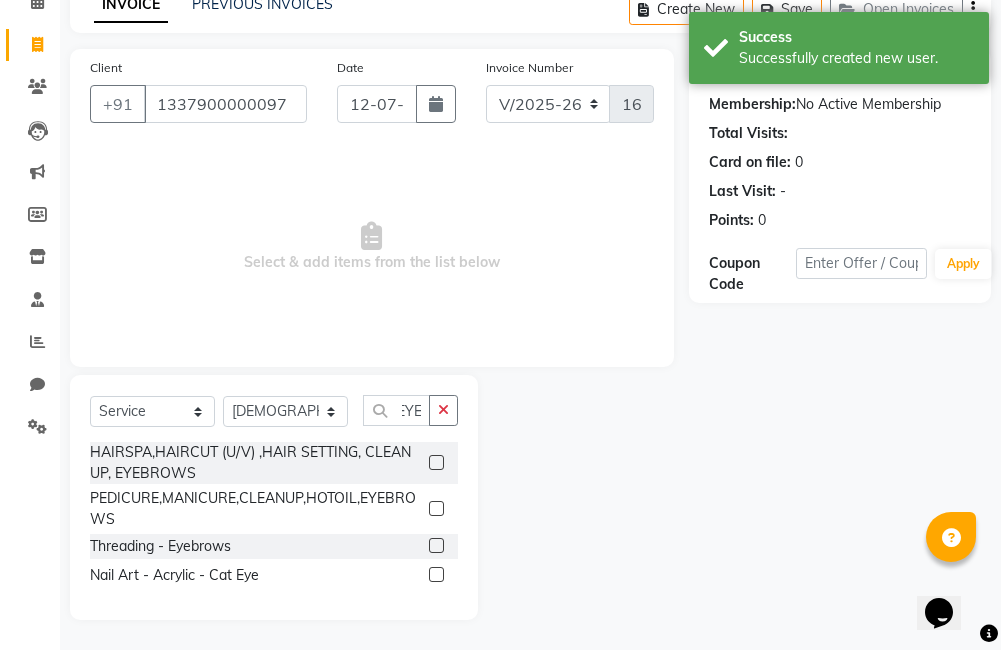 click 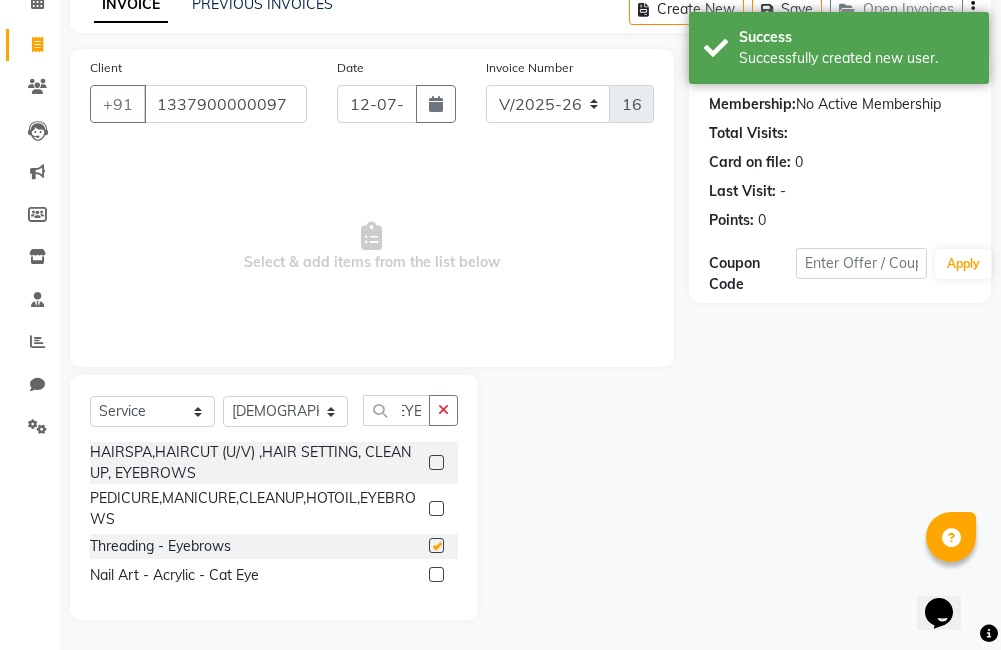 scroll, scrollTop: 0, scrollLeft: 0, axis: both 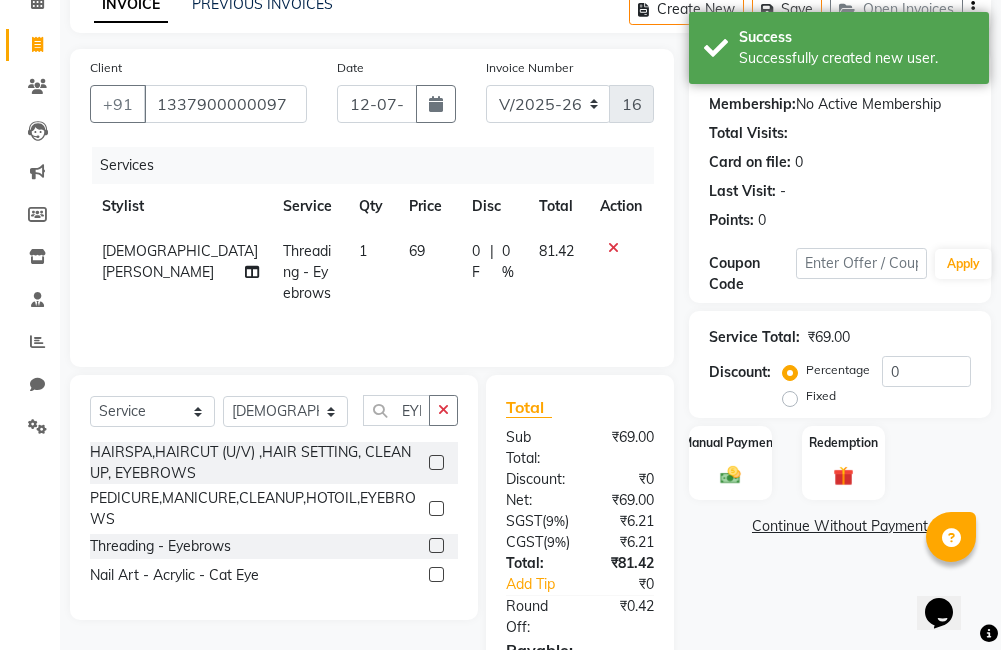 checkbox on "false" 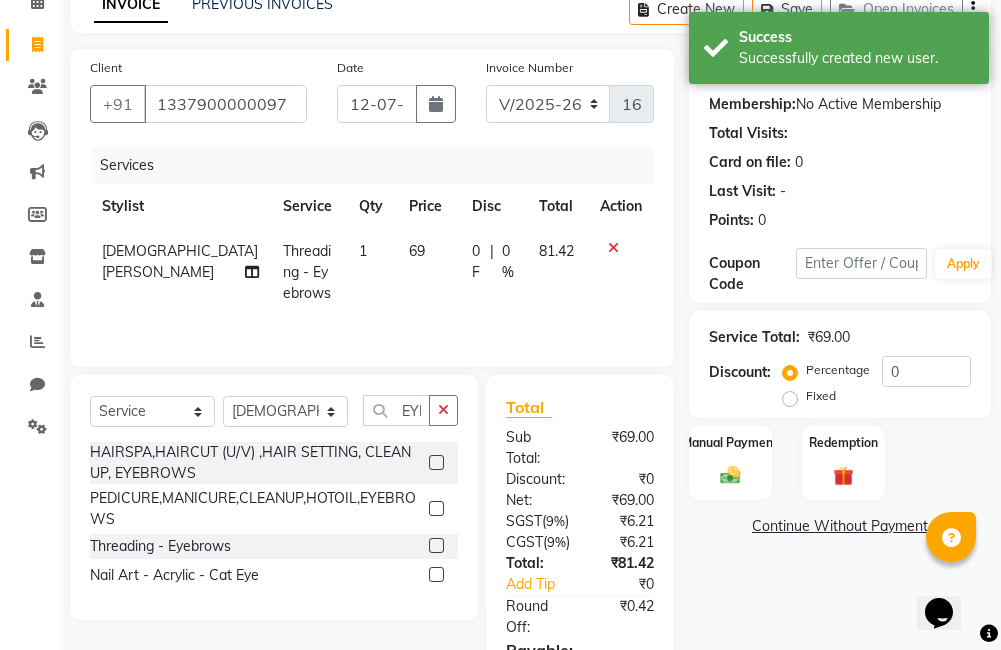 scroll, scrollTop: 0, scrollLeft: 0, axis: both 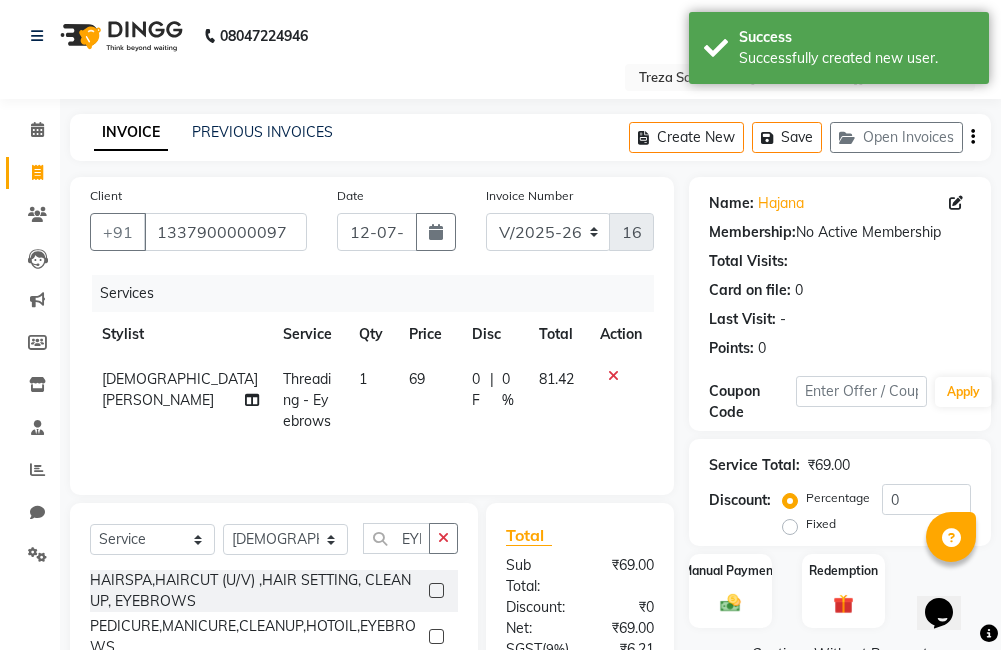 click 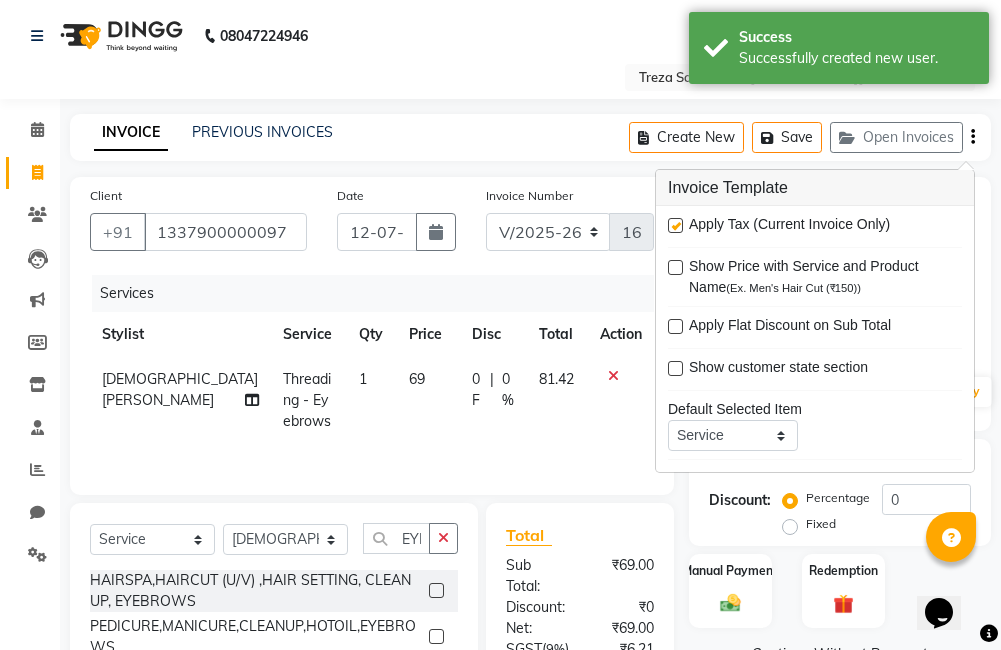 click at bounding box center (675, 225) 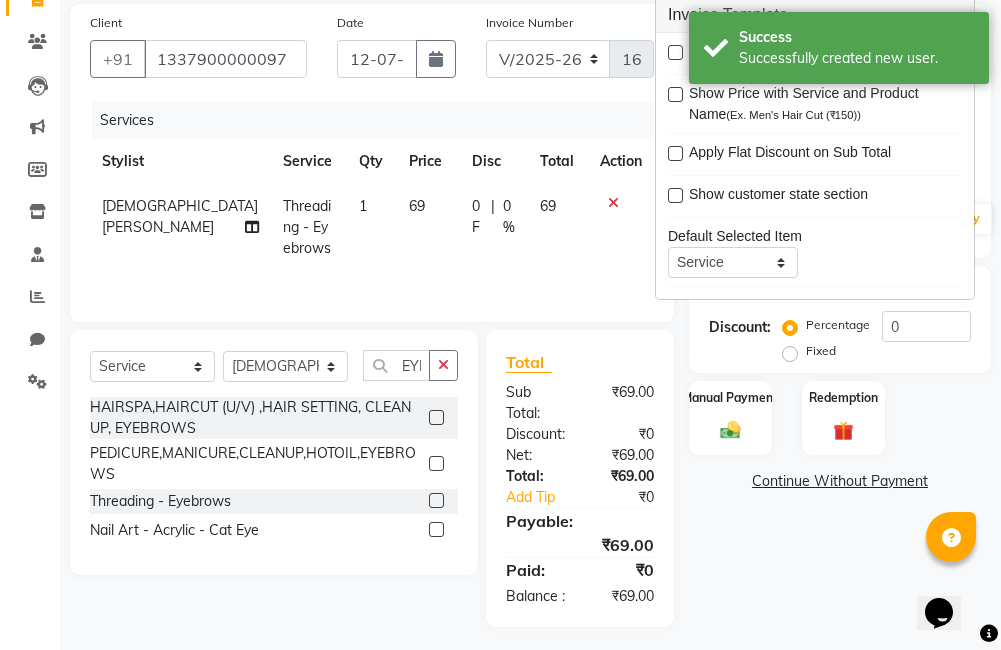scroll, scrollTop: 177, scrollLeft: 0, axis: vertical 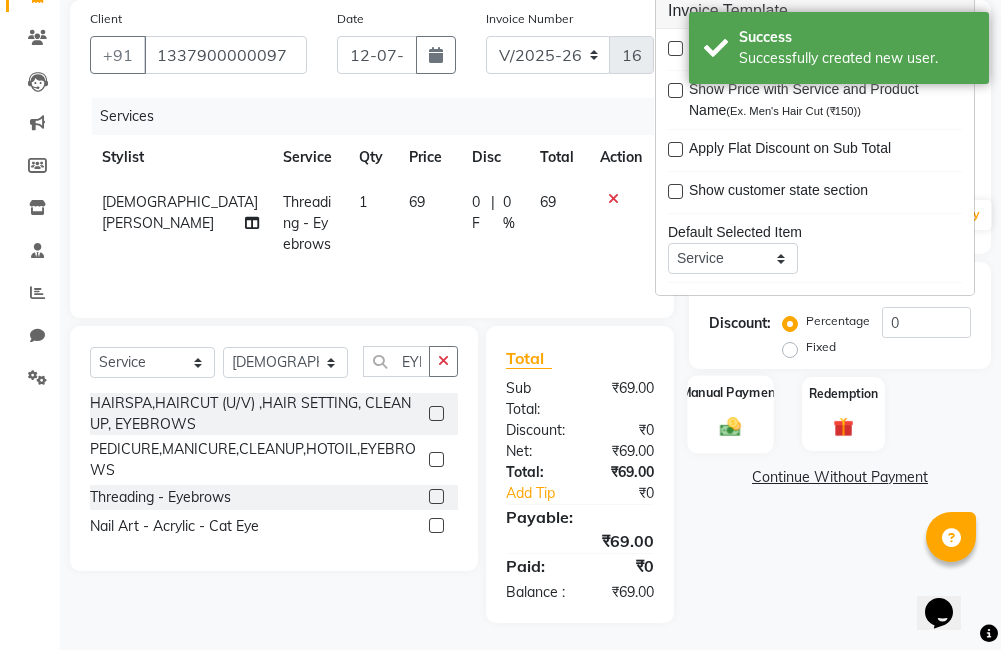 click 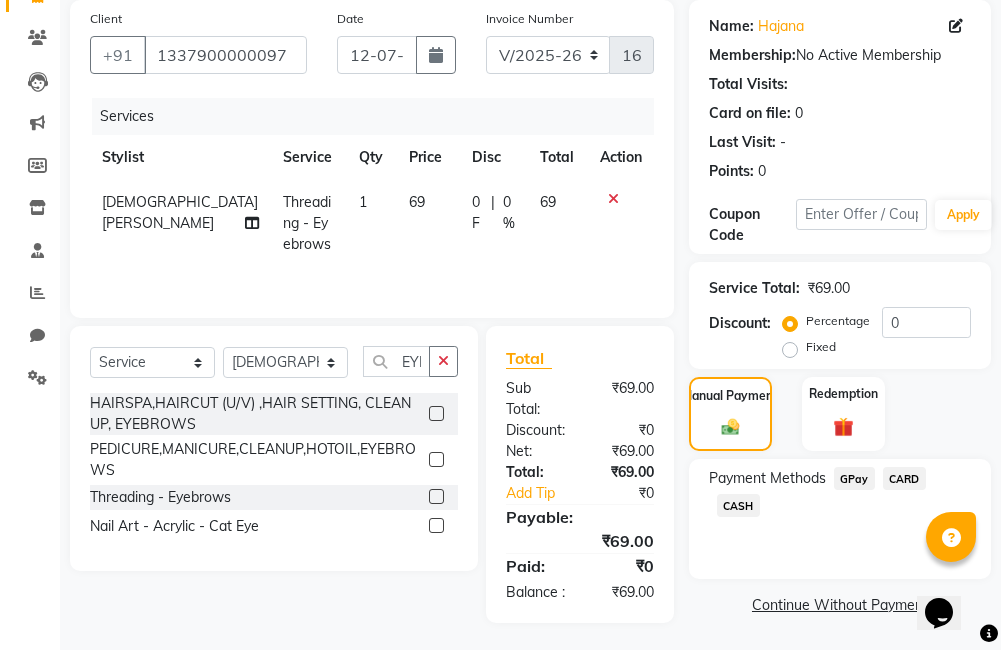 click on "GPay" 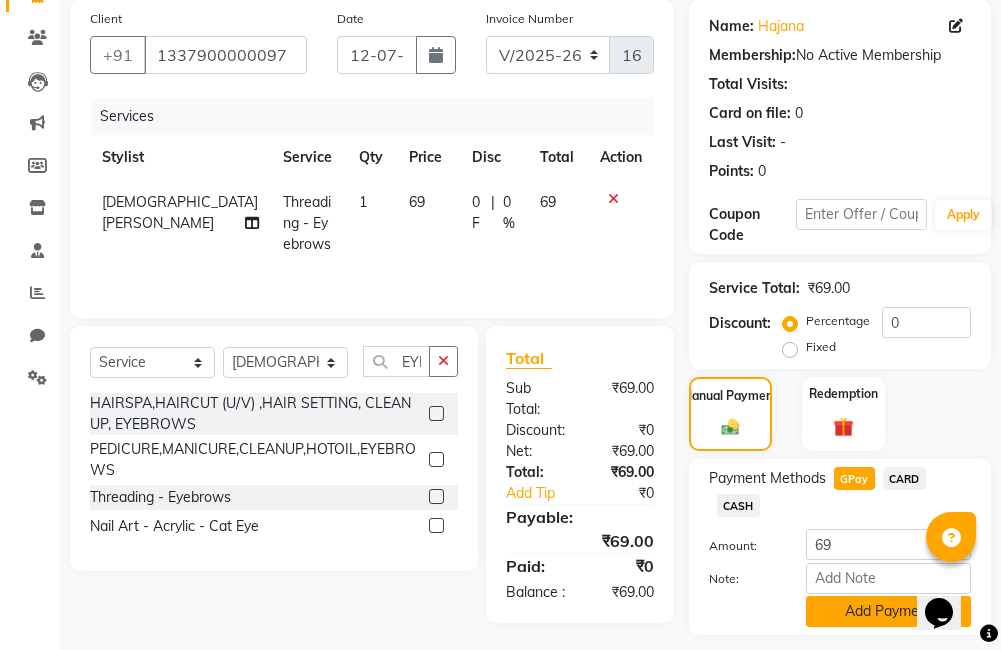 click on "Add Payment" 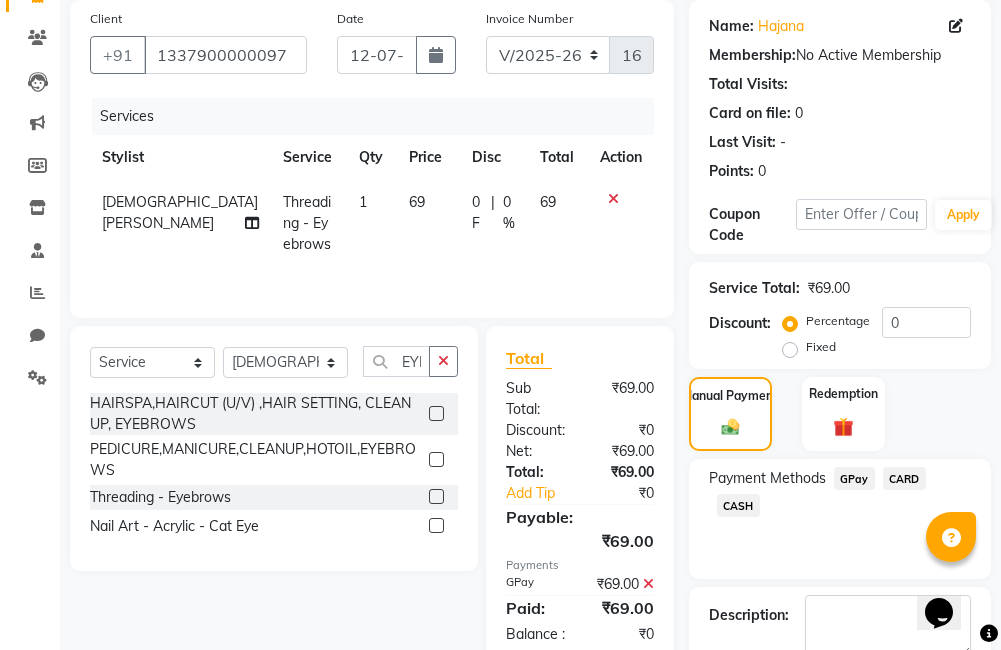 scroll, scrollTop: 290, scrollLeft: 0, axis: vertical 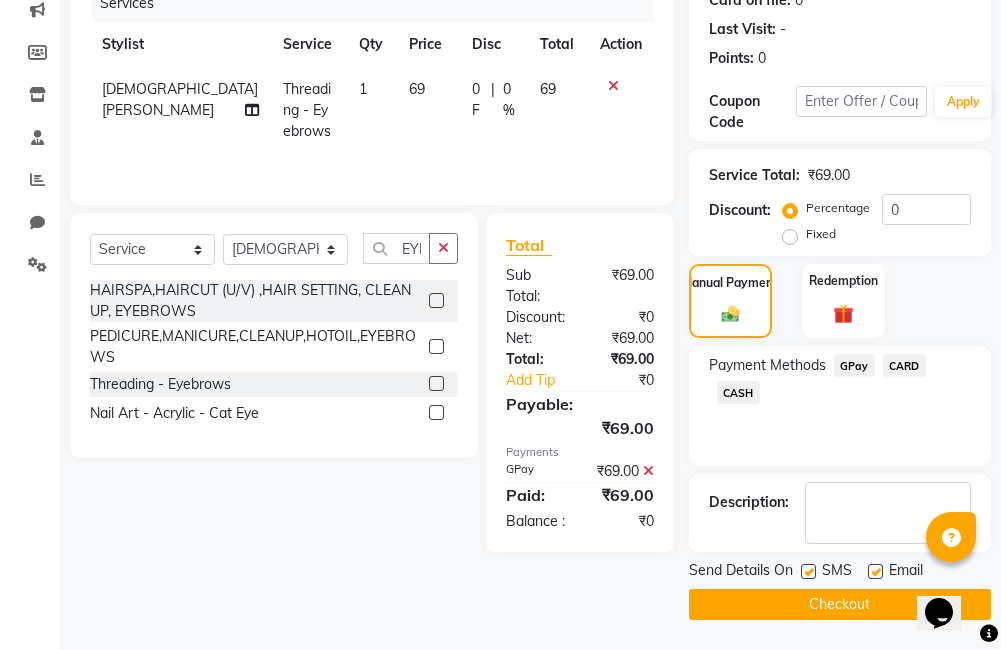 click on "Checkout" 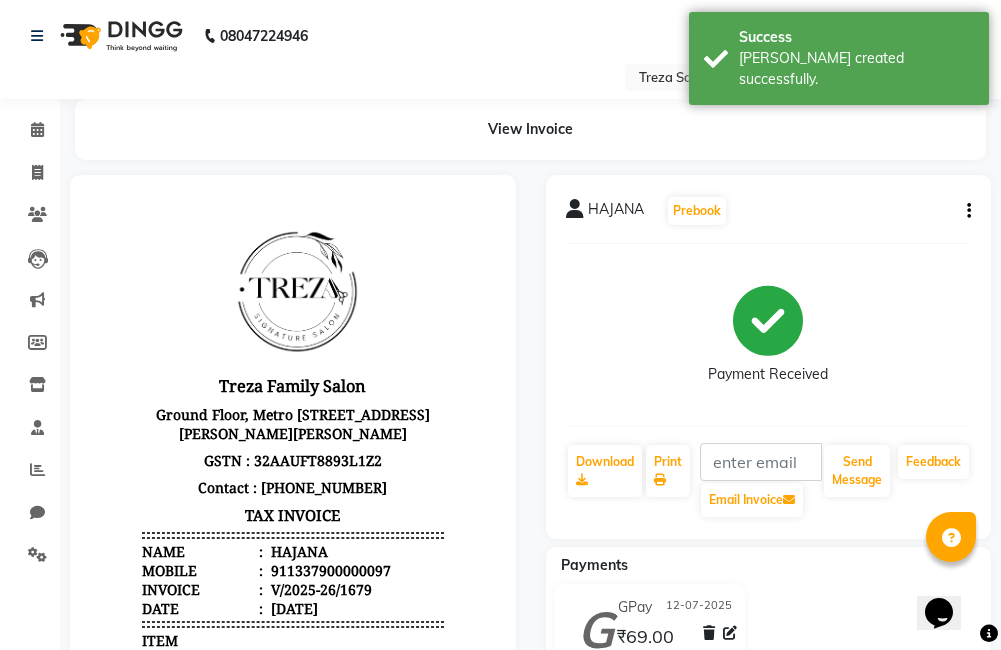 scroll, scrollTop: 0, scrollLeft: 0, axis: both 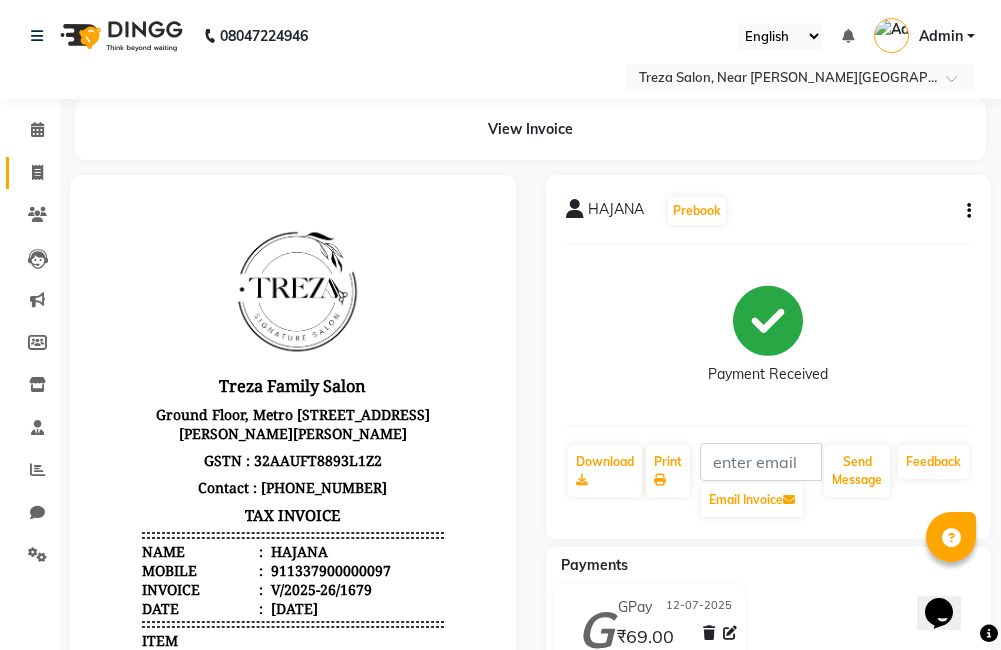 click 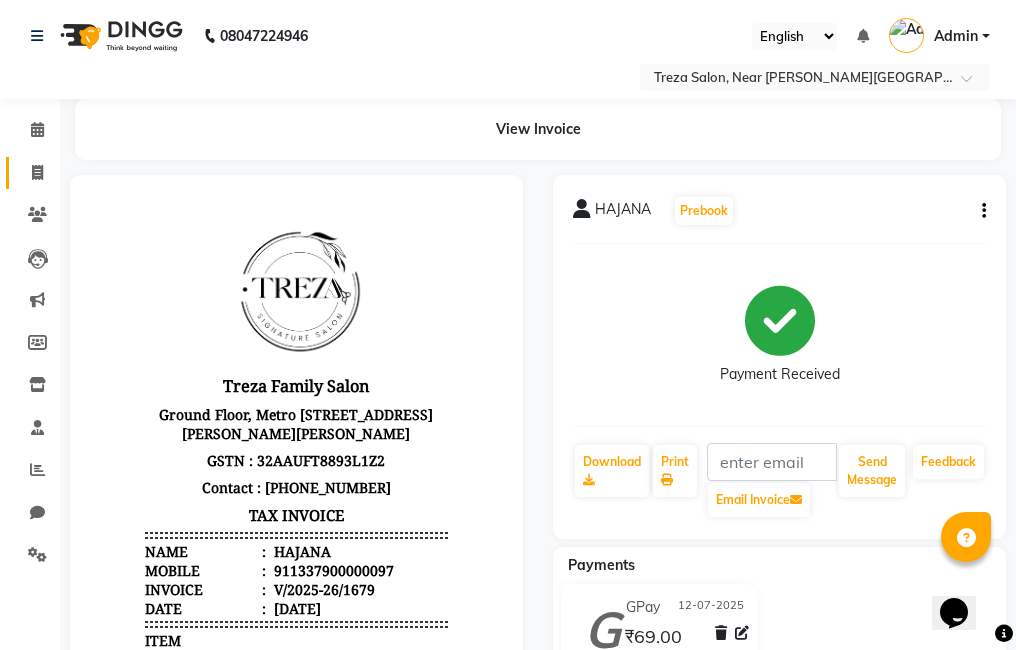select on "service" 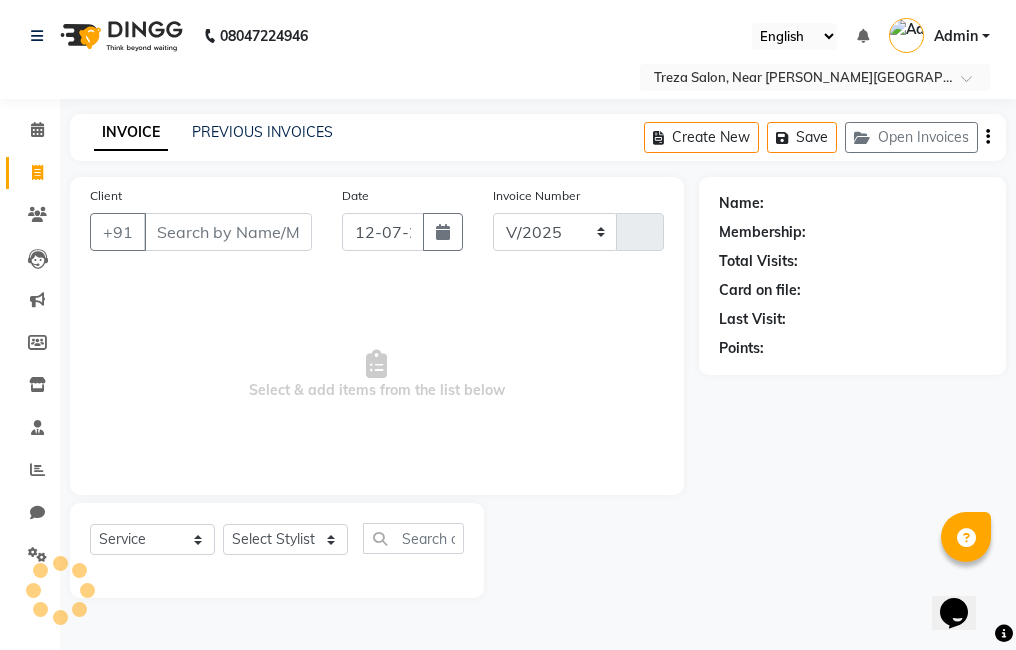 select on "7633" 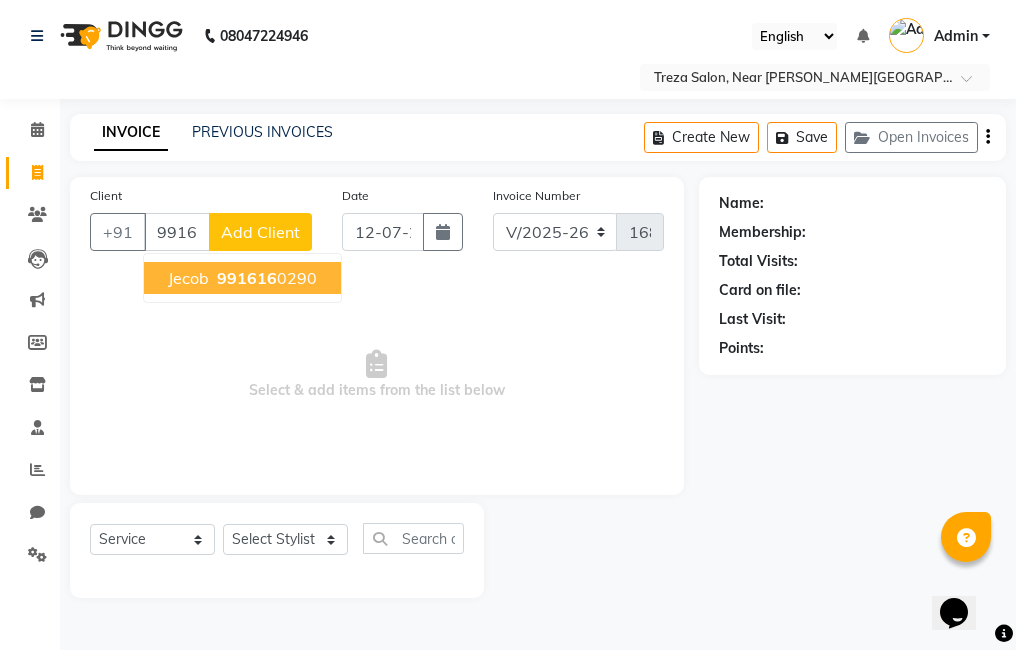 click on "991616 0290" at bounding box center (265, 278) 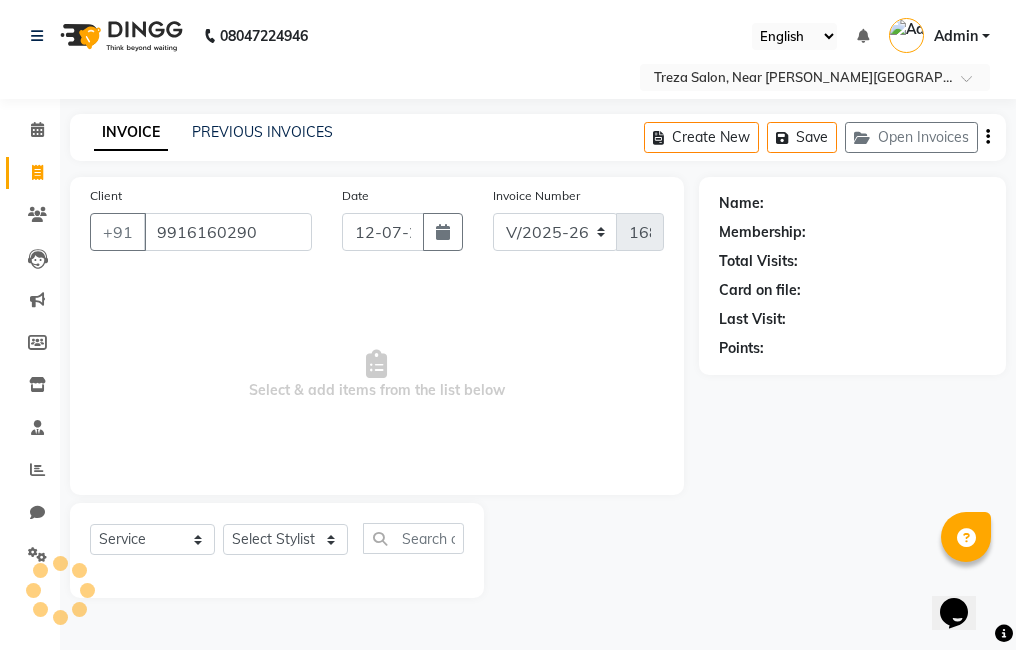 type on "9916160290" 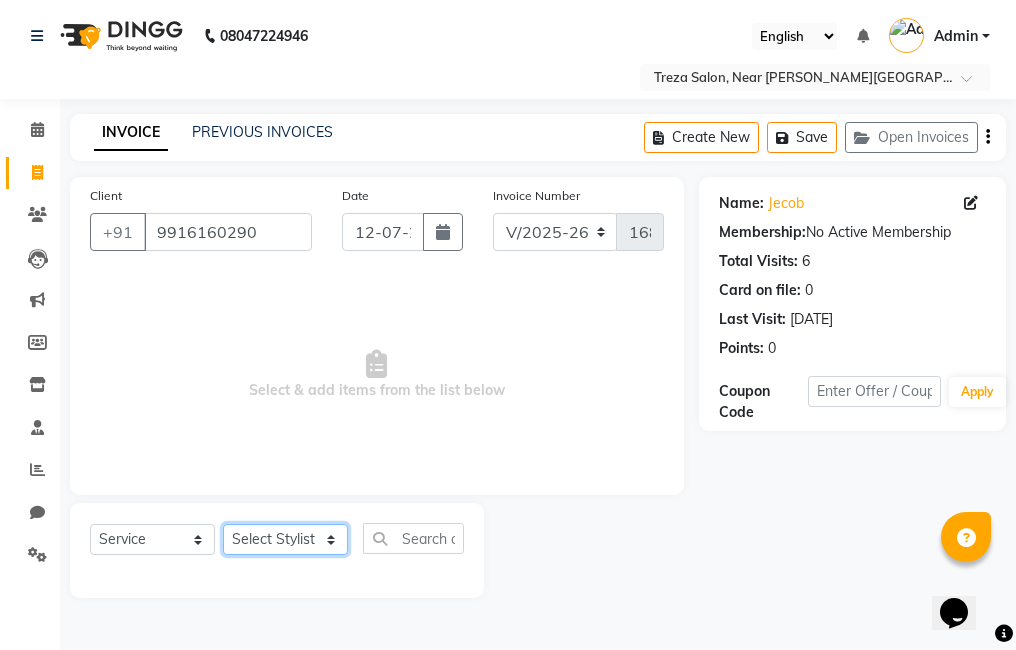 click on "Select Stylist Ajitha Akshay Amulie Anju Arun Ashish Irfan Jeeshma Krishna Priya sharook Shijo" 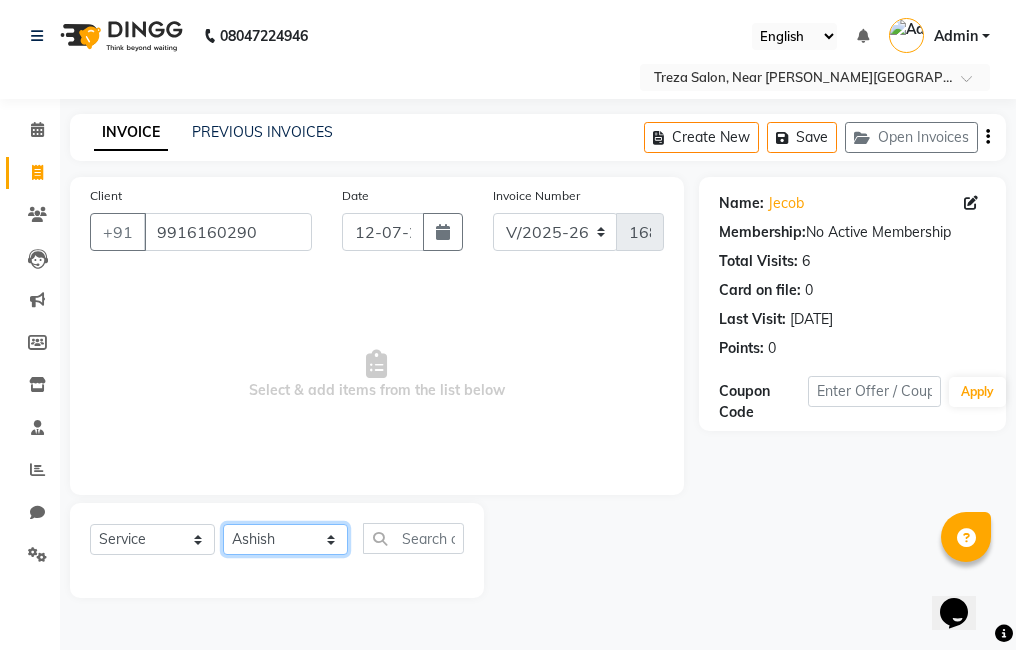 click on "Select Stylist Ajitha Akshay Amulie Anju Arun Ashish Irfan Jeeshma Krishna Priya sharook Shijo" 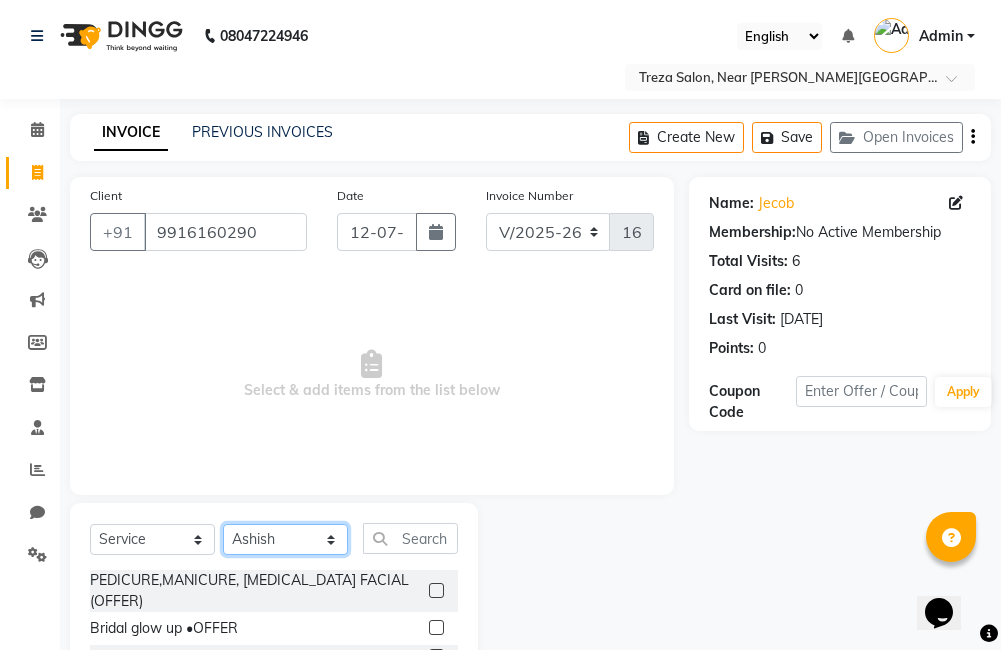 scroll, scrollTop: 178, scrollLeft: 0, axis: vertical 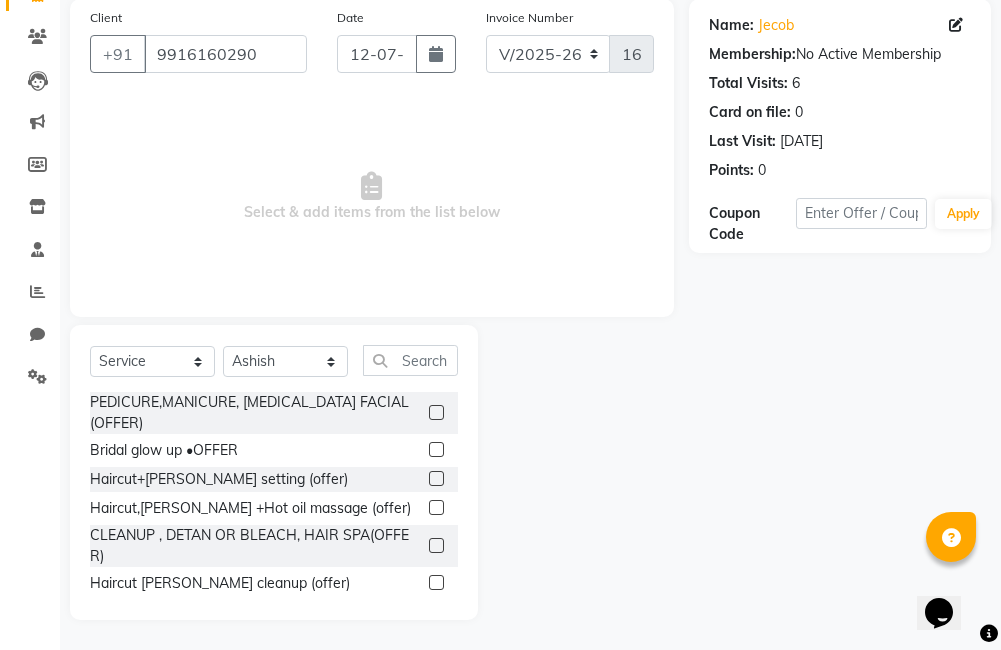click 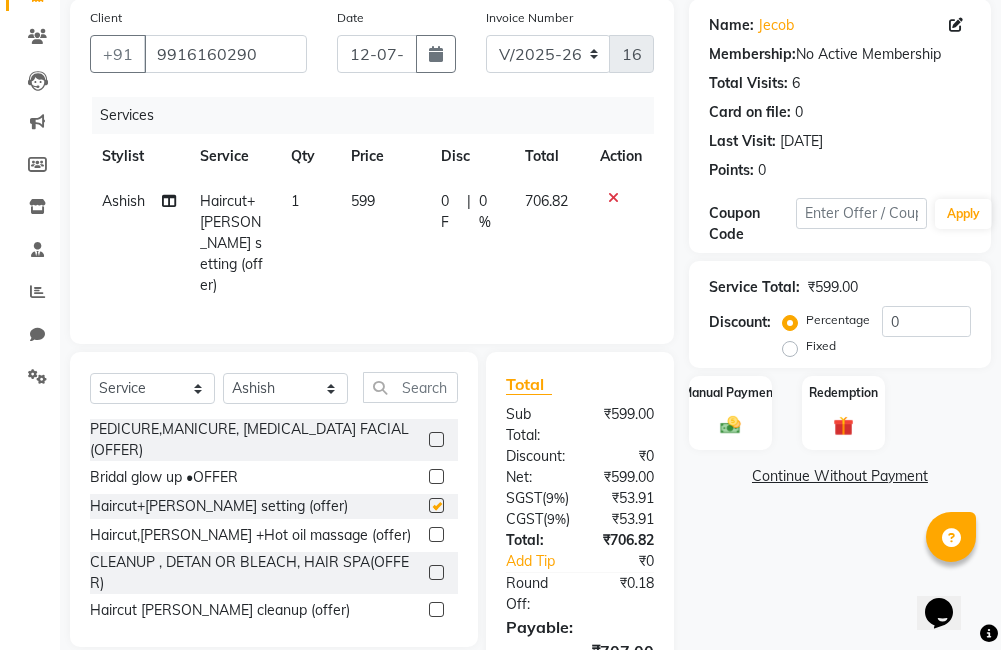 checkbox on "false" 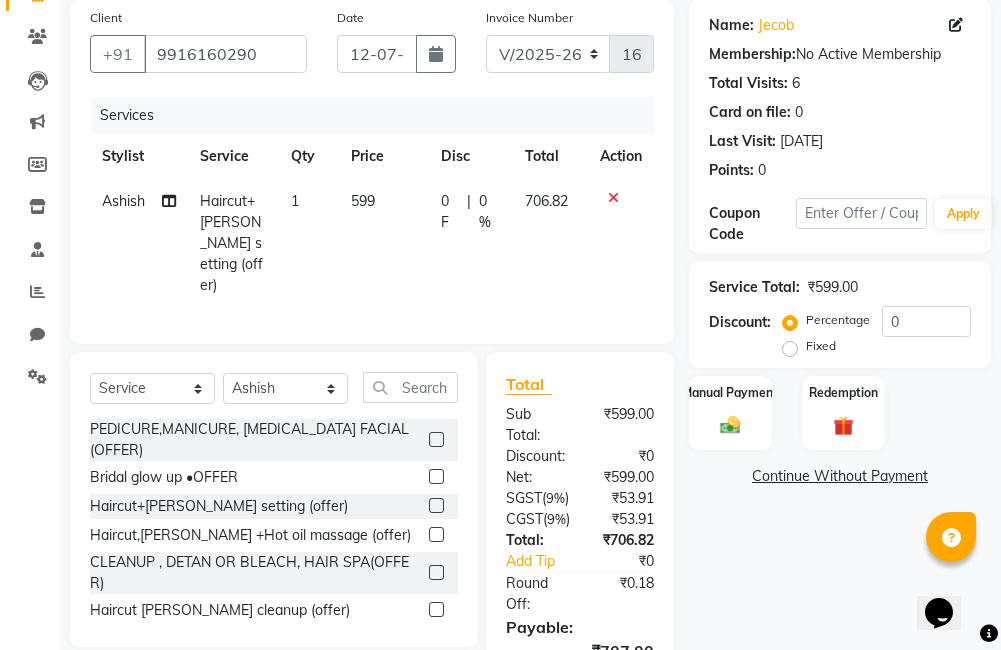 scroll, scrollTop: 0, scrollLeft: 0, axis: both 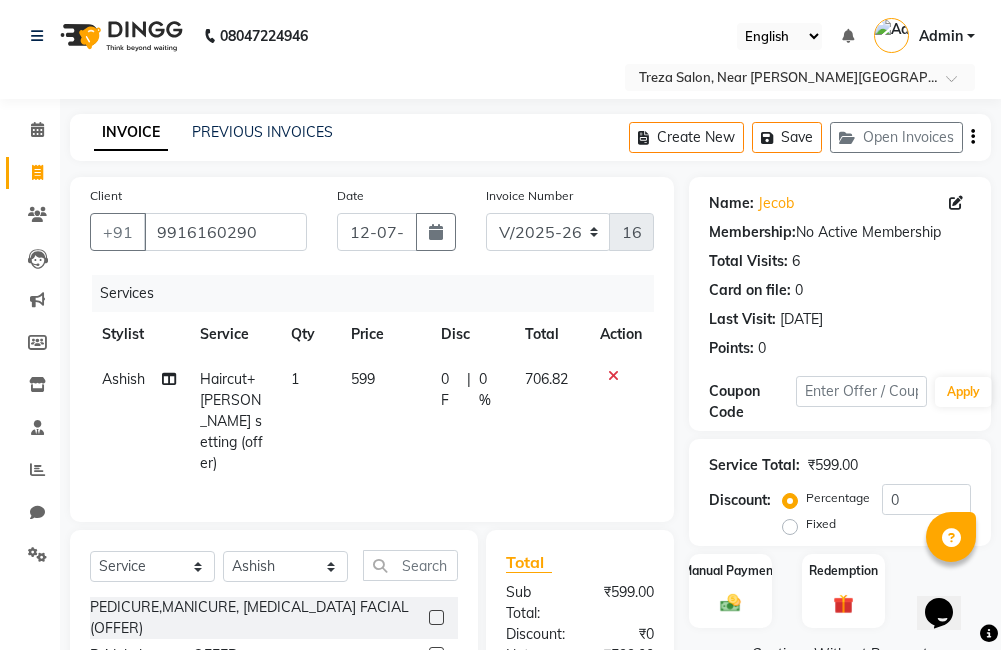 click 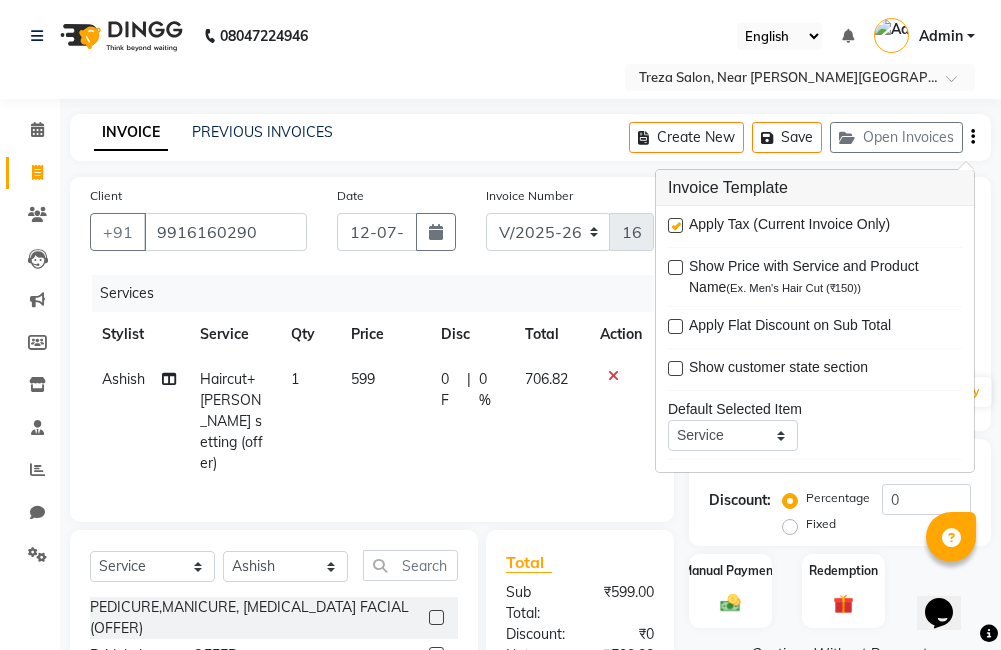 click at bounding box center (675, 225) 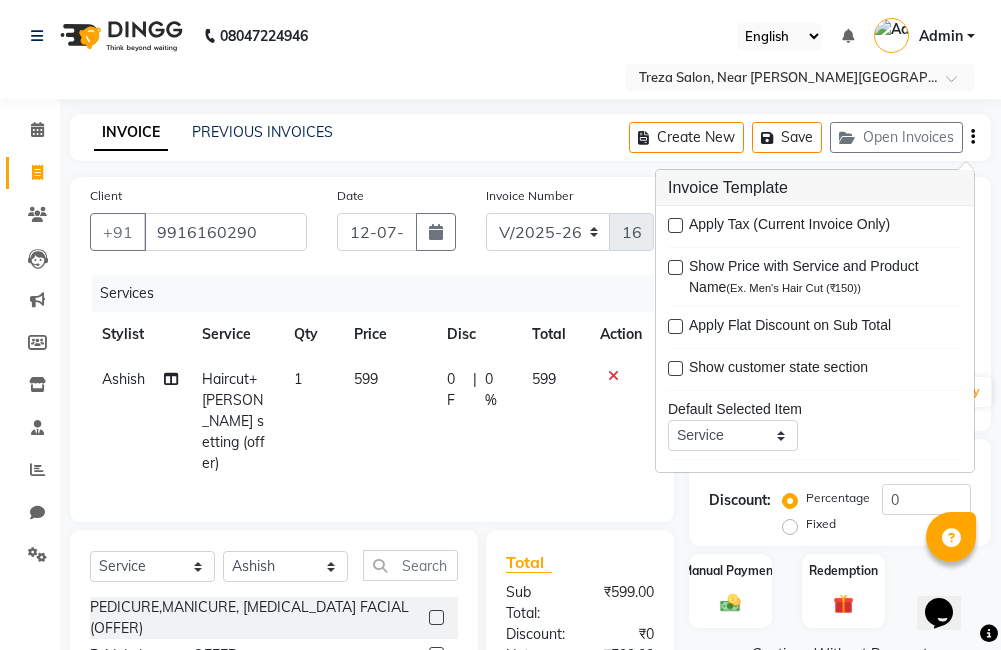 scroll, scrollTop: 201, scrollLeft: 0, axis: vertical 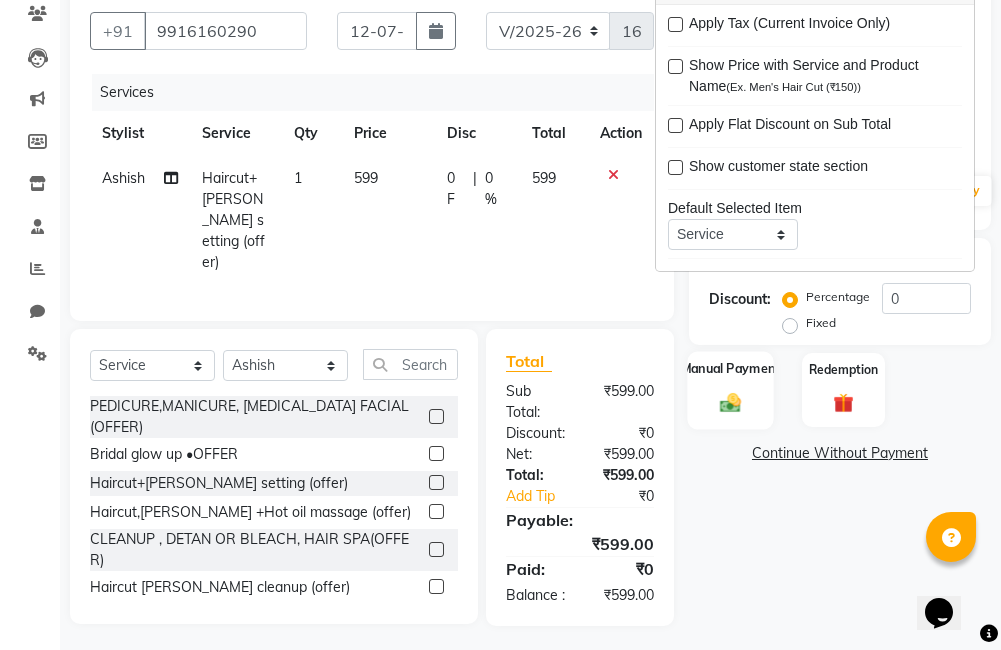 click on "Manual Payment" 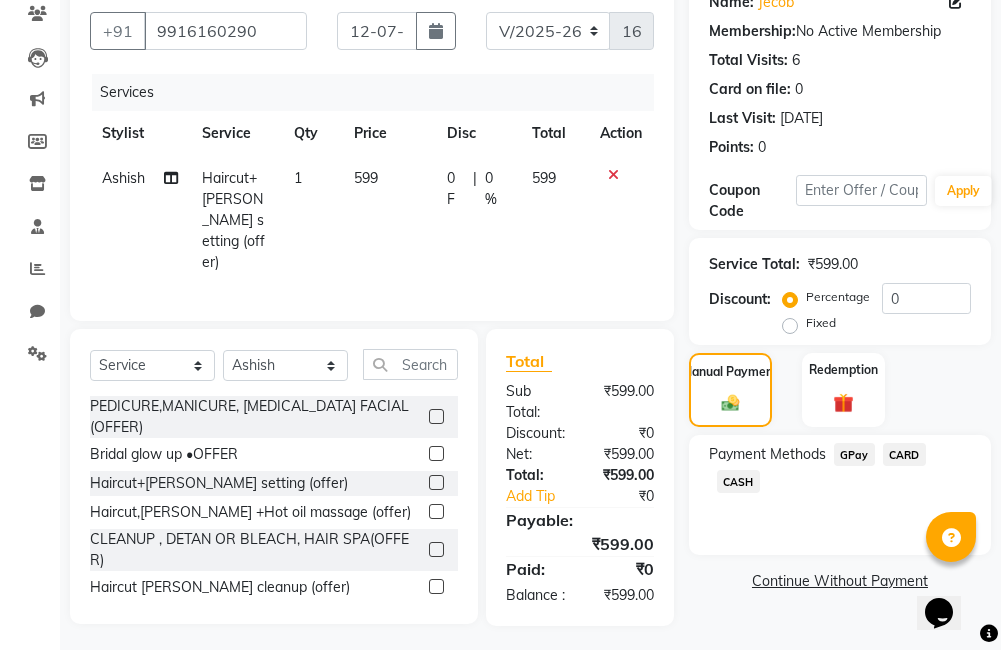 click on "GPay" 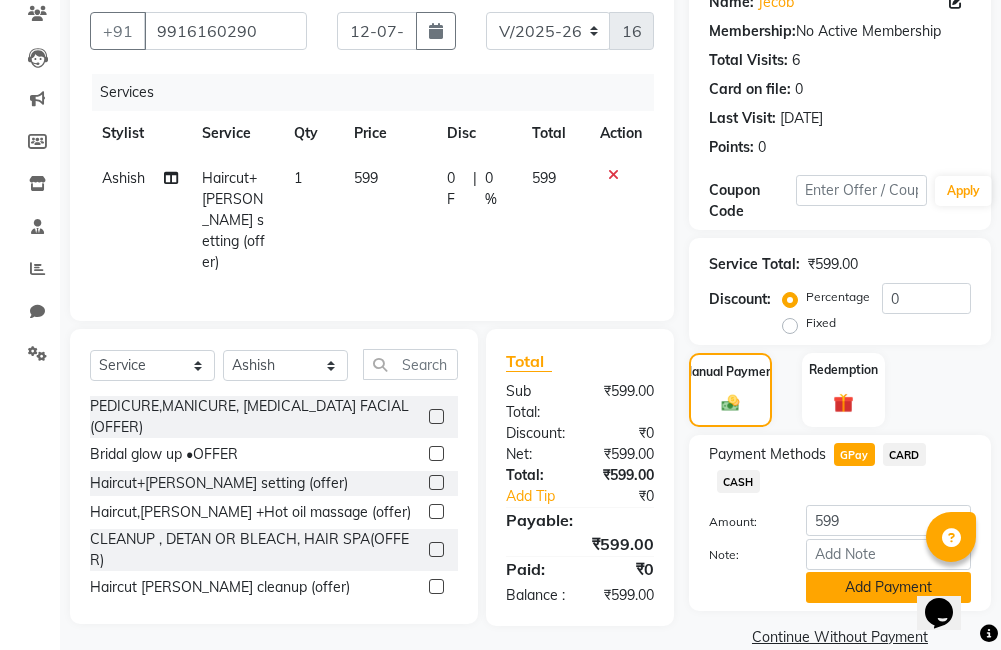 click on "Add Payment" 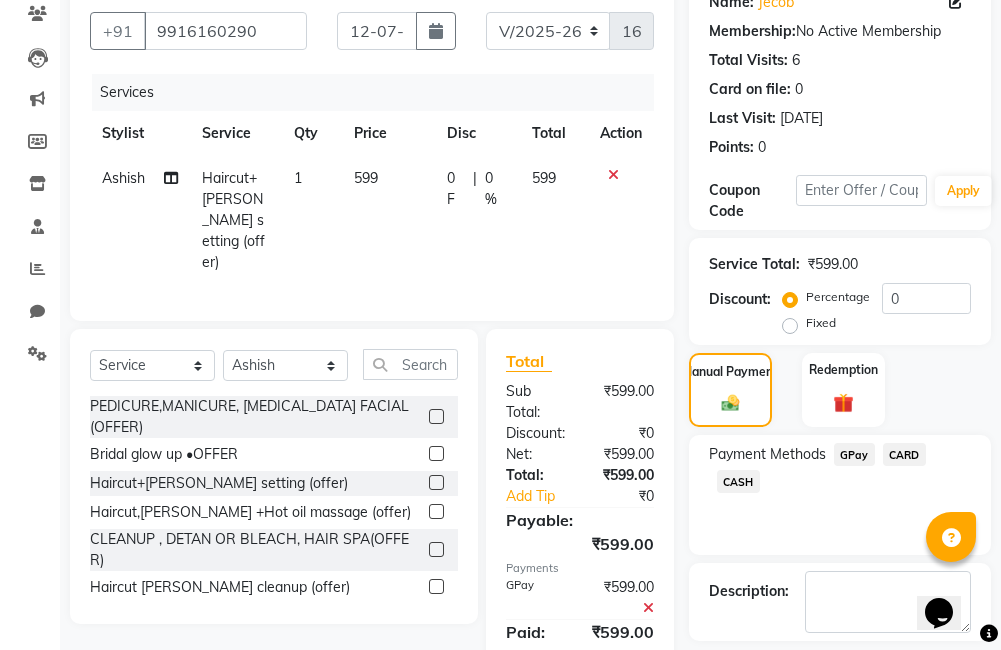 scroll, scrollTop: 290, scrollLeft: 0, axis: vertical 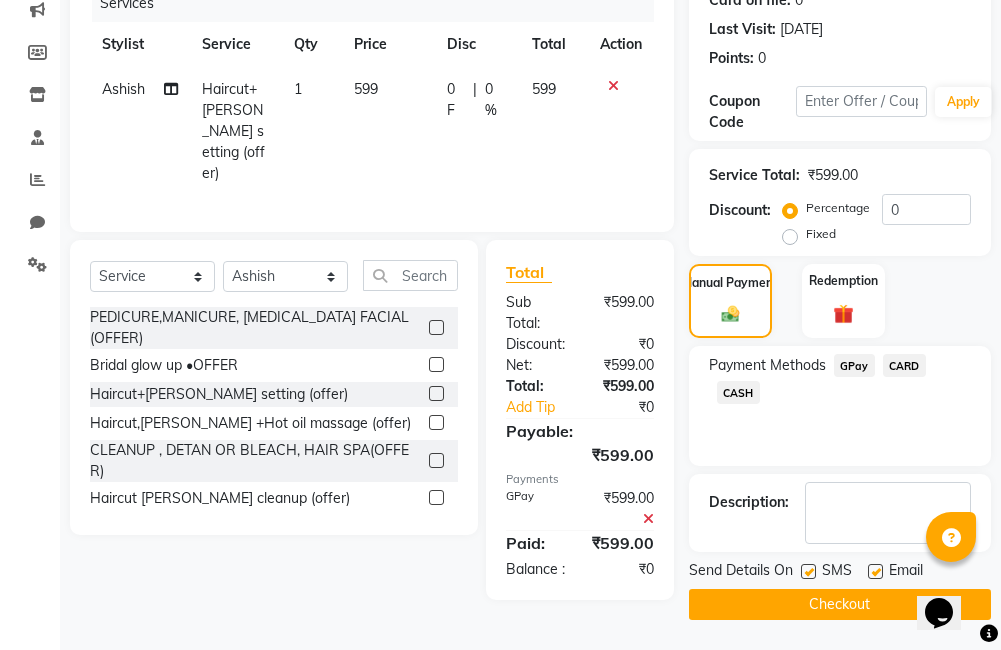click on "Checkout" 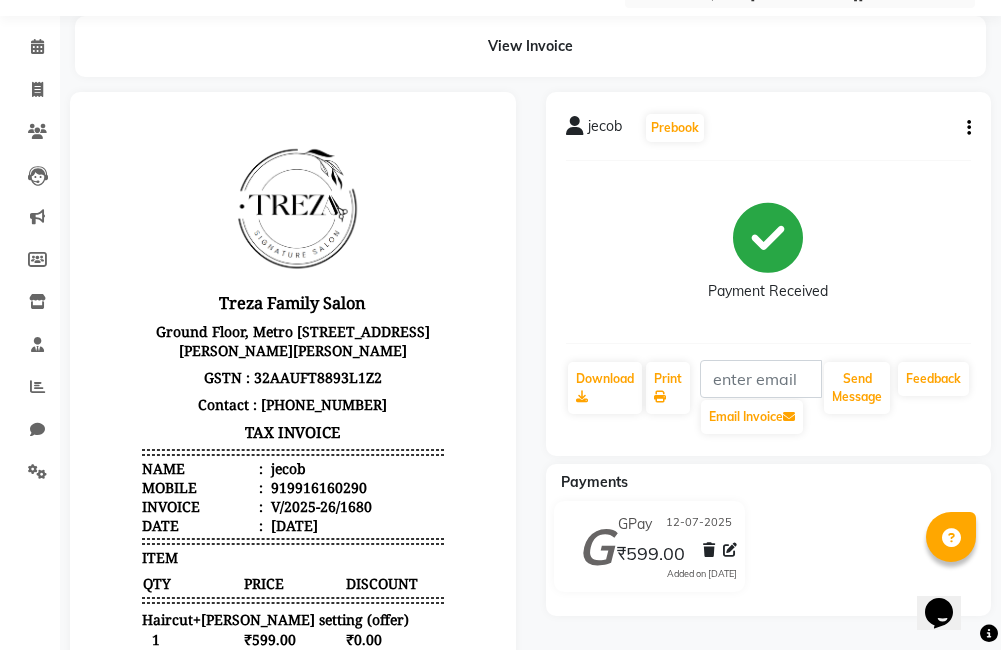 scroll, scrollTop: 49, scrollLeft: 0, axis: vertical 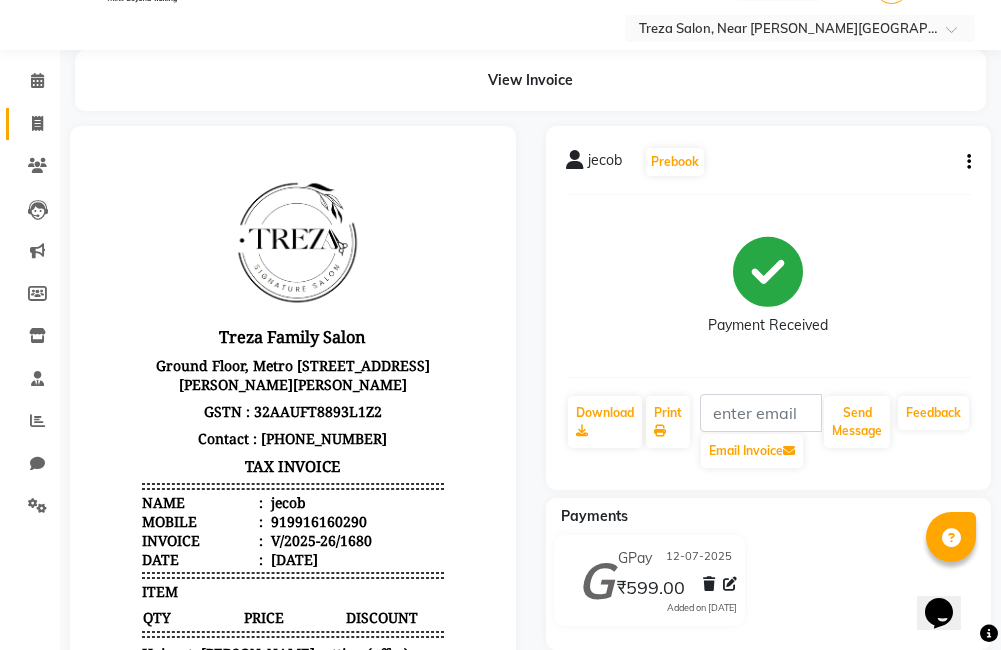 click 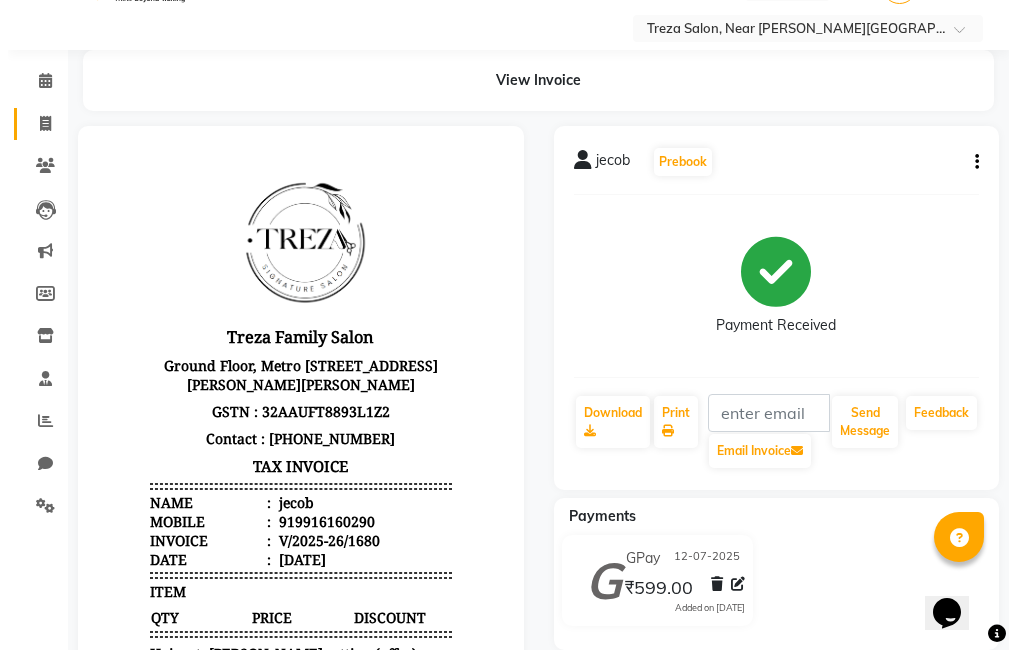 scroll, scrollTop: 0, scrollLeft: 0, axis: both 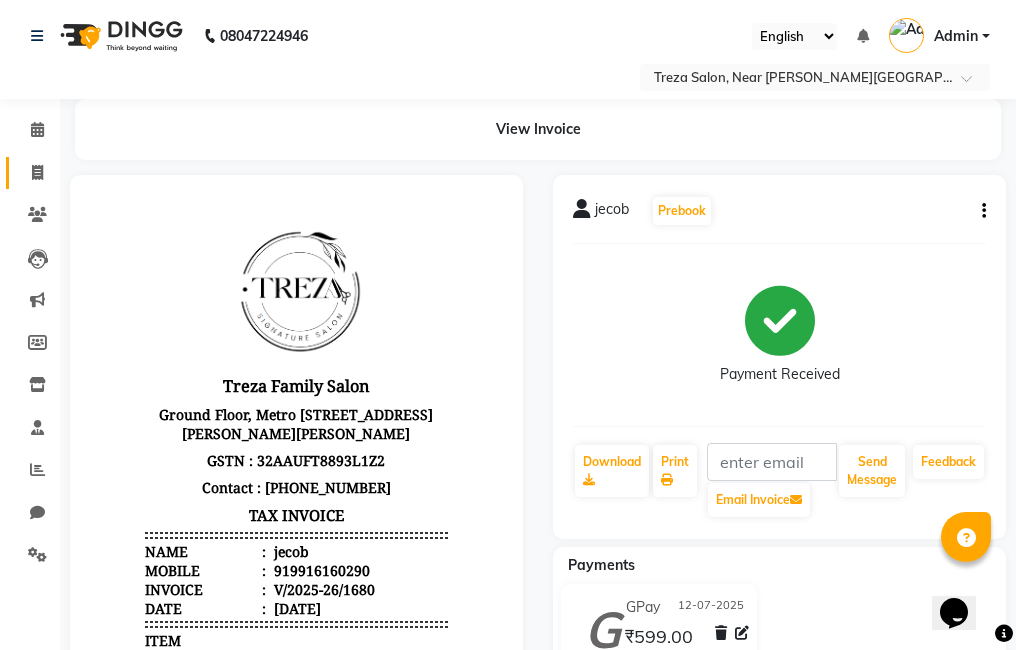 select on "service" 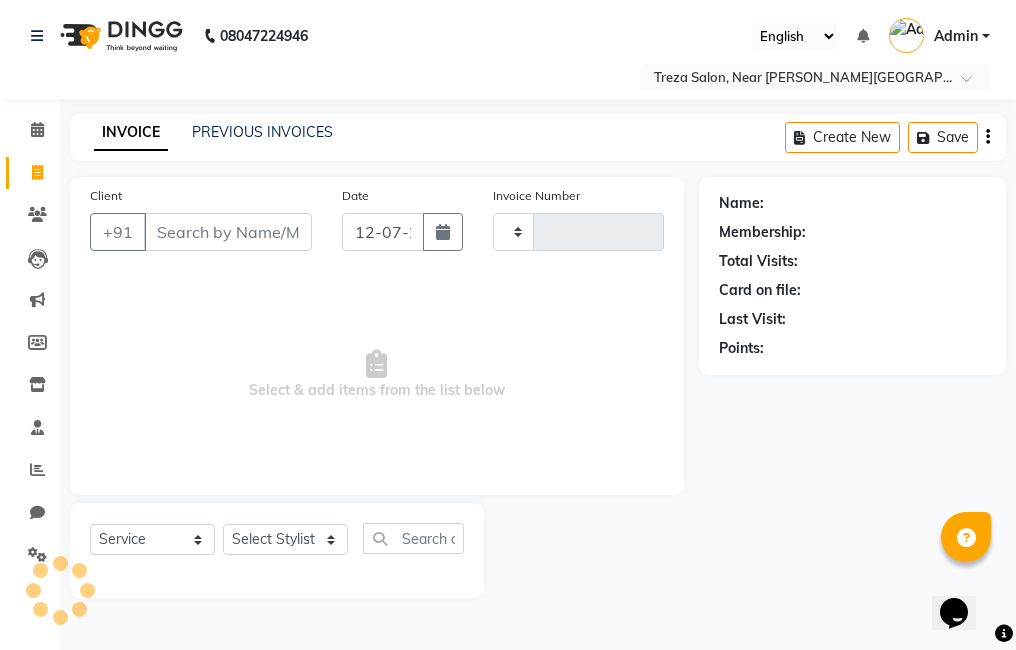 type on "1681" 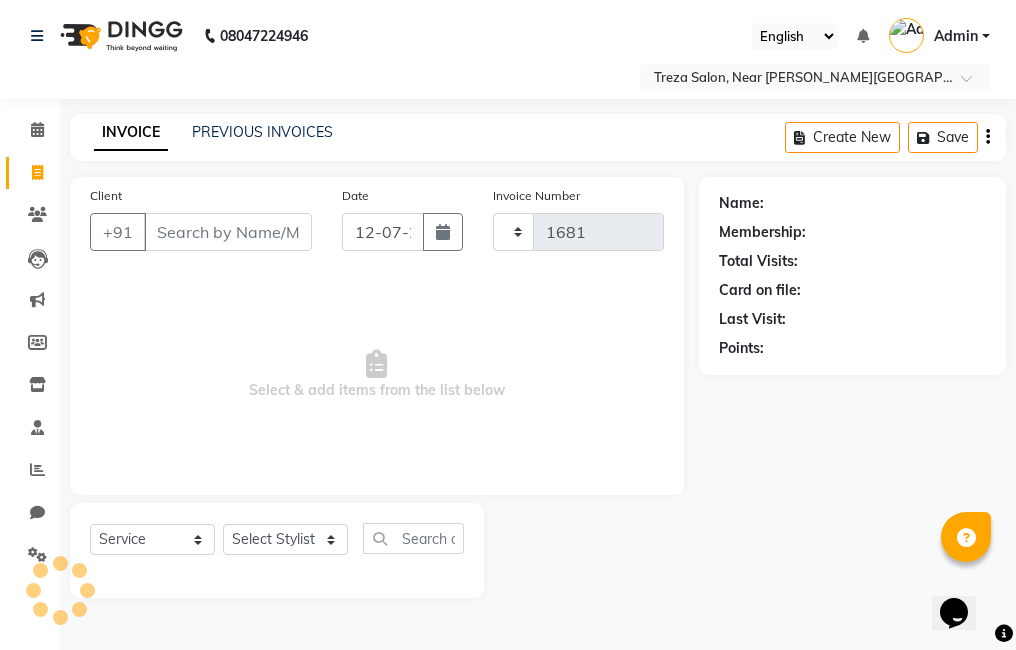 select on "7633" 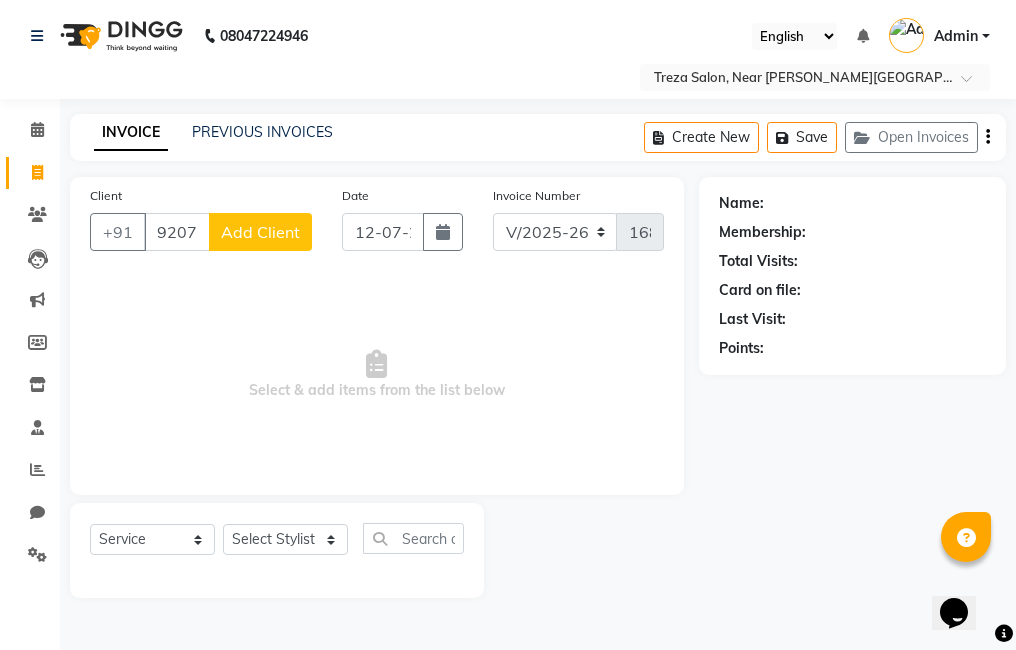type on "9207296693" 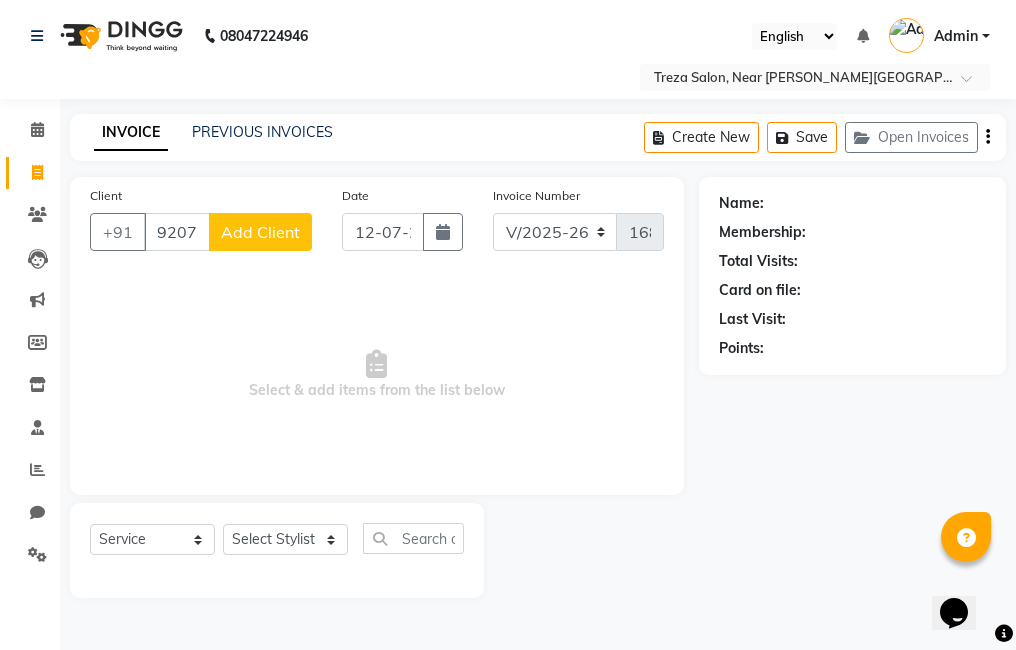 click on "Add Client" 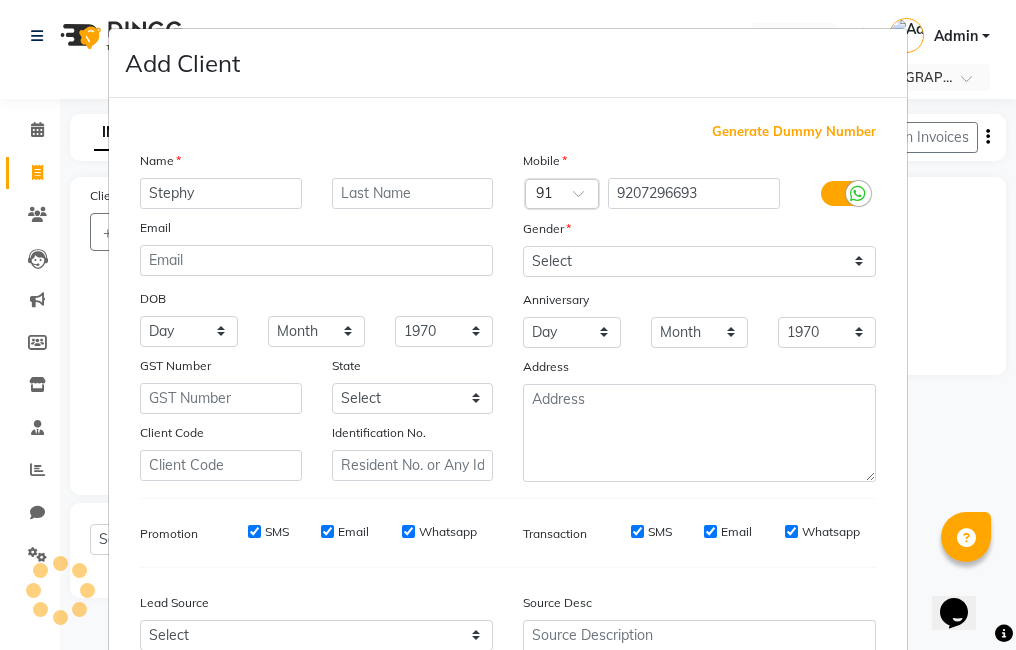 type on "Stephy" 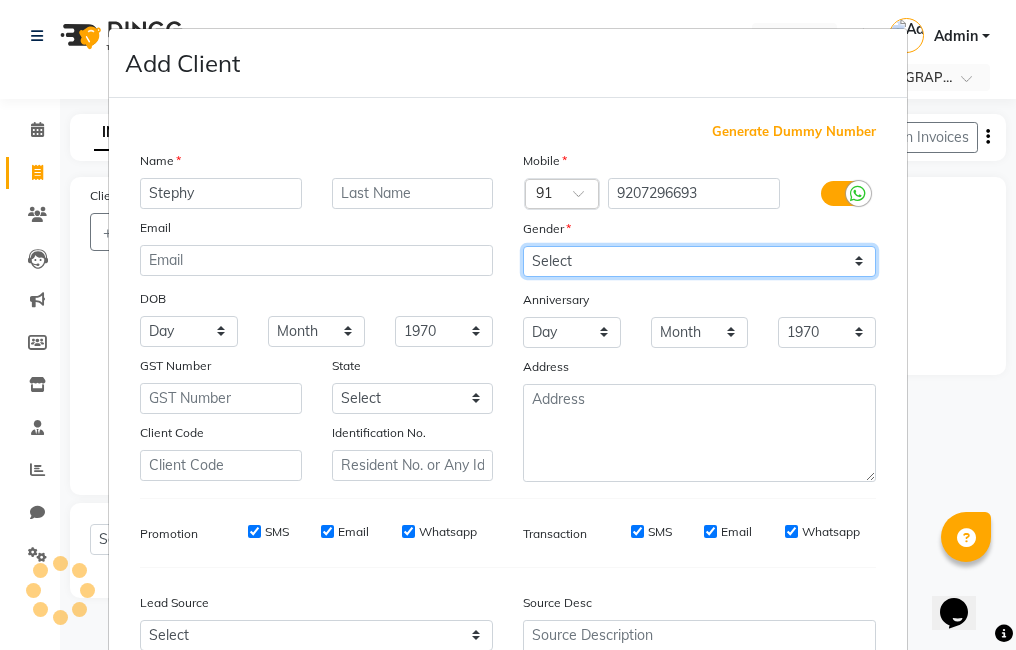 click on "Select Male Female Other Prefer Not To Say" at bounding box center [699, 261] 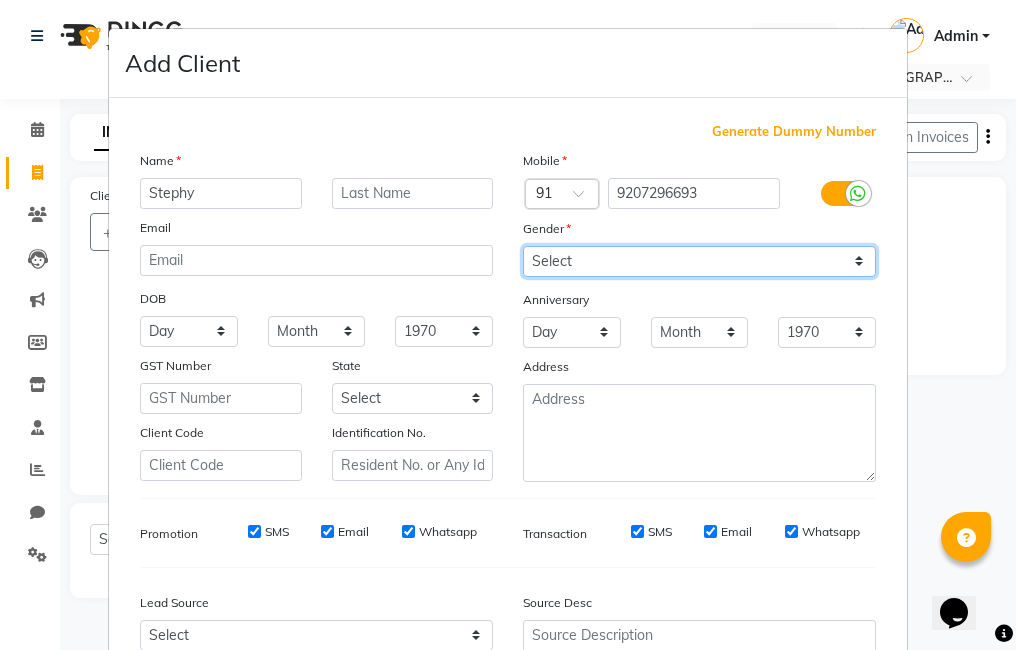 select on "female" 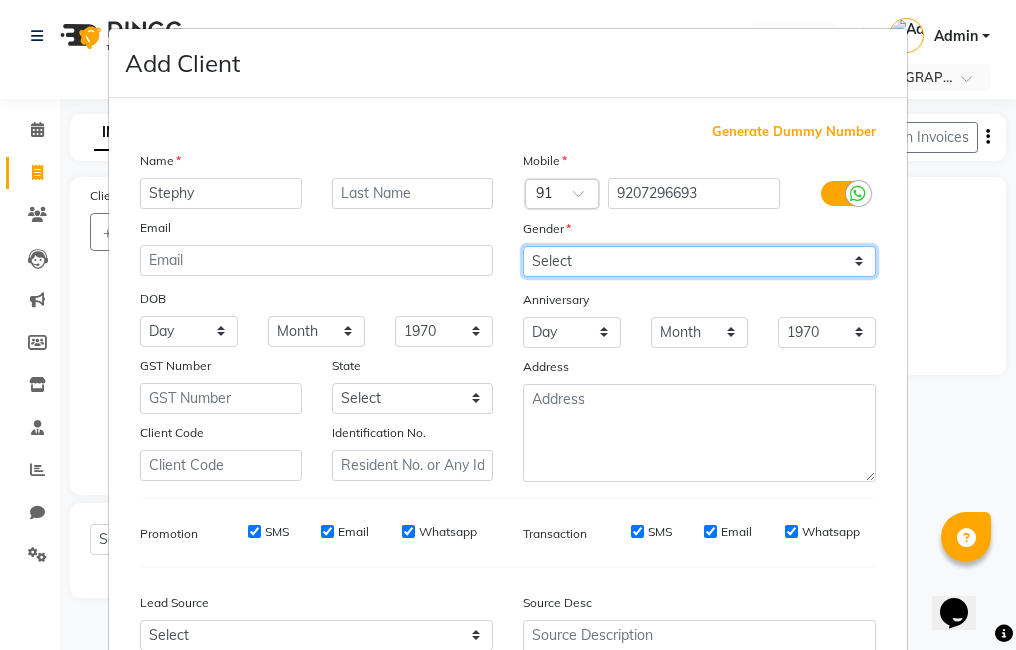 click on "Select Male Female Other Prefer Not To Say" at bounding box center (699, 261) 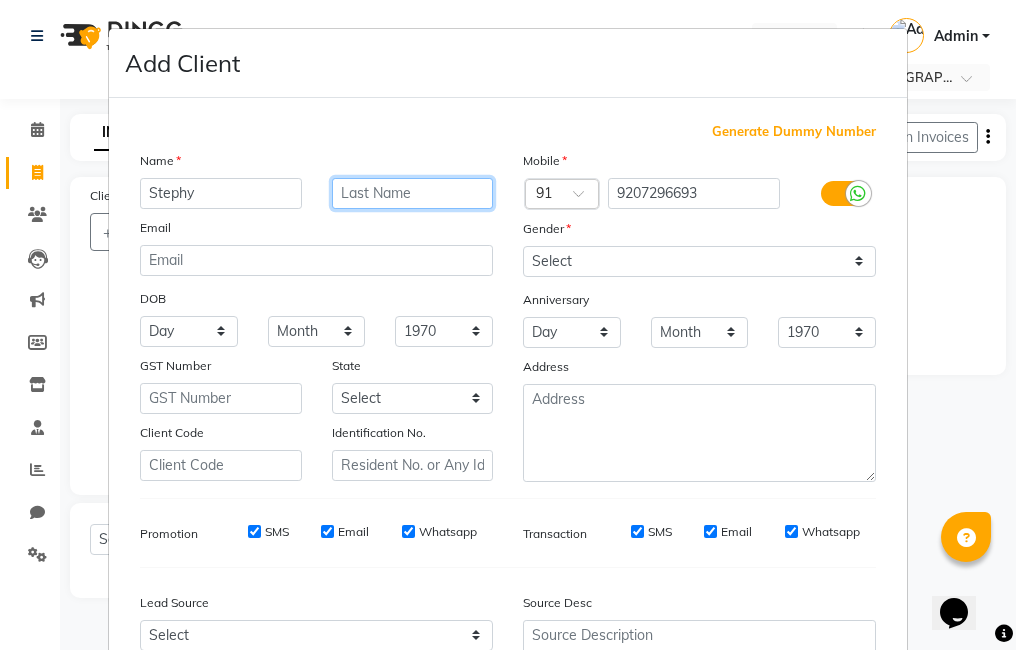 click at bounding box center (413, 193) 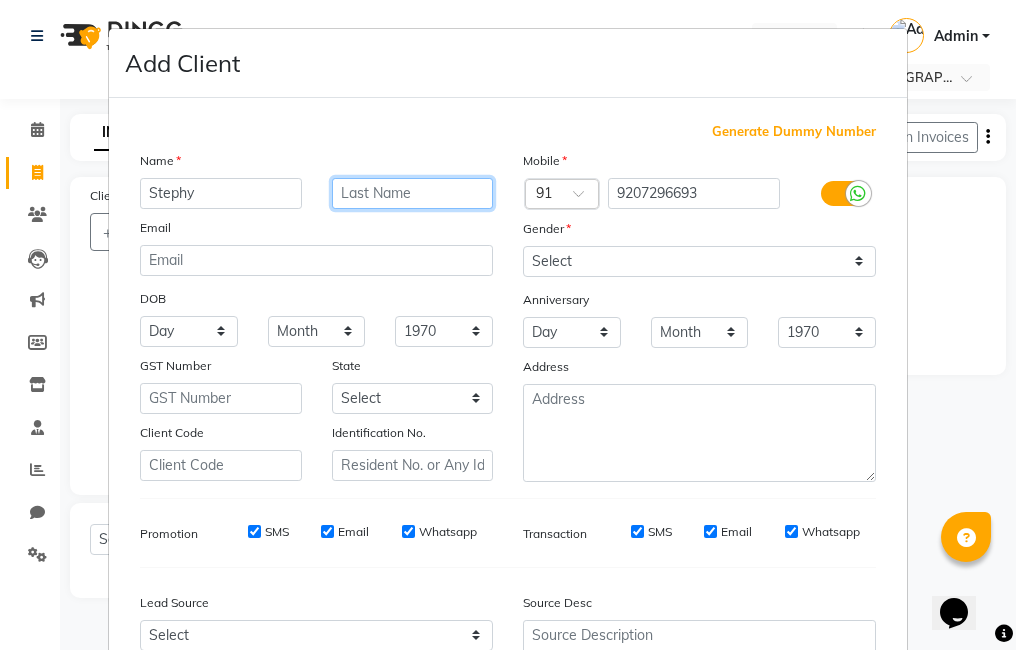 type on "S" 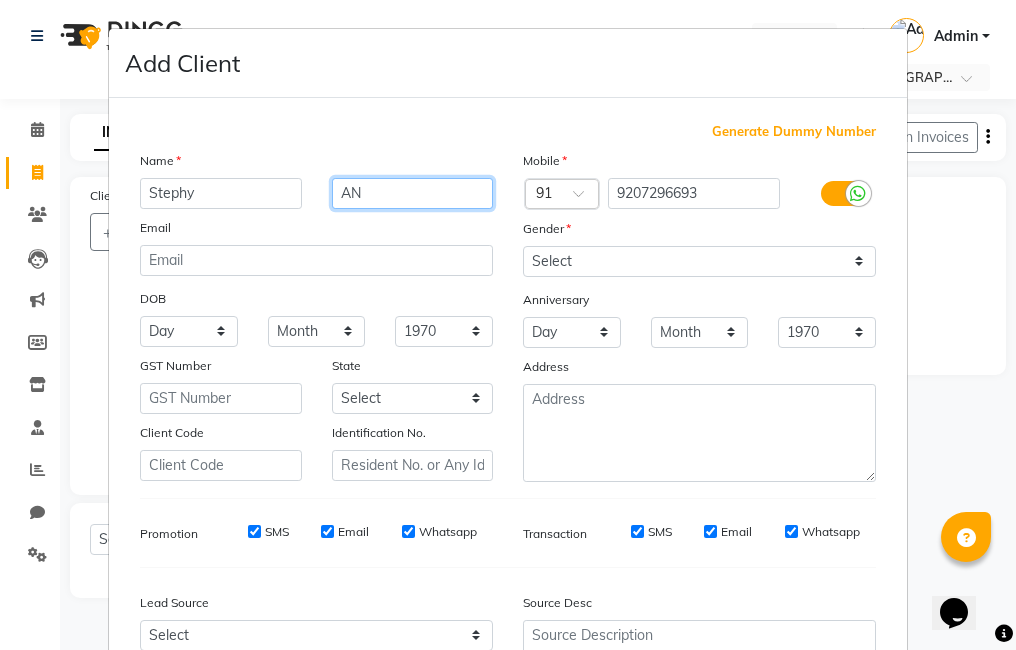 type on "A" 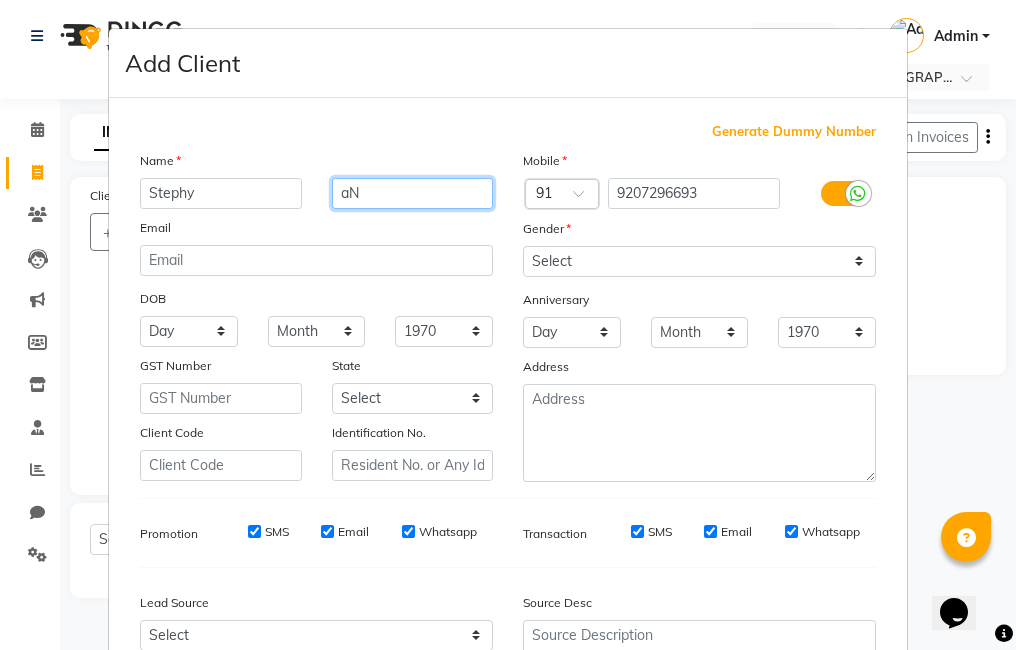type on "a" 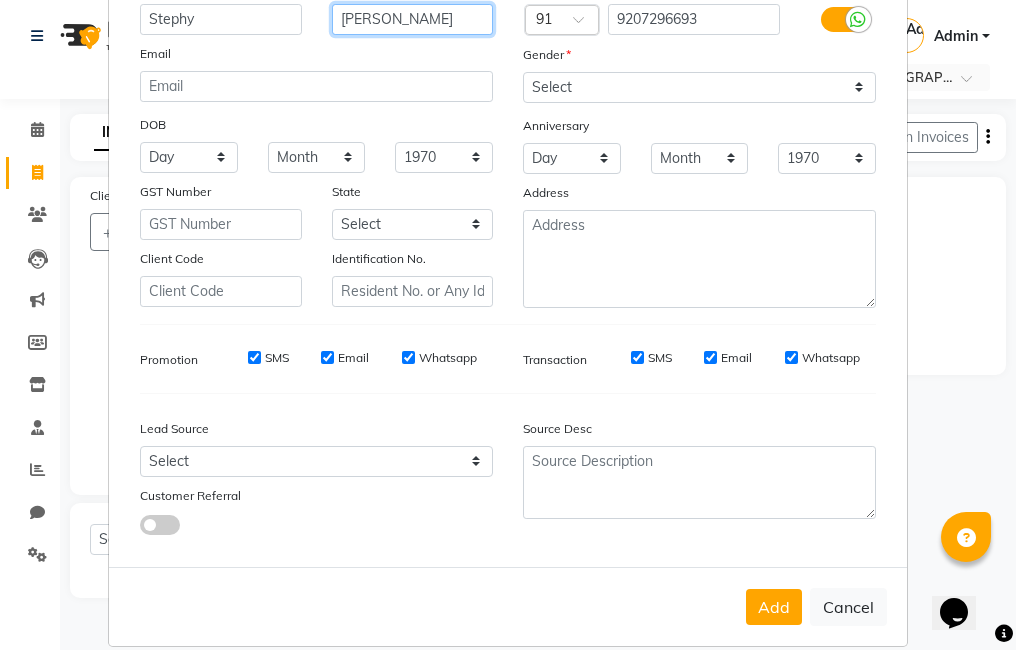 scroll, scrollTop: 181, scrollLeft: 0, axis: vertical 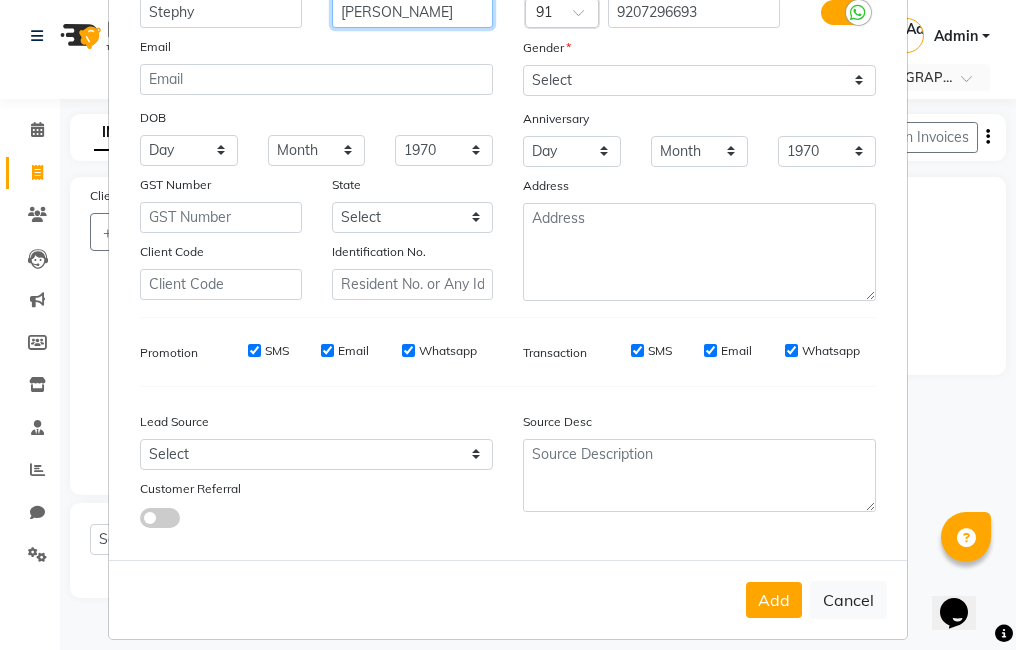 type on "Ann" 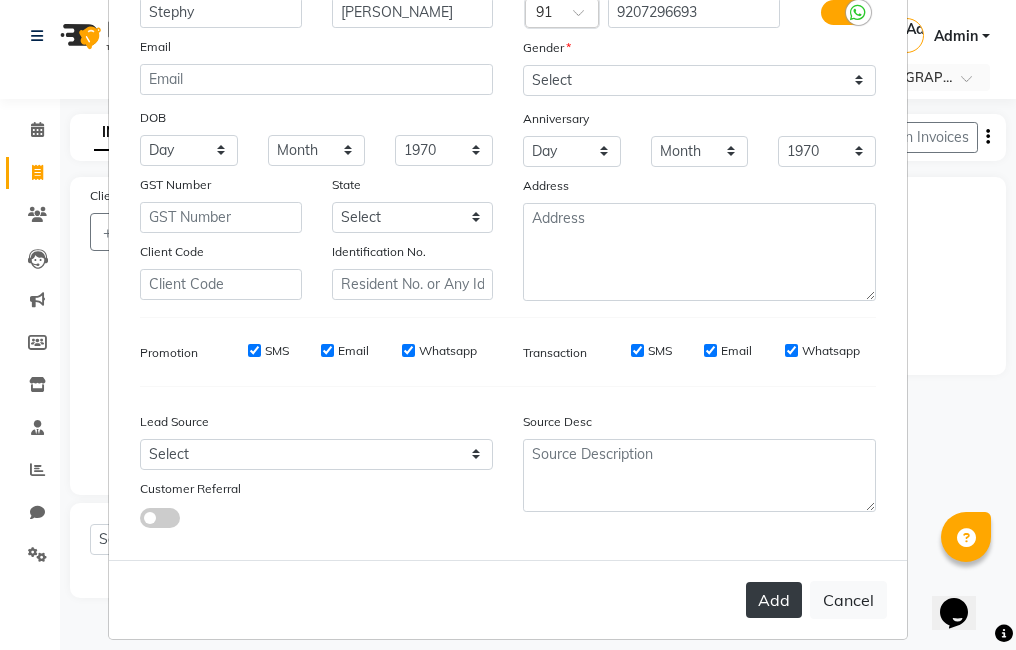 click on "Add" at bounding box center (774, 600) 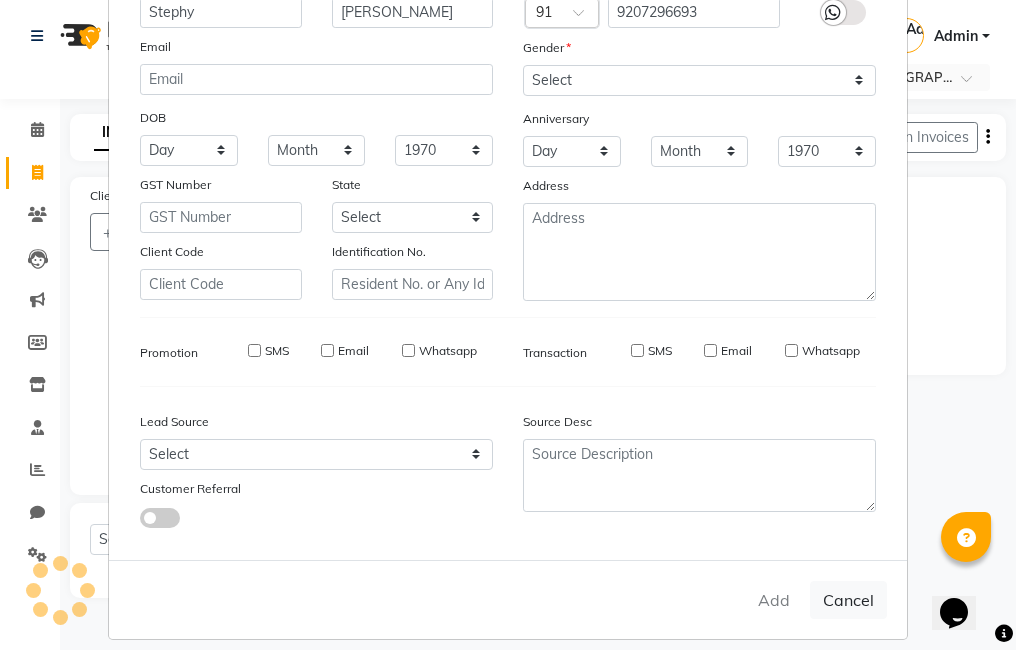 type 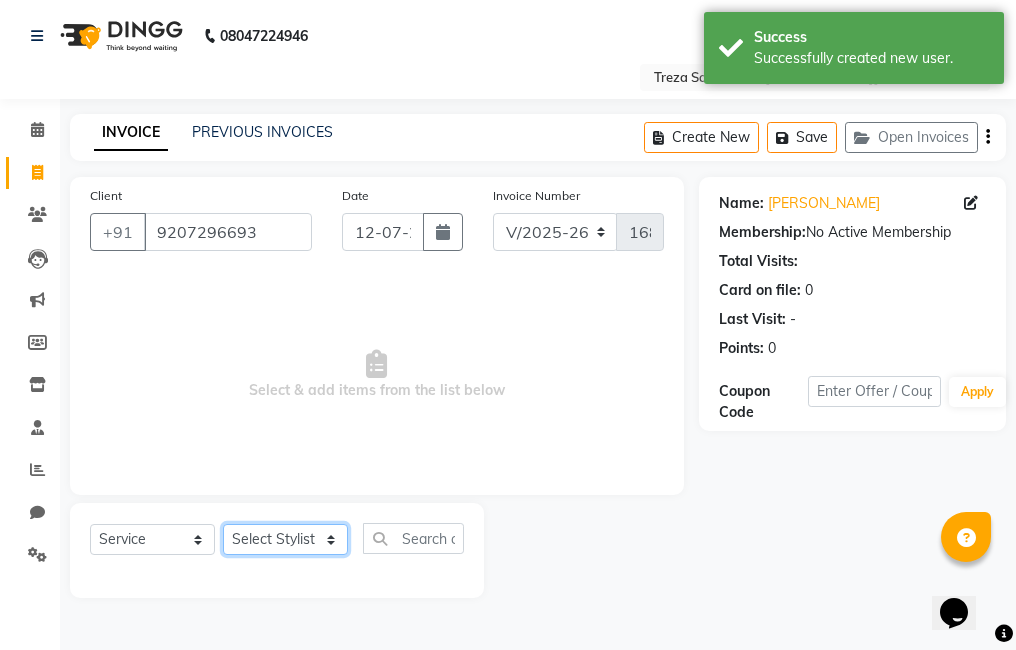 click on "Select Stylist Ajitha Akshay Amulie Anju Arun Ashish Irfan Jeeshma Krishna Priya sharook Shijo" 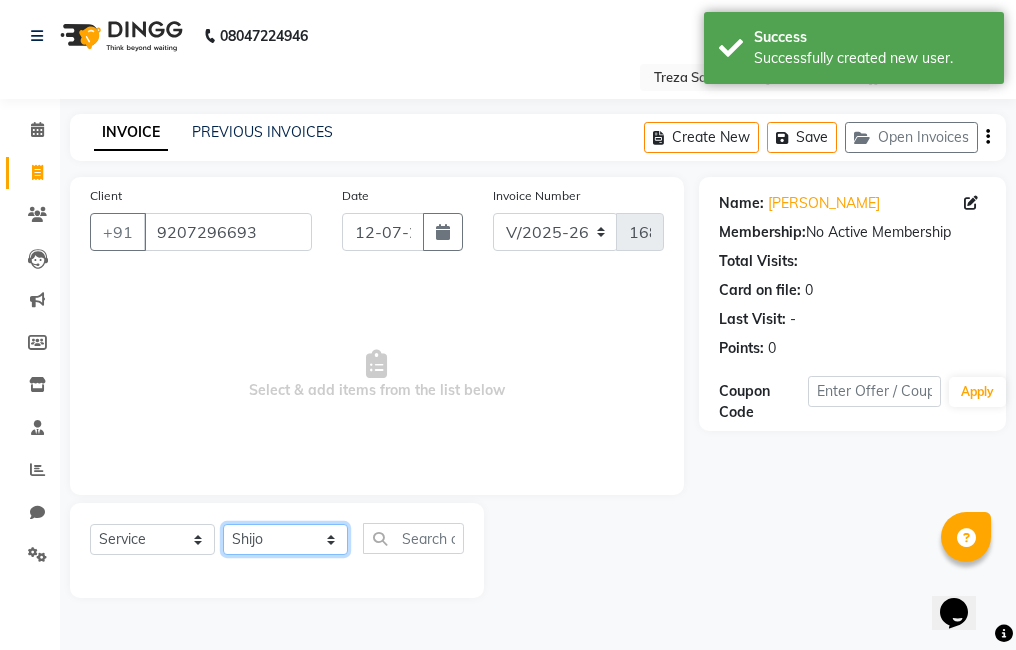 click on "Select Stylist Ajitha Akshay Amulie Anju Arun Ashish Irfan Jeeshma Krishna Priya sharook Shijo" 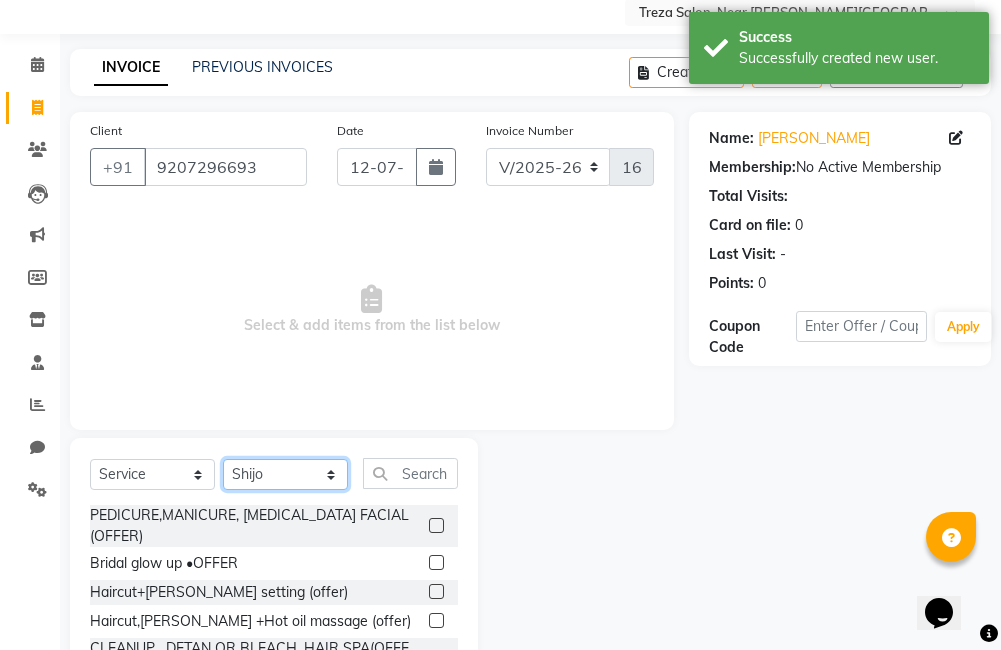 click on "Select Stylist Ajitha Akshay Amulie Anju Arun Ashish Irfan Jeeshma Krishna Priya sharook Shijo" 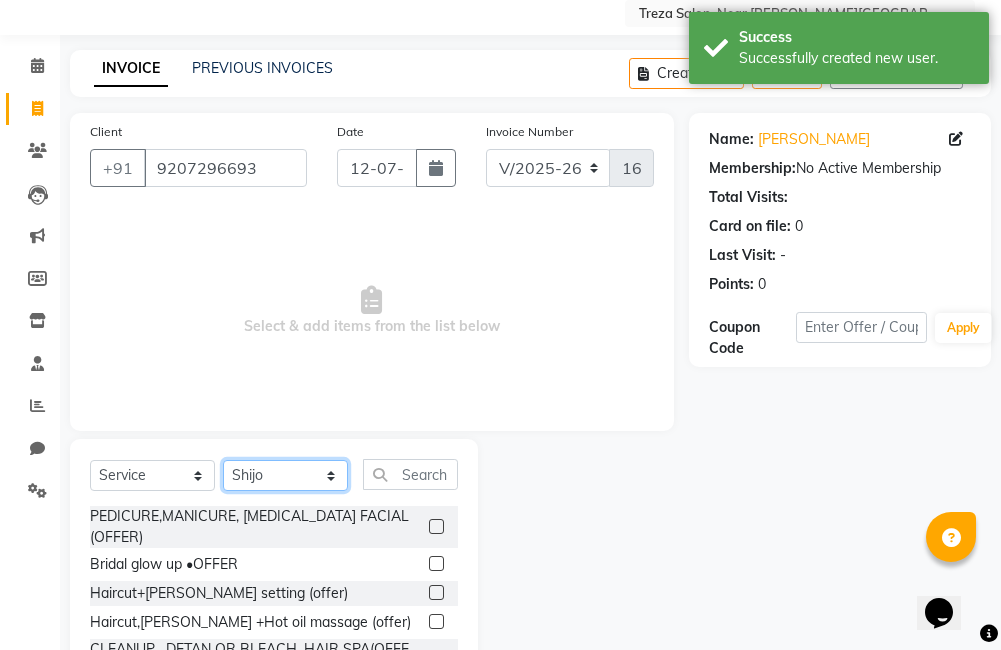 select on "85971" 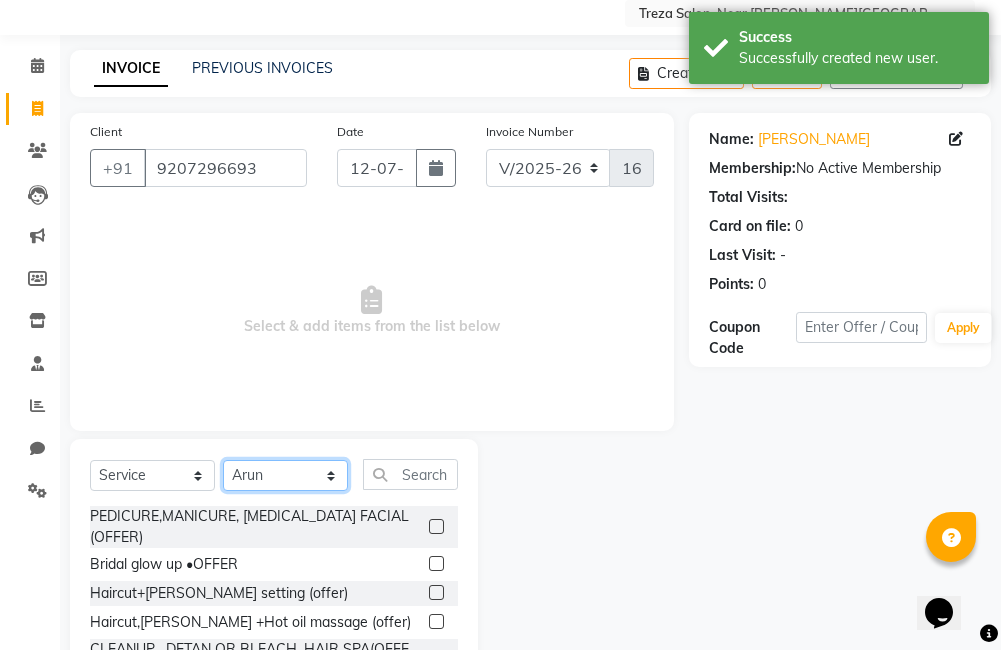 click on "Select Stylist Ajitha Akshay Amulie Anju Arun Ashish Irfan Jeeshma Krishna Priya sharook Shijo" 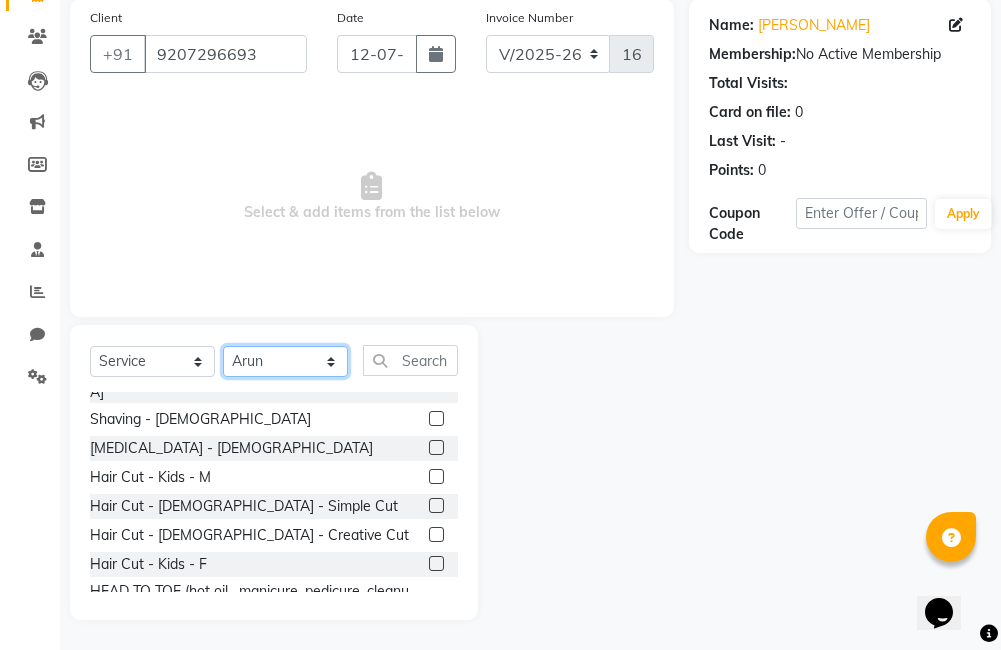 scroll, scrollTop: 307, scrollLeft: 0, axis: vertical 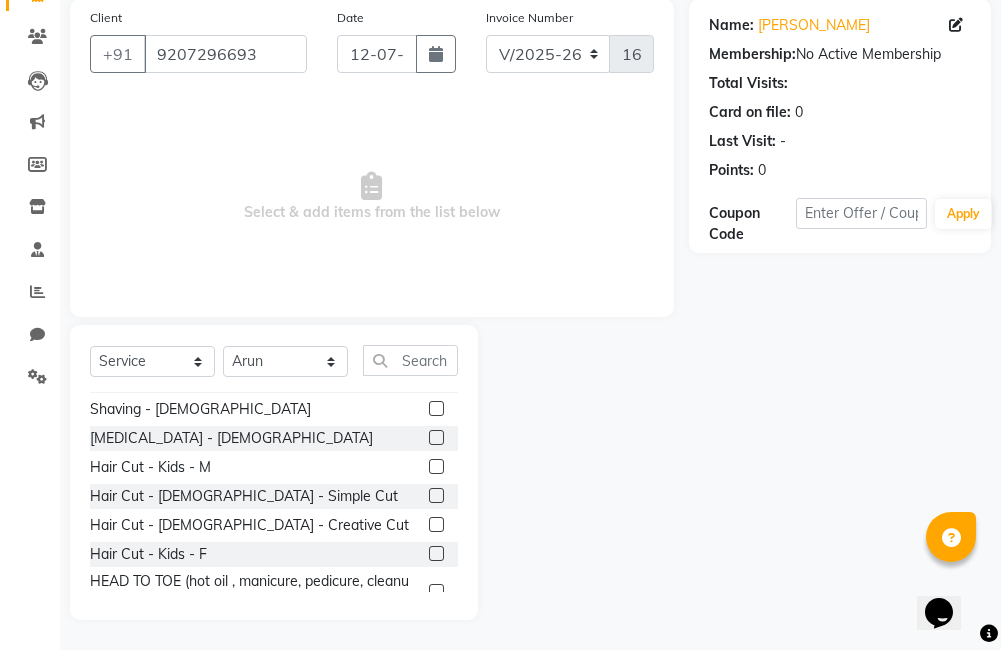 click 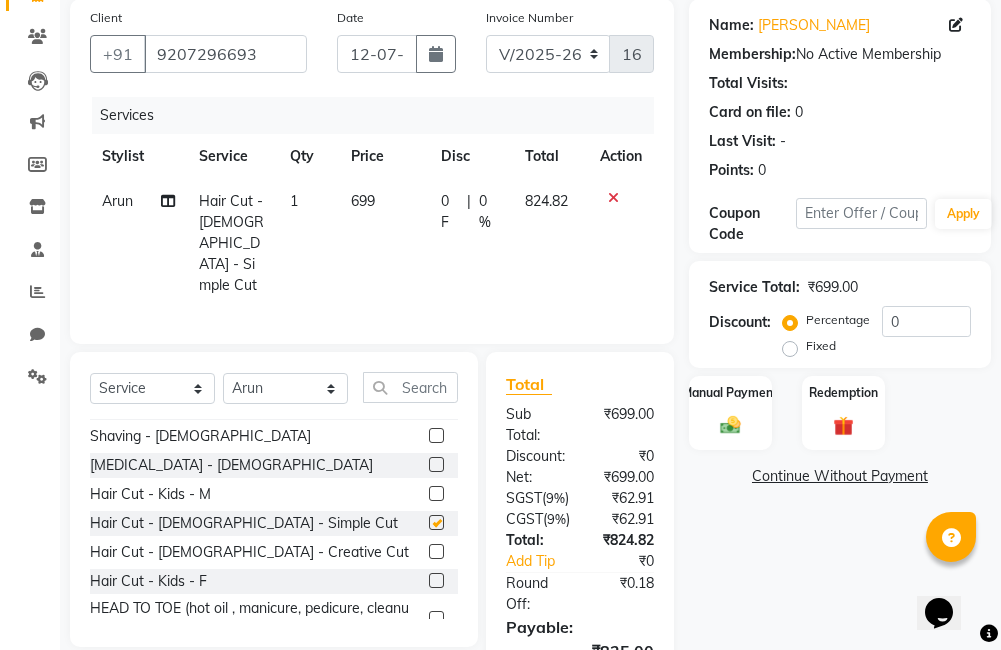 checkbox on "false" 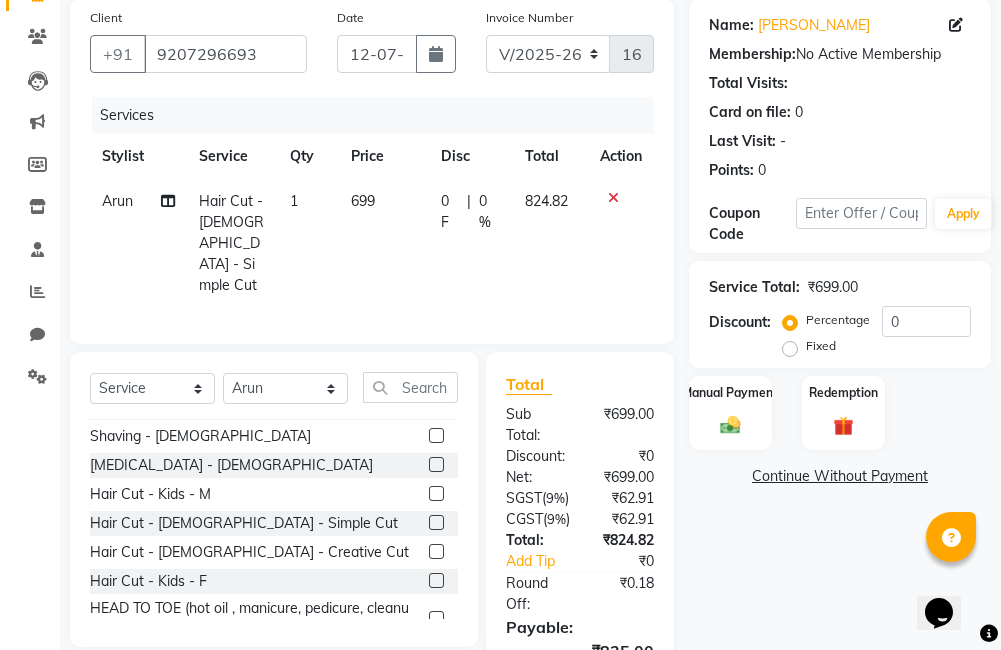 scroll, scrollTop: 4, scrollLeft: 0, axis: vertical 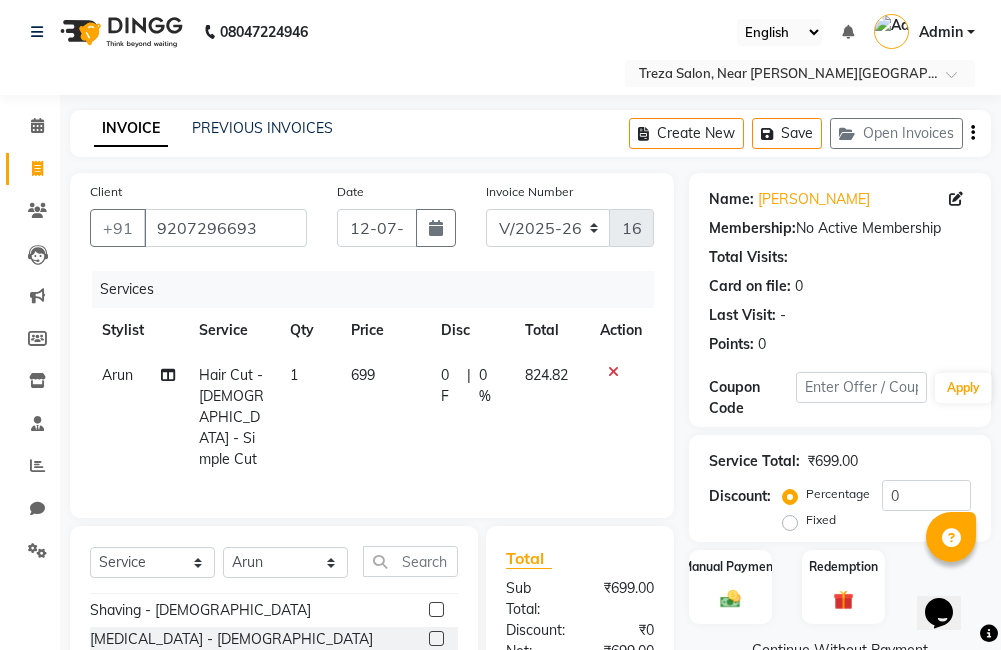 click 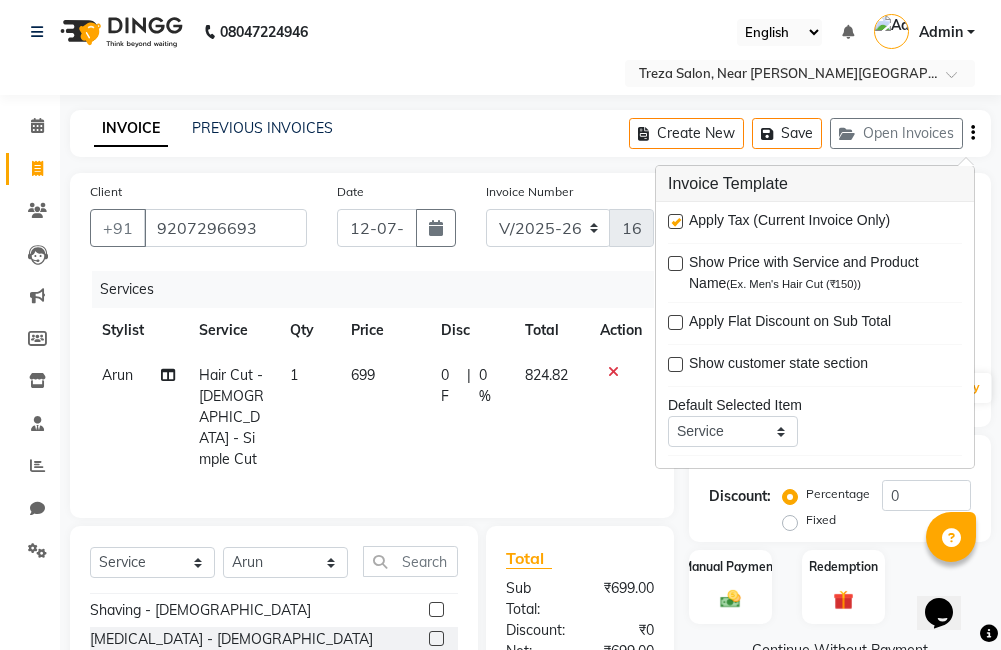 click at bounding box center (675, 221) 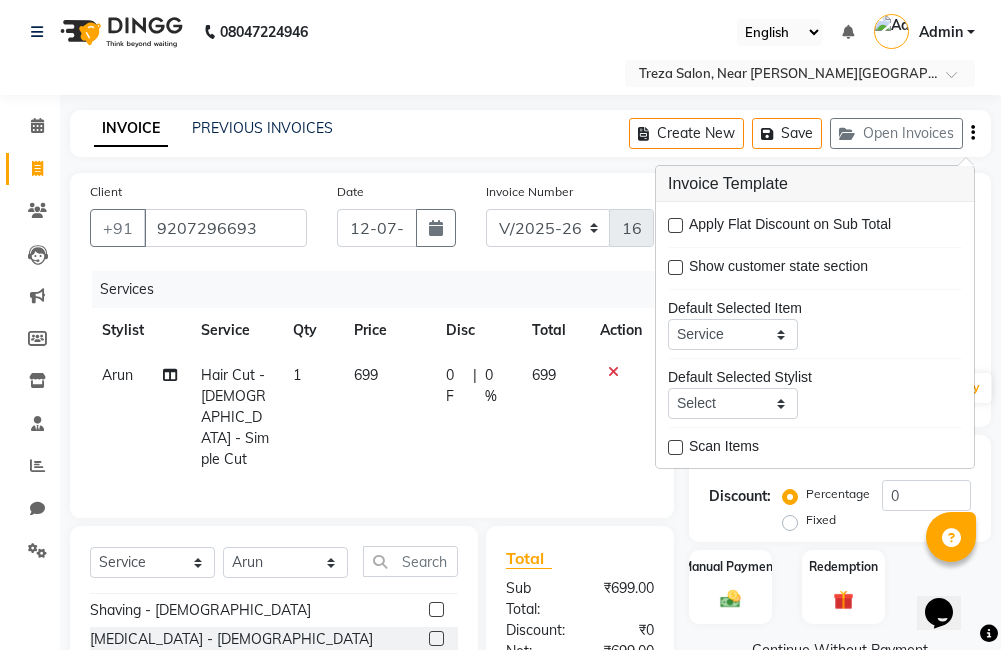 scroll, scrollTop: 98, scrollLeft: 0, axis: vertical 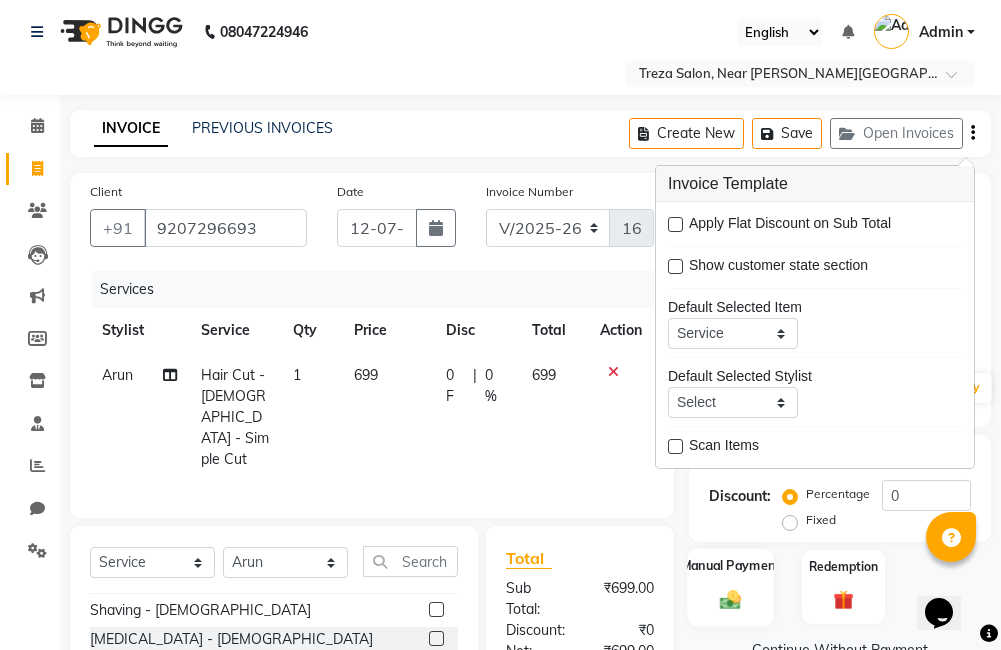 click 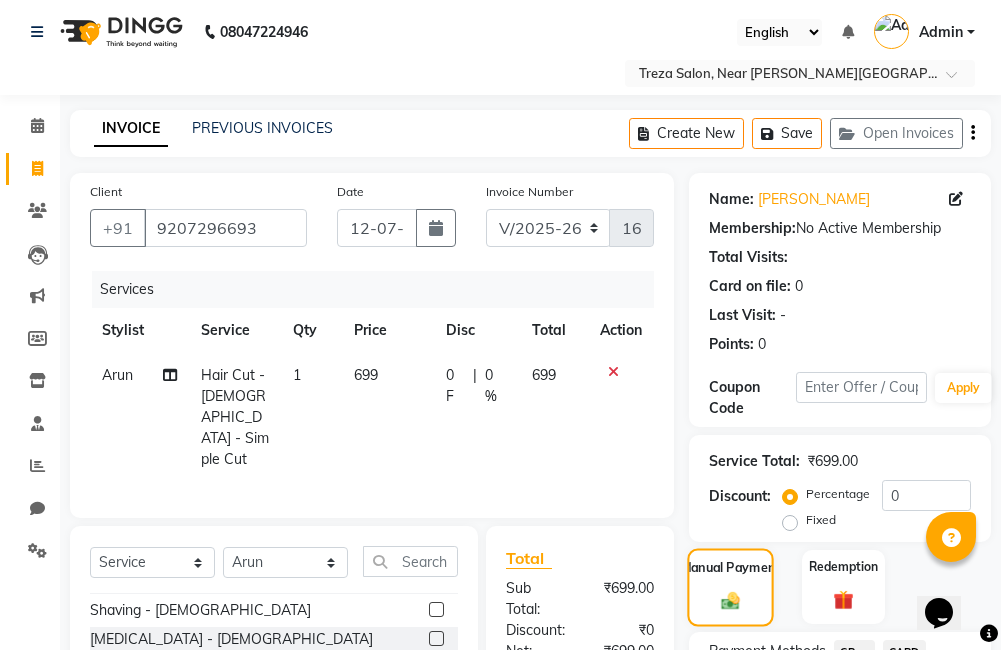 scroll, scrollTop: 201, scrollLeft: 0, axis: vertical 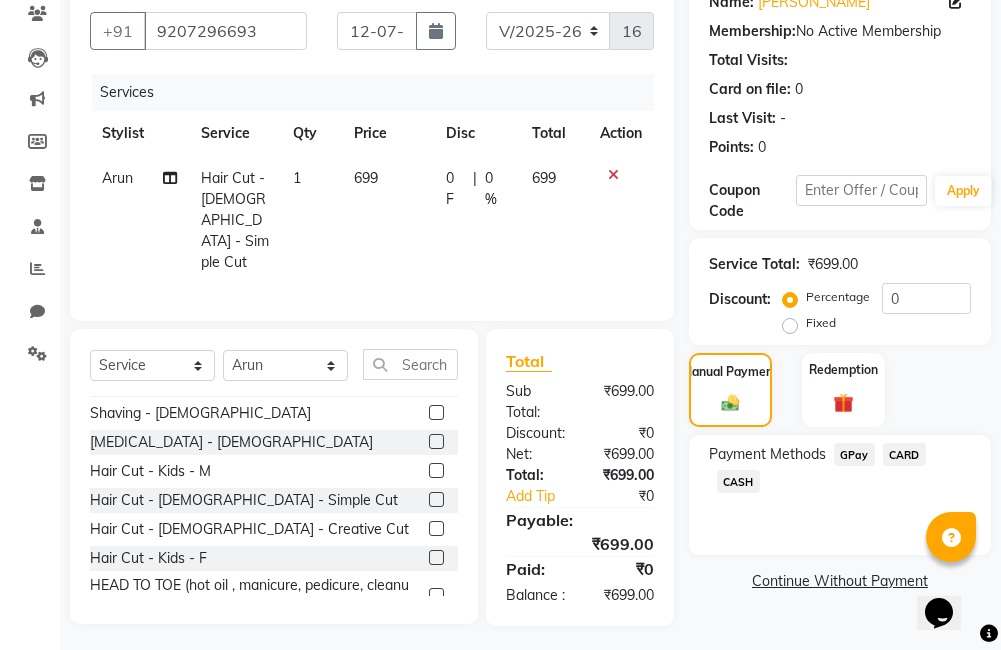 click on "GPay" 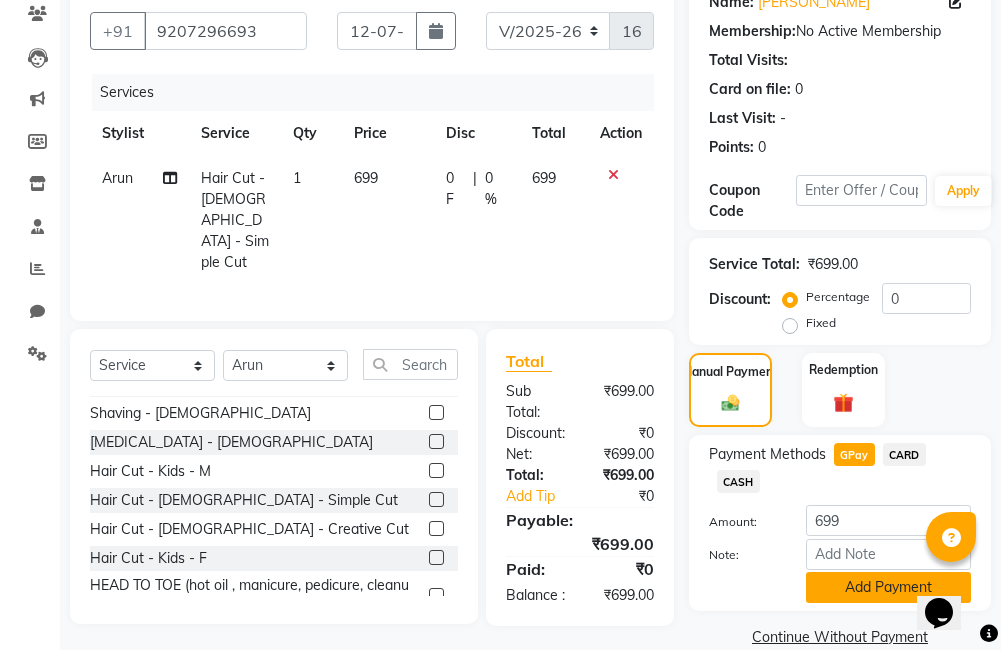 click on "Add Payment" 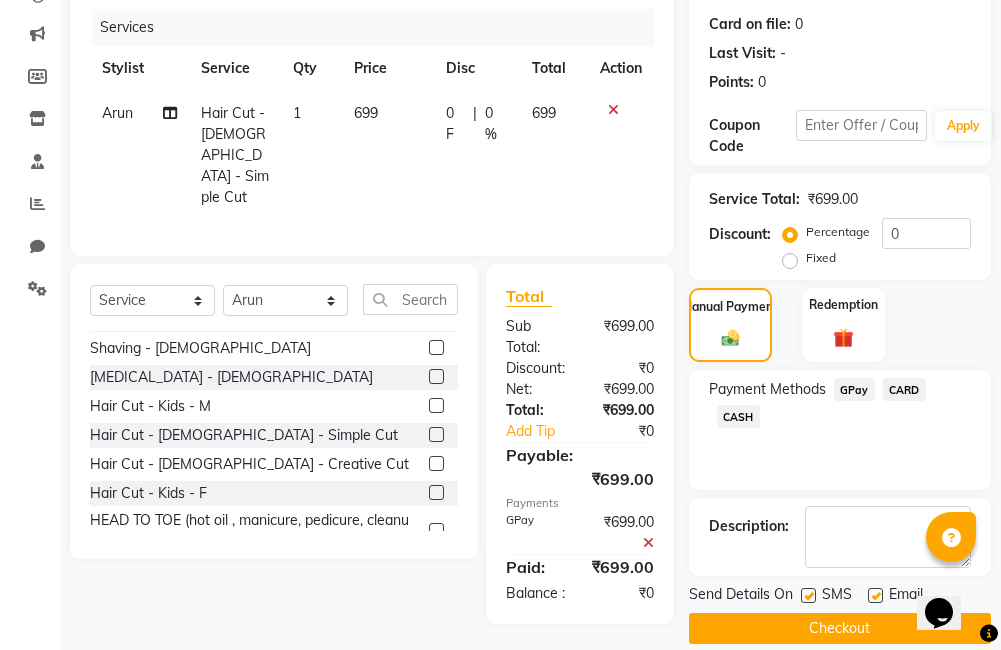 scroll, scrollTop: 290, scrollLeft: 0, axis: vertical 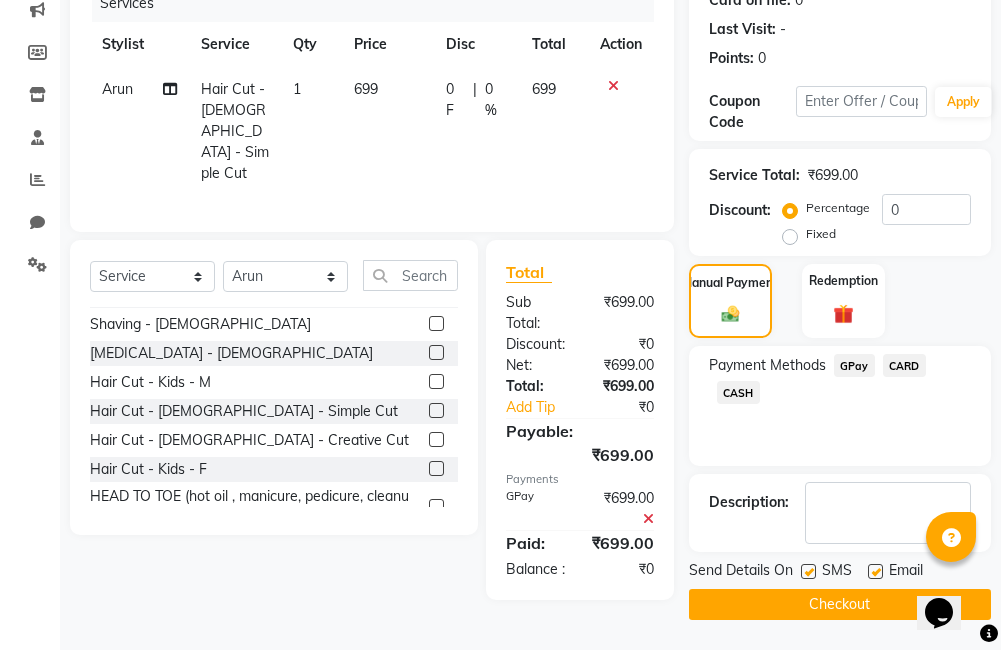 click on "Checkout" 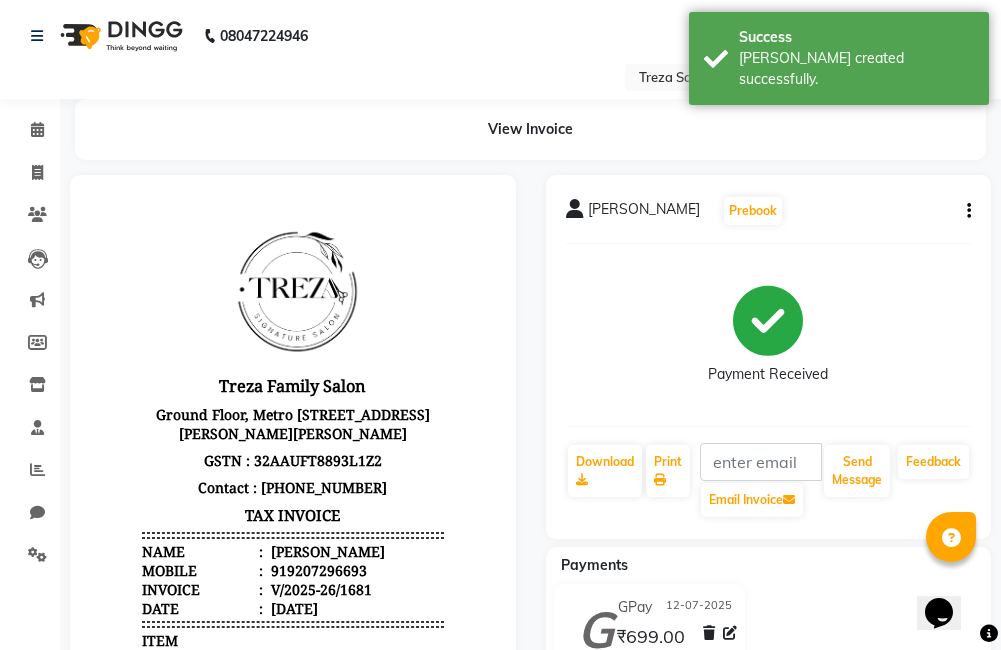 scroll, scrollTop: 0, scrollLeft: 0, axis: both 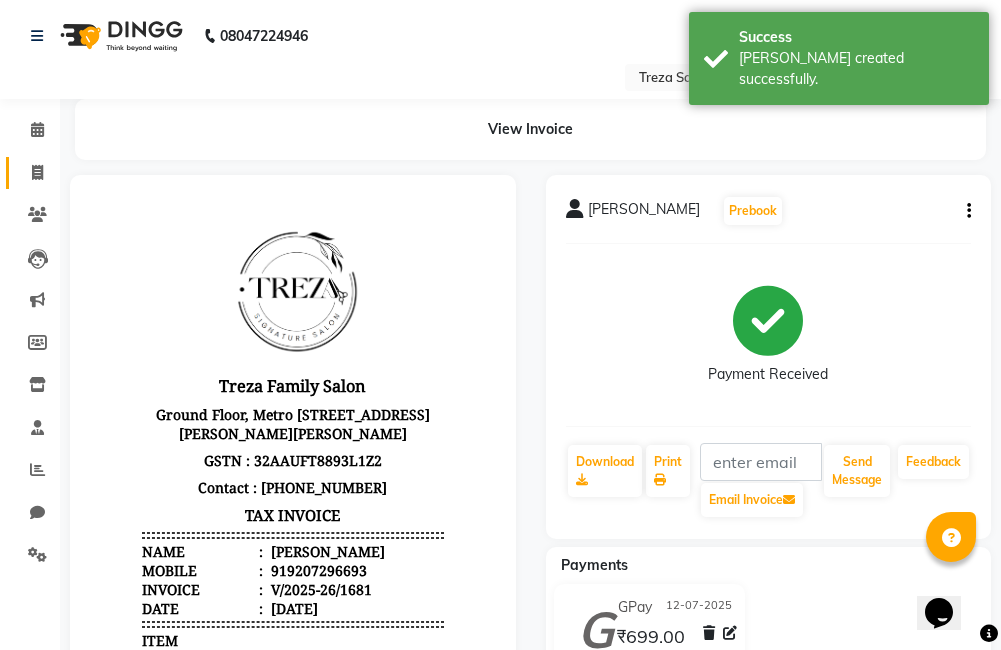 click 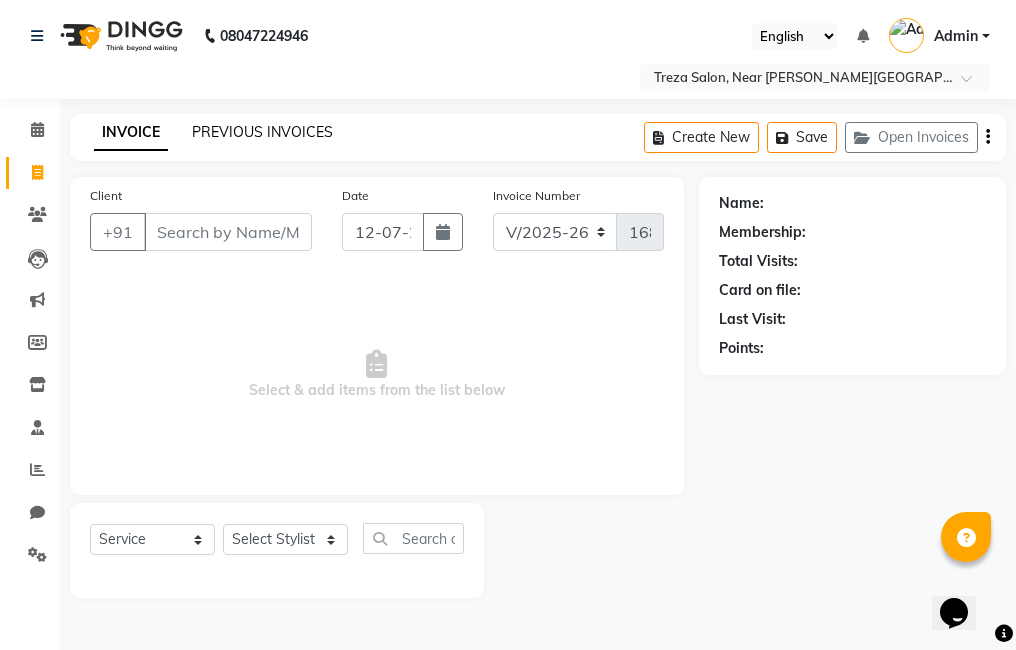 click on "PREVIOUS INVOICES" 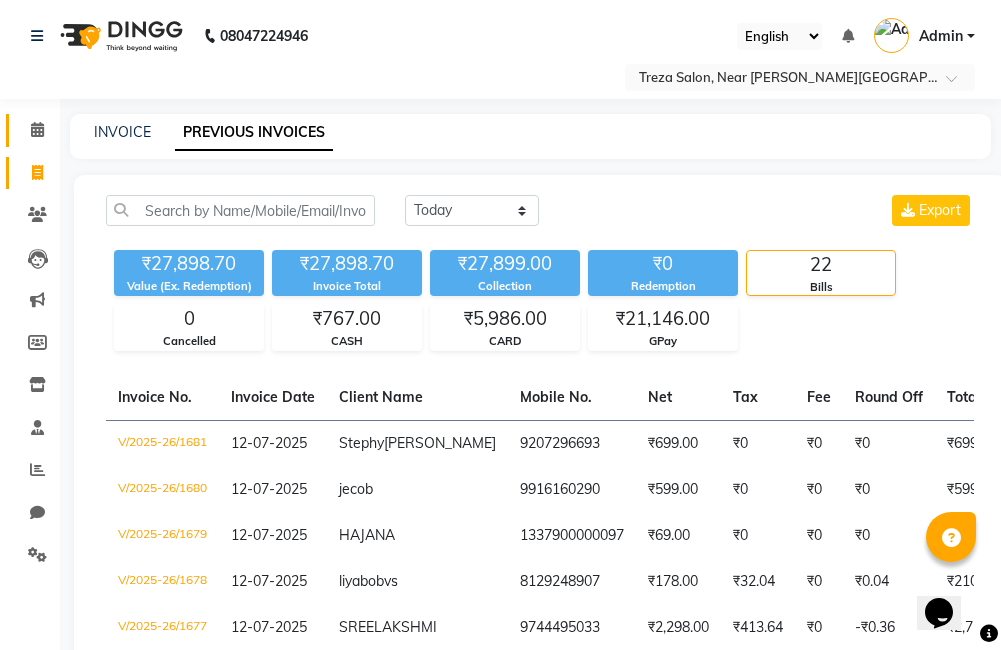 click 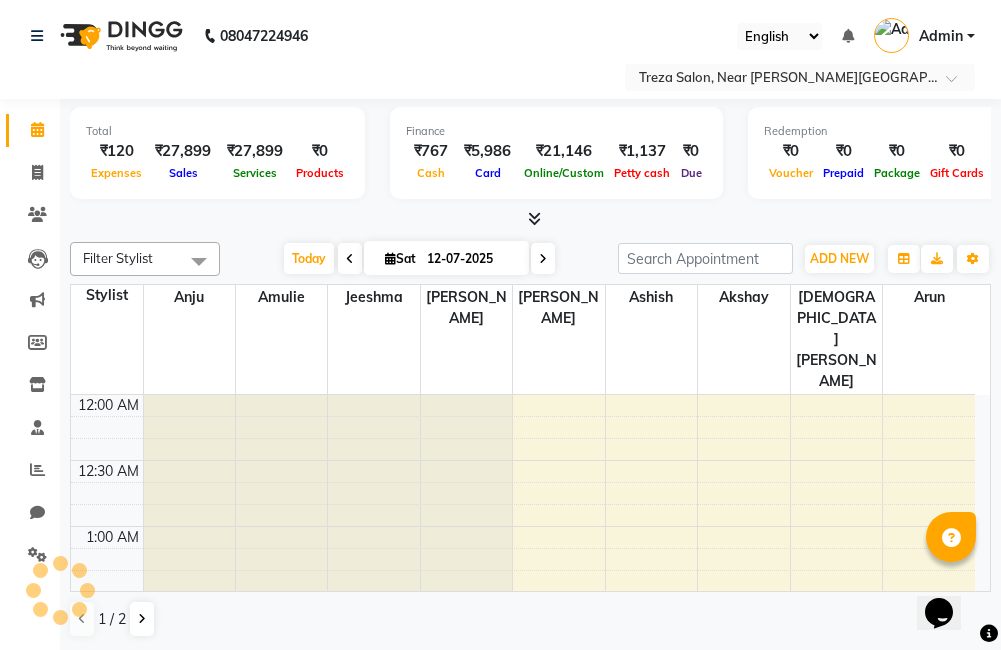 scroll, scrollTop: 793, scrollLeft: 0, axis: vertical 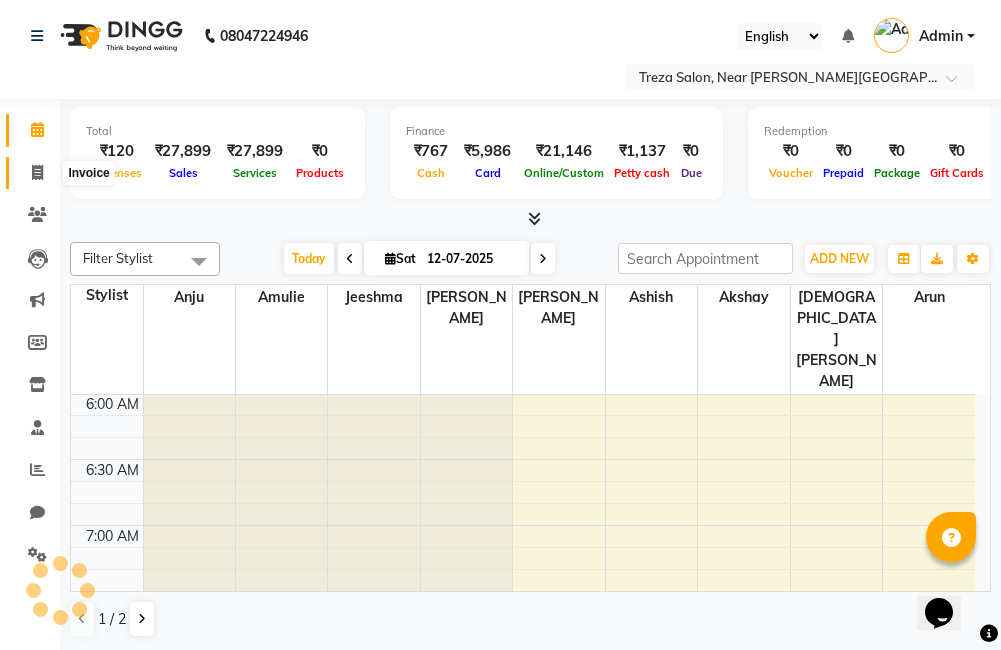 click 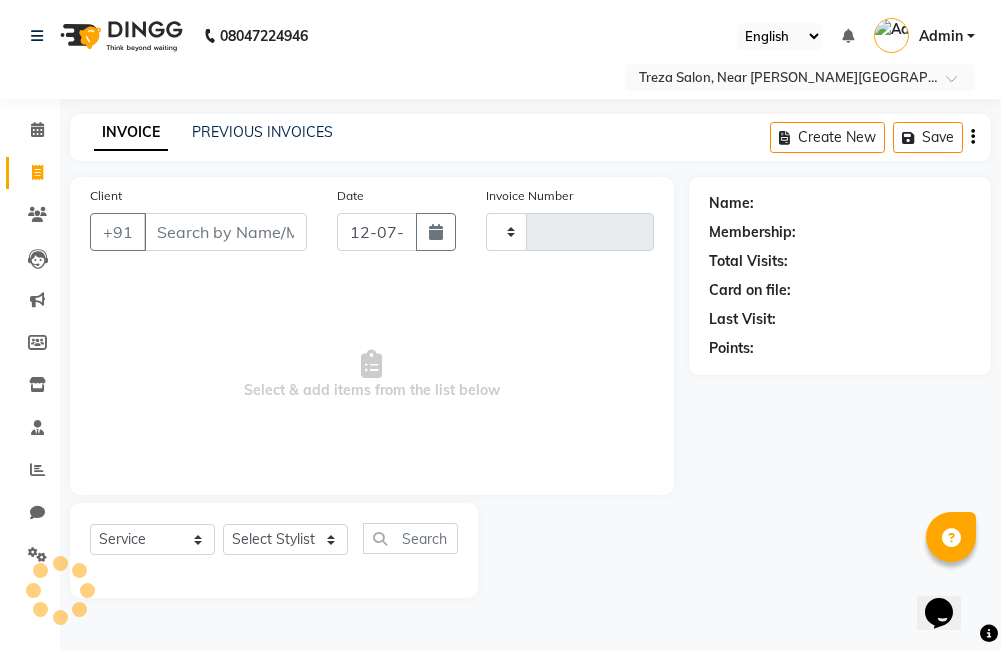type on "1682" 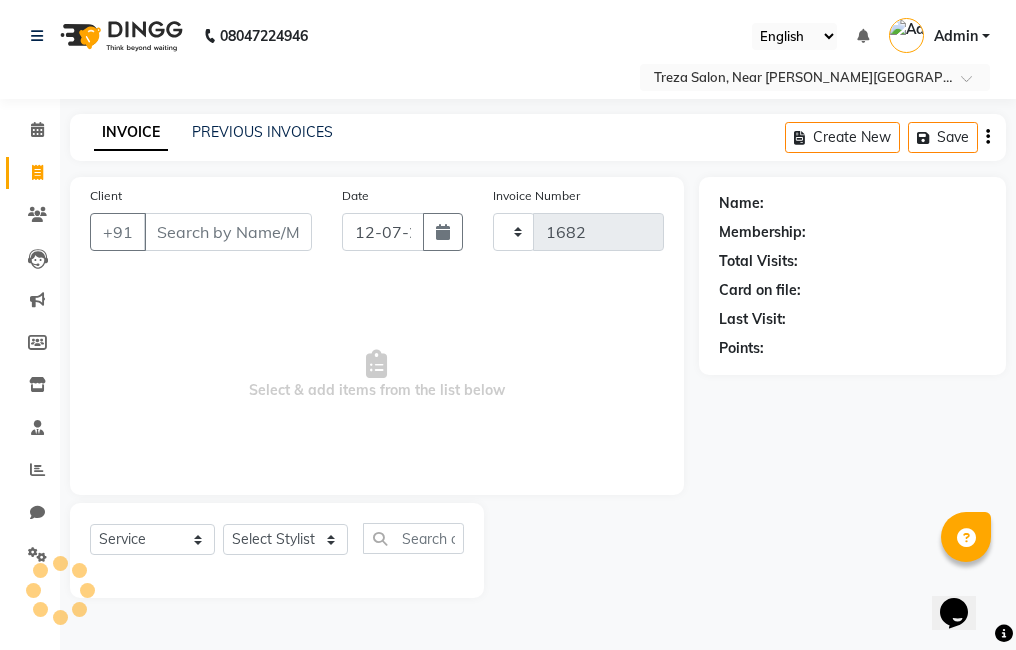 select on "7633" 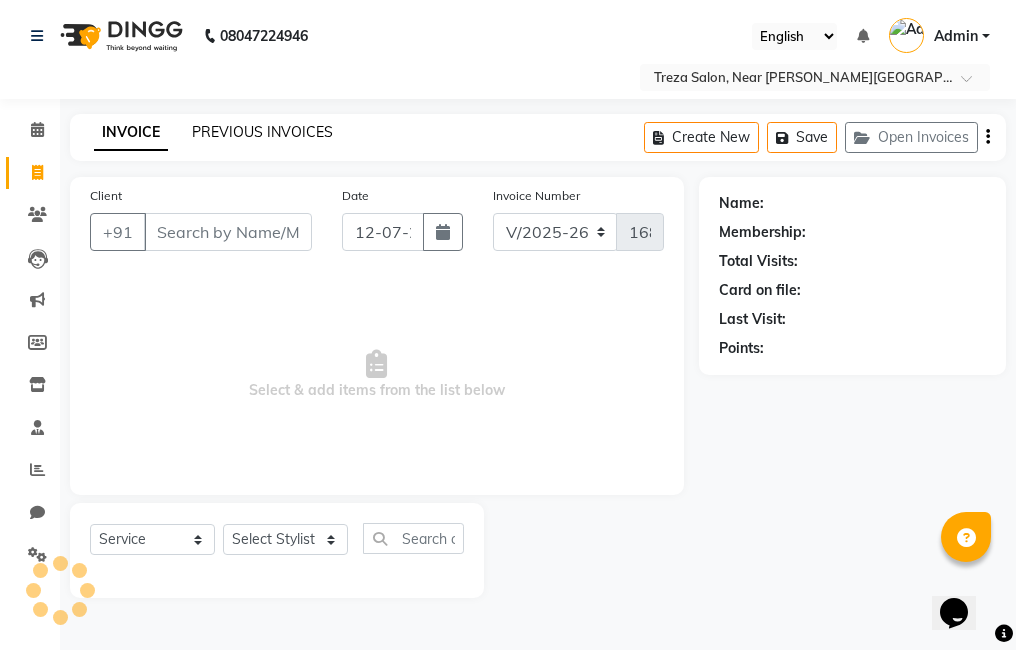 click on "PREVIOUS INVOICES" 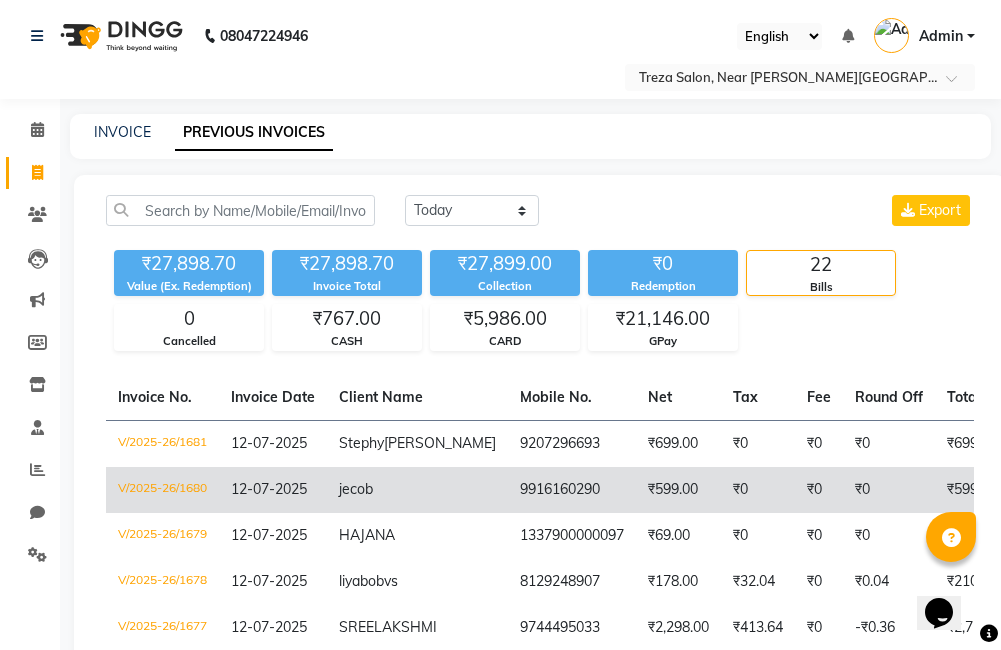 scroll, scrollTop: 100, scrollLeft: 0, axis: vertical 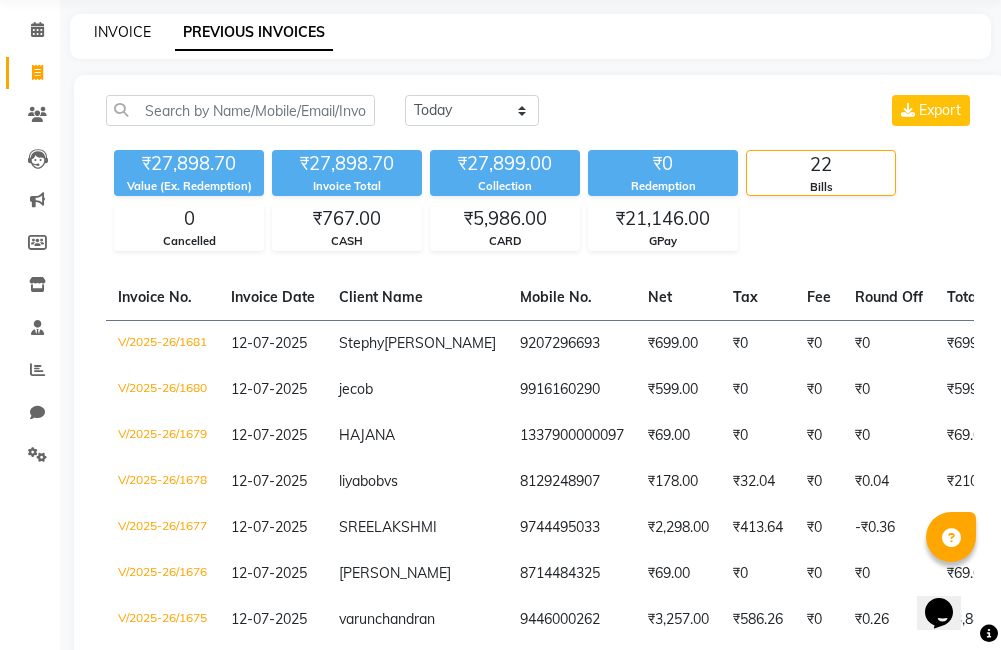 click on "INVOICE" 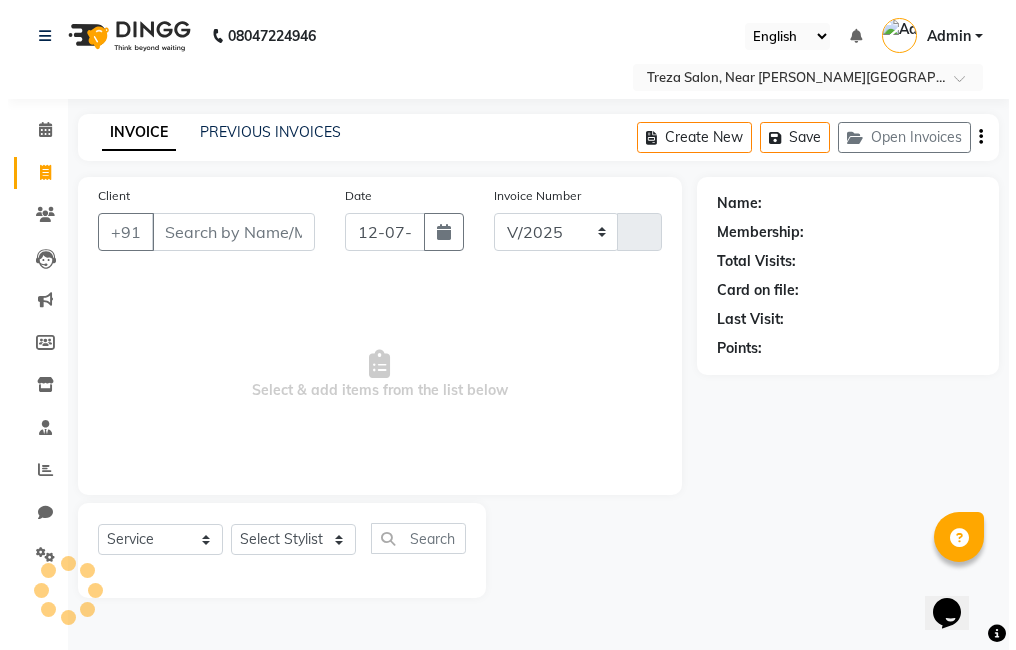 scroll, scrollTop: 0, scrollLeft: 0, axis: both 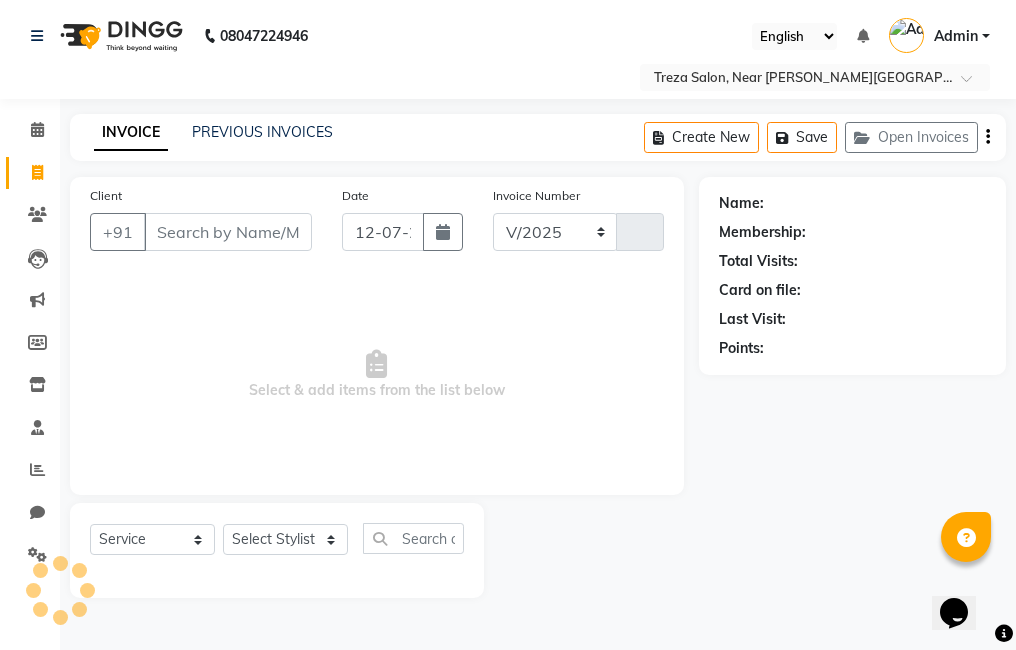 select on "7633" 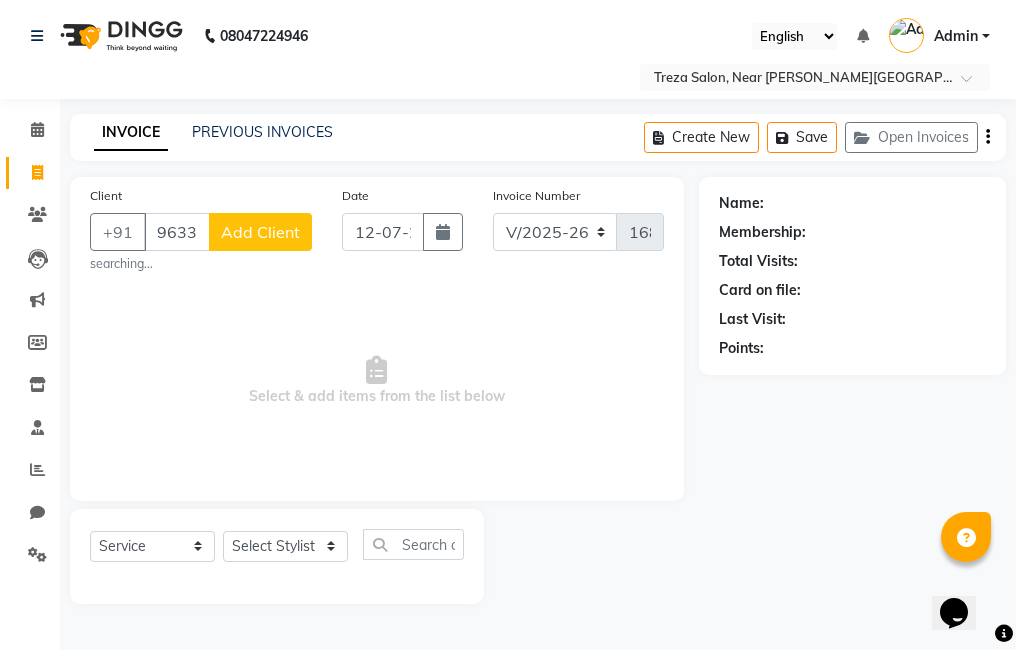 type on "9633076775" 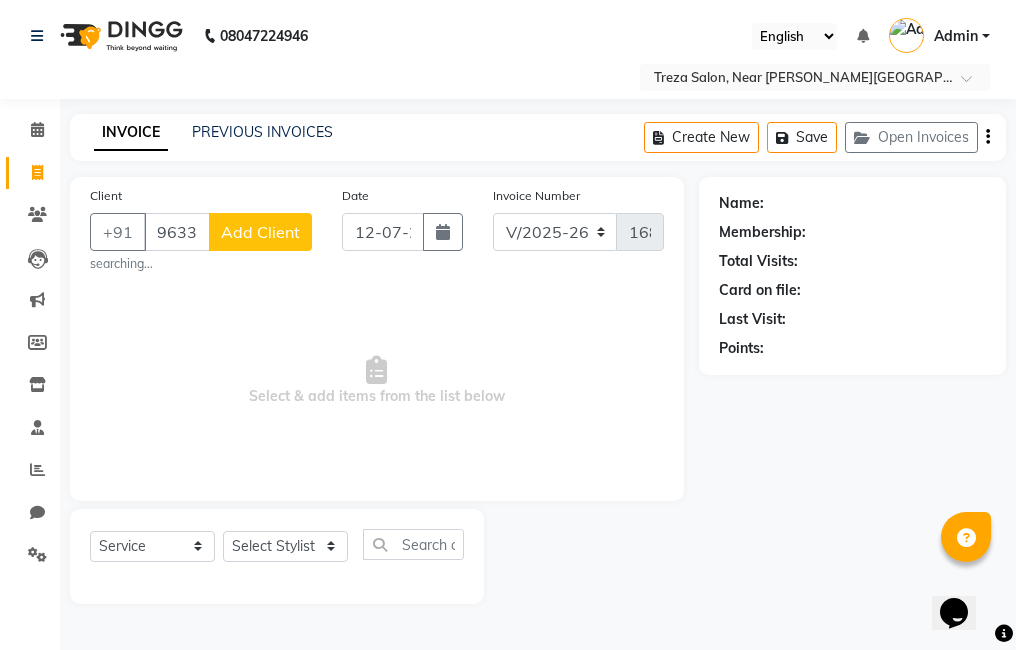 click on "Add Client" 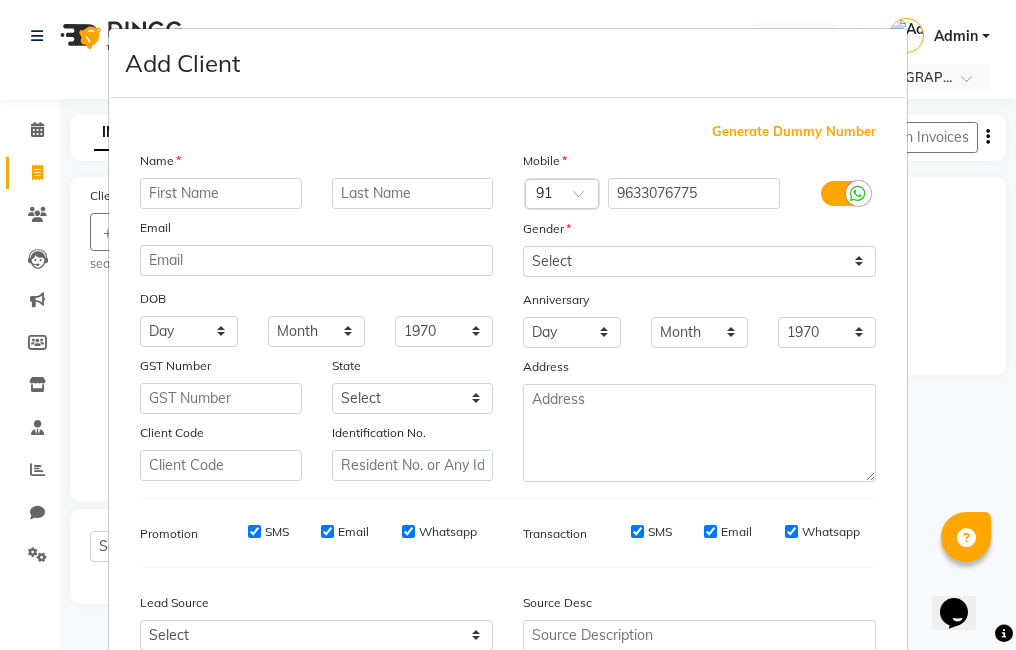 type on "a" 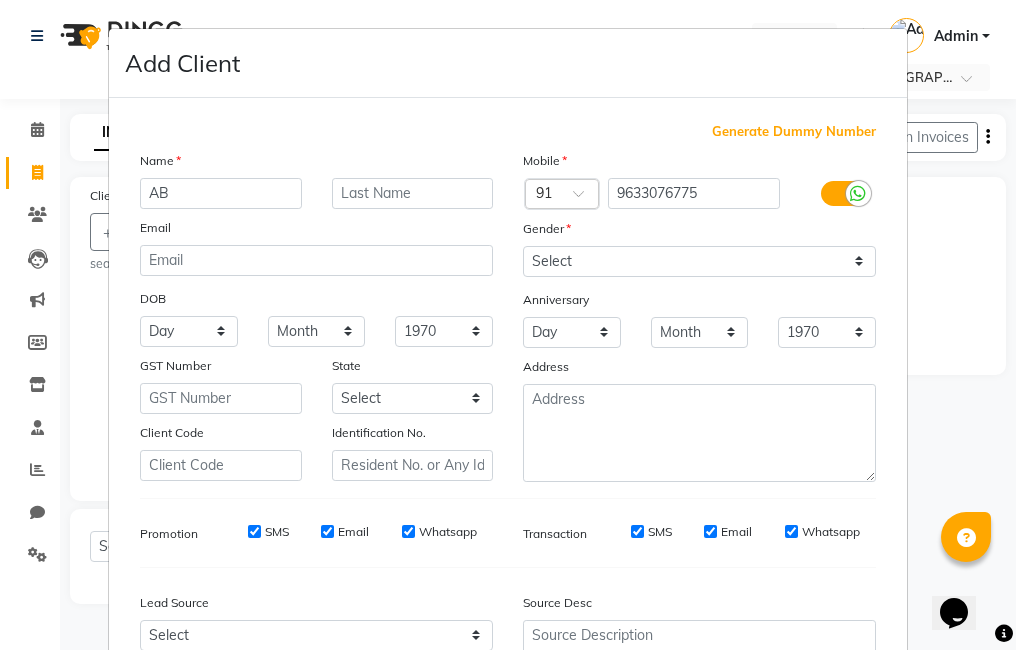 type on "A" 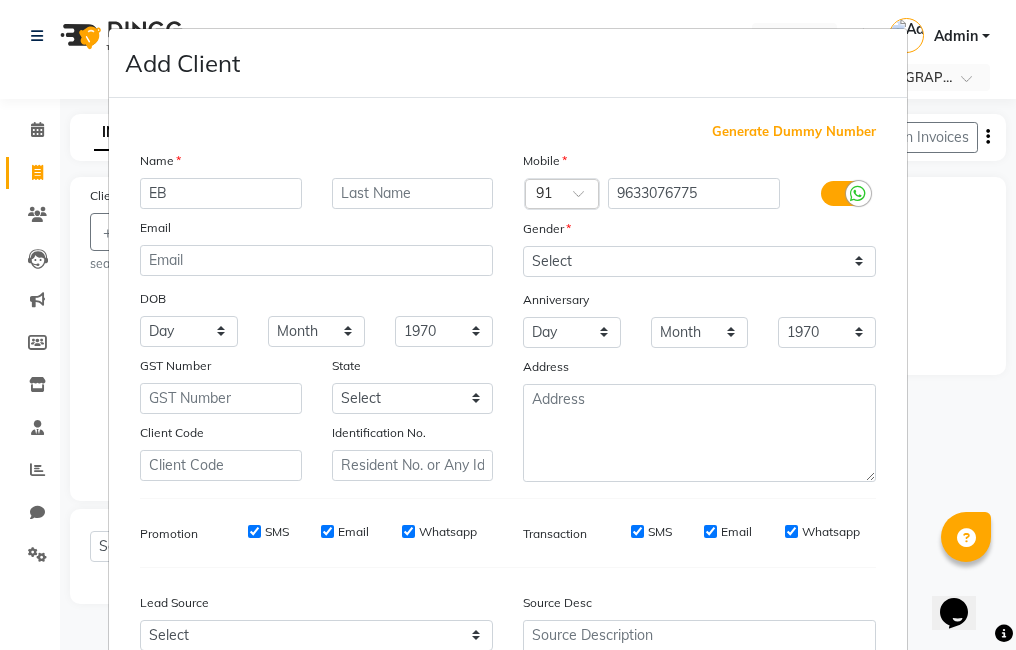 type on "E" 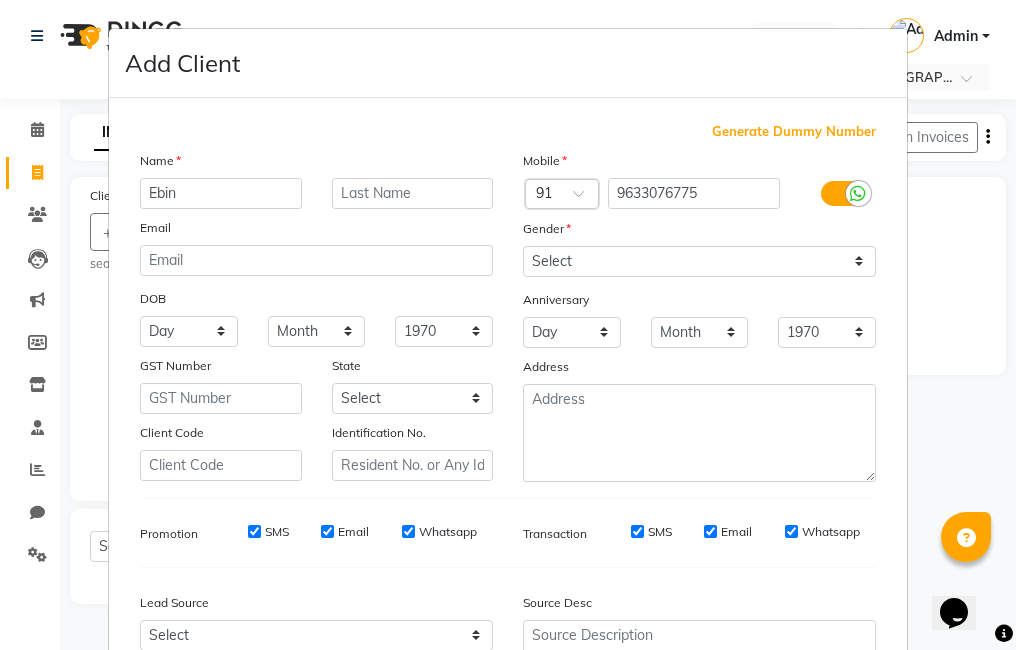 type on "Ebin" 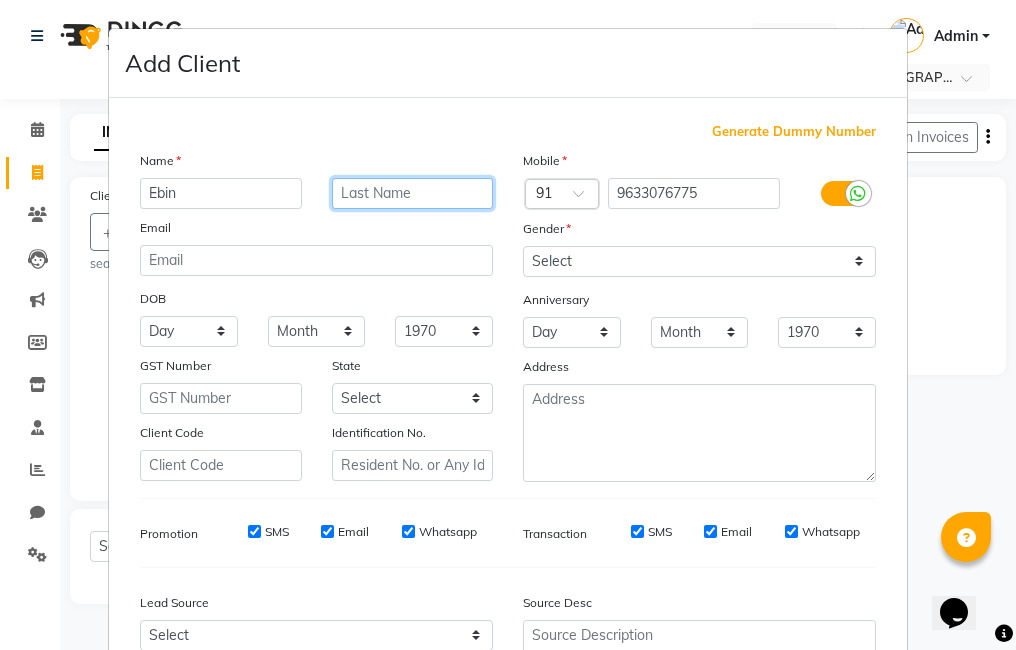 click at bounding box center (413, 193) 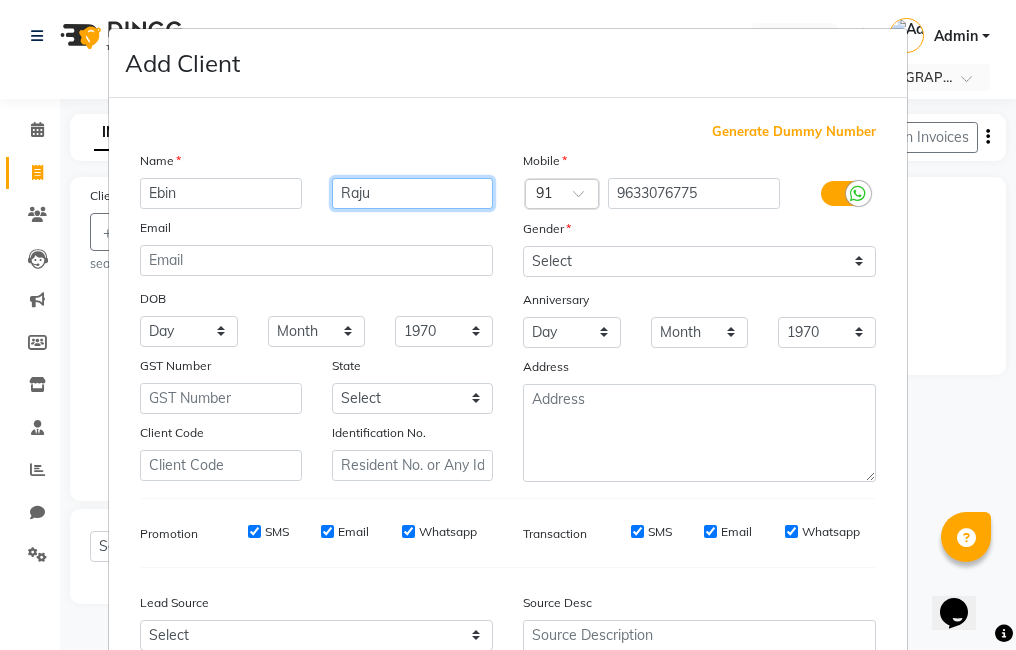 type on "Raju" 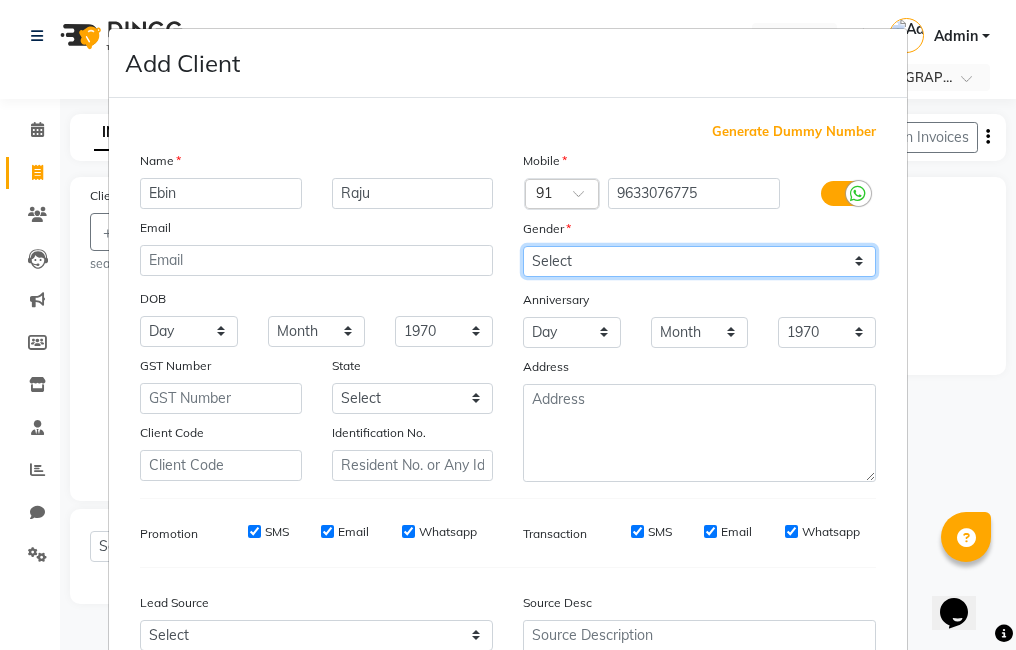 click on "Select Male Female Other Prefer Not To Say" at bounding box center [699, 261] 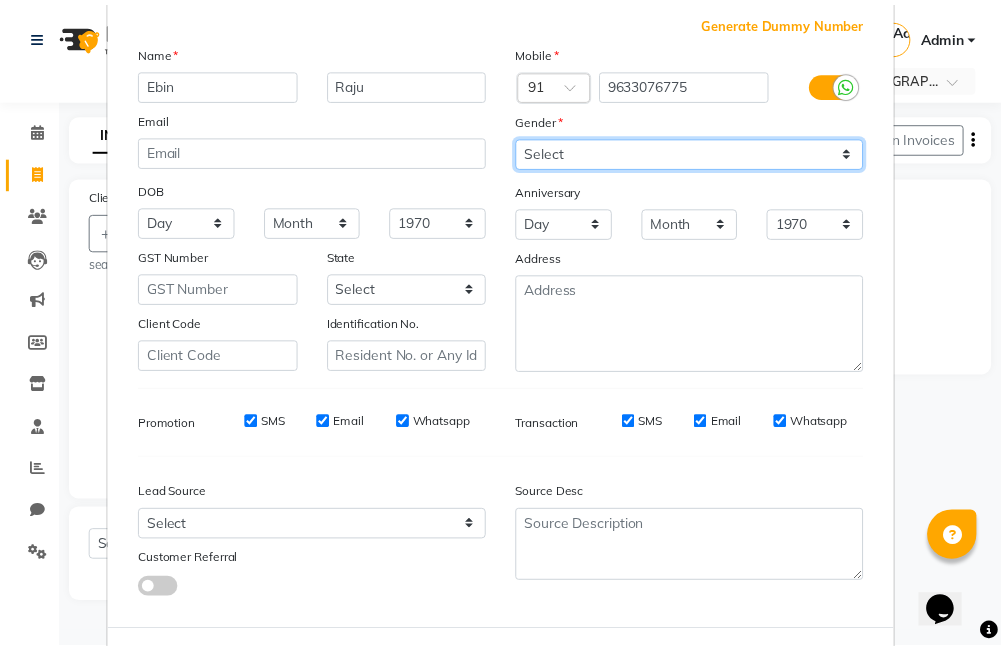 scroll, scrollTop: 193, scrollLeft: 0, axis: vertical 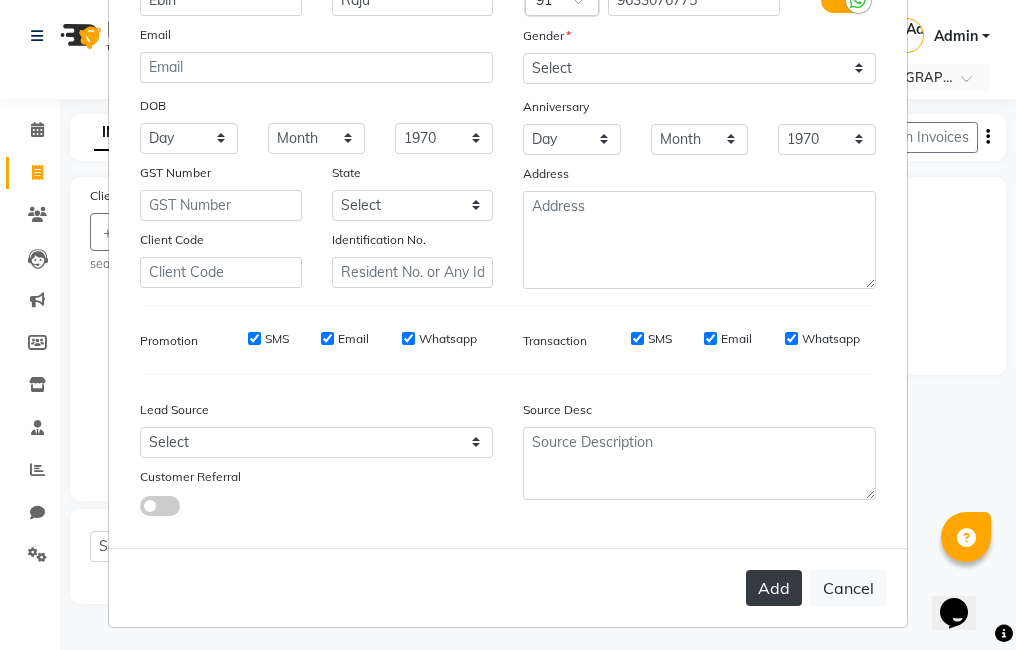 click on "Add" at bounding box center [774, 588] 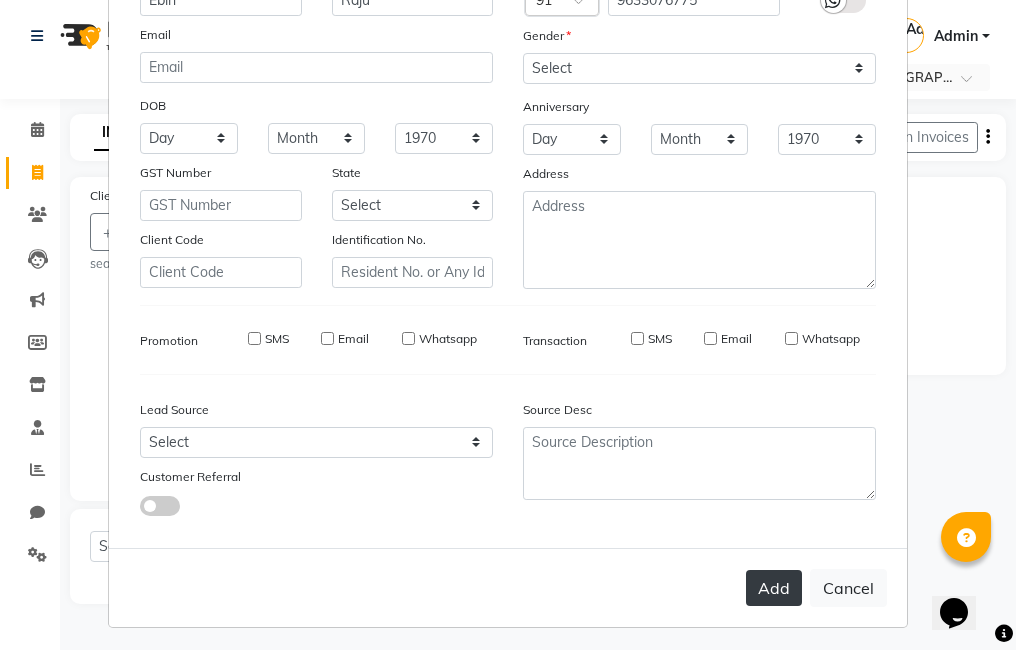 type 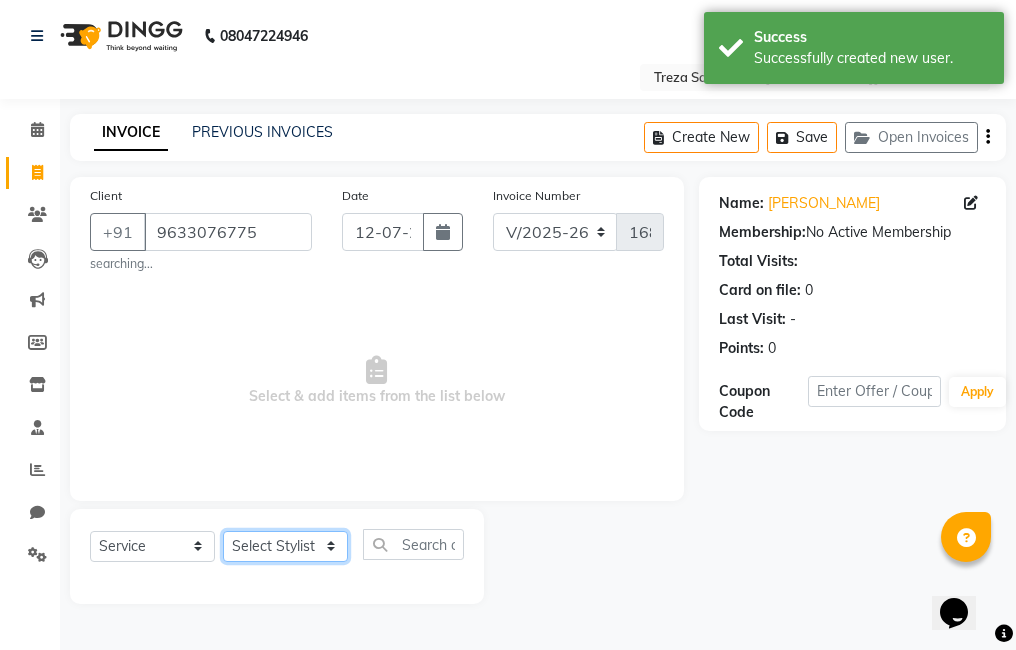 click on "Select Stylist Ajitha Akshay Amulie Anju Arun Ashish Irfan Jeeshma Krishna Priya sharook Shijo" 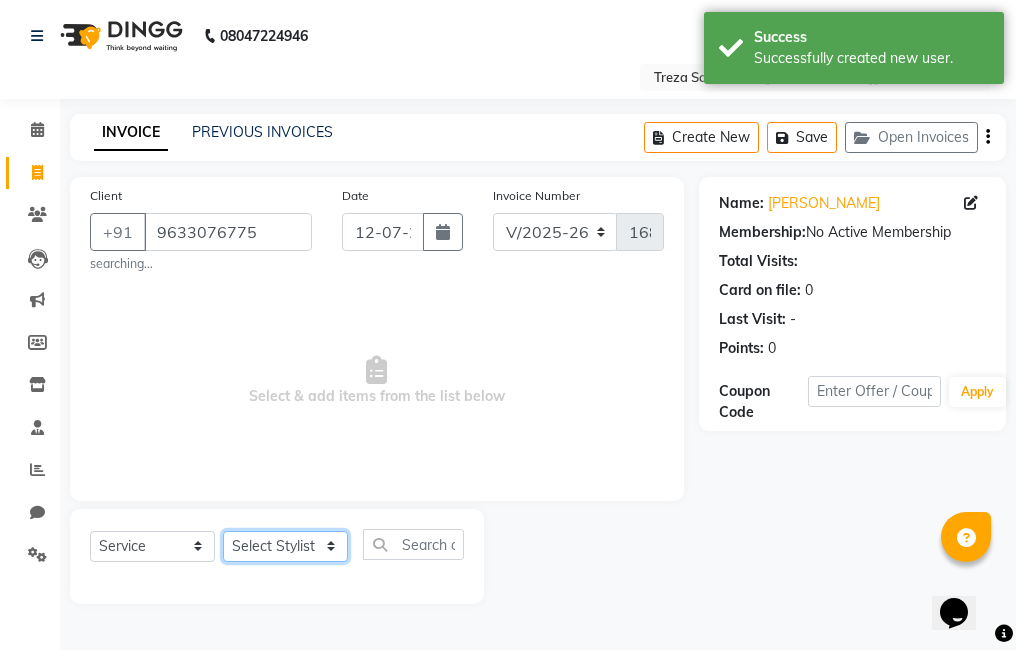 select on "85195" 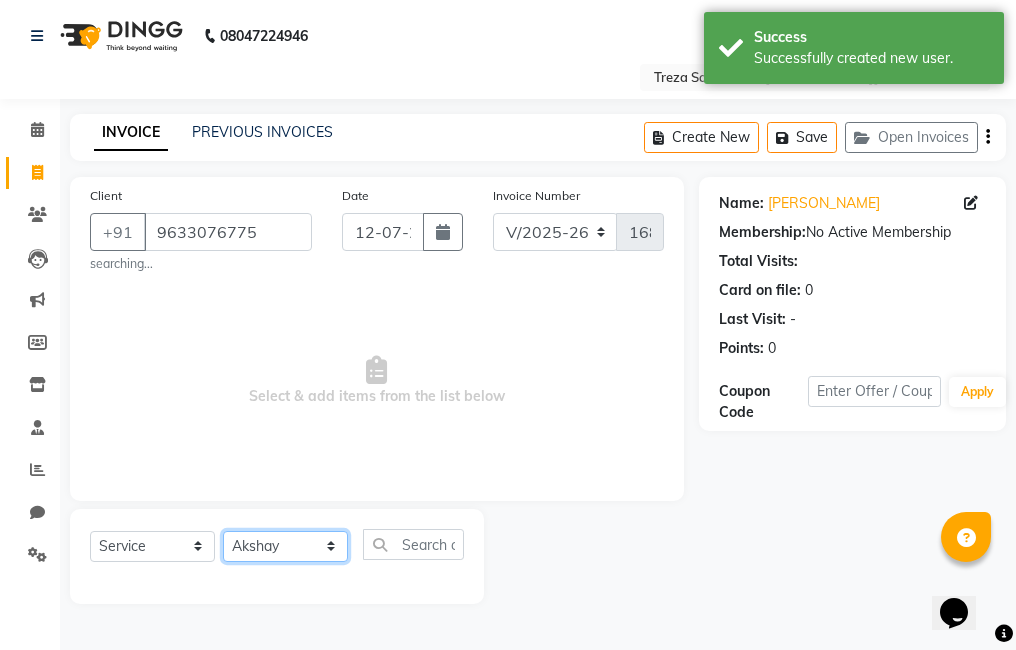 click on "Select Stylist Ajitha Akshay Amulie Anju Arun Ashish Irfan Jeeshma Krishna Priya sharook Shijo" 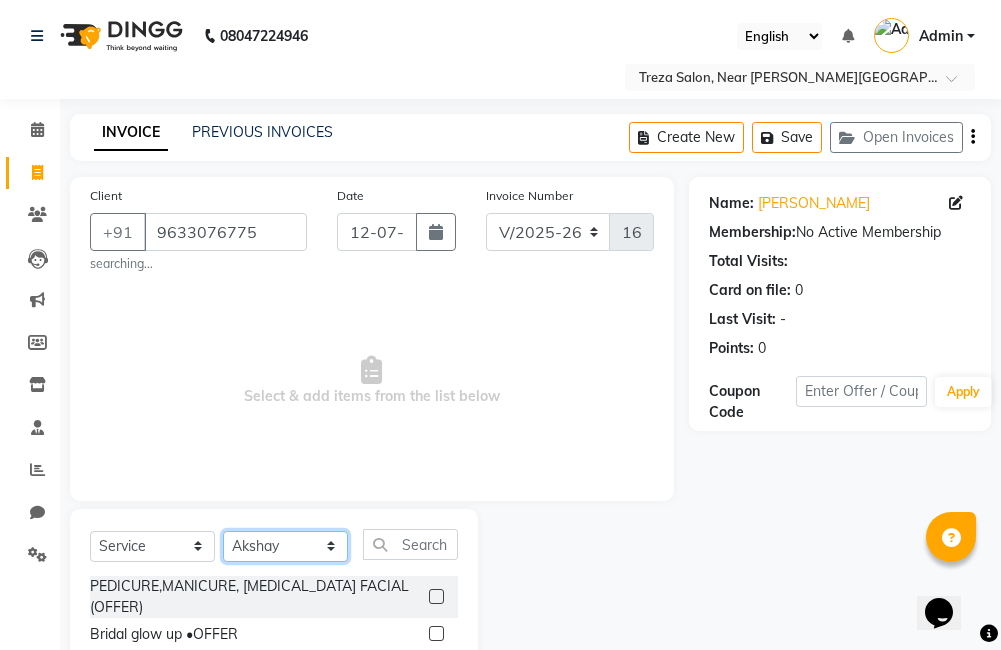 scroll, scrollTop: 184, scrollLeft: 0, axis: vertical 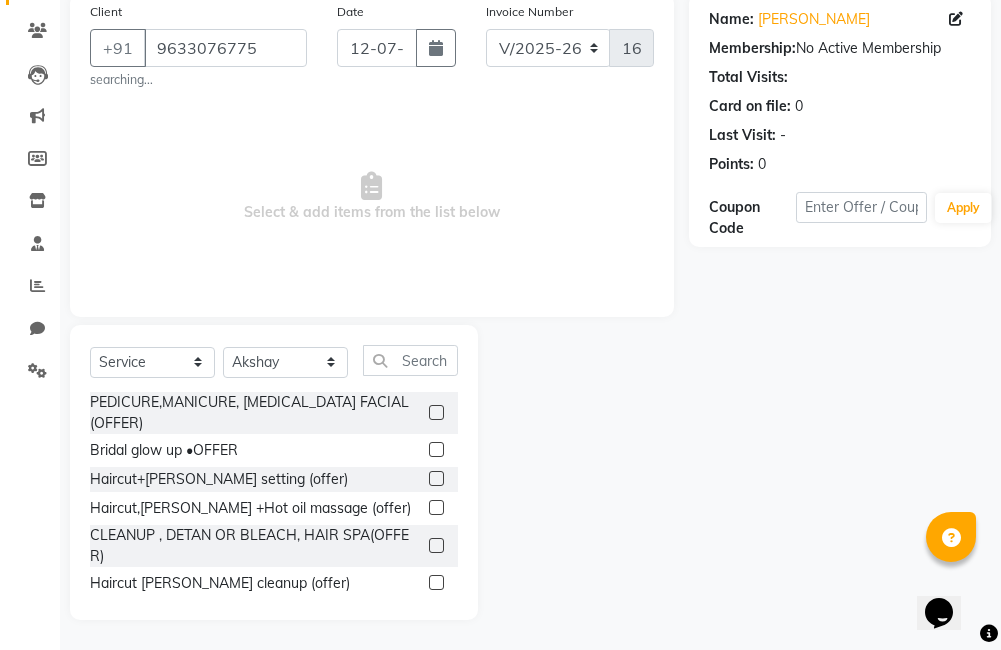 click 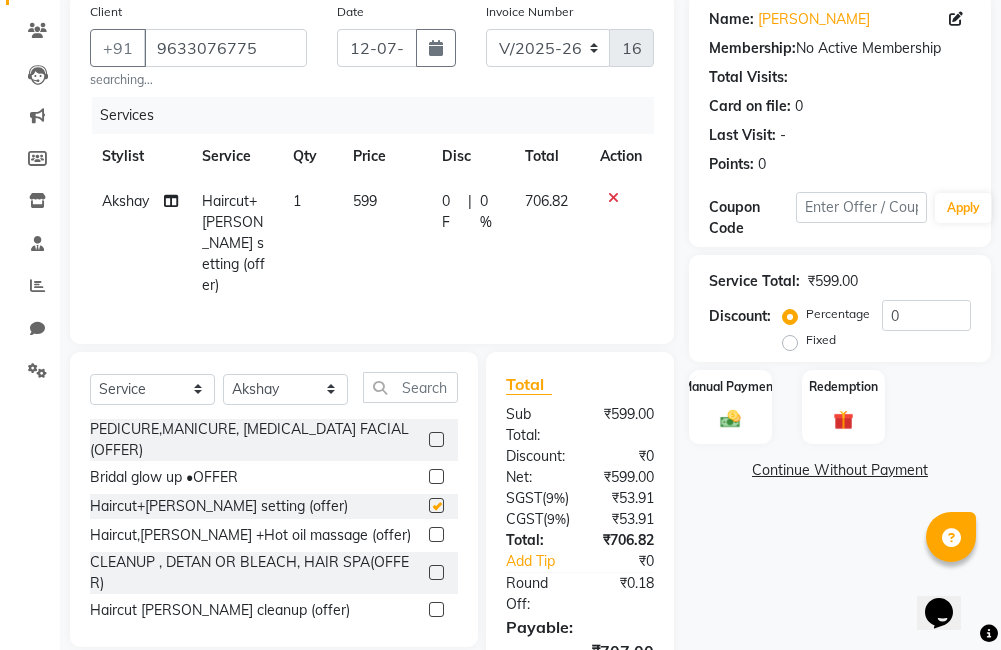 scroll, scrollTop: 0, scrollLeft: 0, axis: both 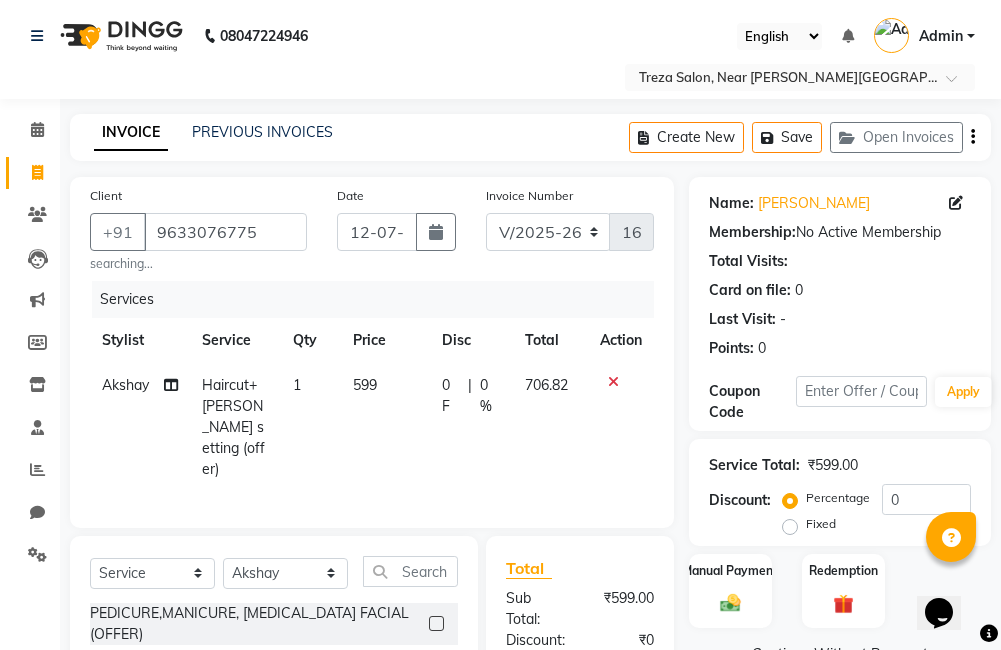 checkbox on "false" 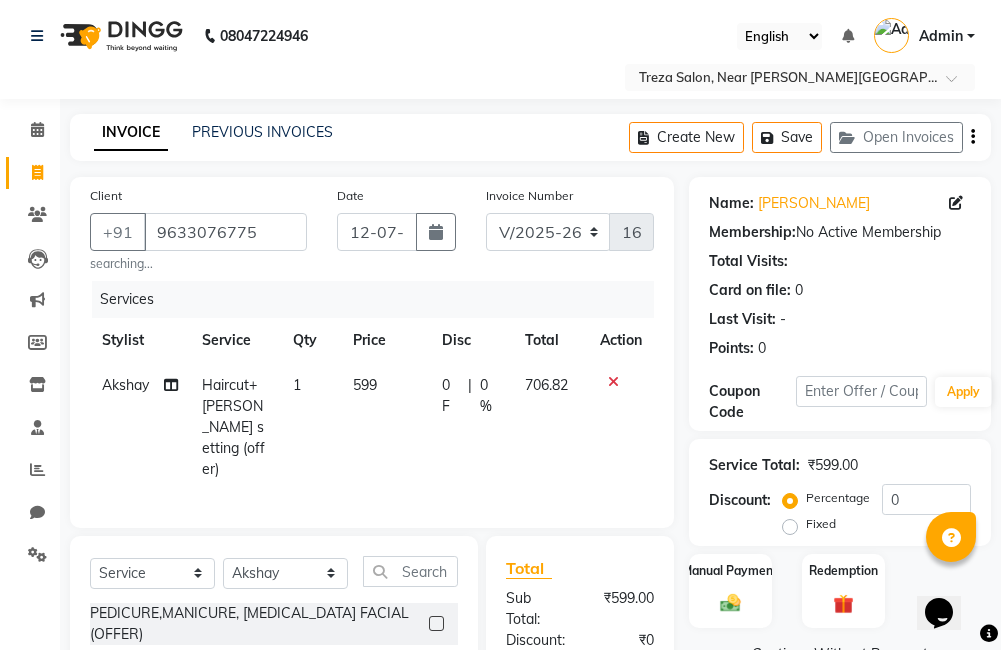 click 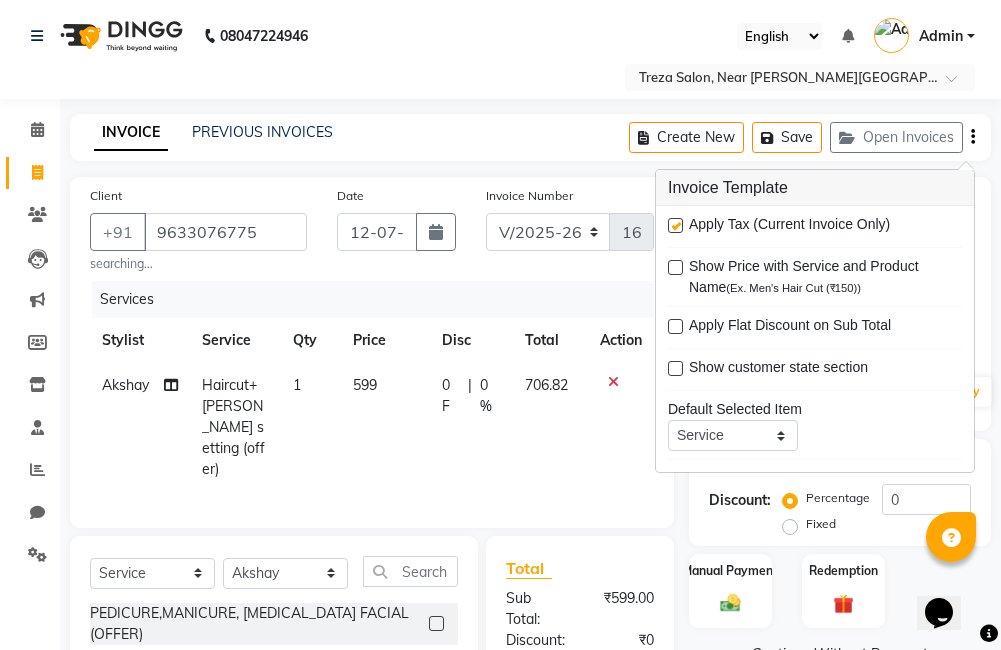 click at bounding box center (675, 225) 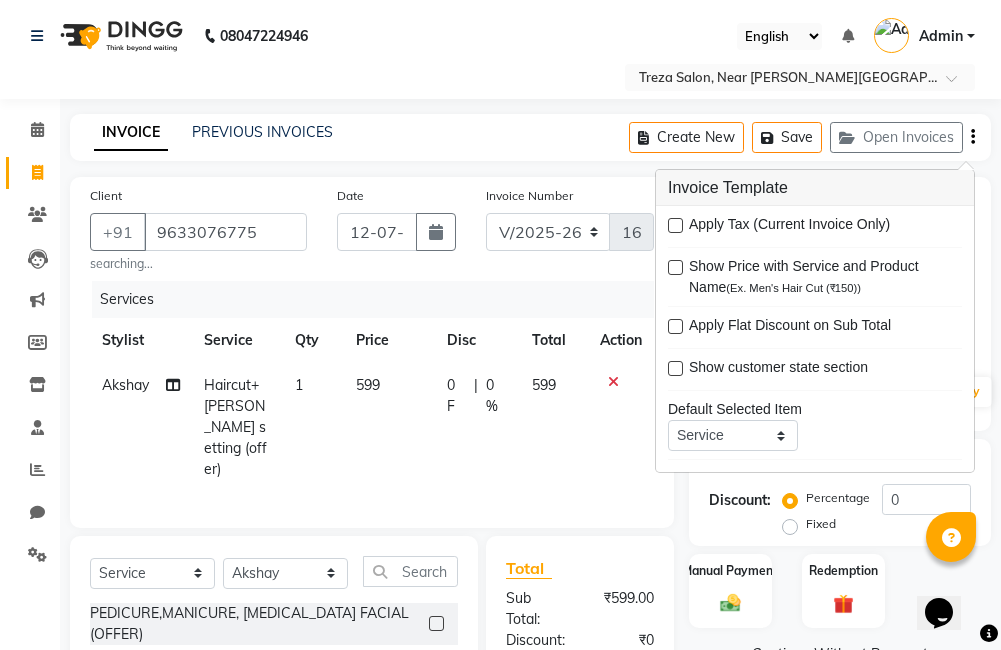 scroll, scrollTop: 207, scrollLeft: 0, axis: vertical 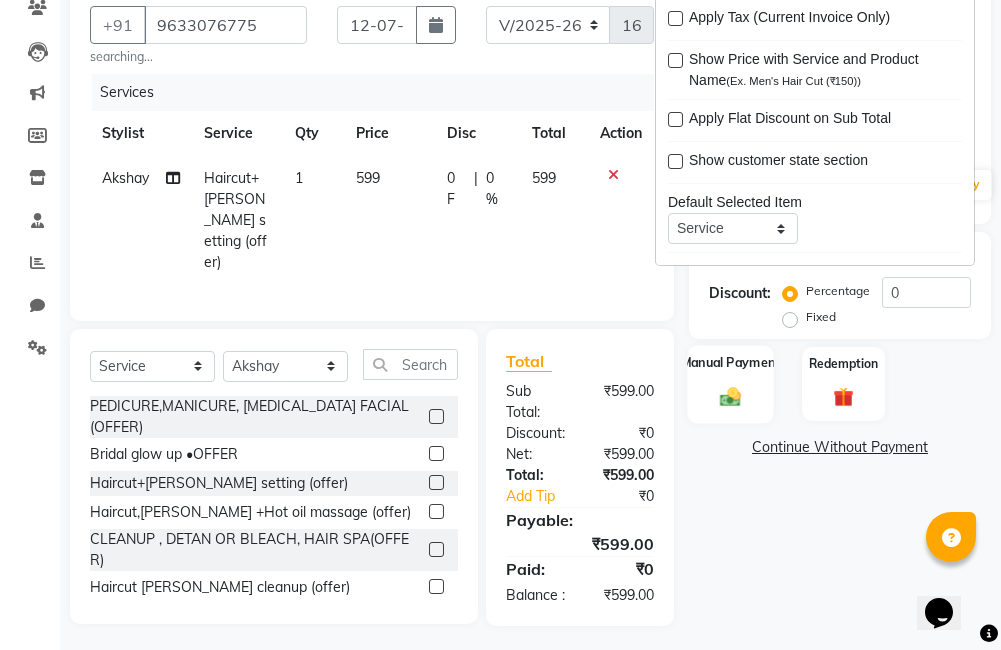 click on "Manual Payment" 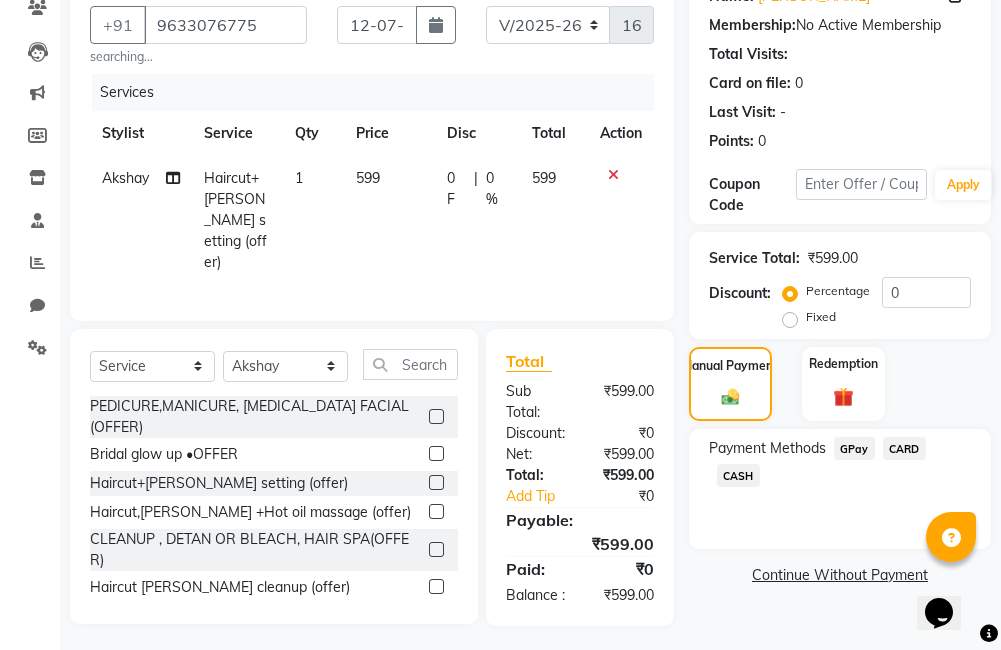 click on "GPay" 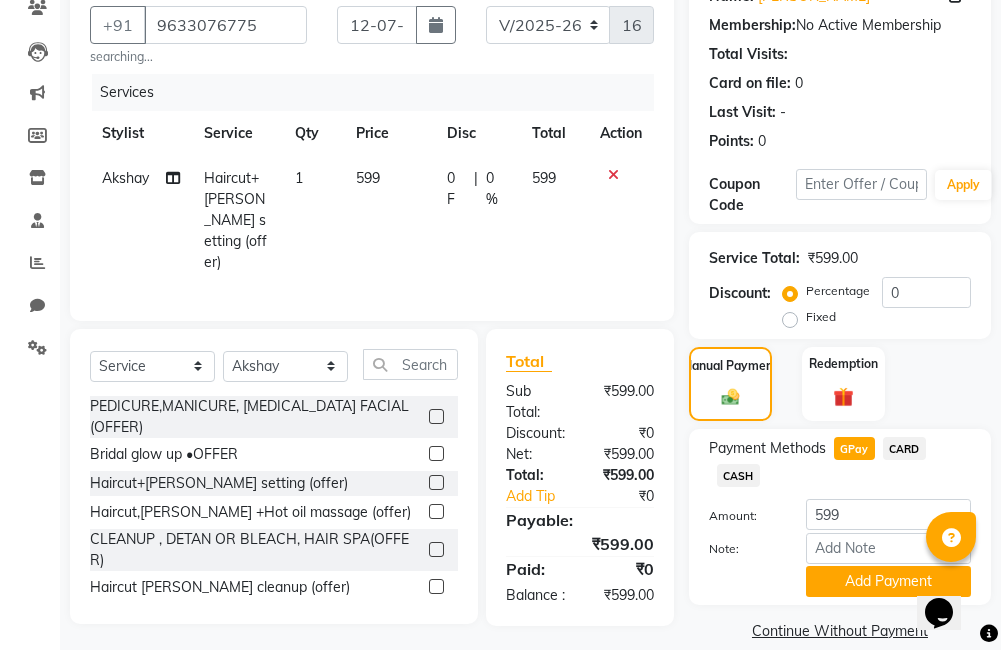 scroll, scrollTop: 233, scrollLeft: 0, axis: vertical 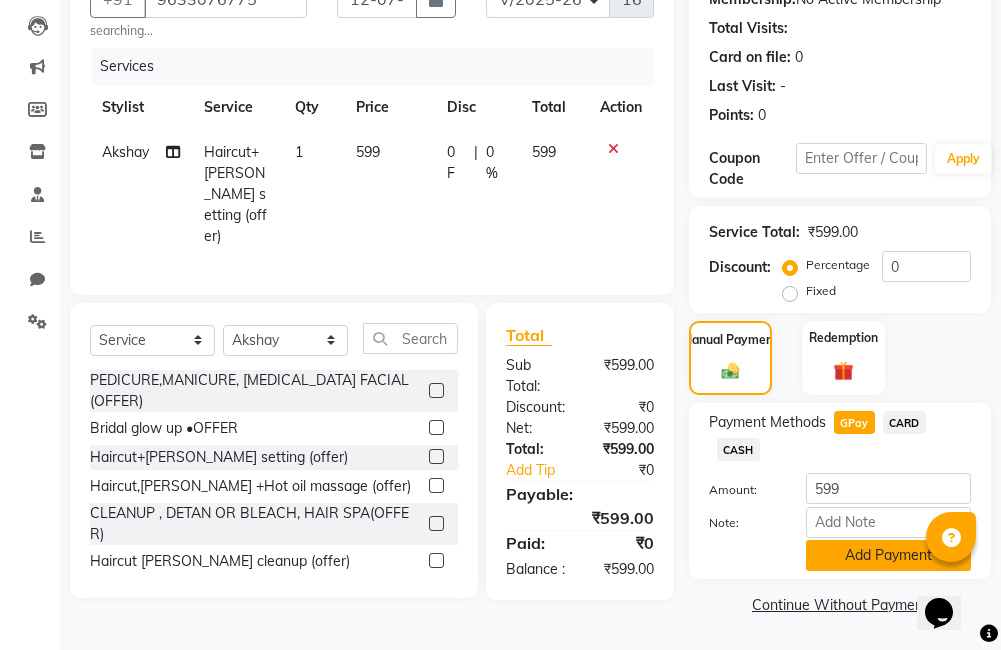click on "Add Payment" 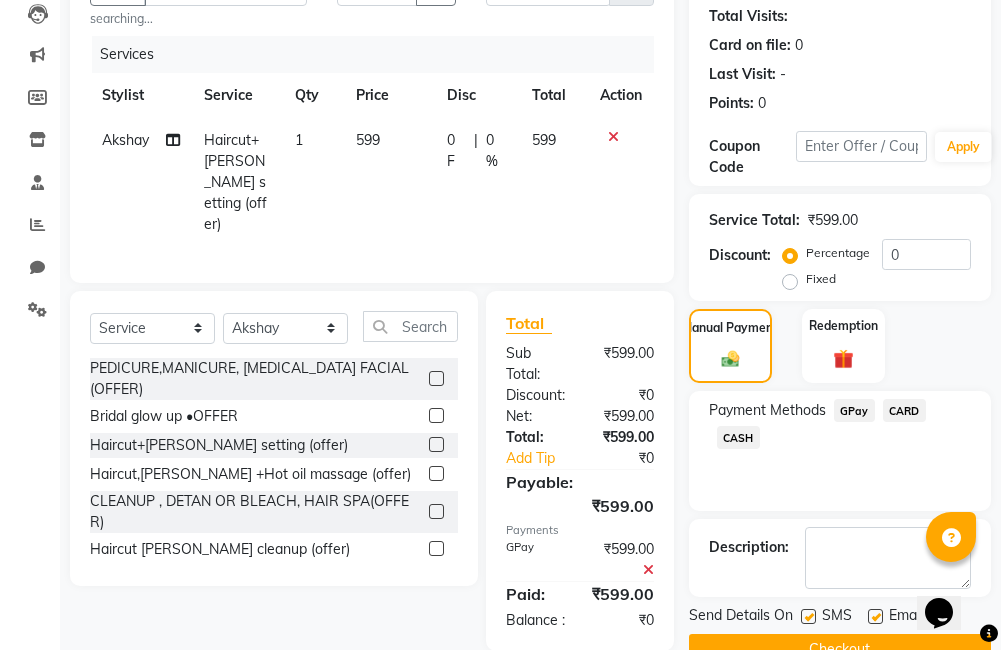 scroll, scrollTop: 290, scrollLeft: 0, axis: vertical 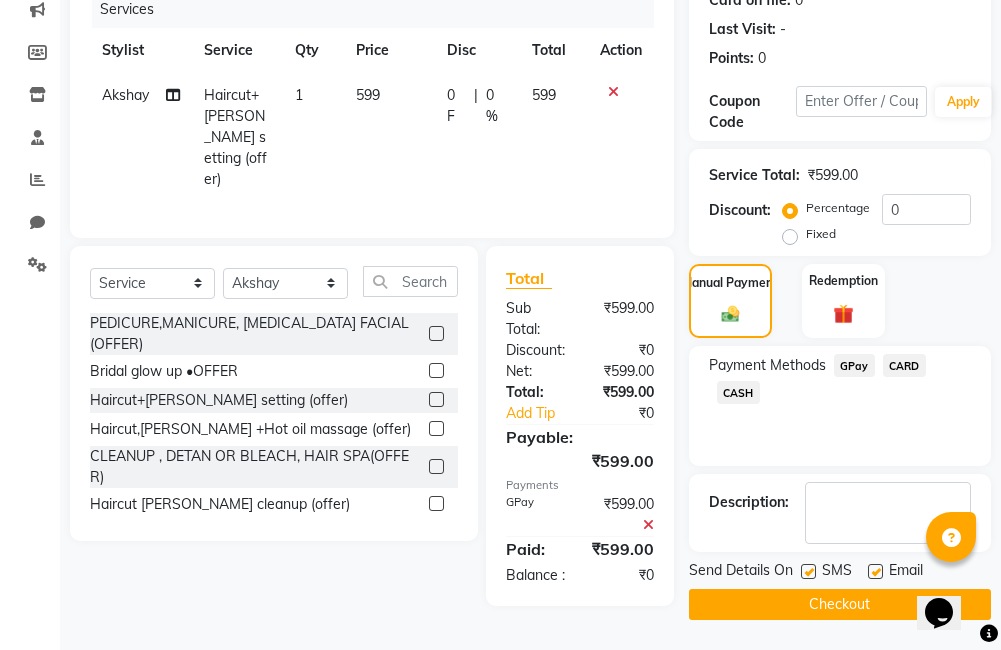 click on "Checkout" 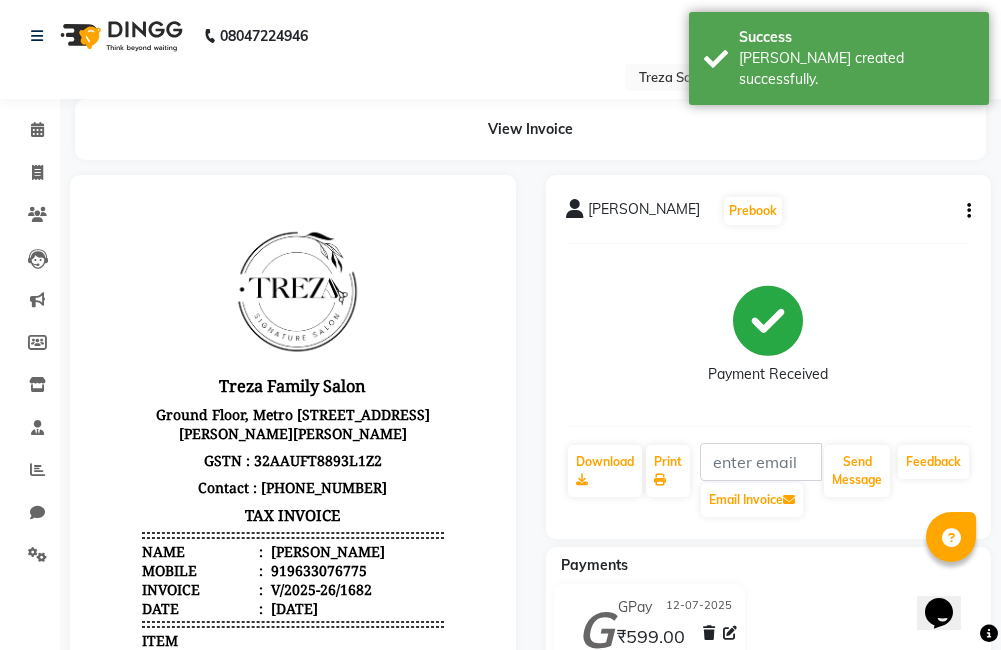 scroll, scrollTop: 0, scrollLeft: 0, axis: both 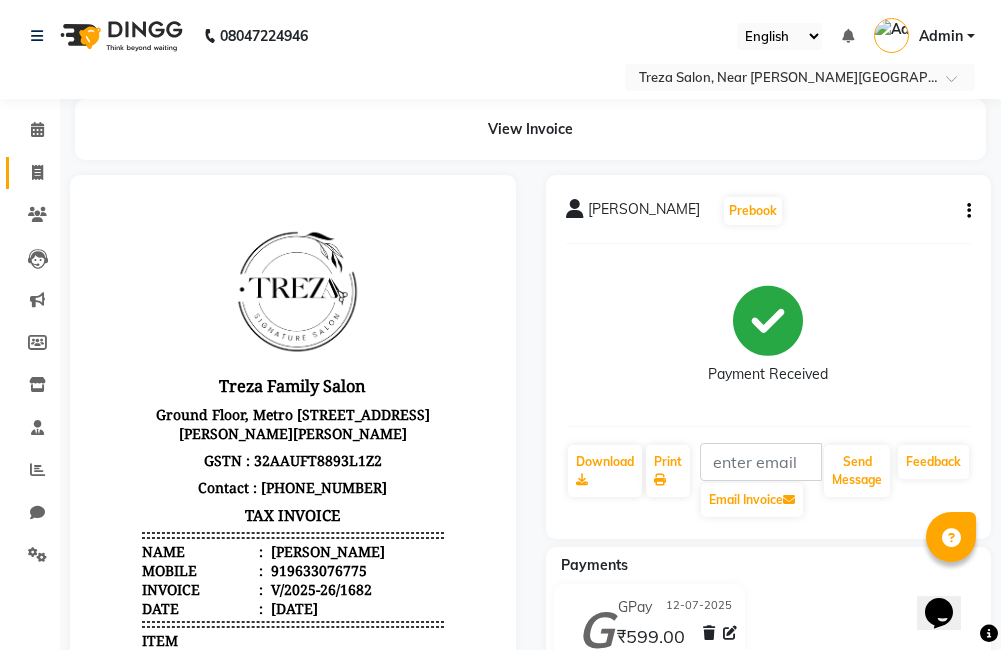 click 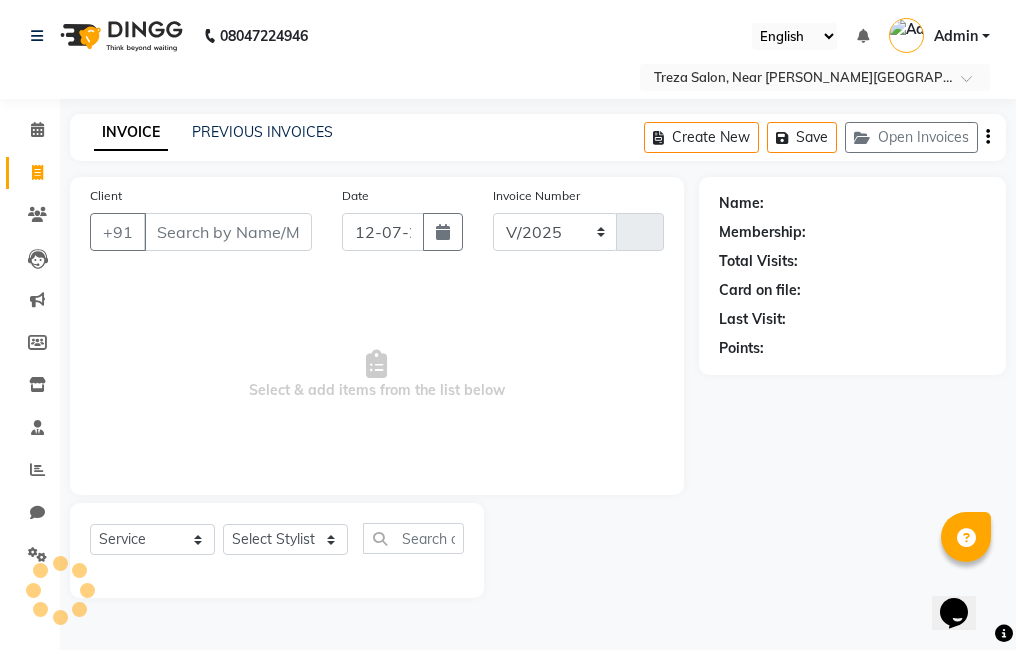 select on "7633" 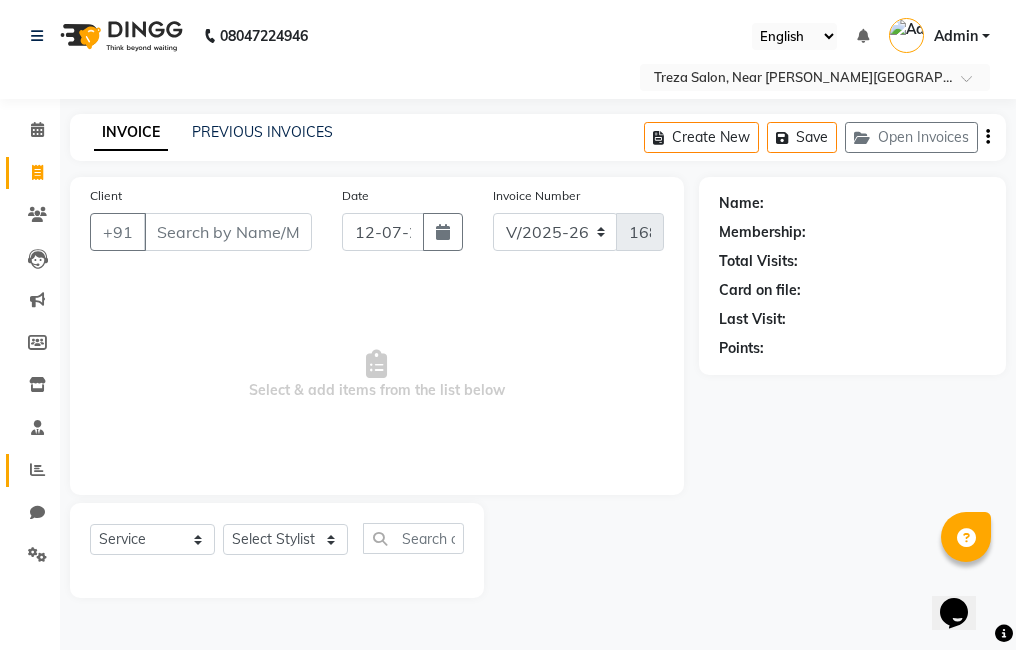 click on "Reports" 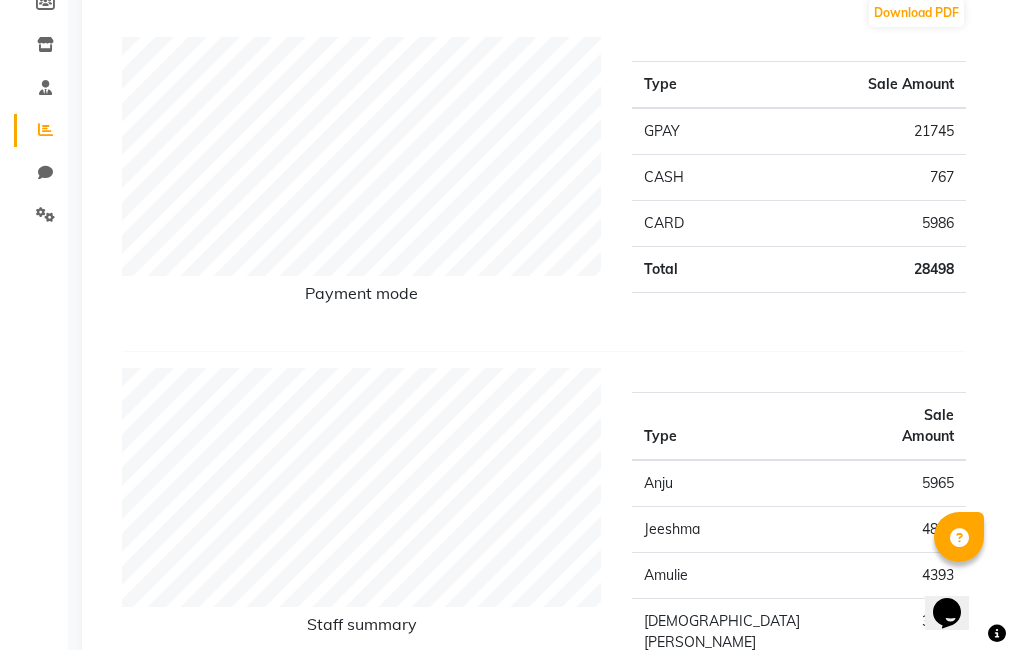 scroll, scrollTop: 0, scrollLeft: 0, axis: both 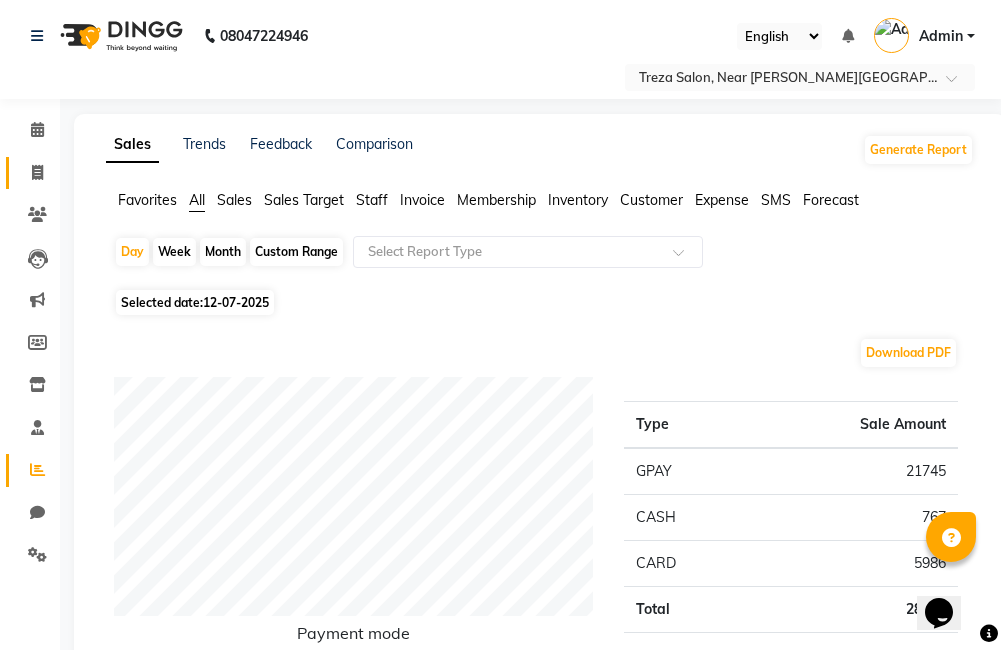 click 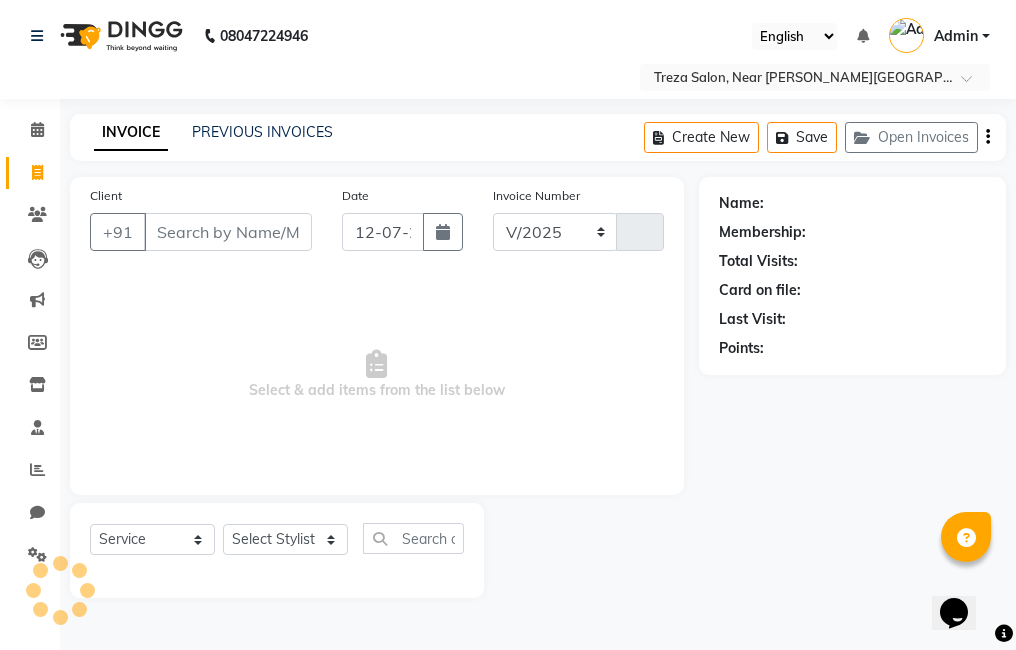 select on "7633" 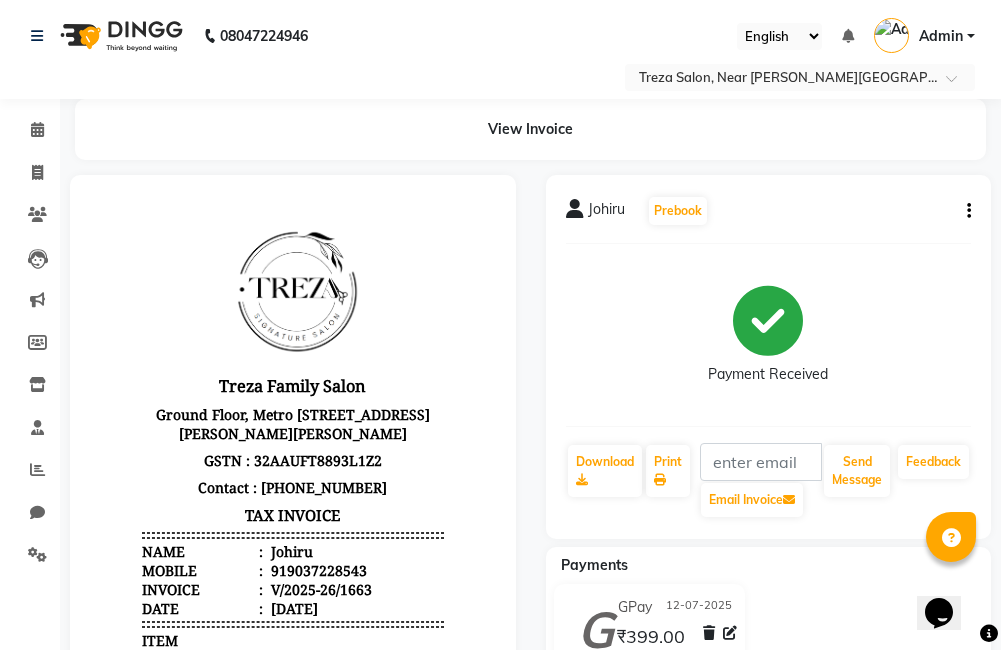 scroll, scrollTop: 102, scrollLeft: 0, axis: vertical 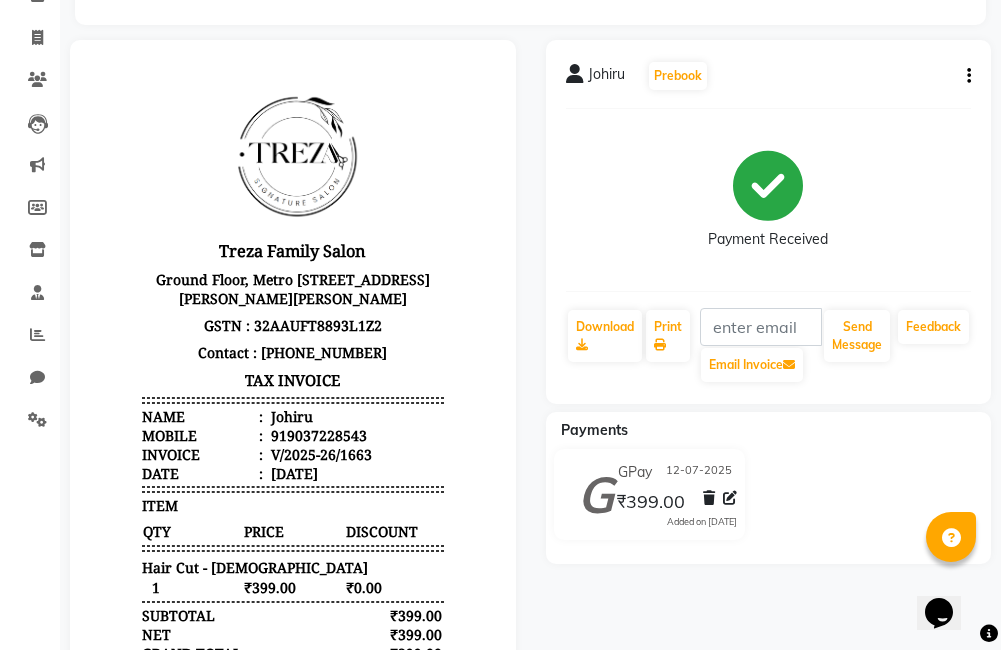 click 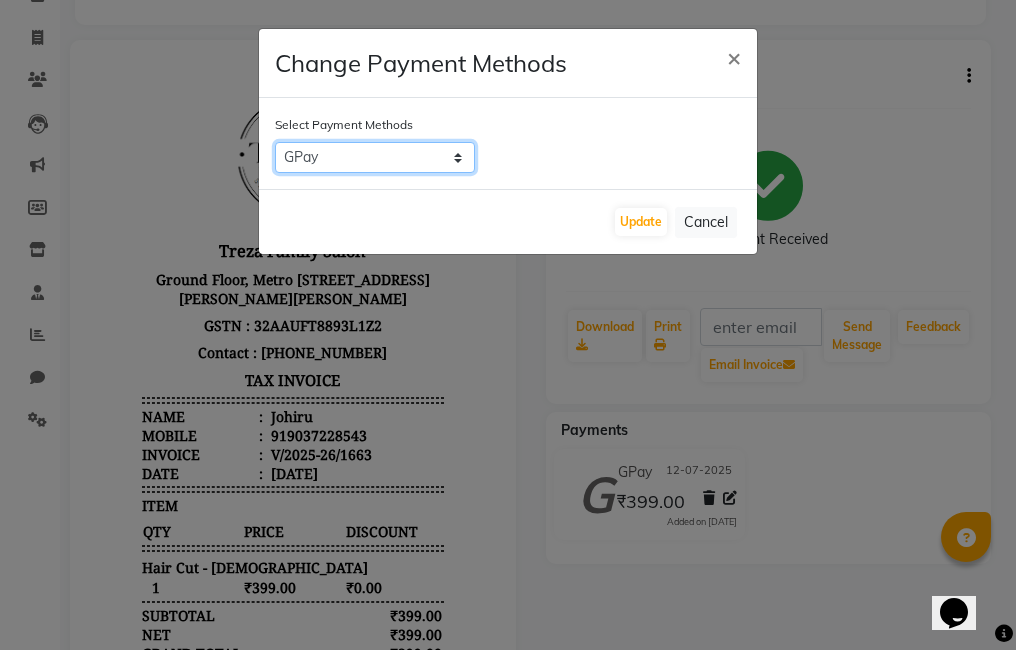 click on "GPay   CARD   CASH" 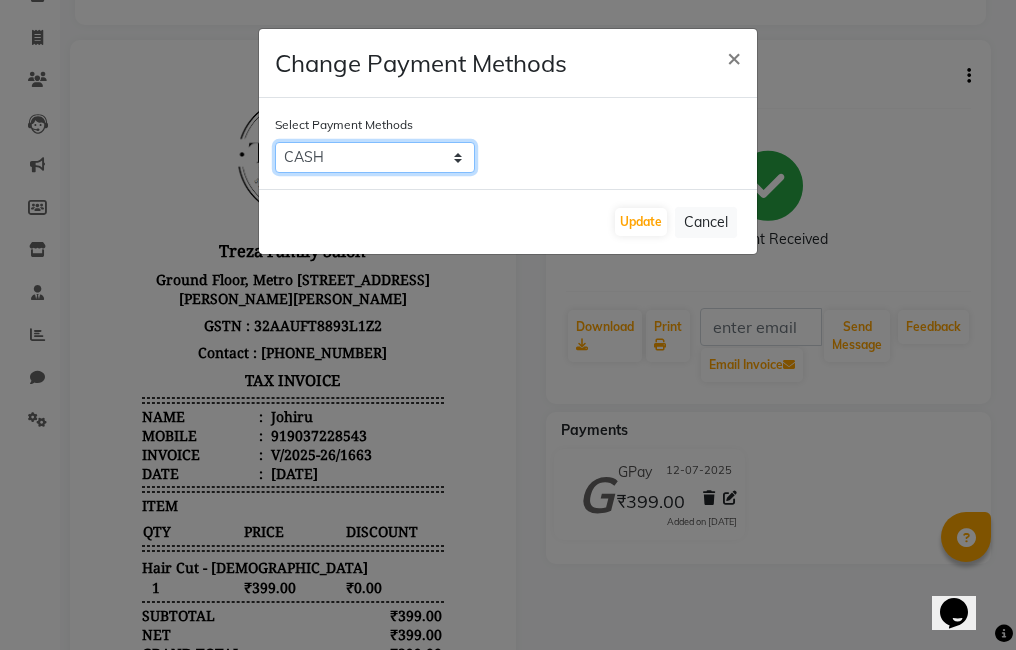 click on "GPay   CARD   CASH" 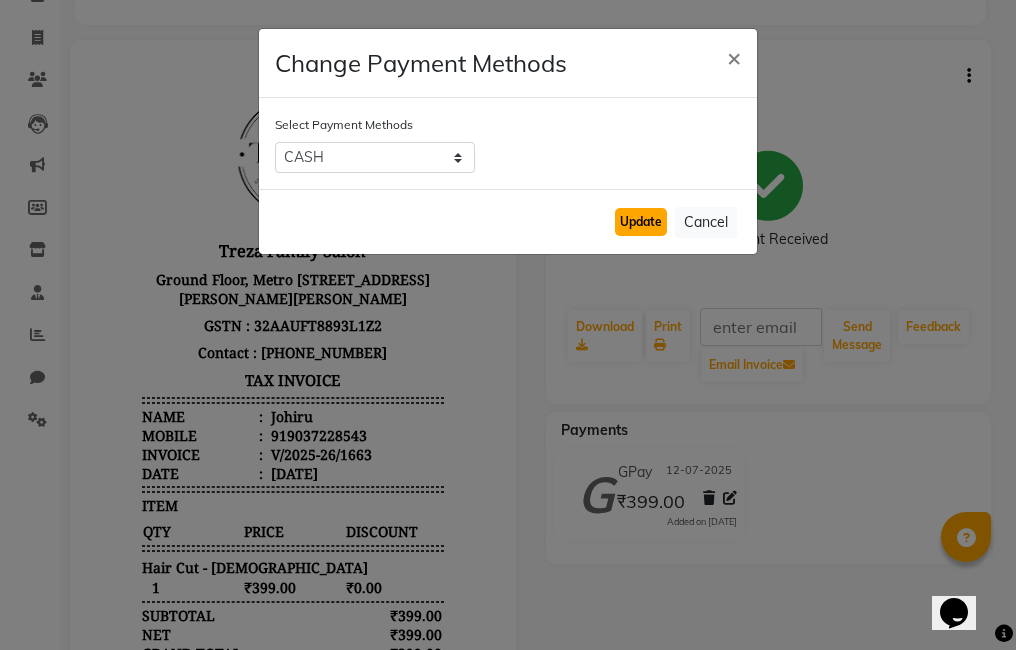 click on "Update" 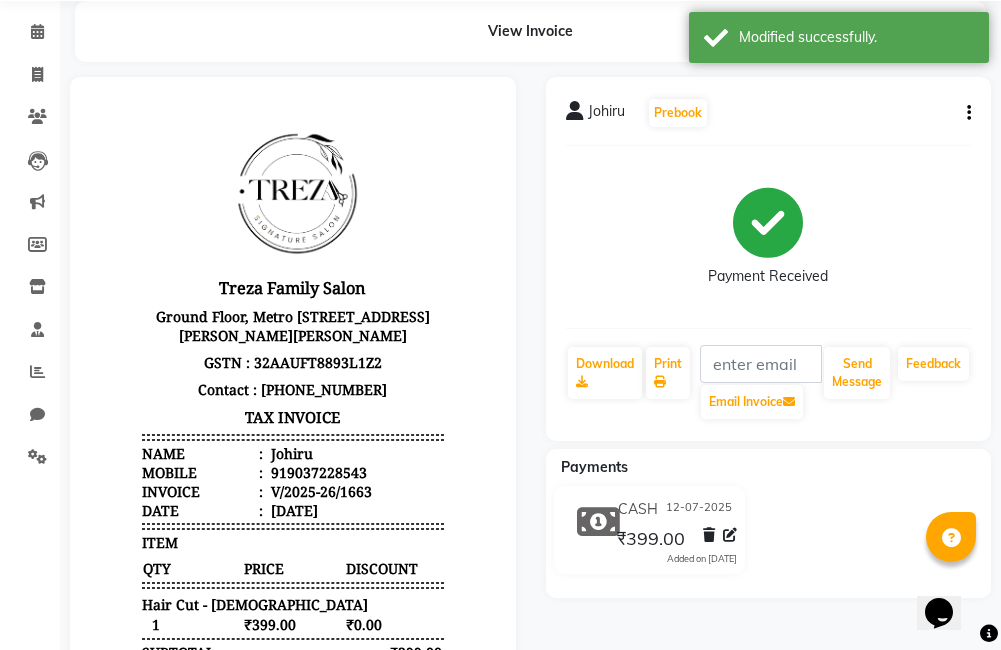 scroll, scrollTop: 0, scrollLeft: 0, axis: both 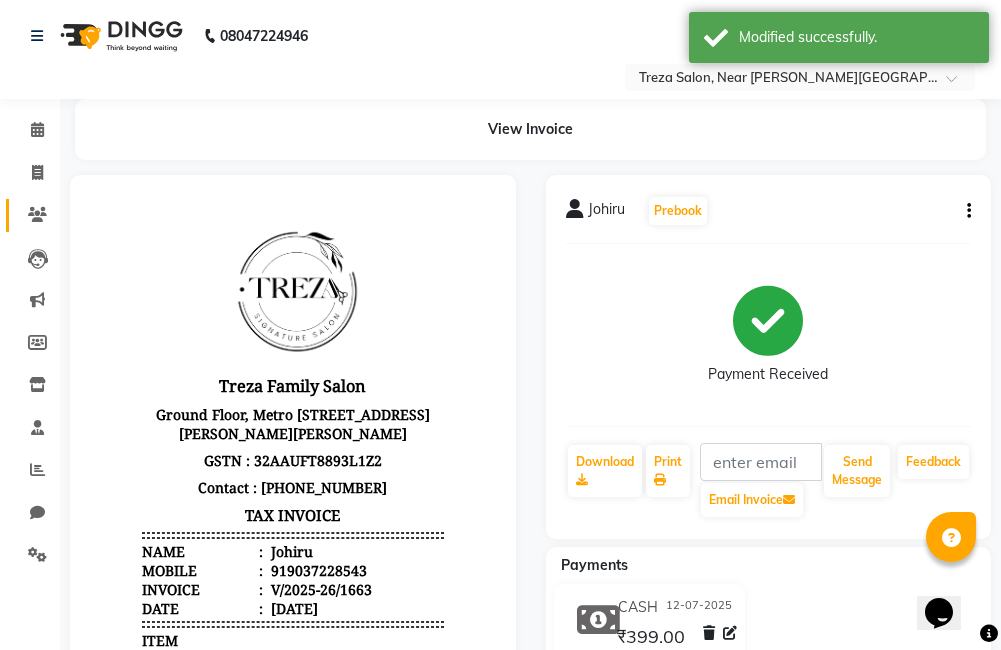 click 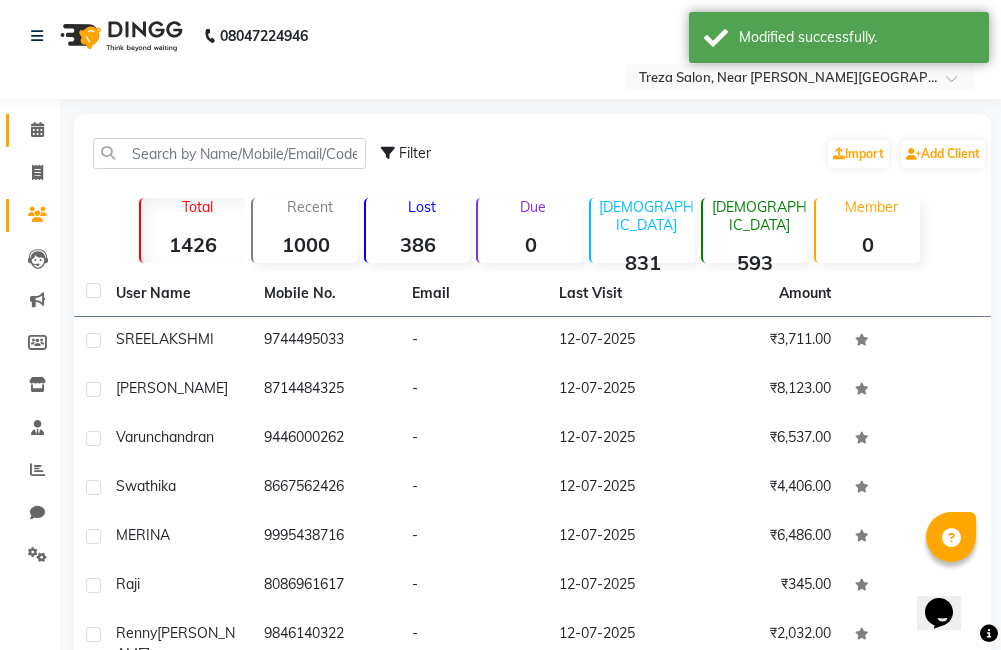 click 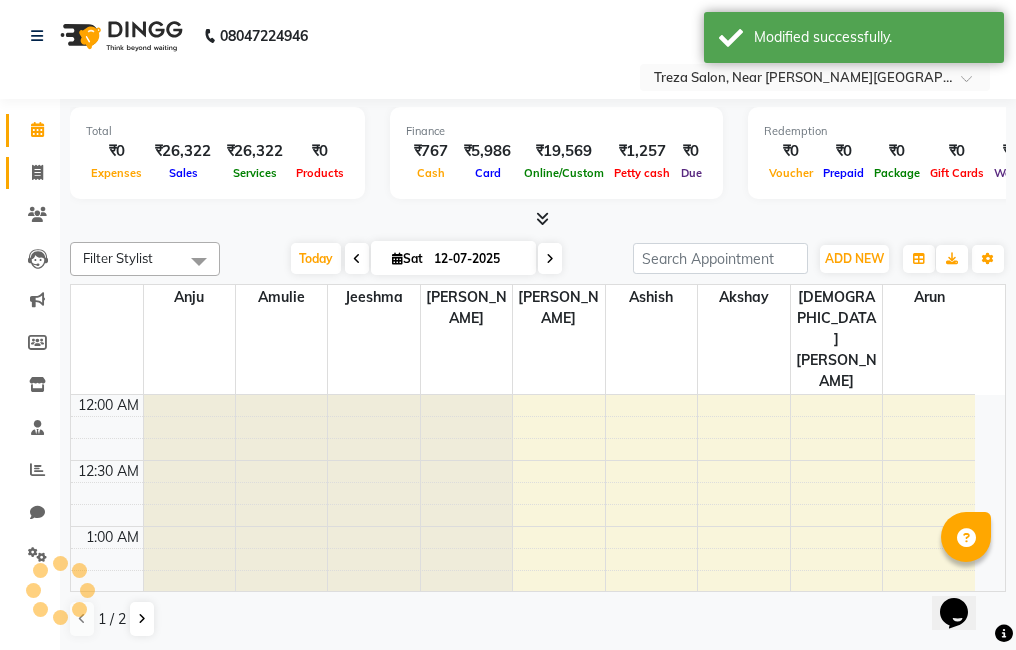 click 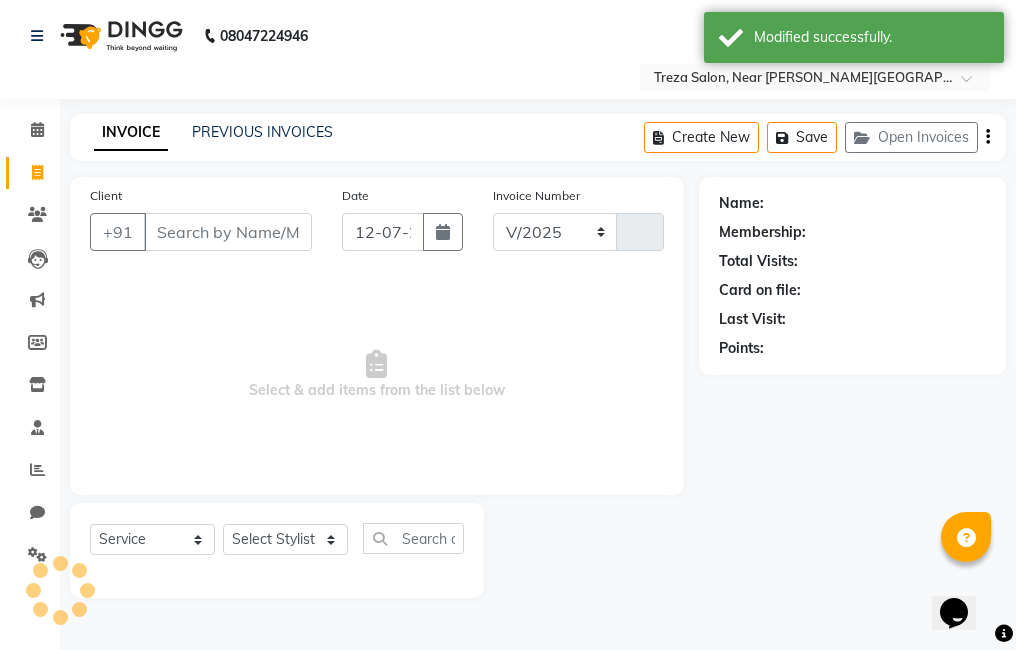 select on "7633" 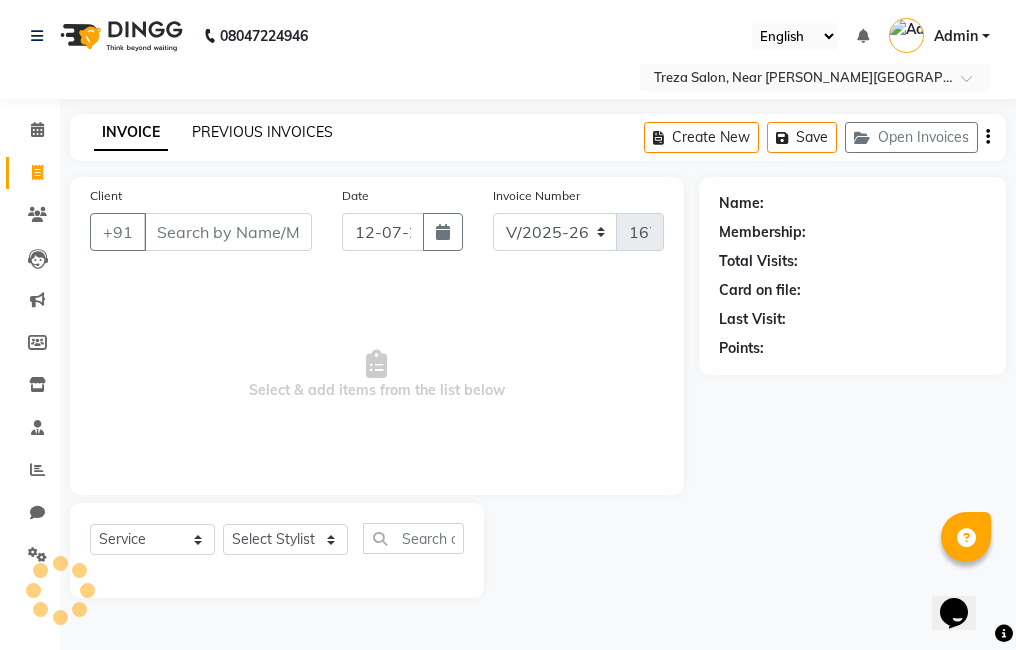 click on "PREVIOUS INVOICES" 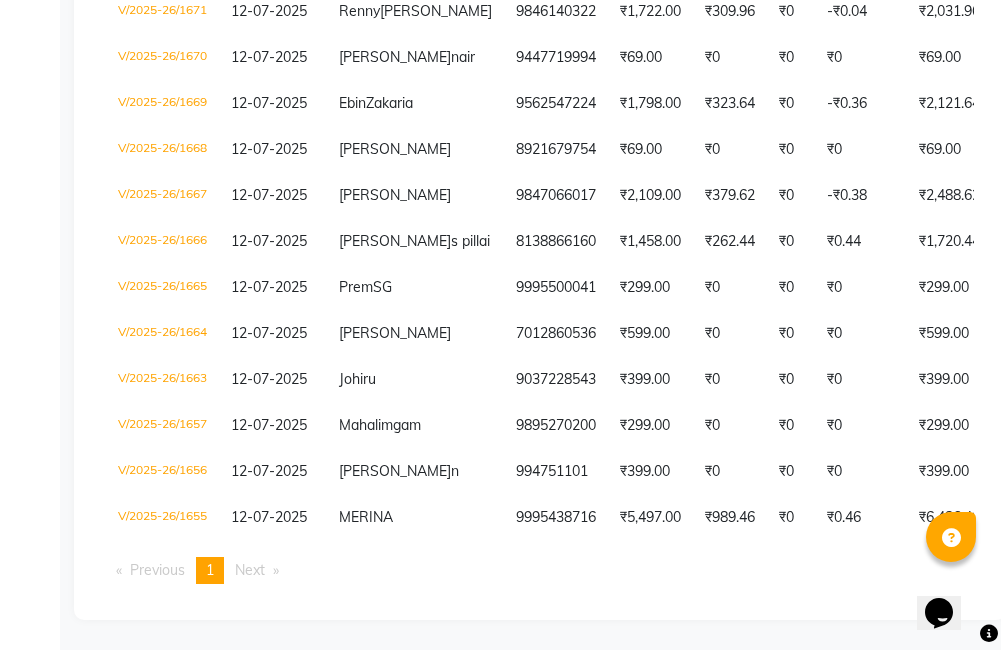 scroll, scrollTop: 794, scrollLeft: 0, axis: vertical 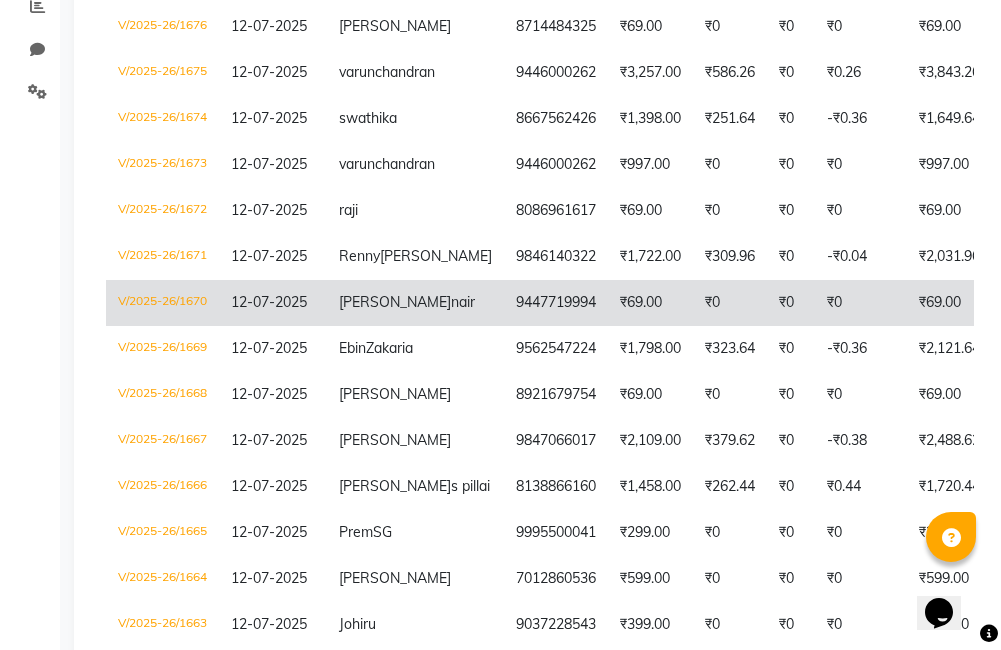 click on "₹69.00" 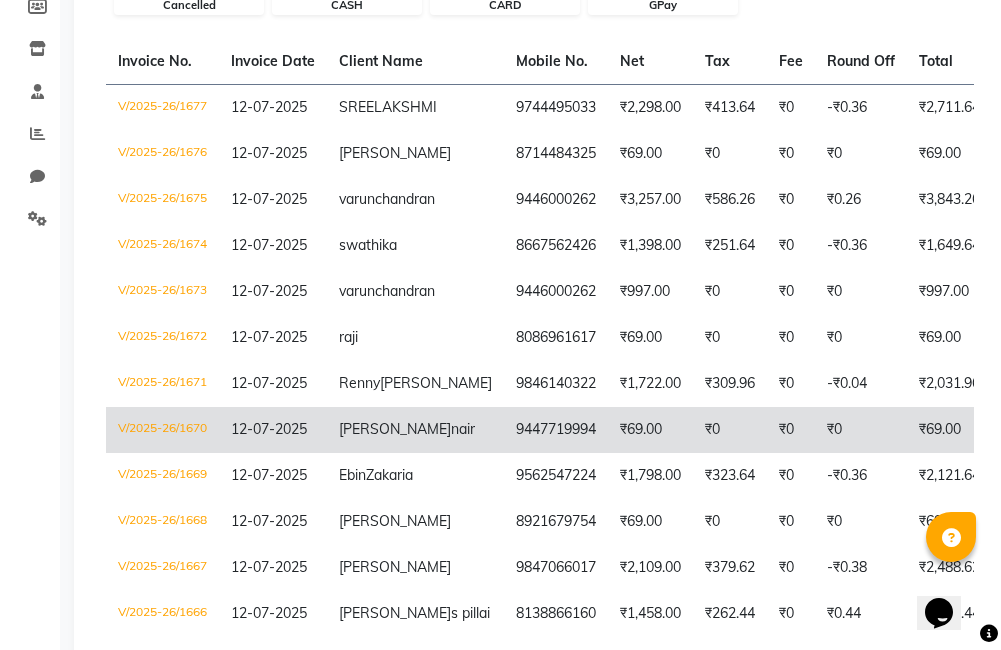 scroll, scrollTop: 335, scrollLeft: 0, axis: vertical 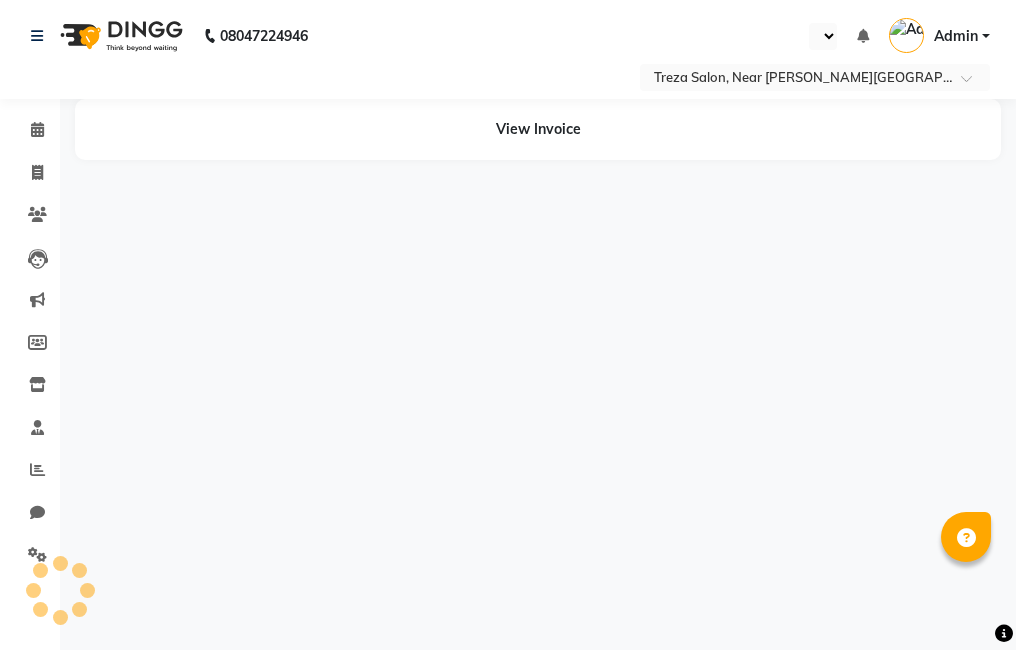 select on "en" 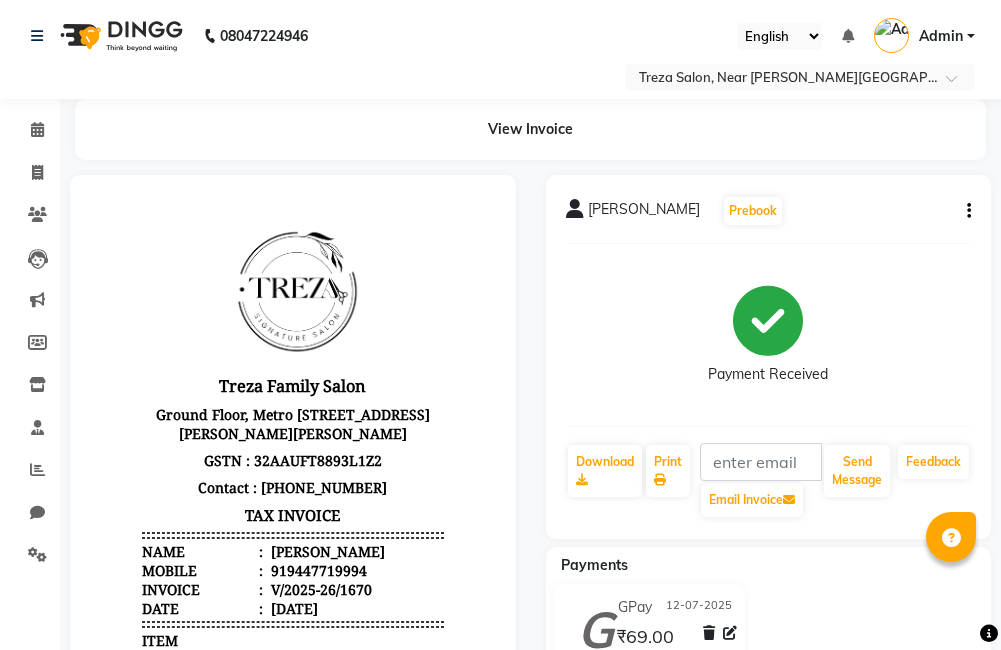 scroll, scrollTop: 0, scrollLeft: 0, axis: both 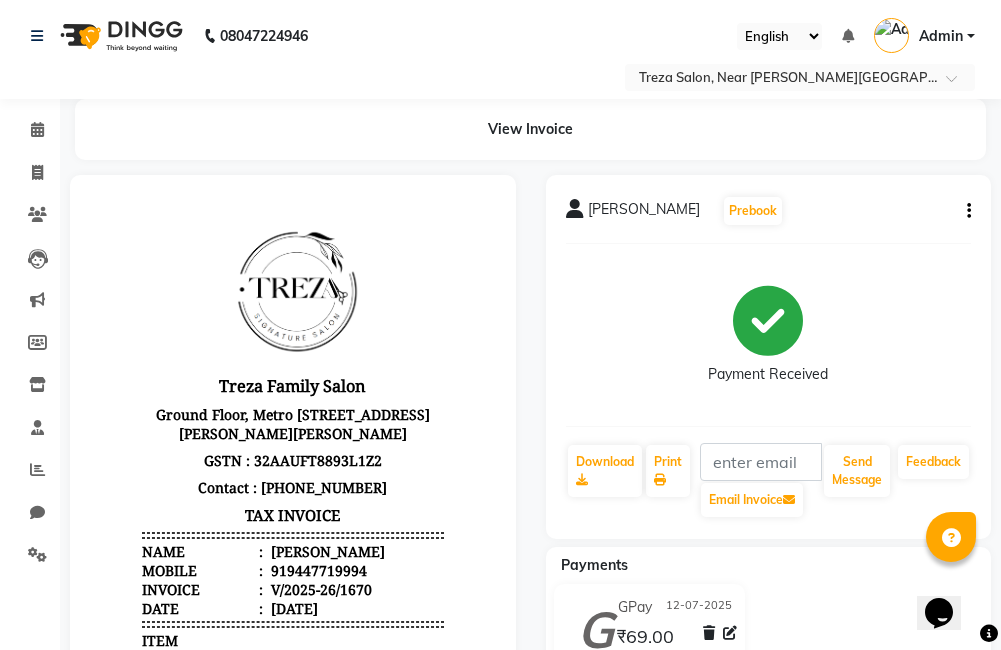 click 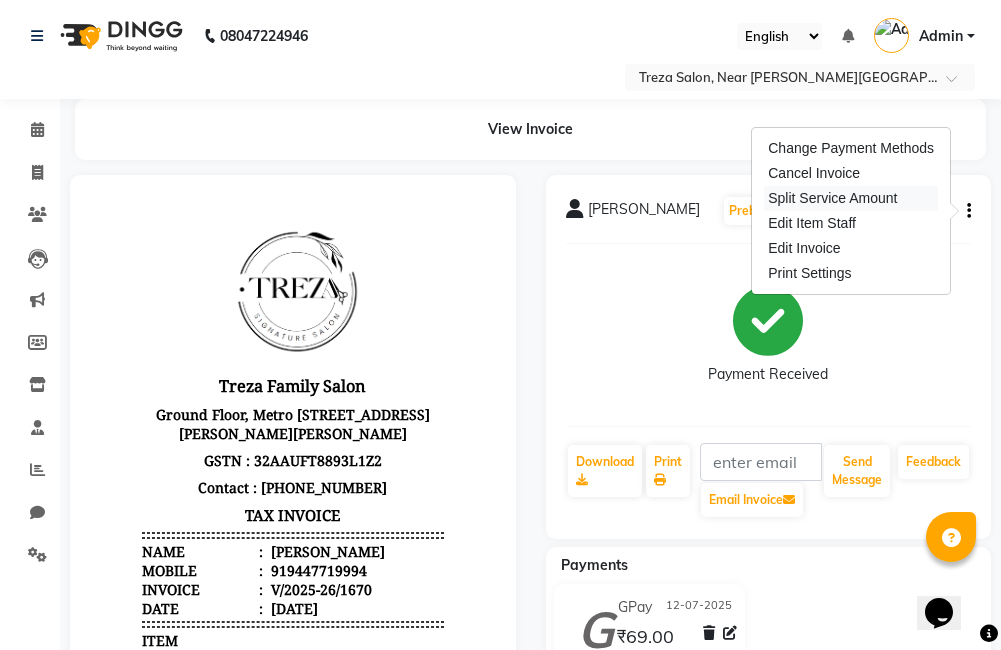 click on "Split Service Amount" at bounding box center (851, 198) 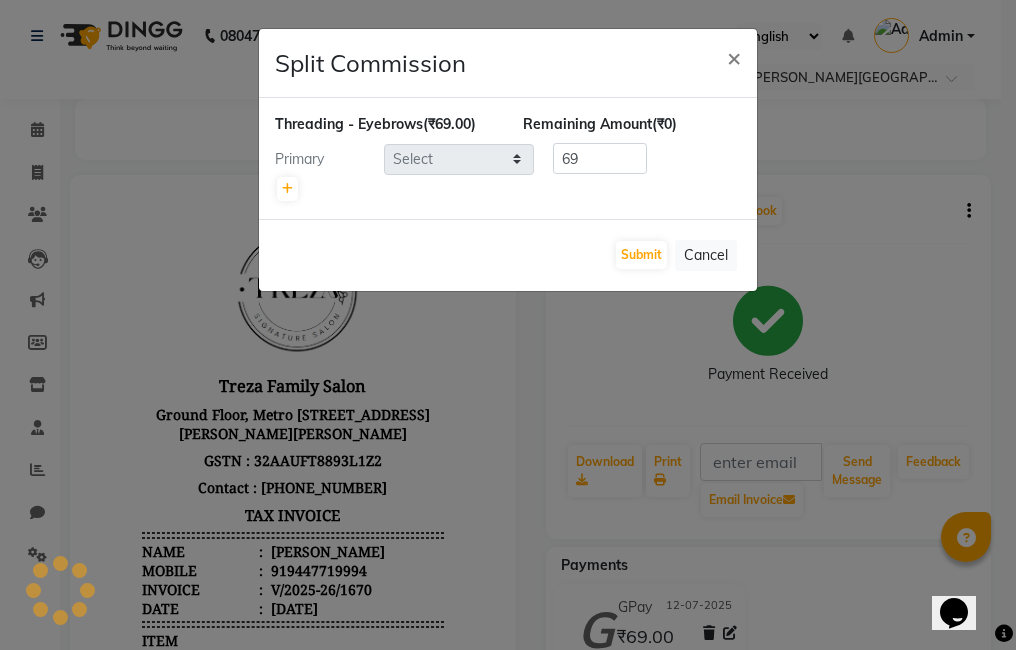 select on "67451" 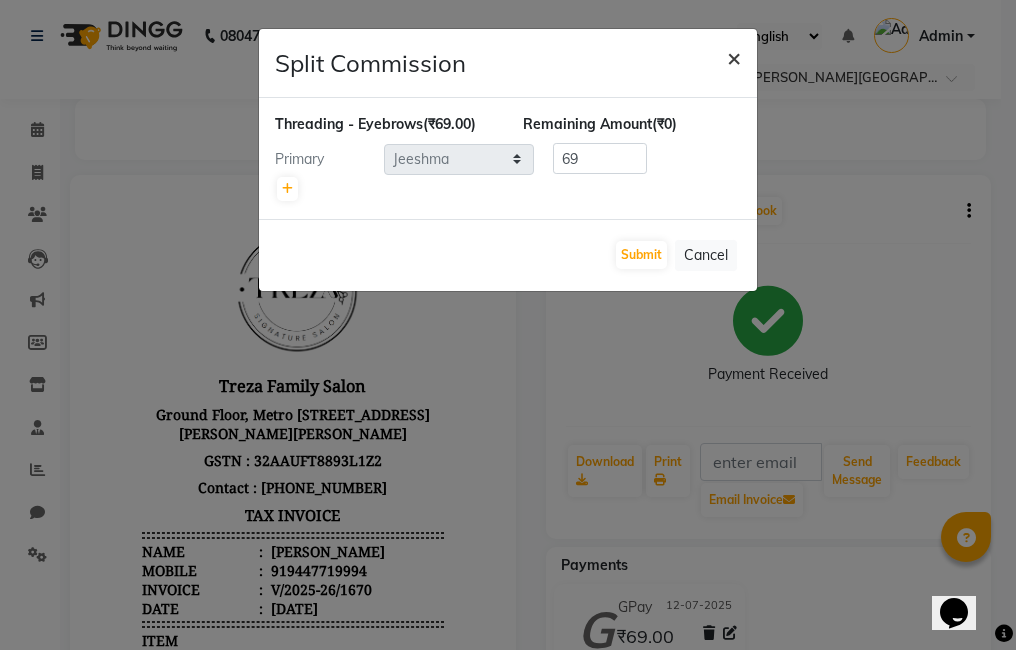click on "×" 